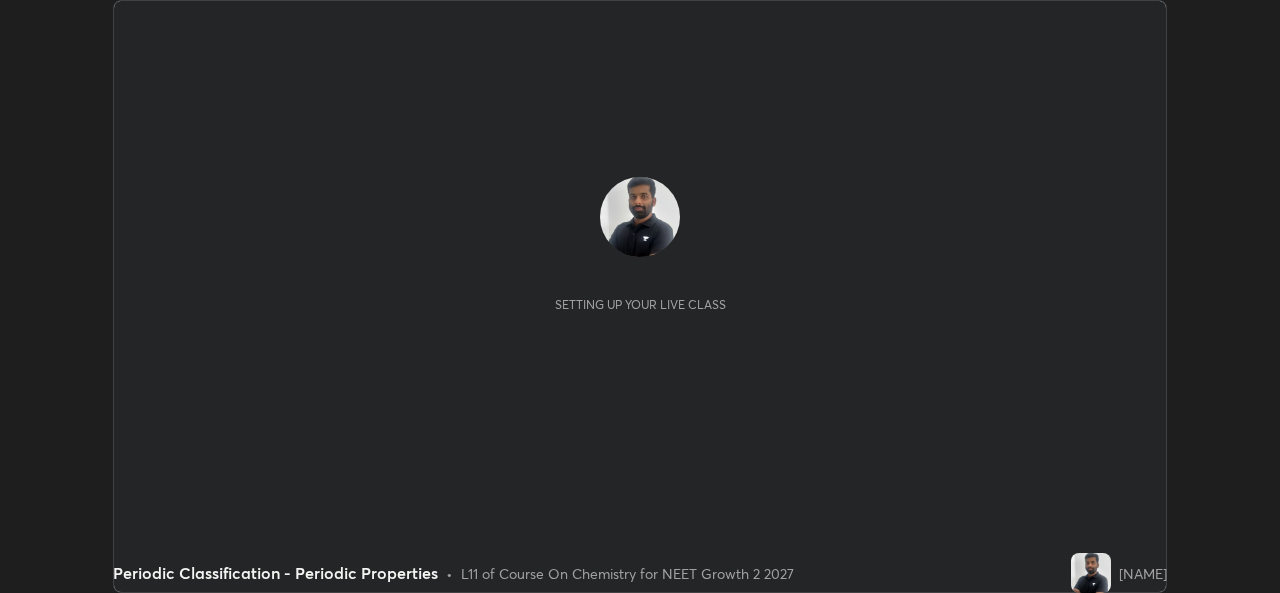 scroll, scrollTop: 0, scrollLeft: 0, axis: both 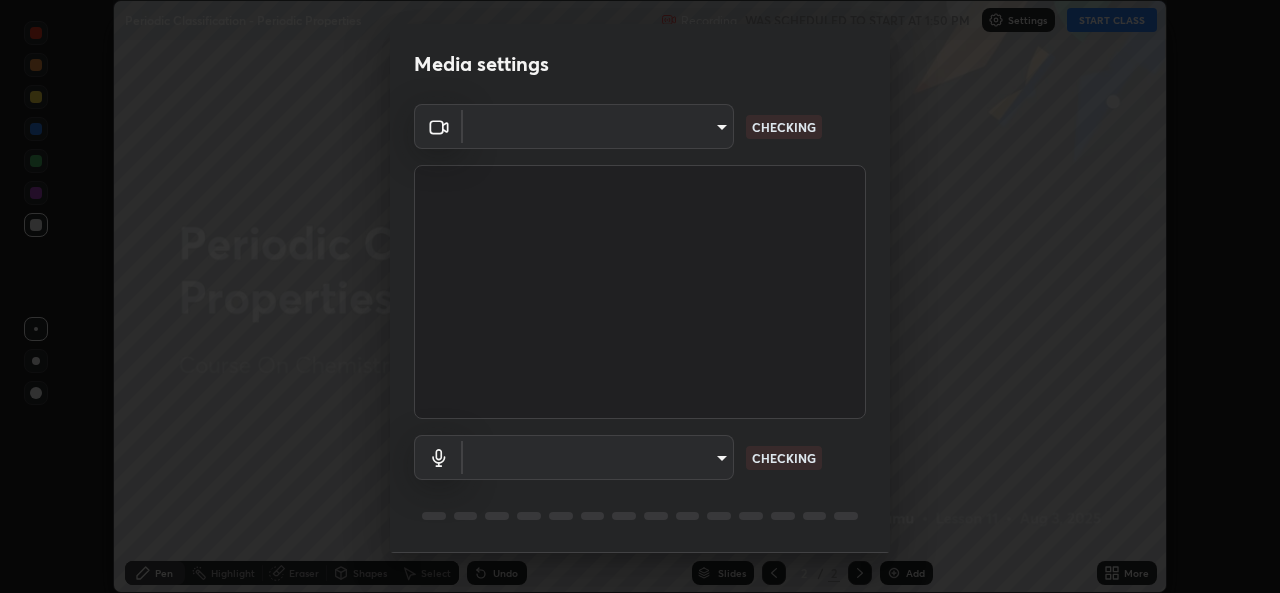 type on "57fe27bd87a5c904b82cfb68591c05e5b7b0fb216399449cf39a3c9620d95e23" 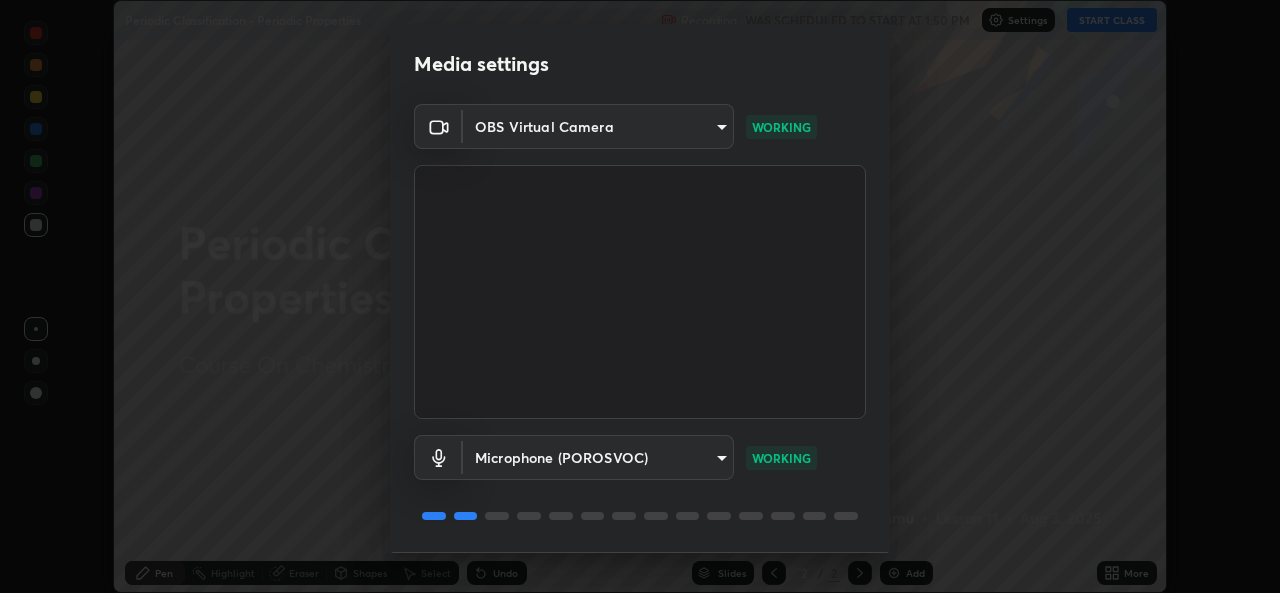 scroll, scrollTop: 63, scrollLeft: 0, axis: vertical 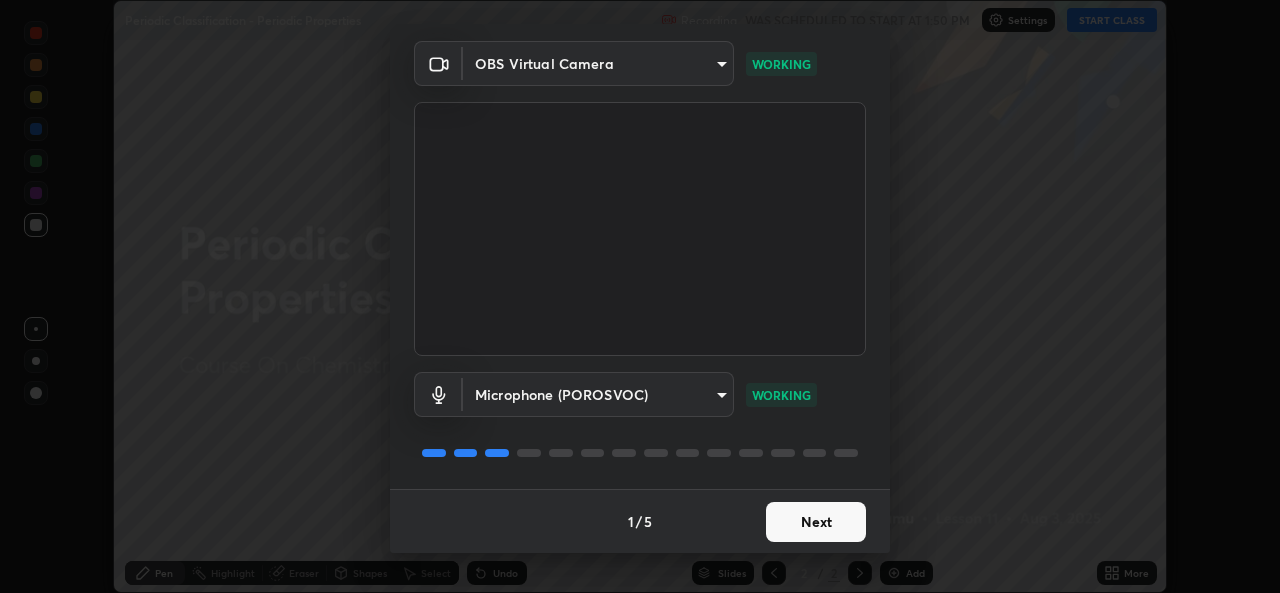 click on "Next" at bounding box center [816, 522] 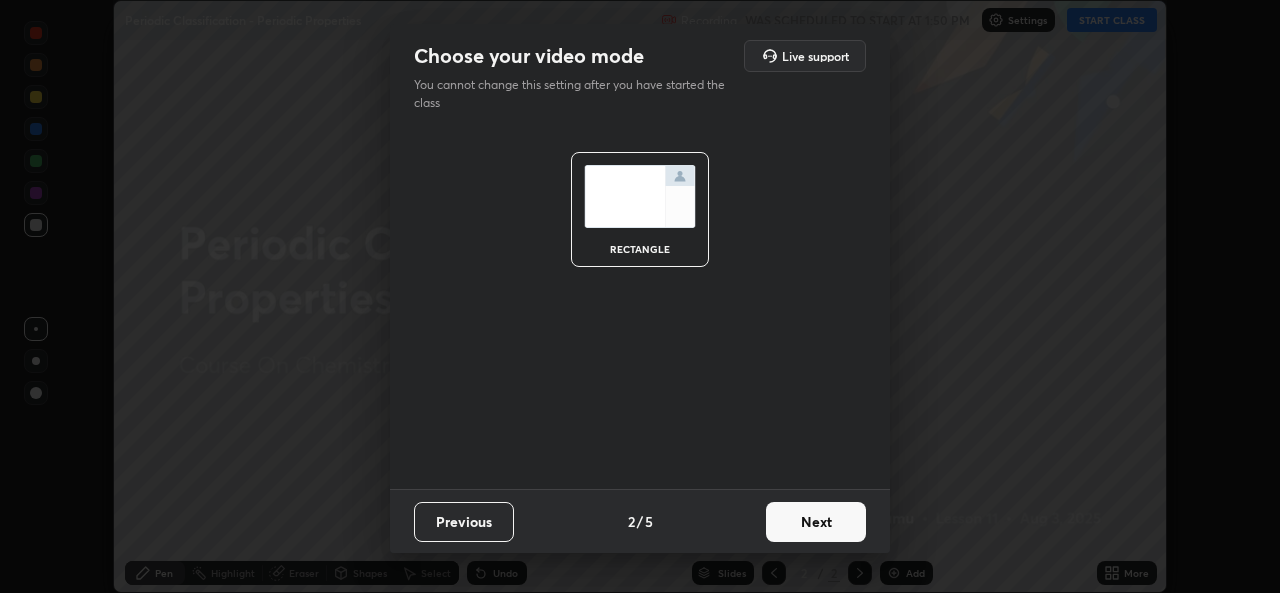 scroll, scrollTop: 0, scrollLeft: 0, axis: both 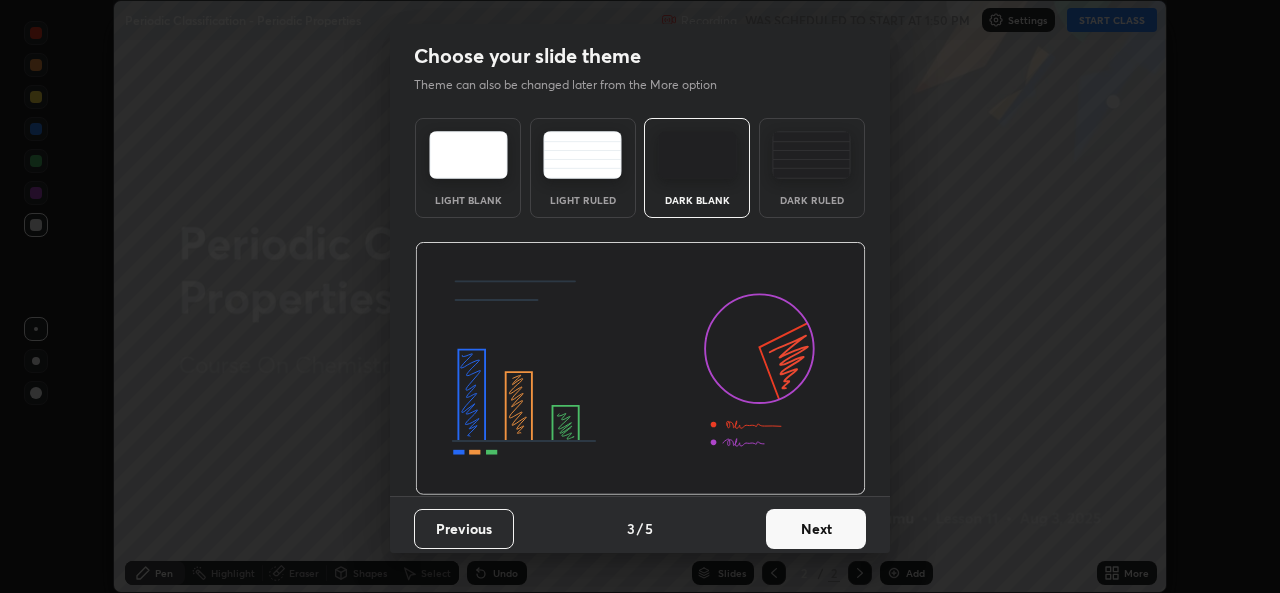 click on "Next" at bounding box center (816, 529) 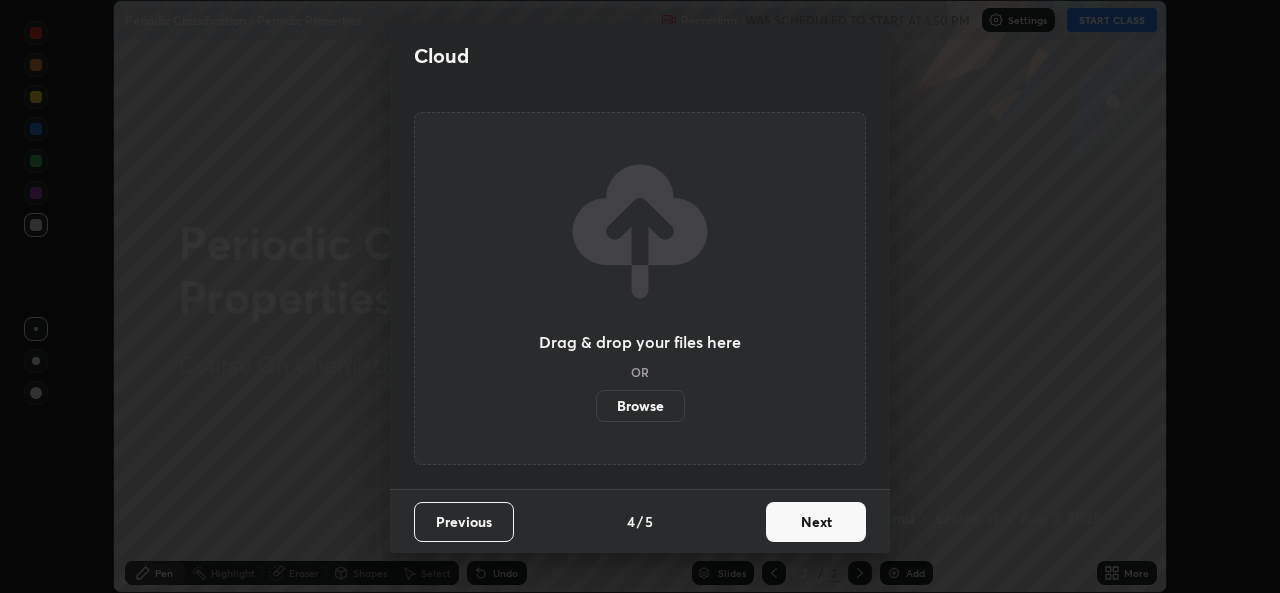 click on "Next" at bounding box center (816, 522) 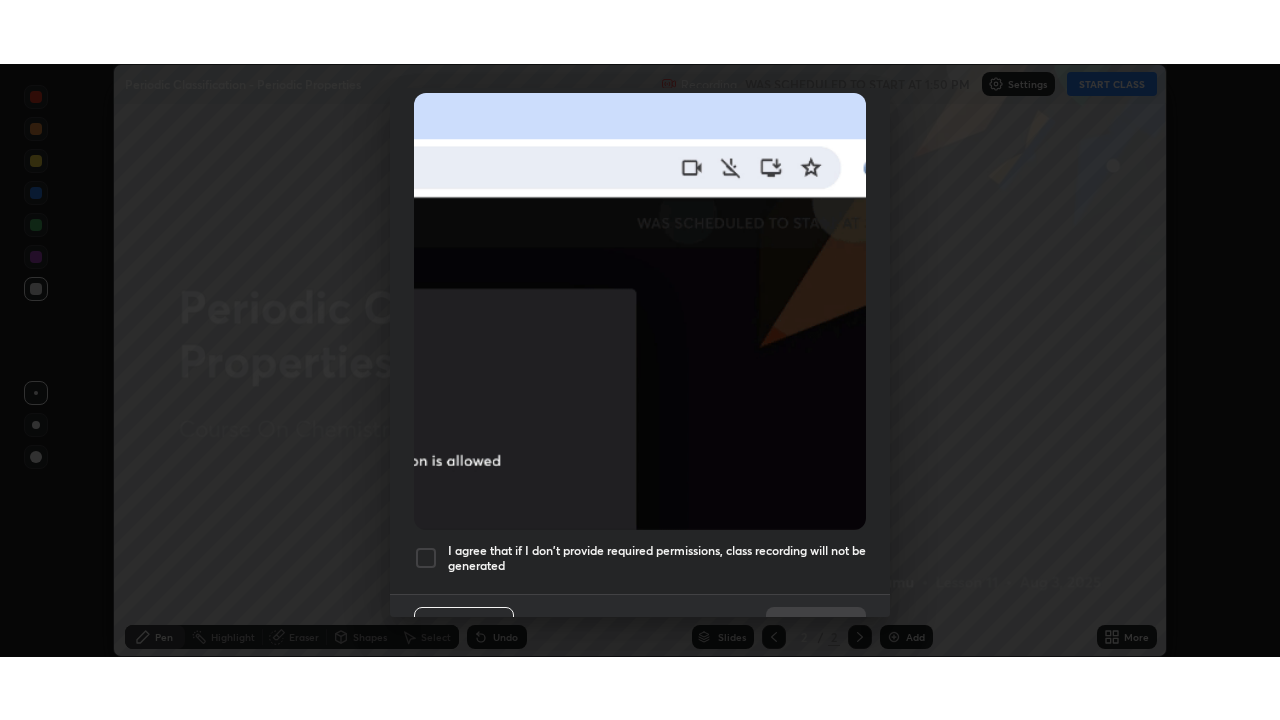 scroll, scrollTop: 471, scrollLeft: 0, axis: vertical 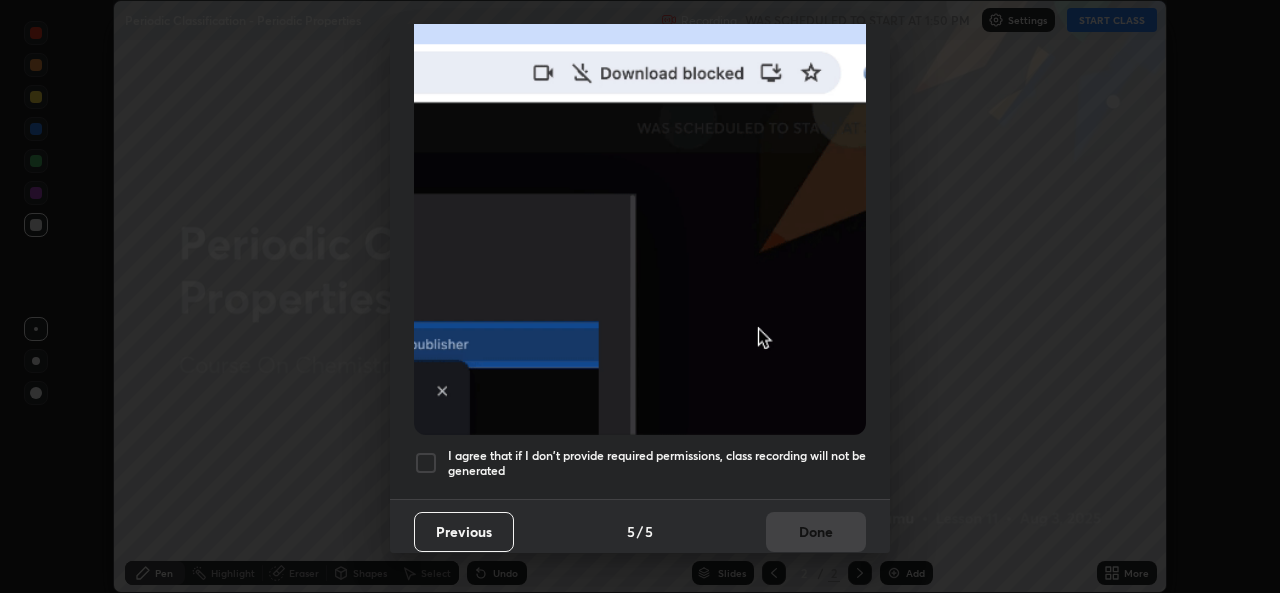 click on "I agree that if I don't provide required permissions, class recording will not be generated" at bounding box center (657, 463) 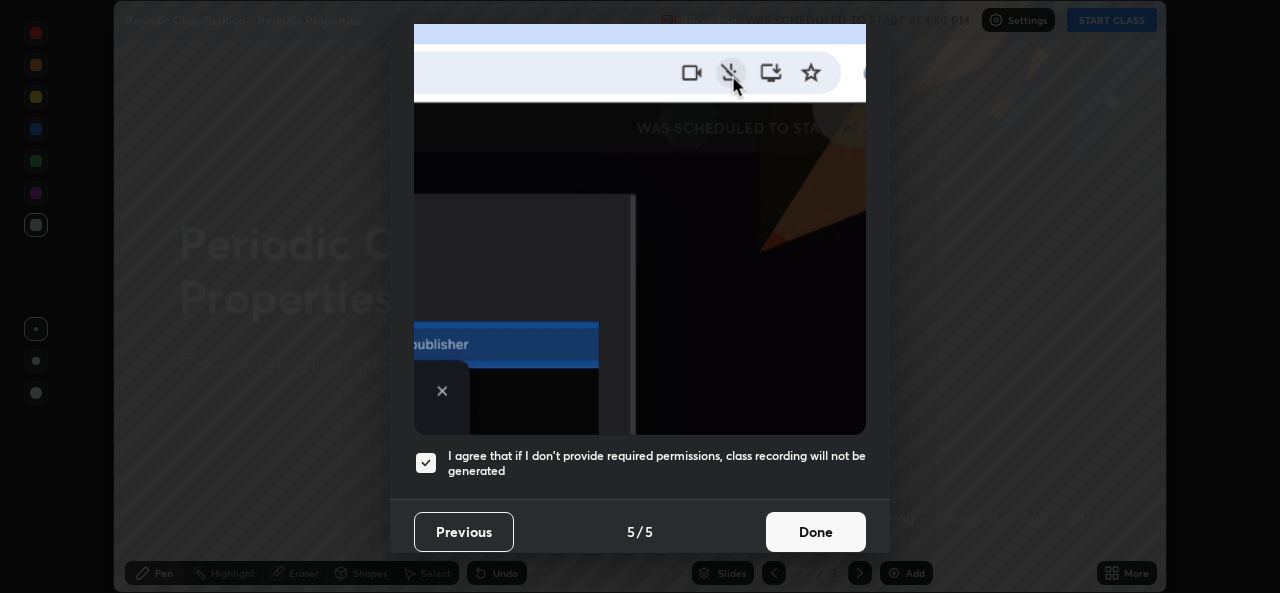 click on "Done" at bounding box center [816, 532] 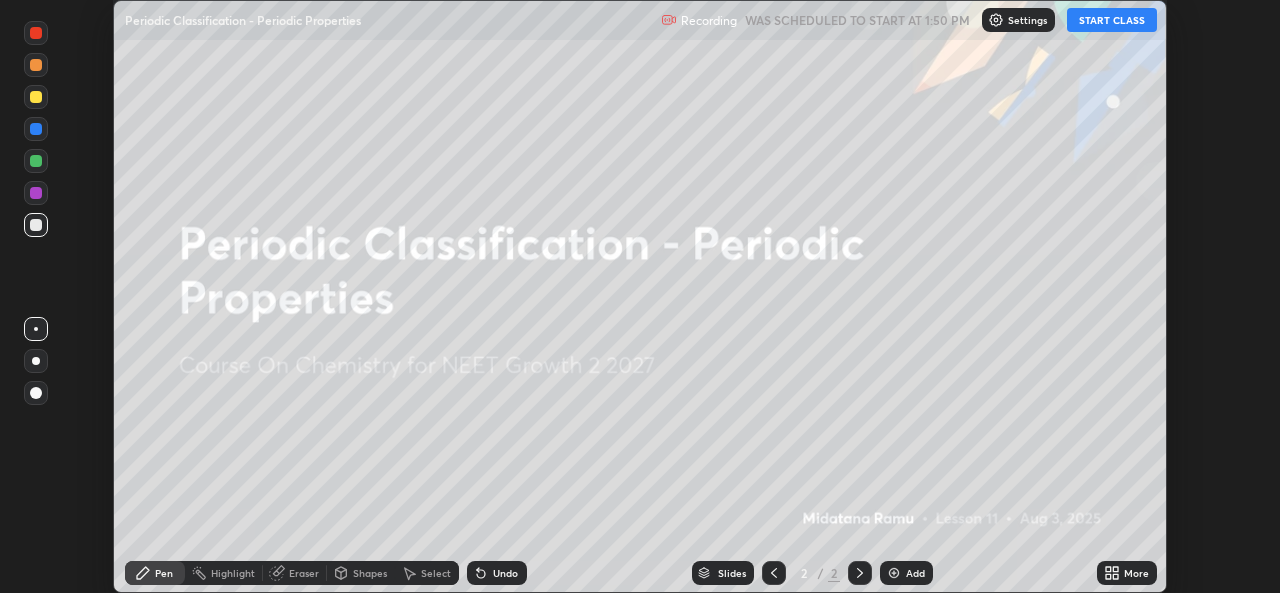 click 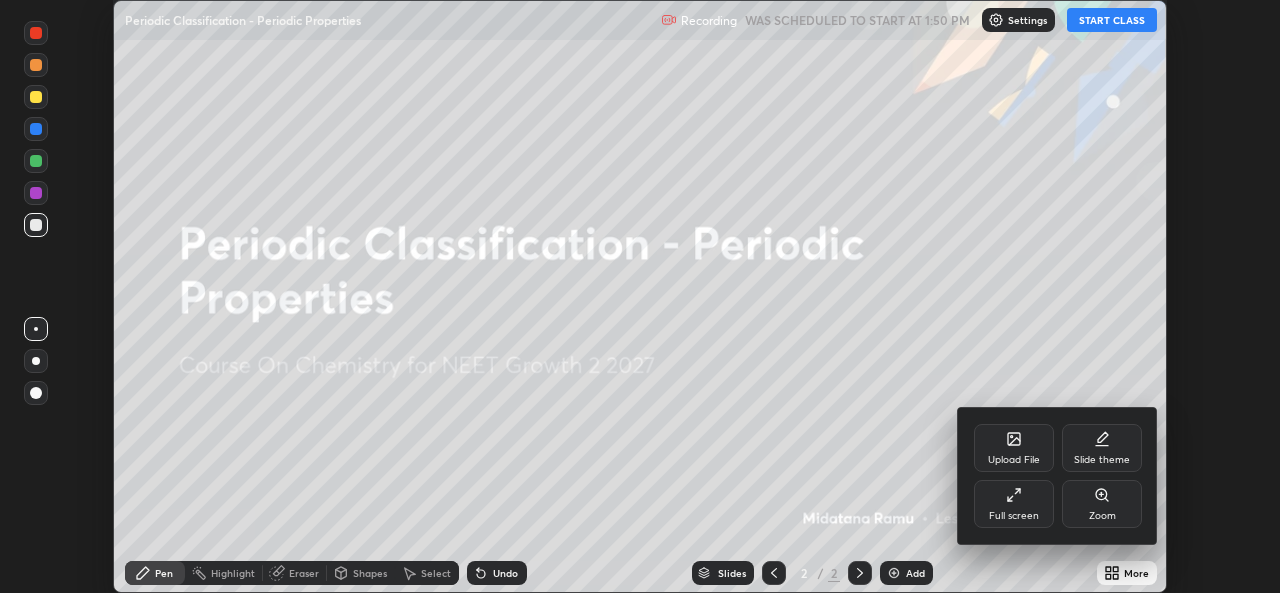 click 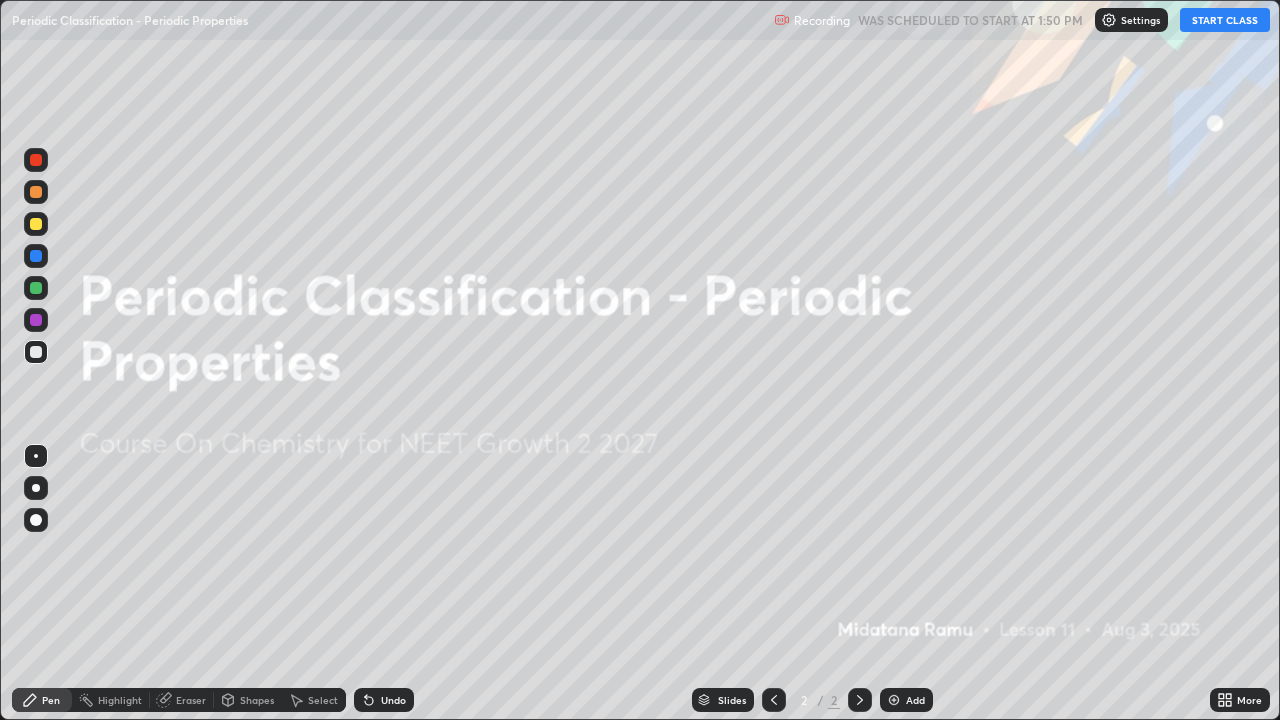 scroll, scrollTop: 99280, scrollLeft: 98720, axis: both 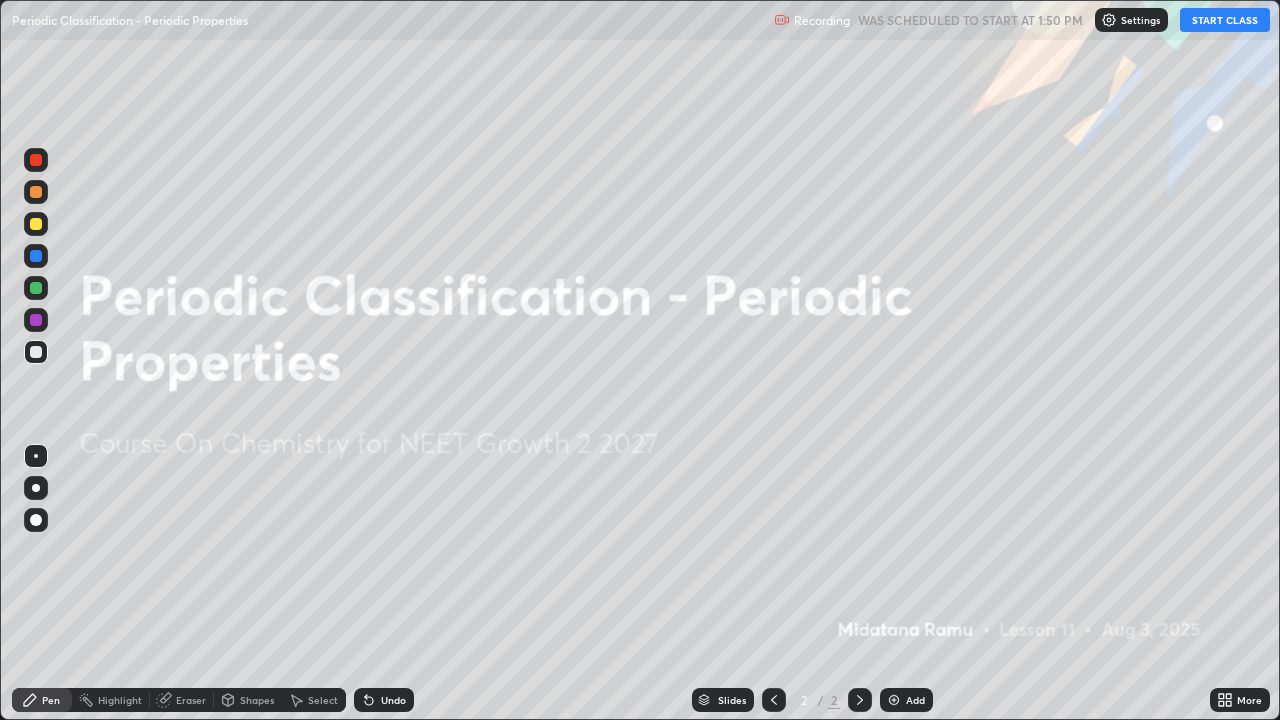 click on "START CLASS" at bounding box center [1225, 20] 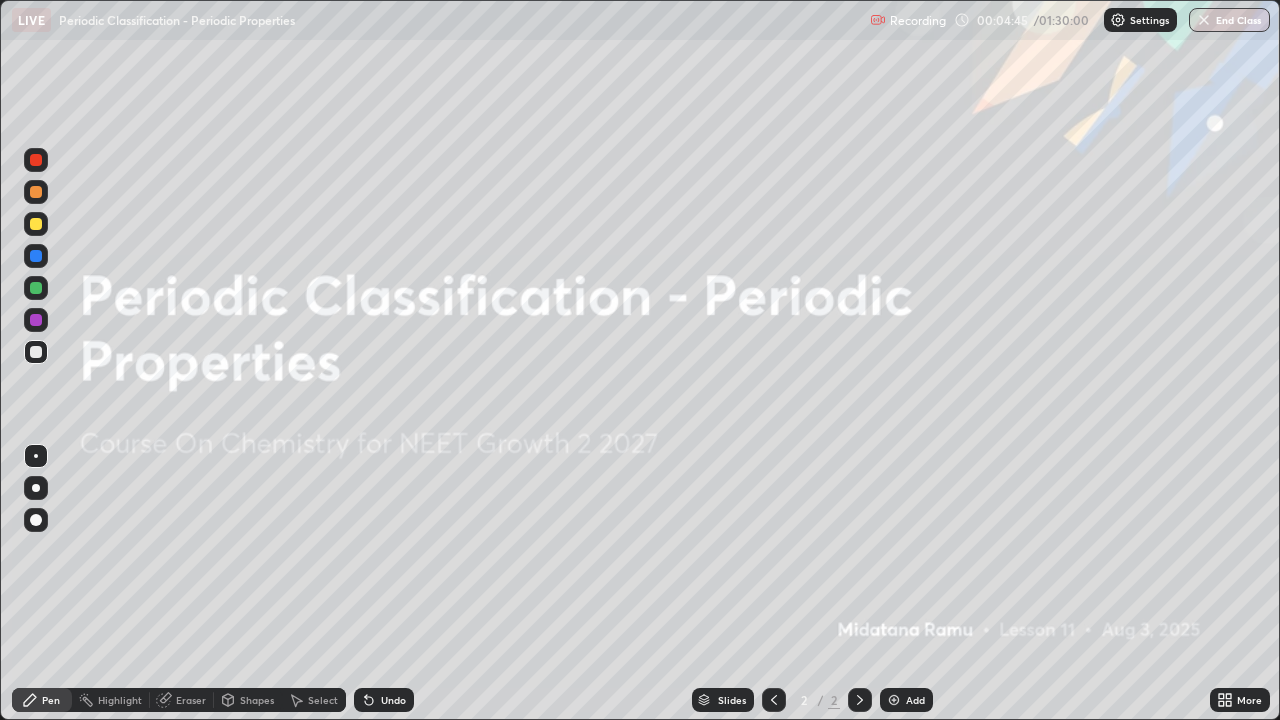 click at bounding box center (36, 488) 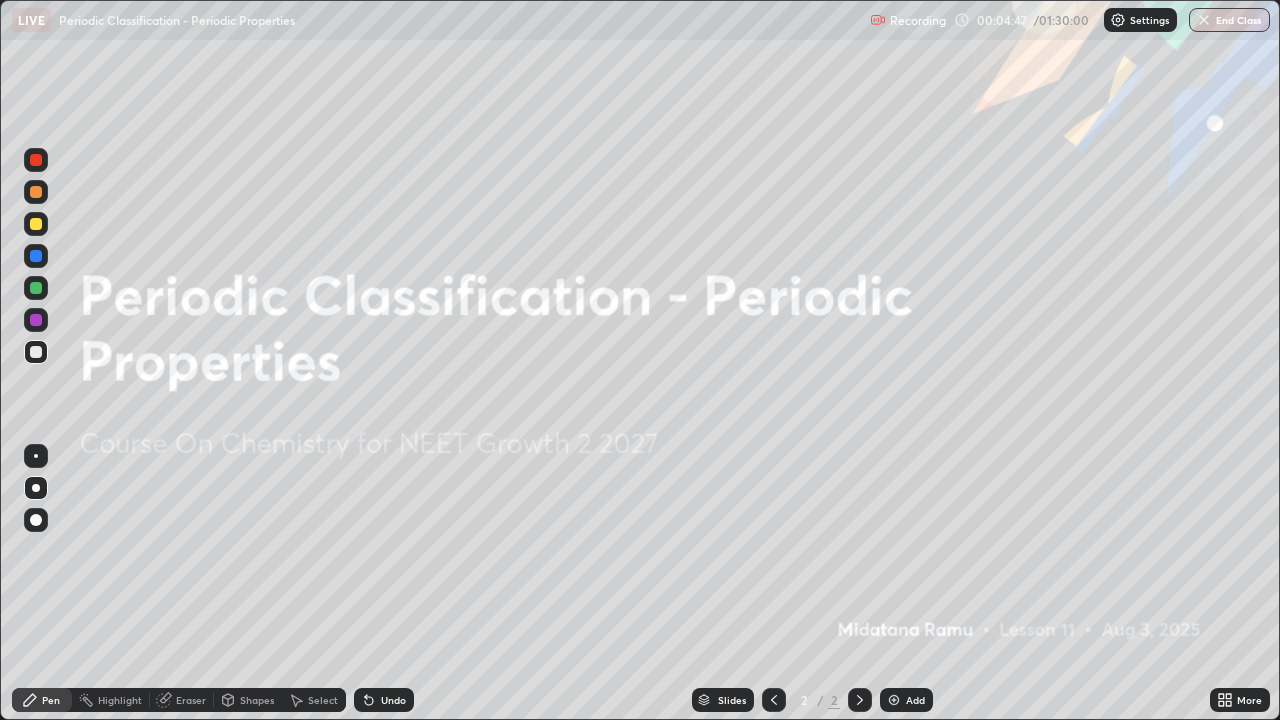 click at bounding box center [894, 700] 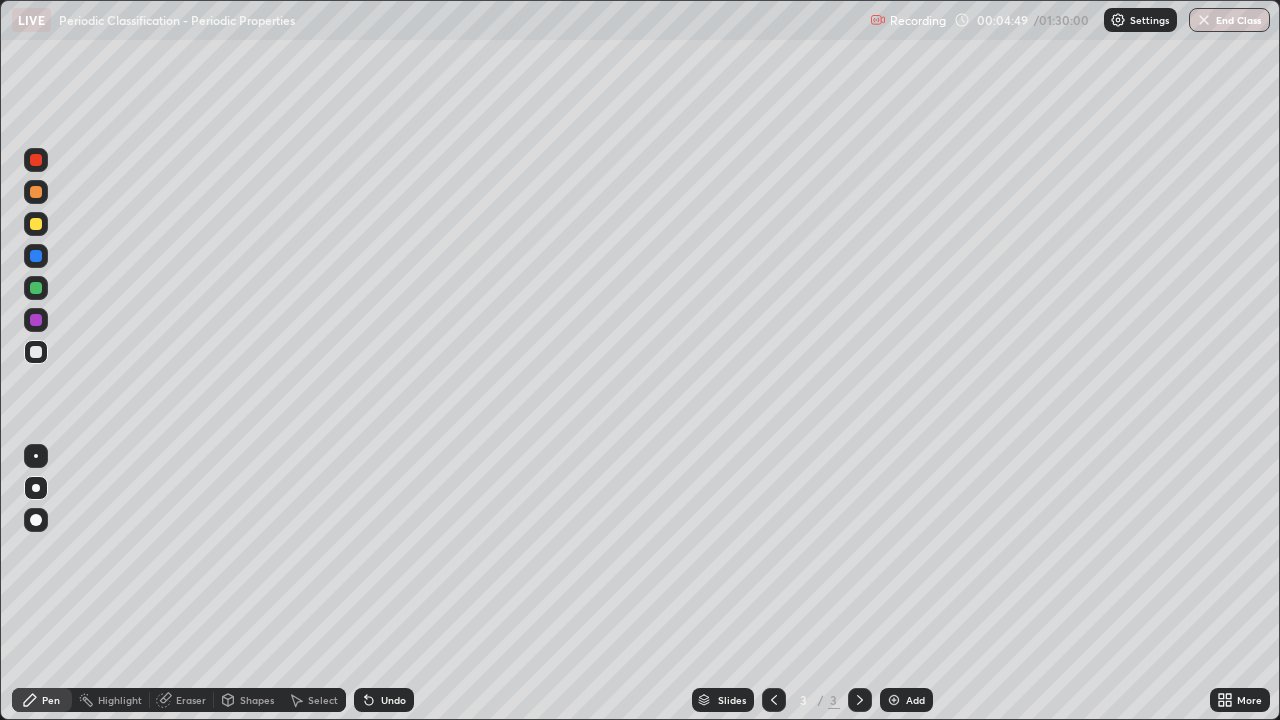 click at bounding box center (36, 192) 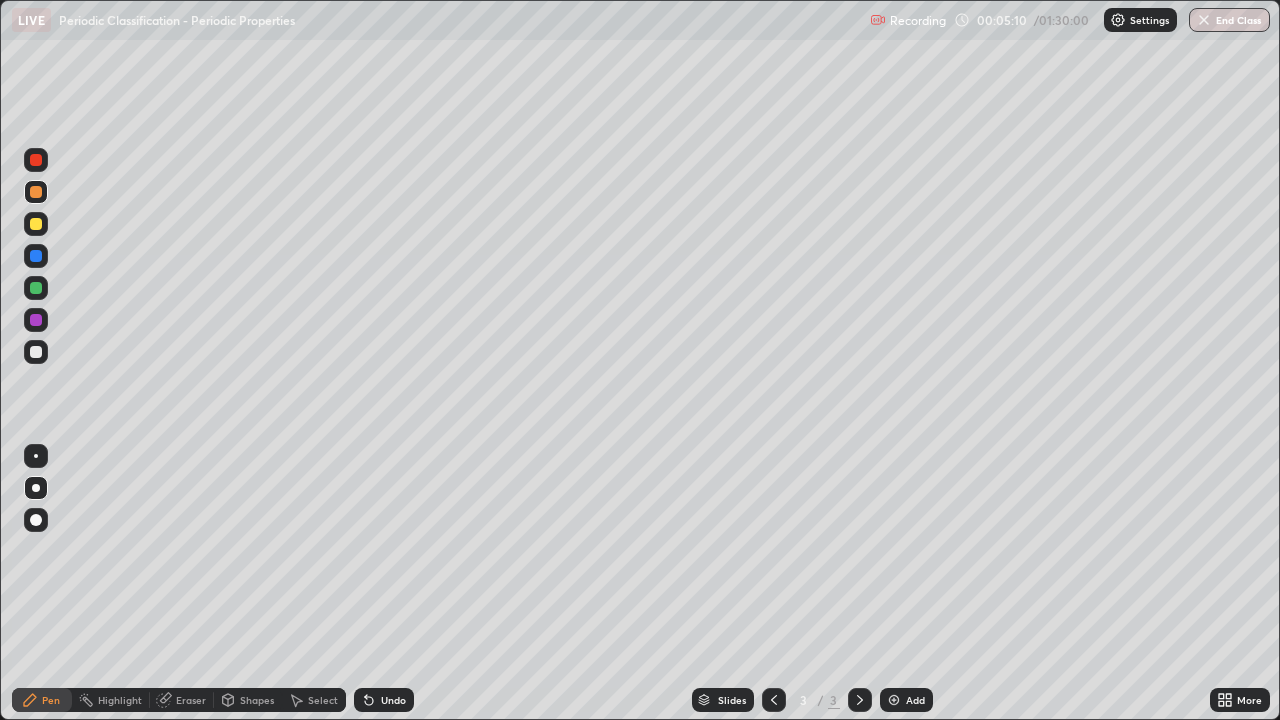 click at bounding box center [36, 352] 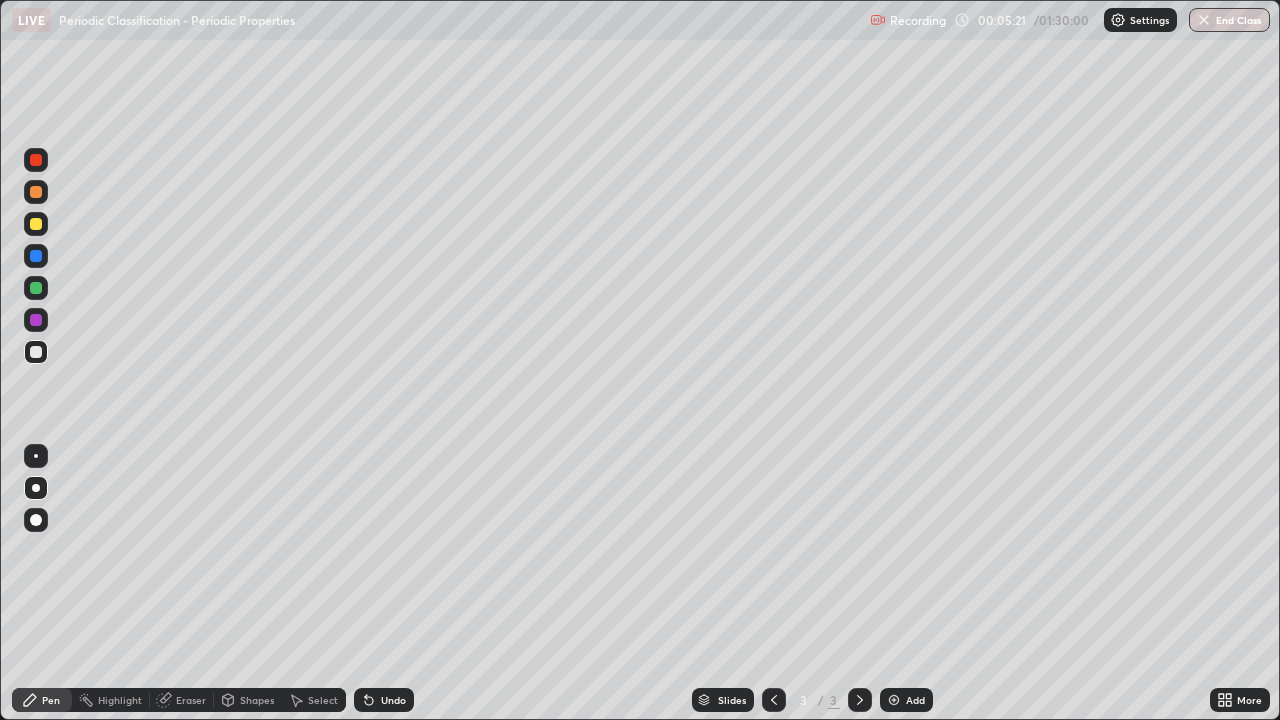 click at bounding box center [36, 288] 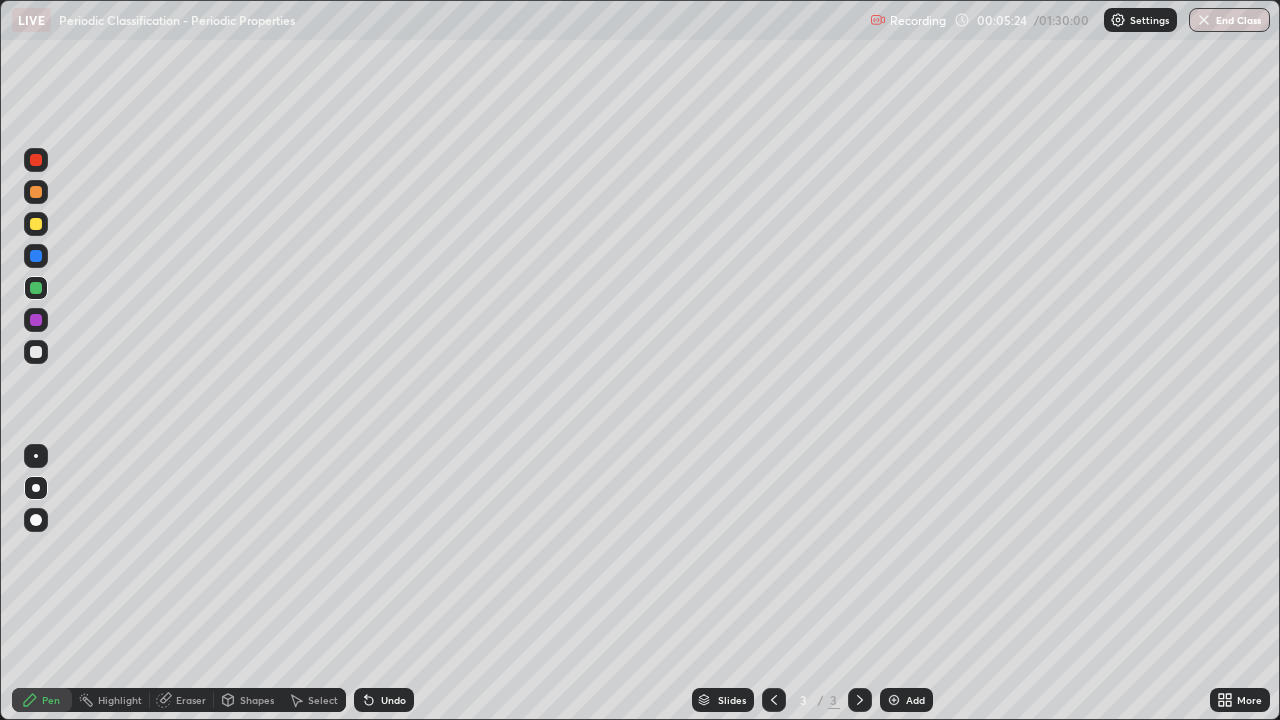 click at bounding box center (36, 352) 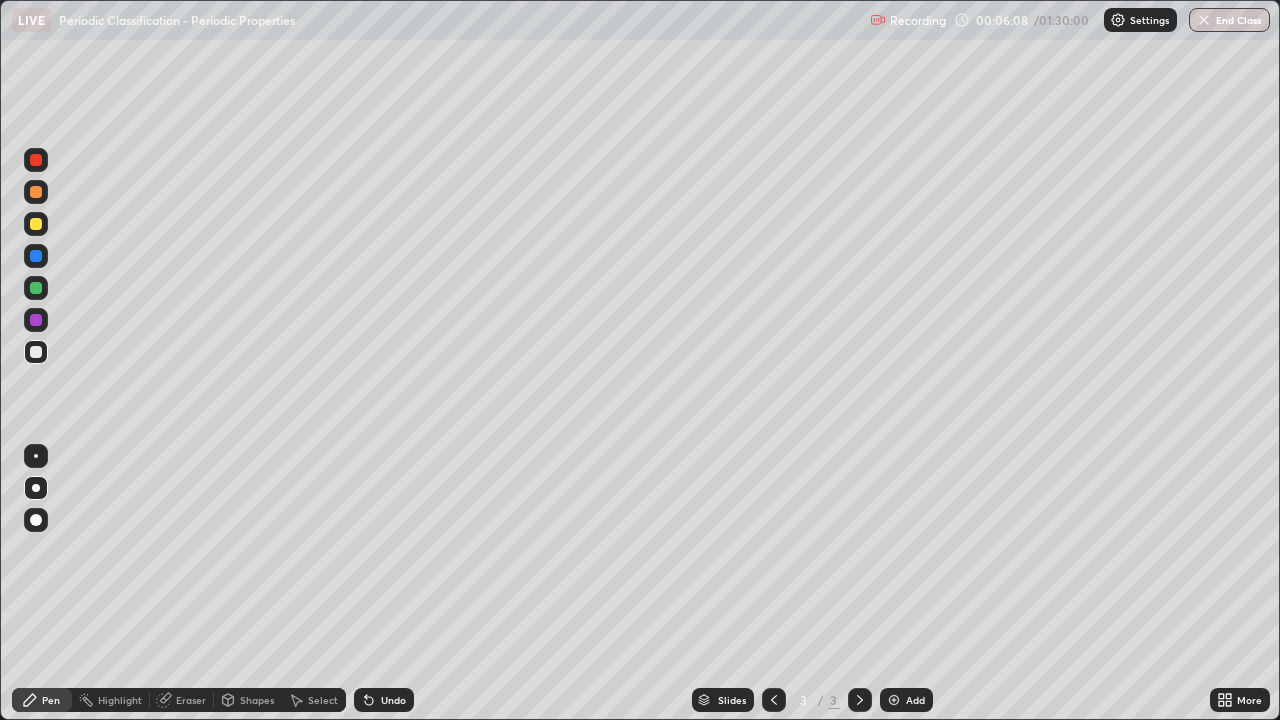 click at bounding box center (36, 288) 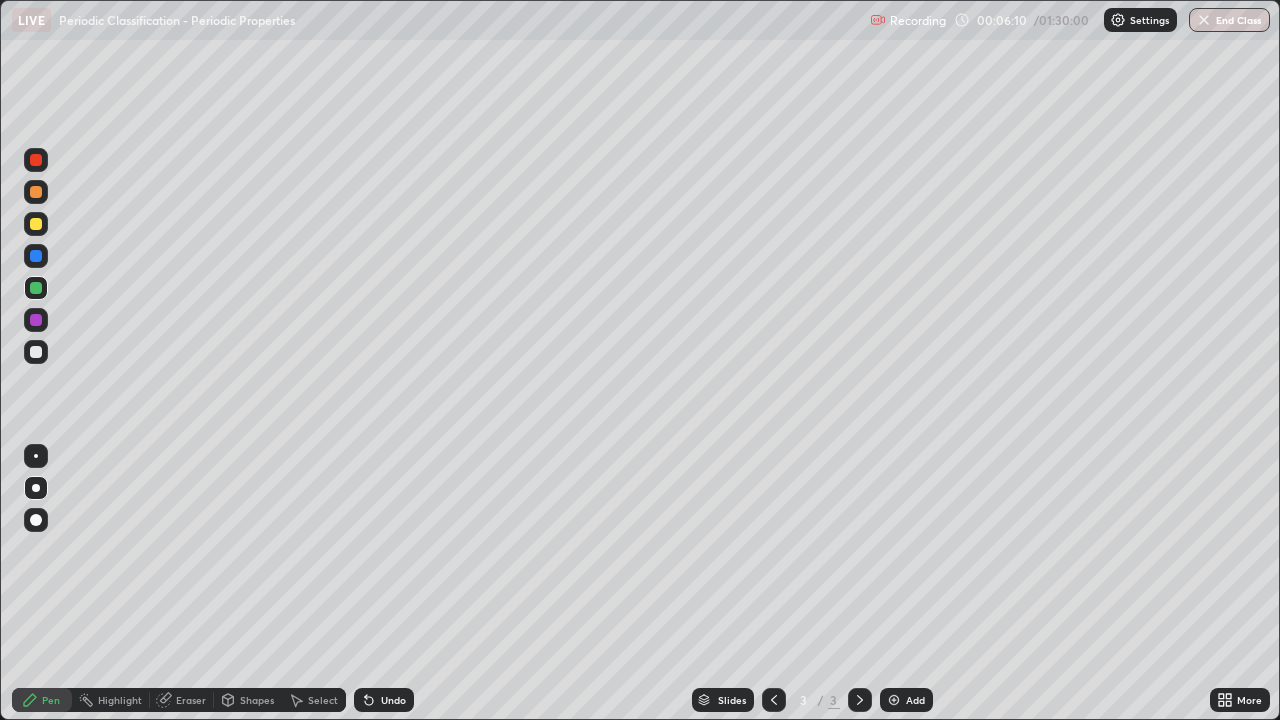 click at bounding box center (36, 224) 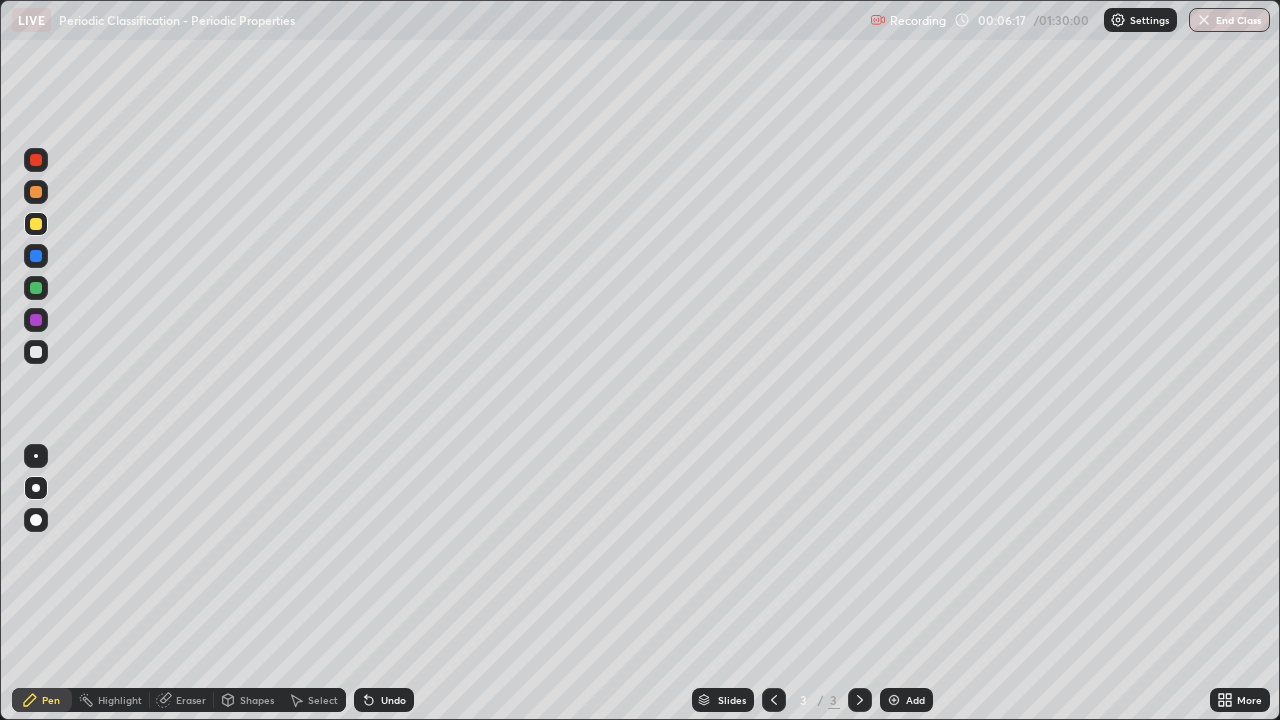 click at bounding box center (36, 320) 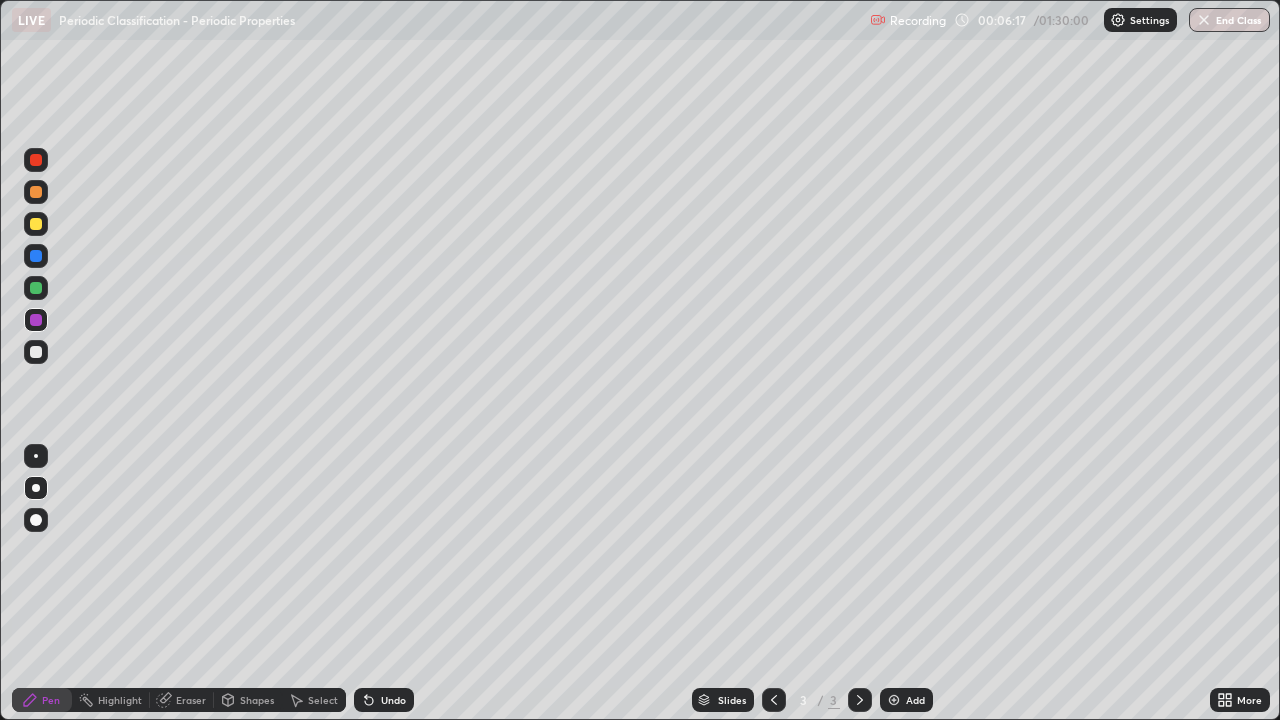 click at bounding box center (36, 288) 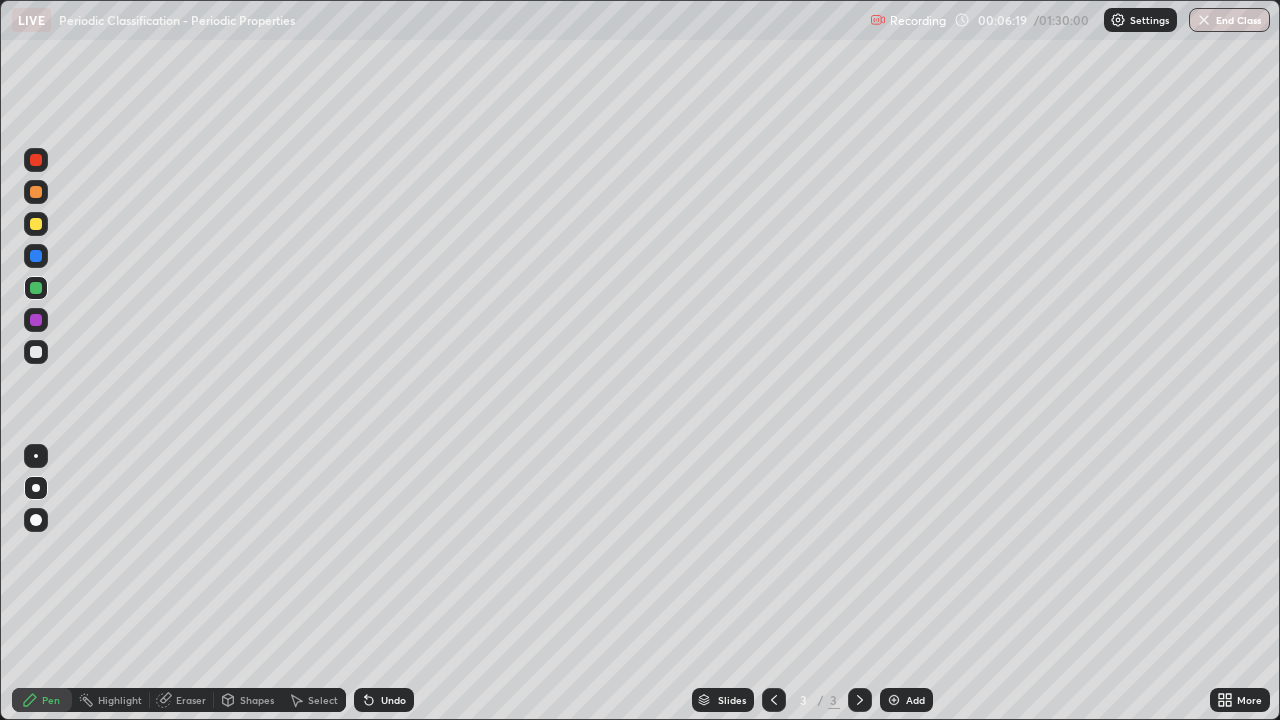 click at bounding box center [36, 352] 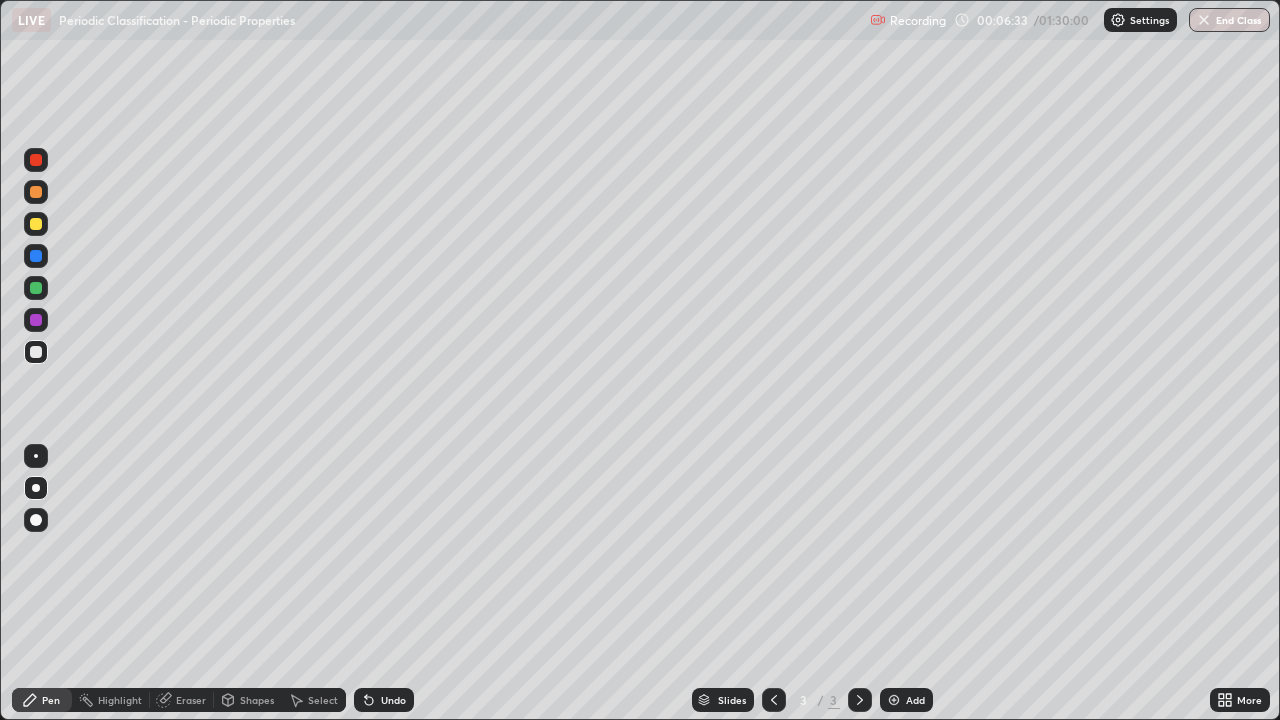 click on "Eraser" at bounding box center (191, 700) 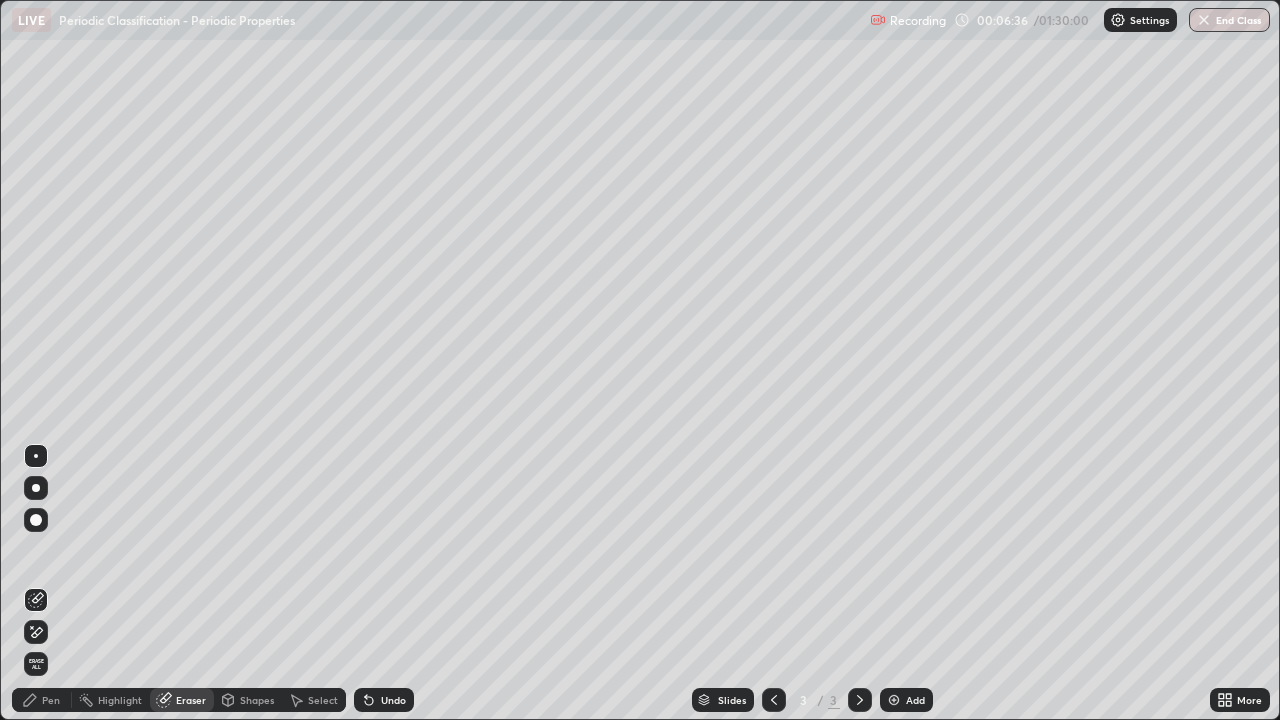 click on "Pen" at bounding box center [51, 700] 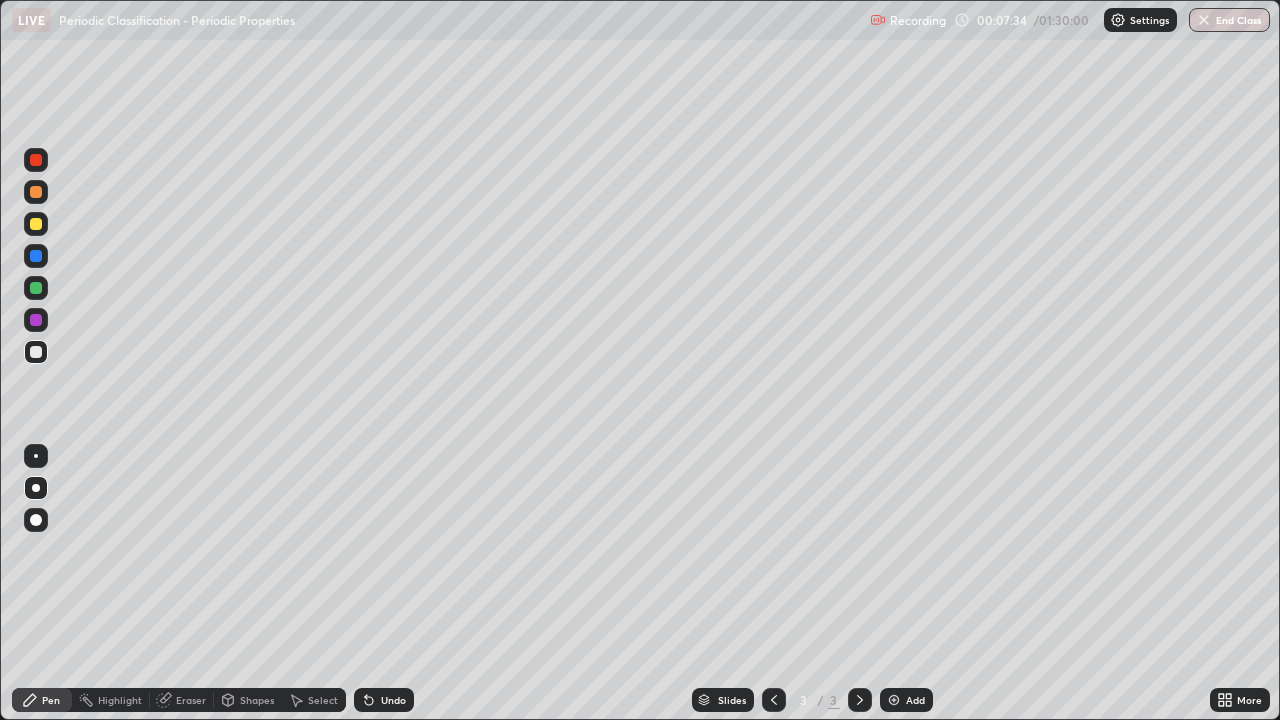 click on "Eraser" at bounding box center (191, 700) 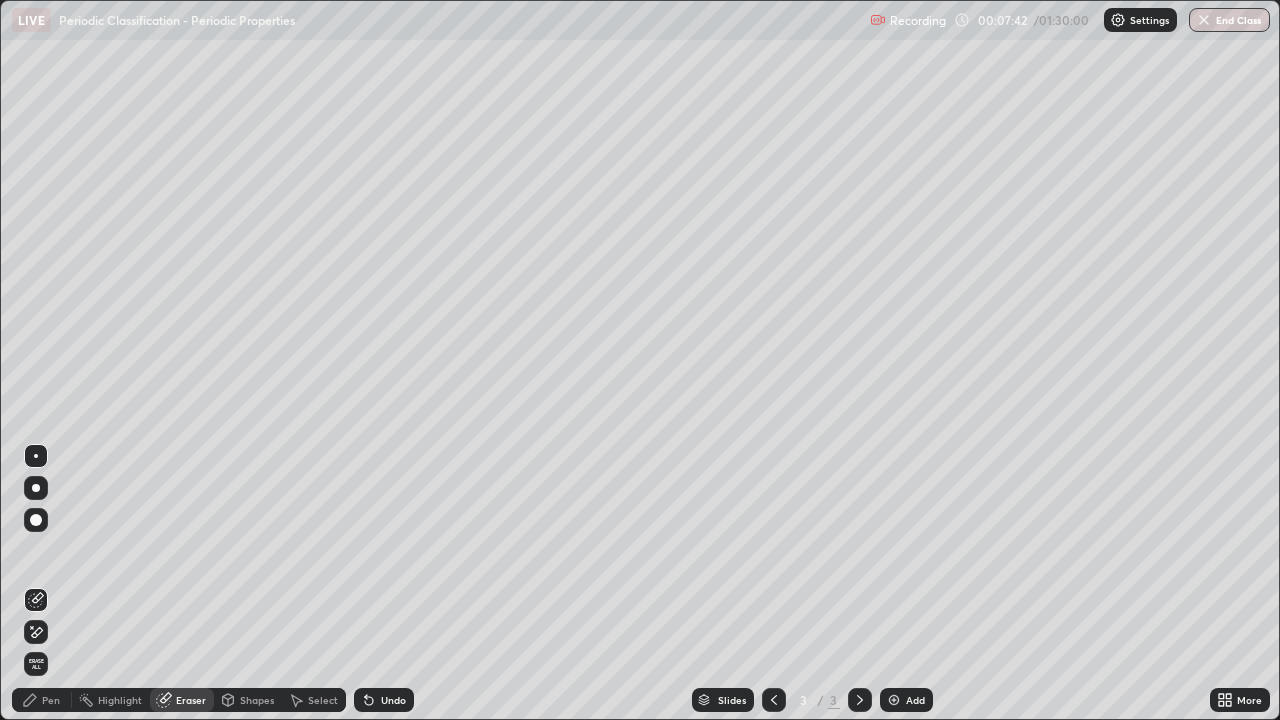 click on "Pen" at bounding box center (51, 700) 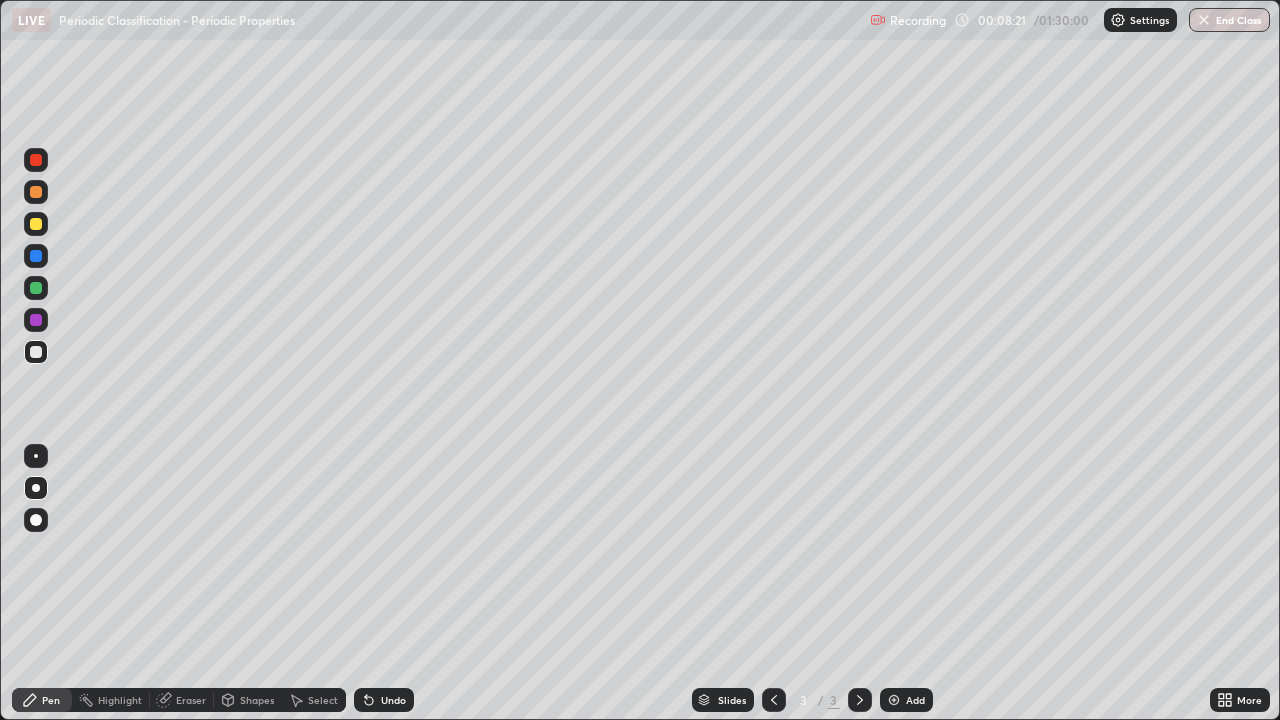 click at bounding box center [36, 288] 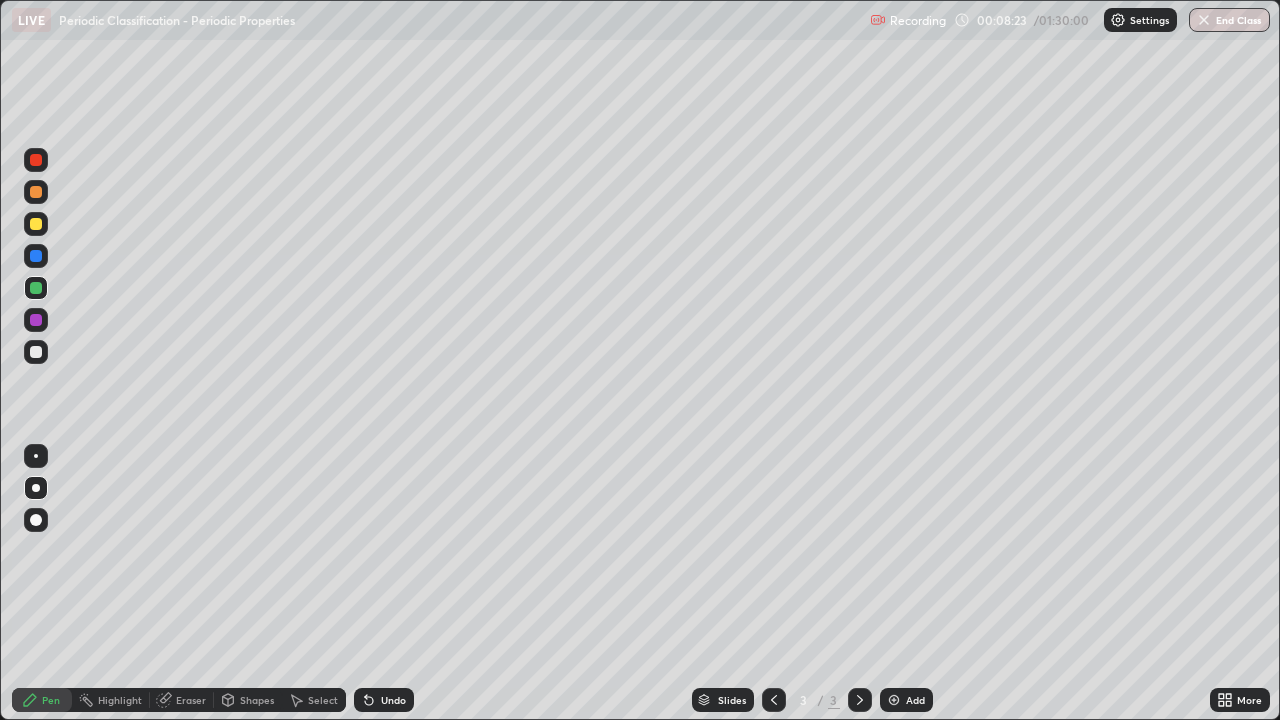 click at bounding box center [36, 352] 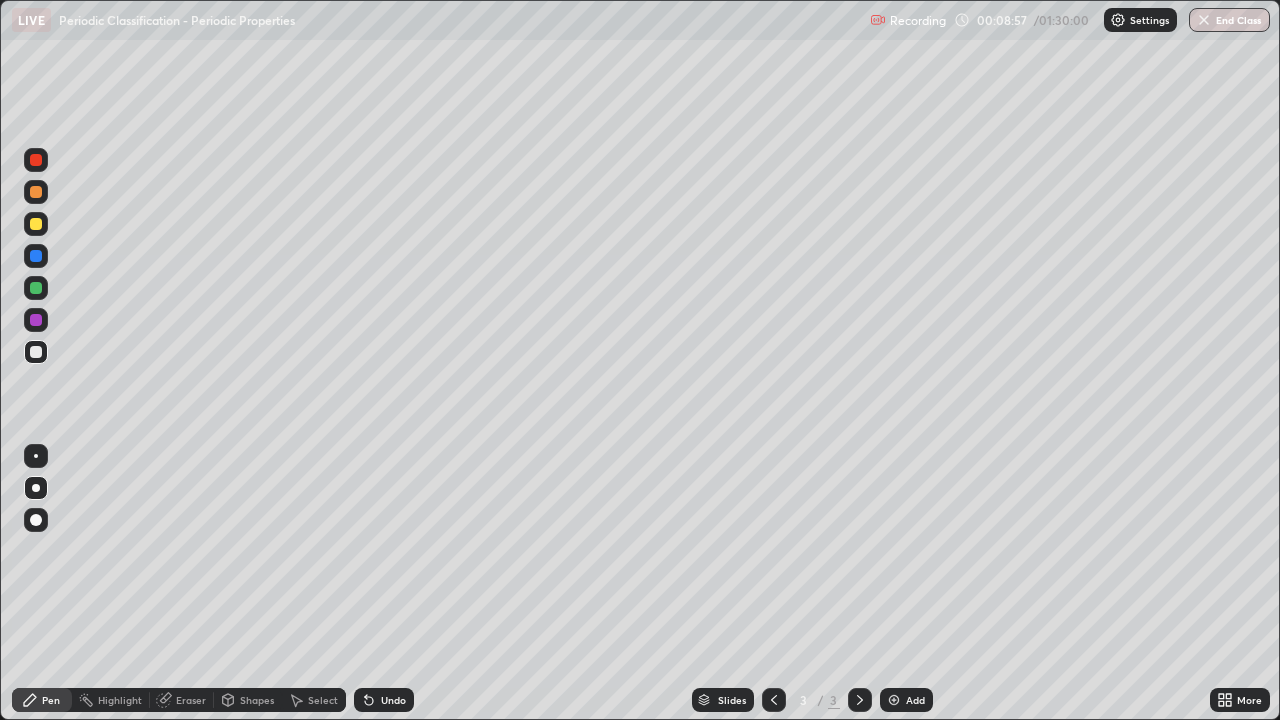 click at bounding box center (36, 288) 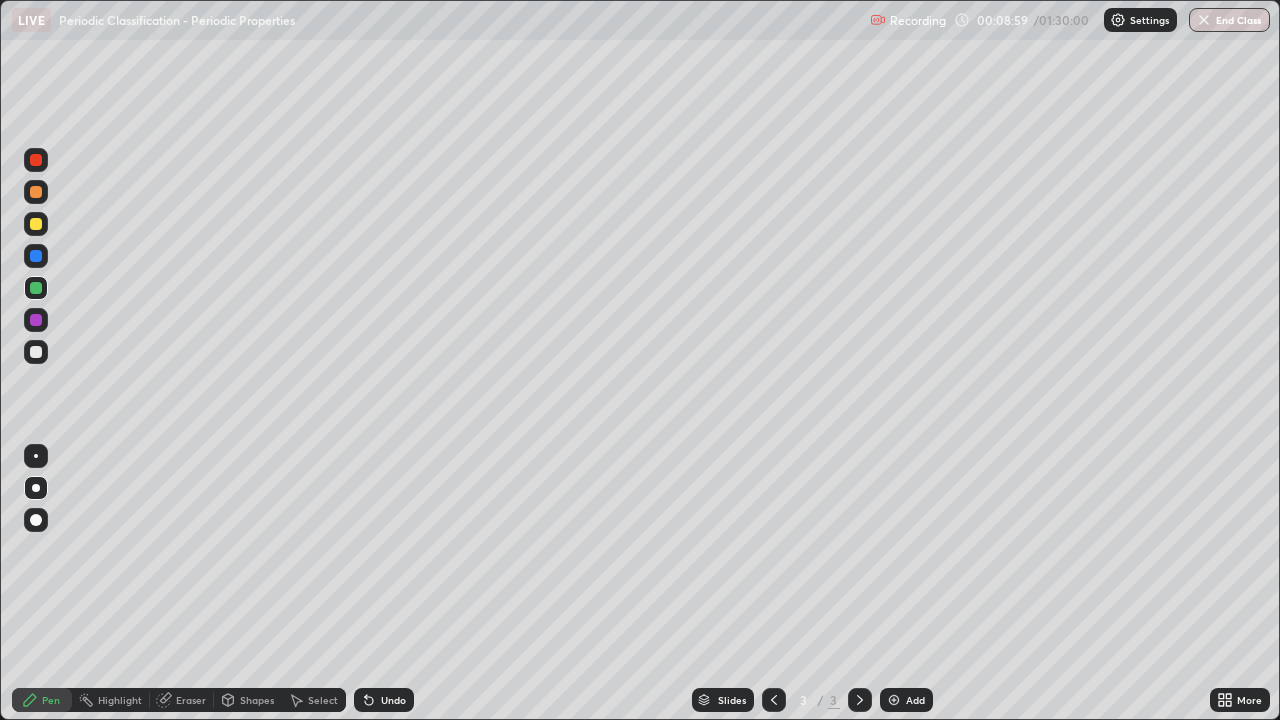 click at bounding box center [36, 352] 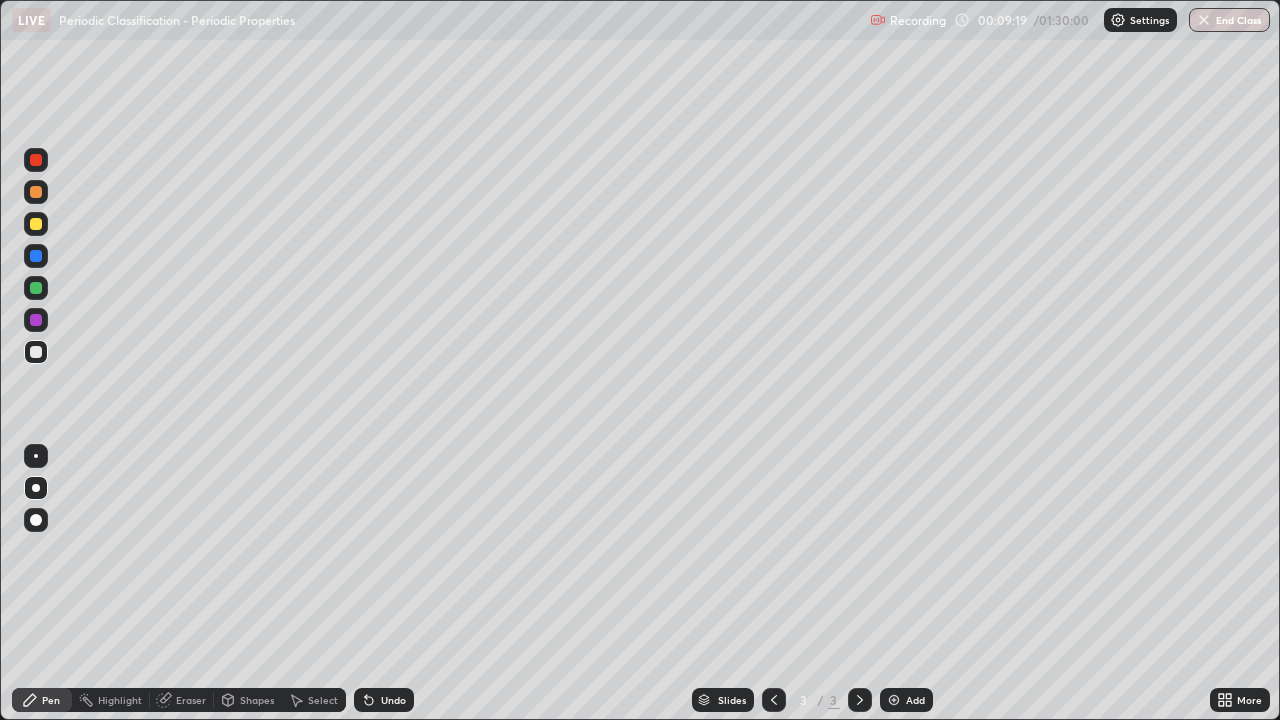 click at bounding box center (36, 320) 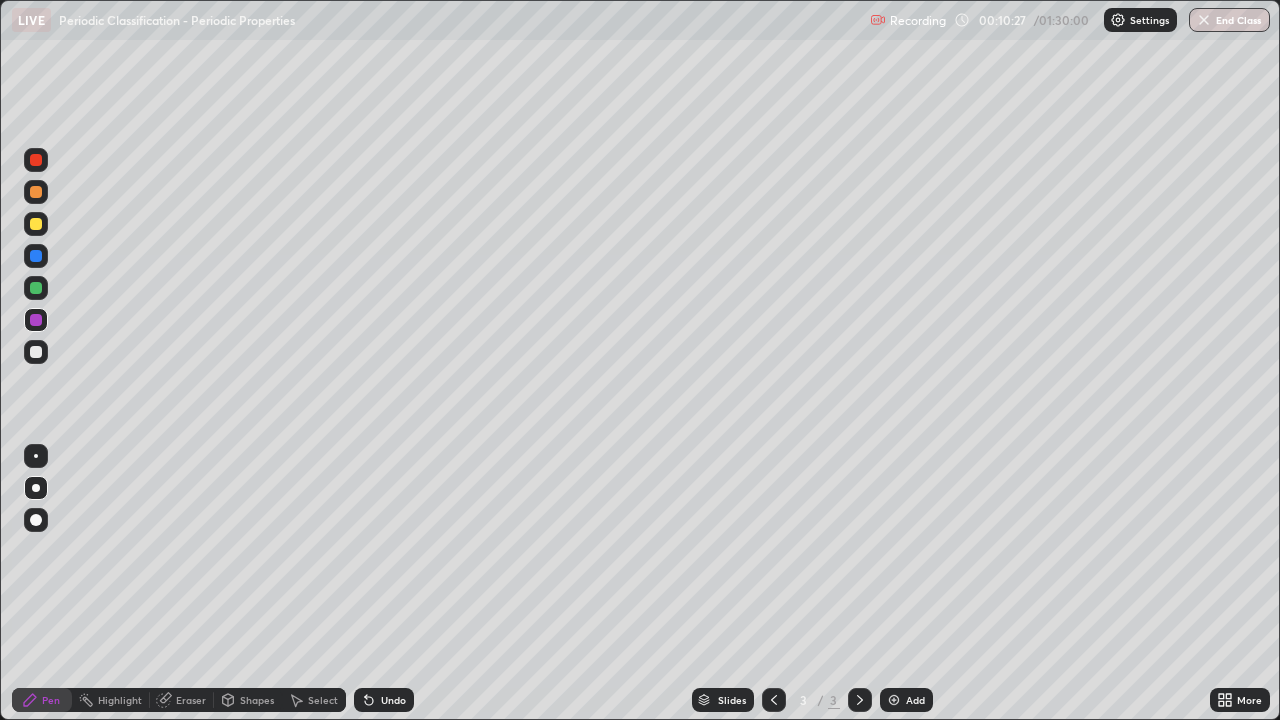 click at bounding box center [36, 288] 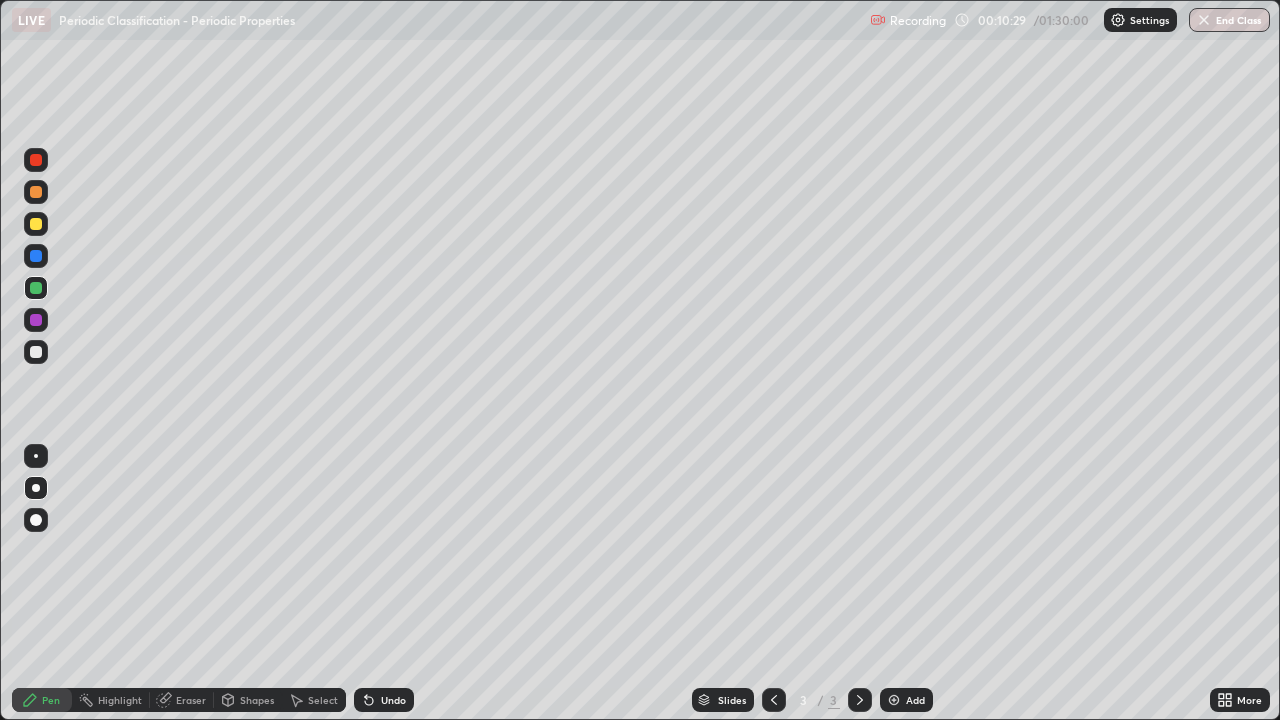 click at bounding box center (36, 224) 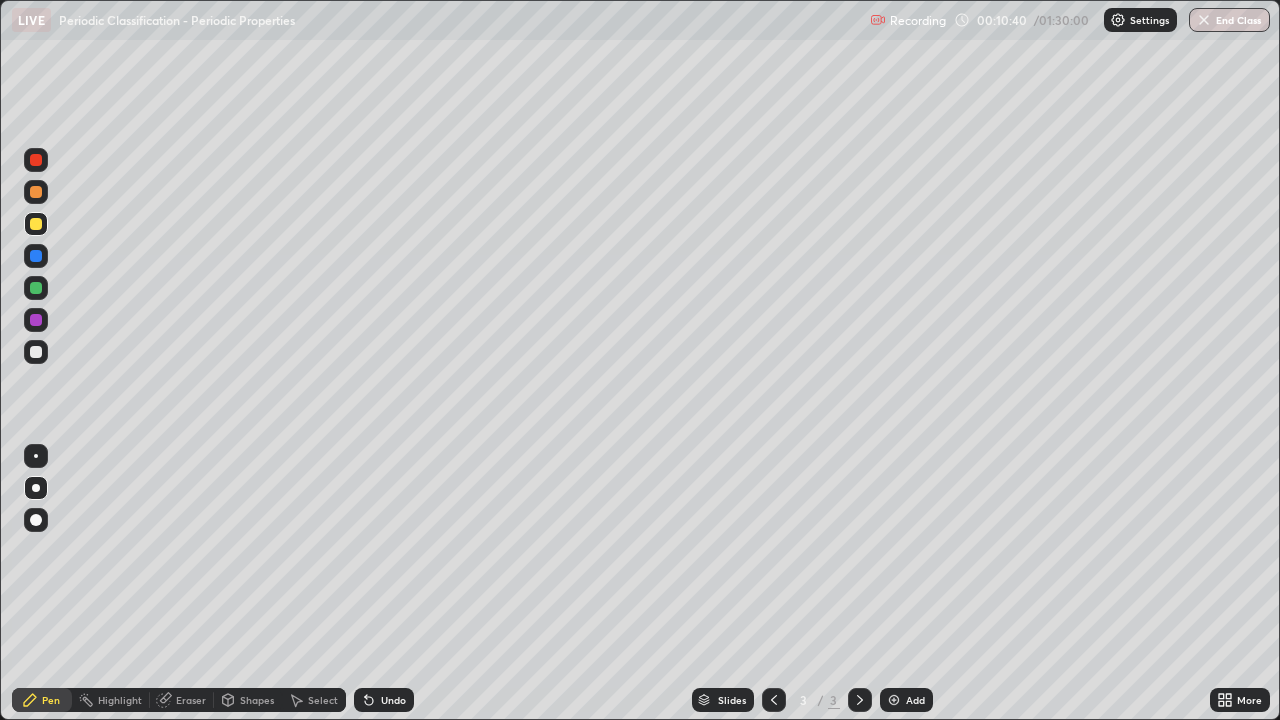 click at bounding box center (36, 352) 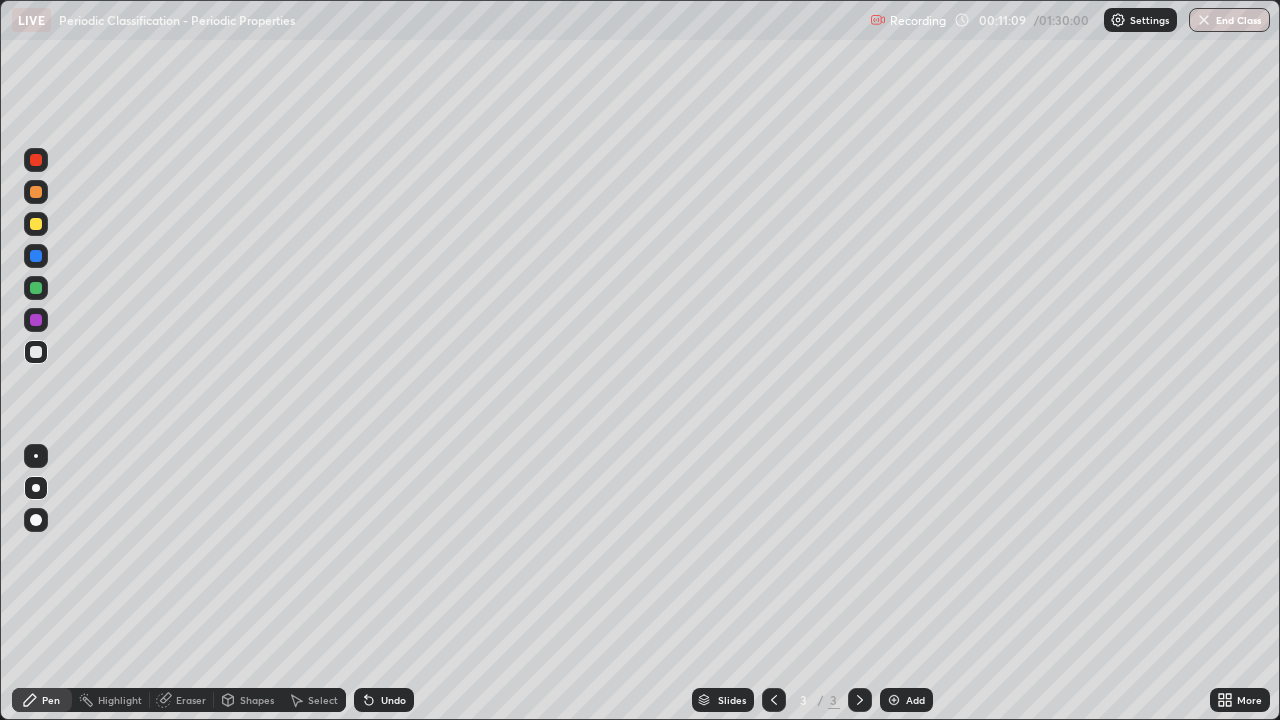 click on "Undo" at bounding box center [384, 700] 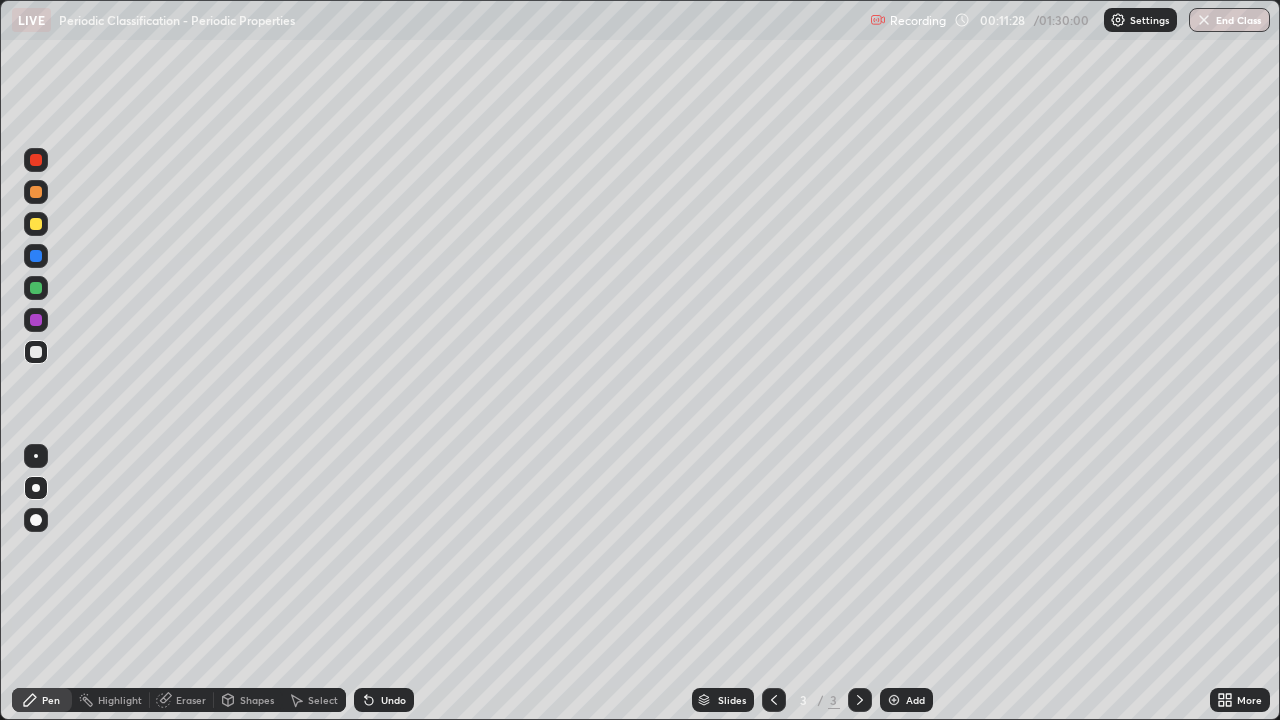 click at bounding box center [36, 224] 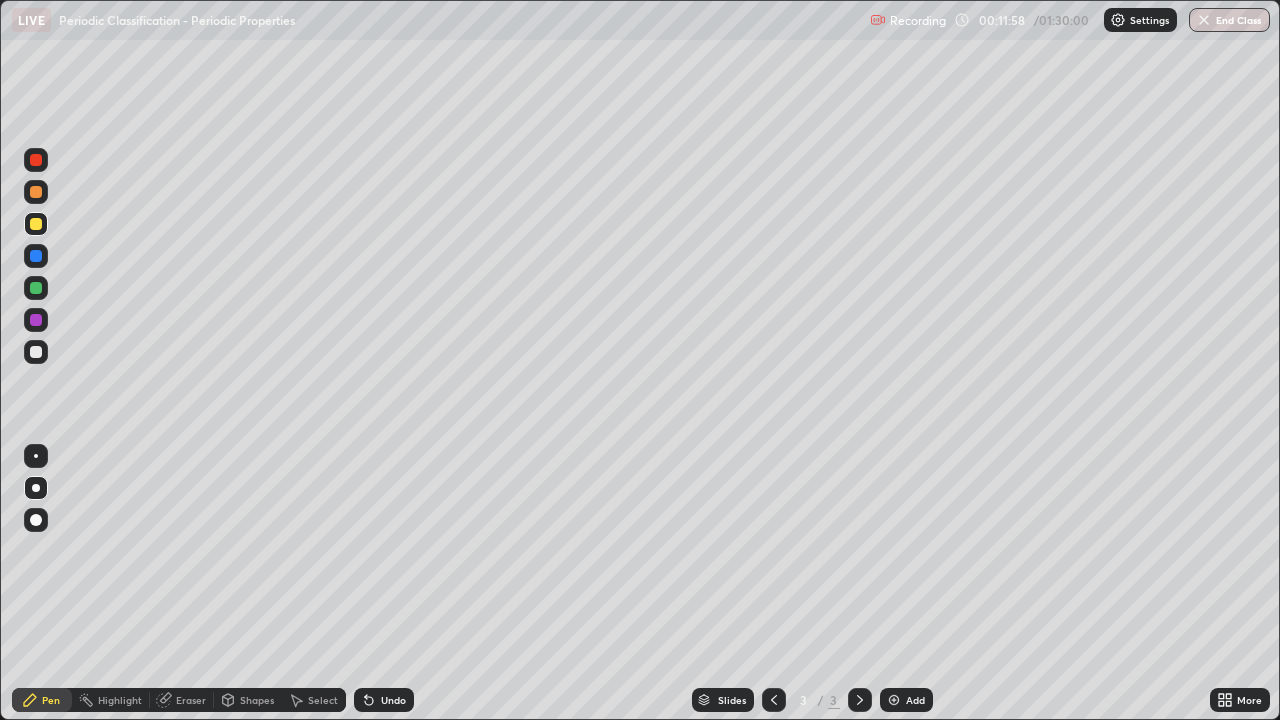 click at bounding box center [36, 352] 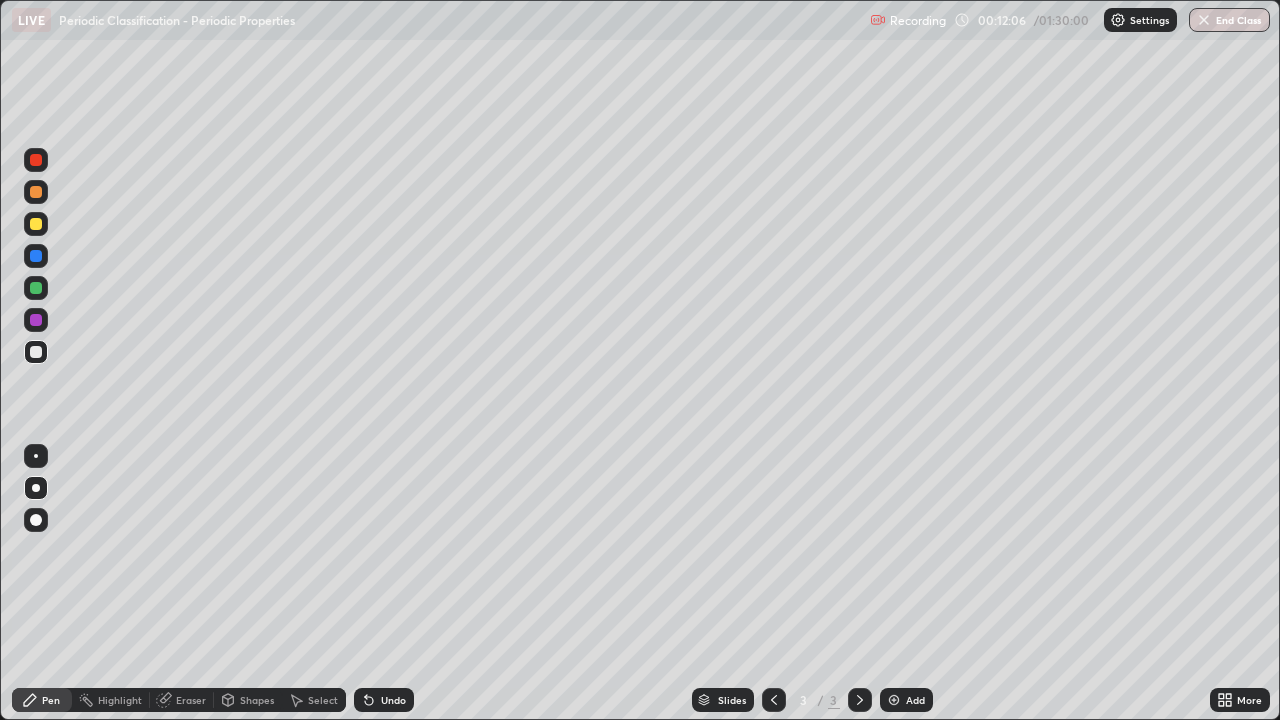 click at bounding box center [36, 224] 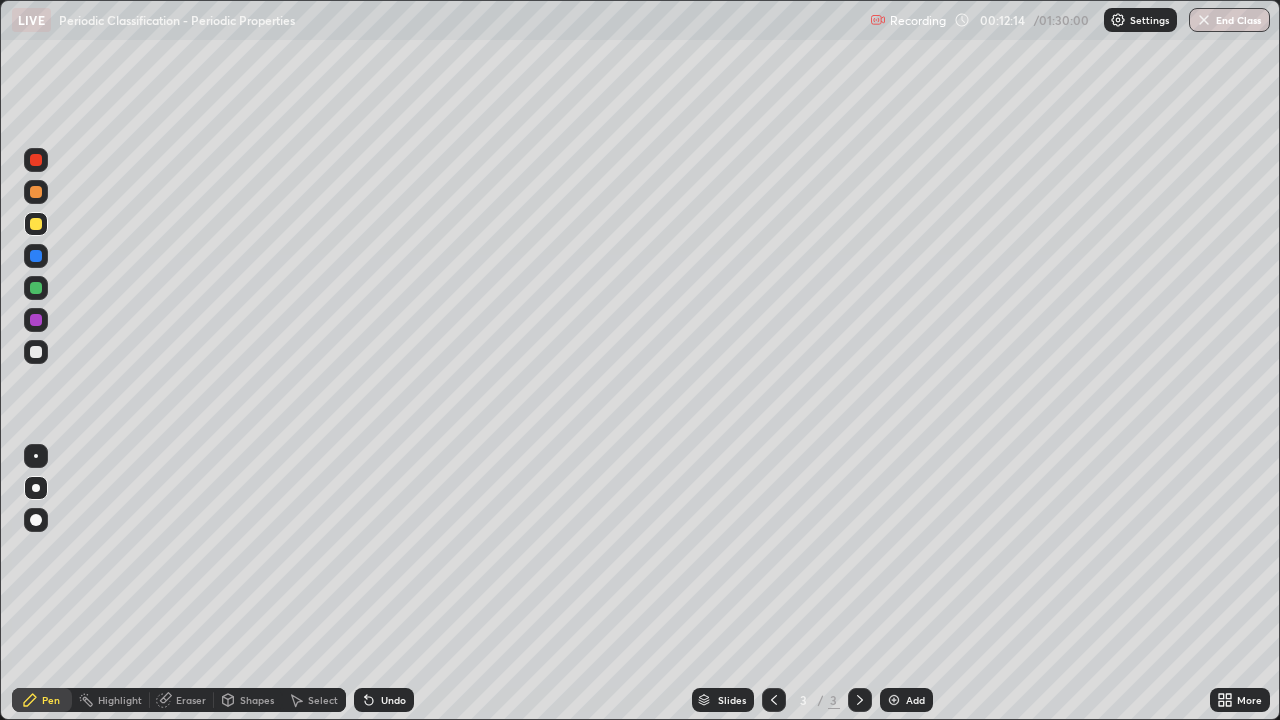 click at bounding box center [36, 352] 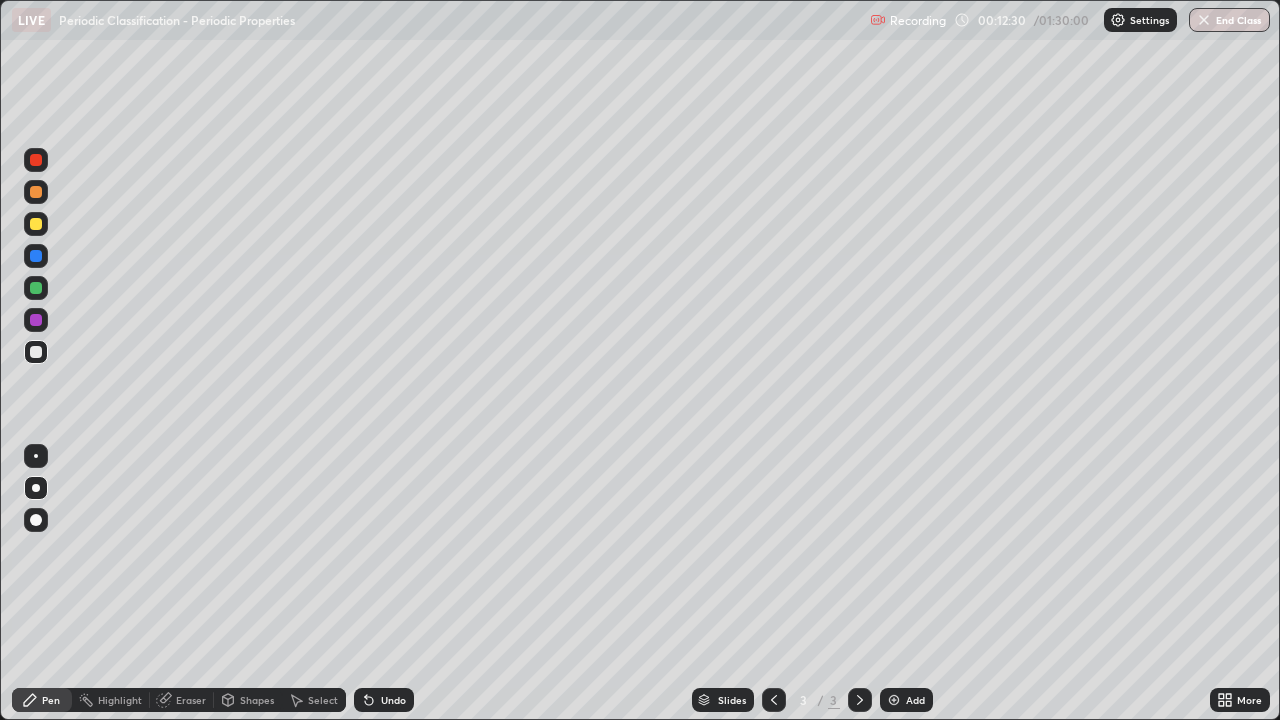 click on "More" at bounding box center [1249, 700] 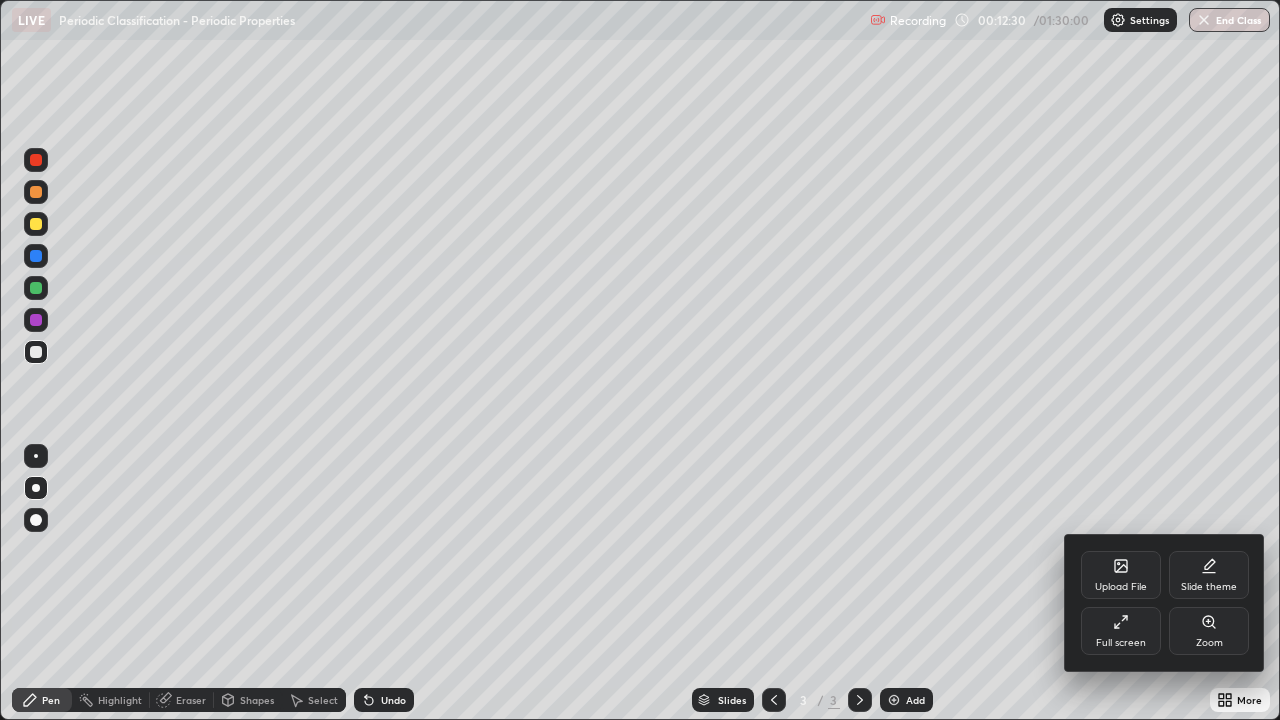 click 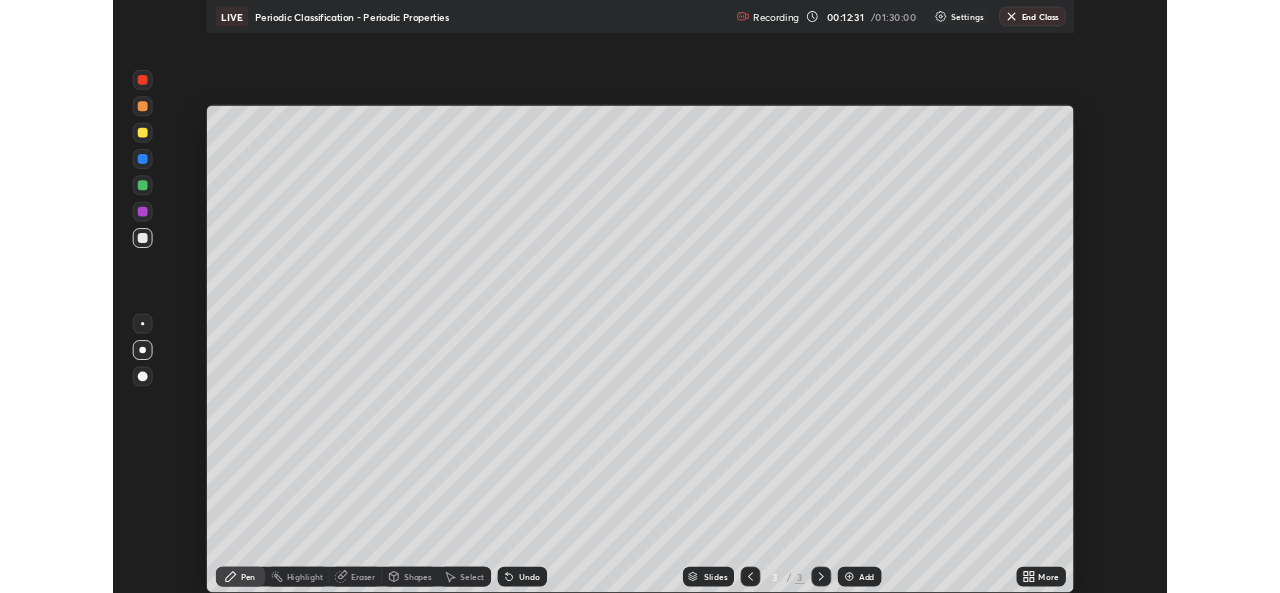scroll, scrollTop: 593, scrollLeft: 1280, axis: both 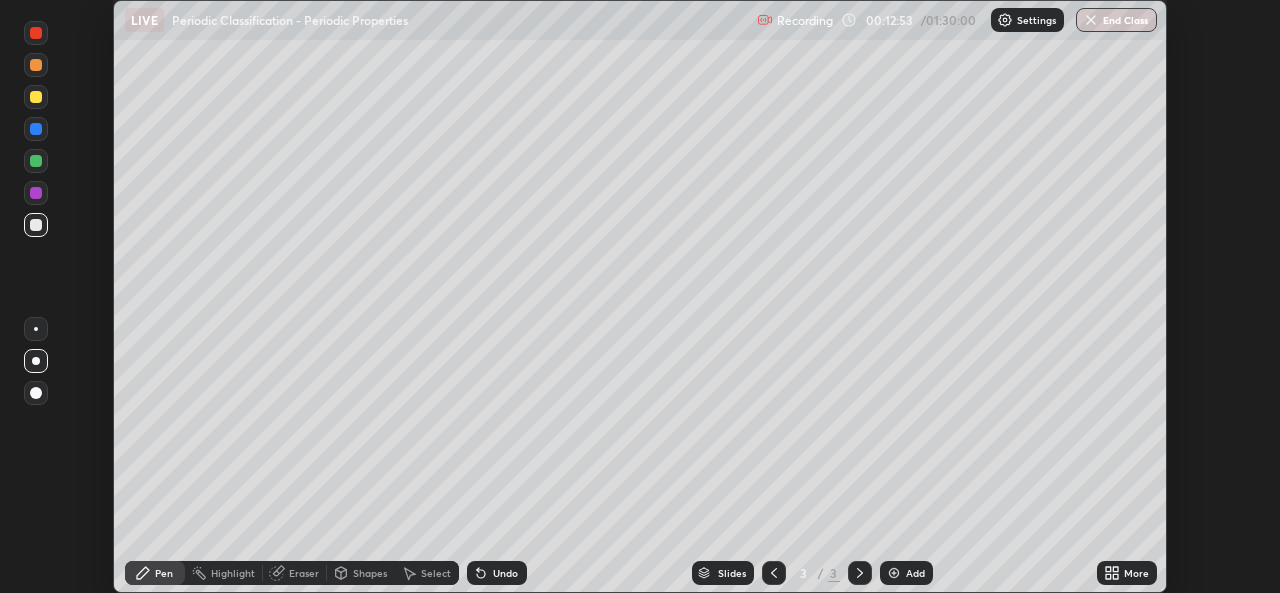 click 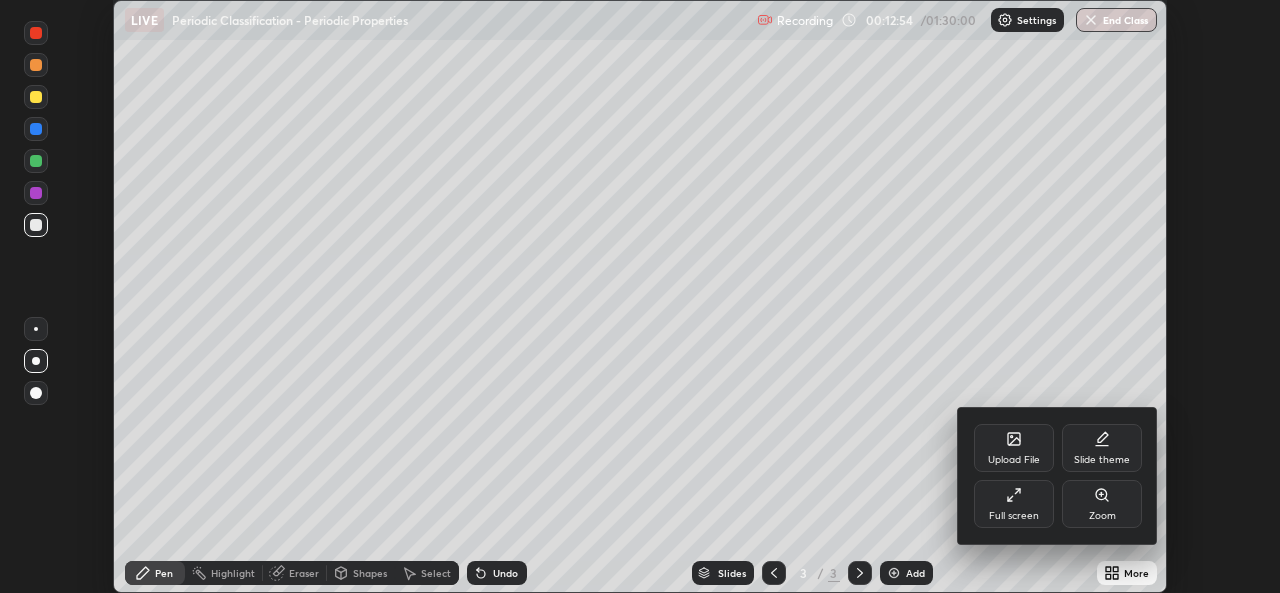 click on "Full screen" at bounding box center [1014, 504] 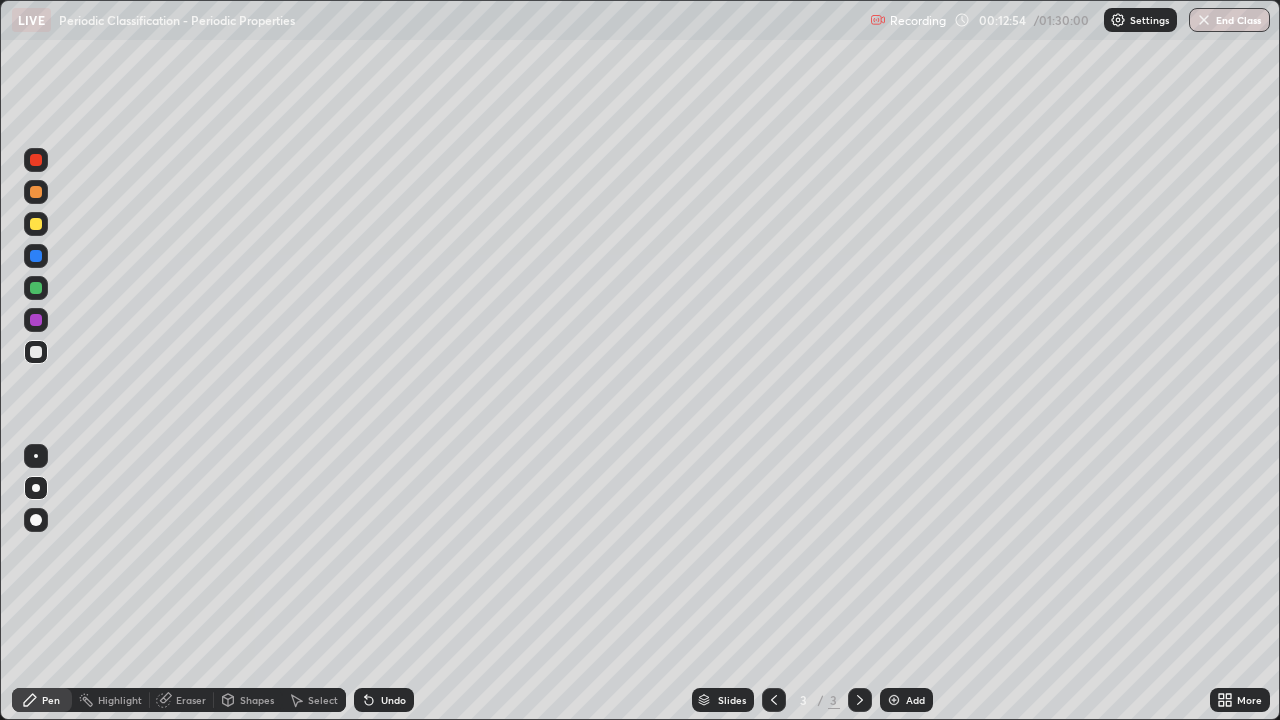 scroll, scrollTop: 99280, scrollLeft: 98720, axis: both 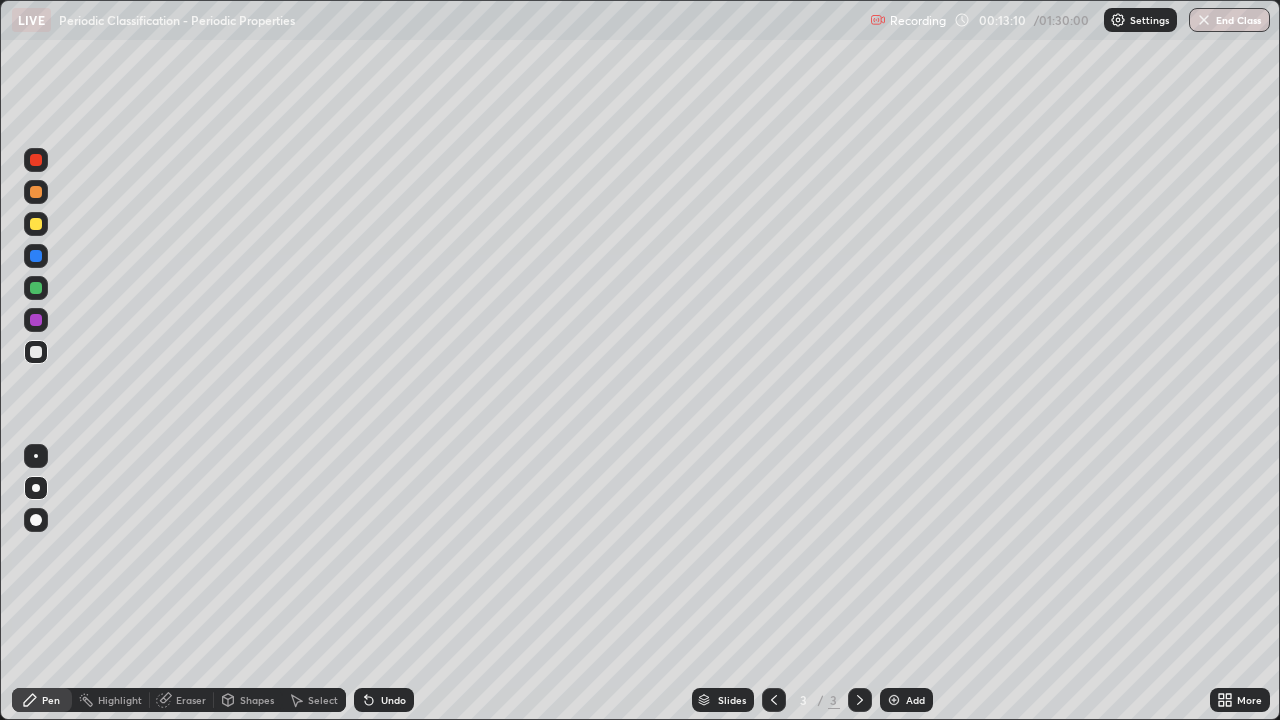 click on "Undo" at bounding box center [393, 700] 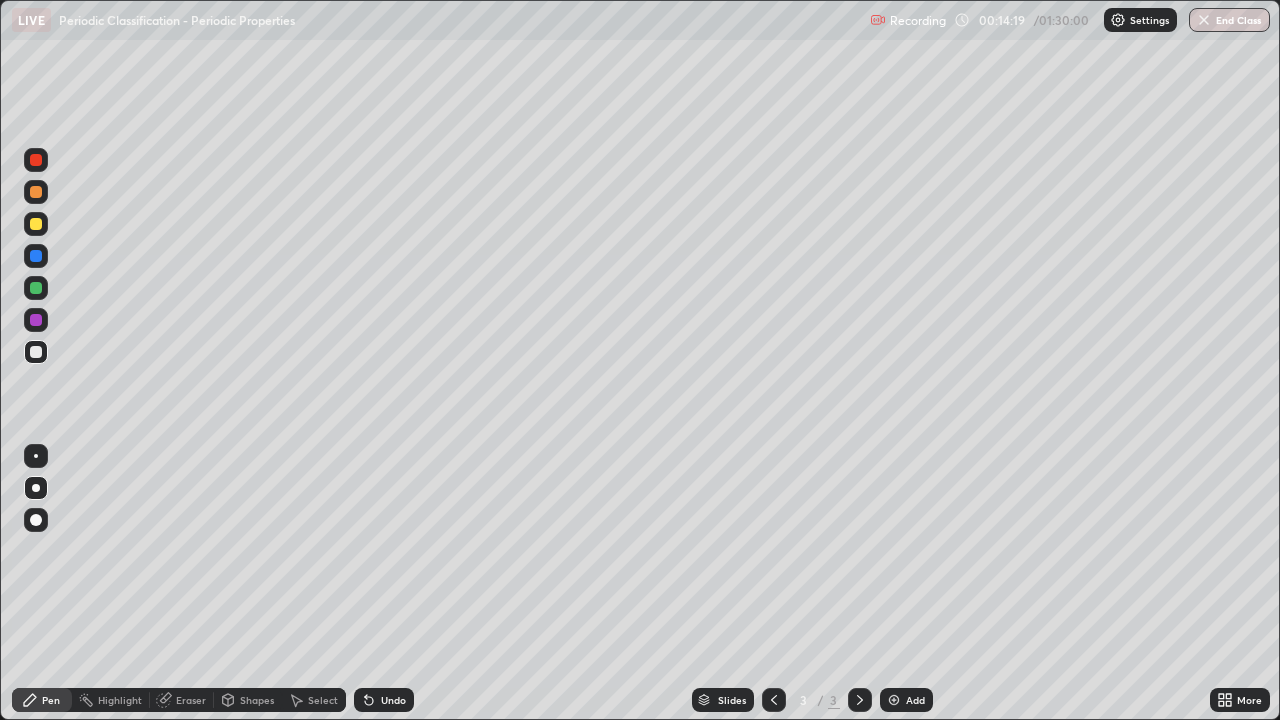 click on "Undo" at bounding box center (393, 700) 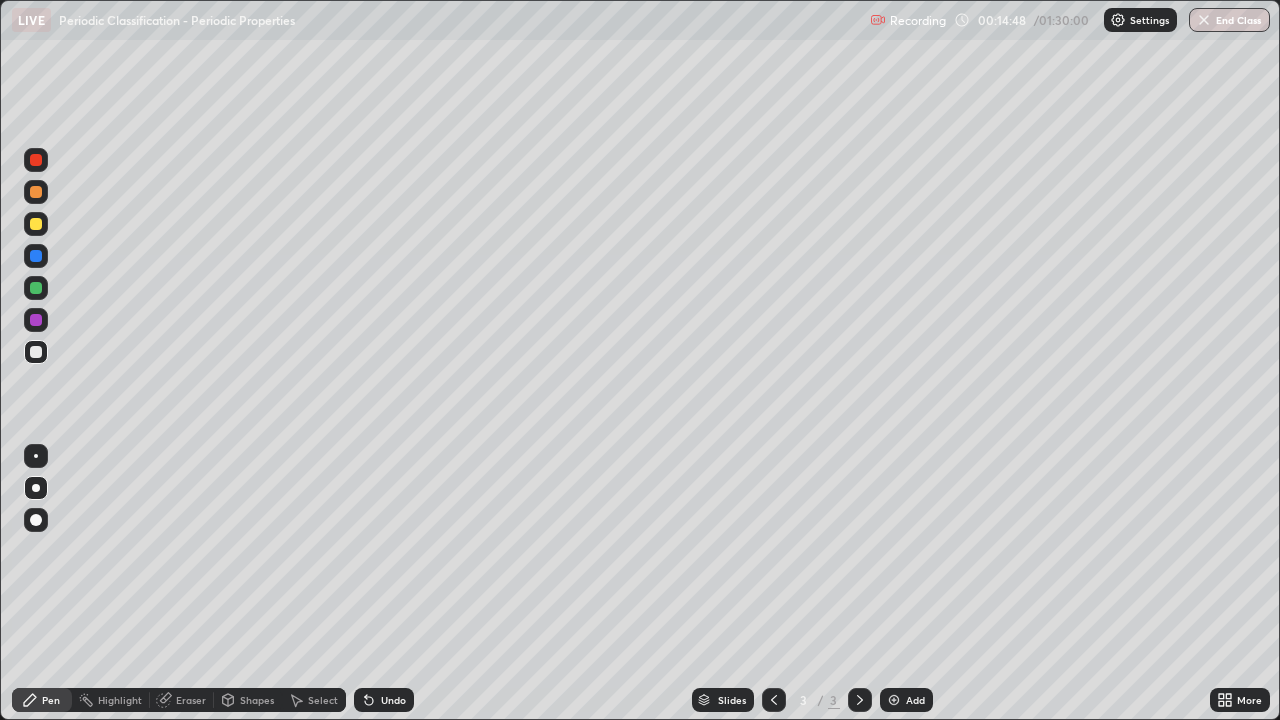 click at bounding box center [36, 288] 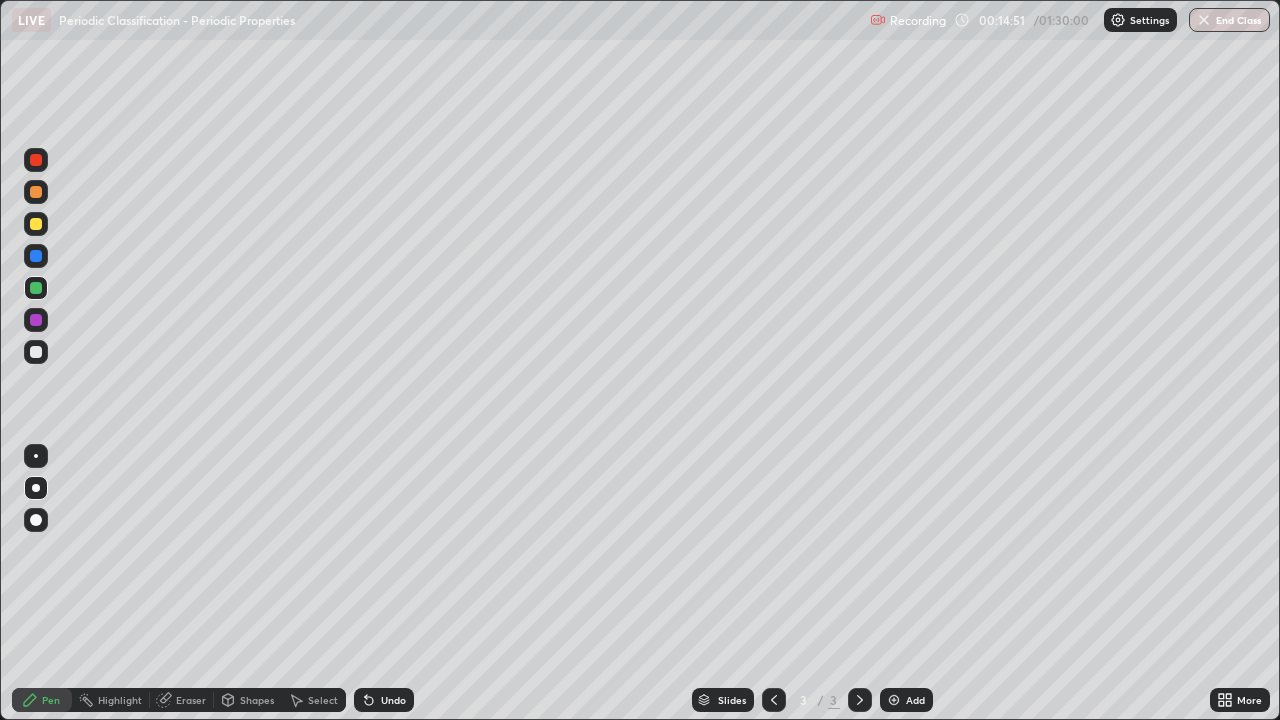 click at bounding box center (36, 352) 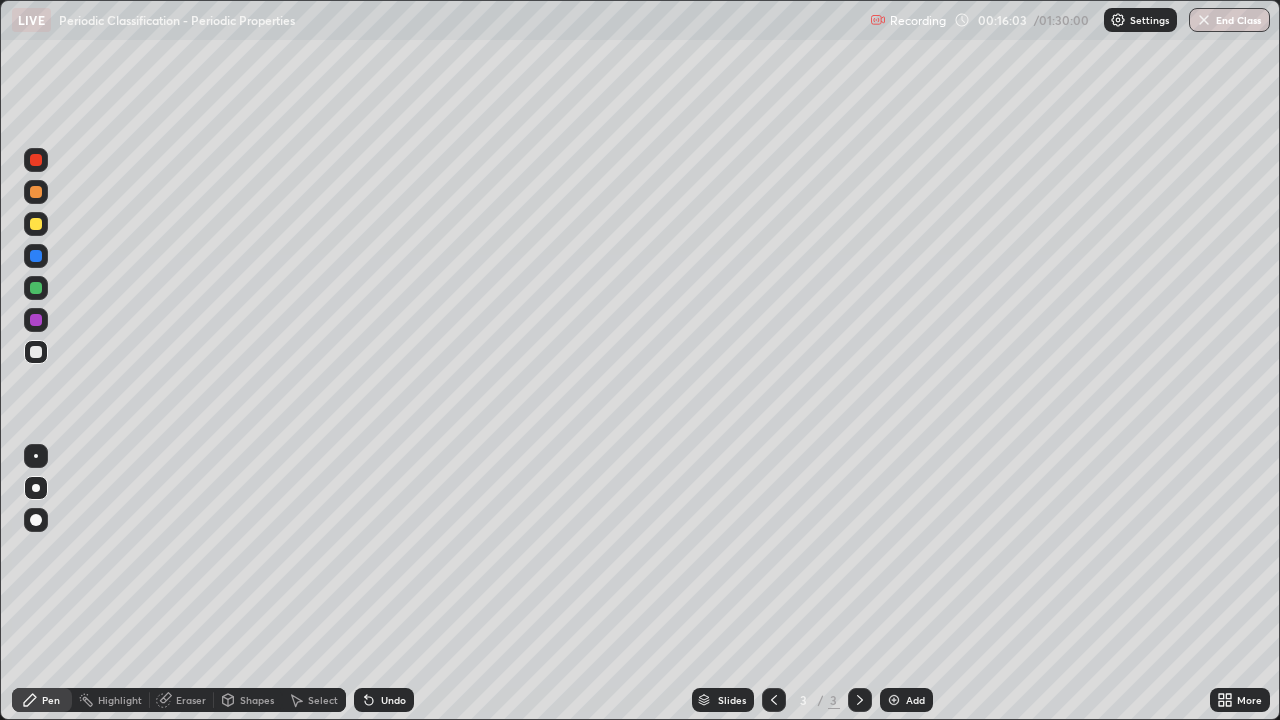 click at bounding box center [894, 700] 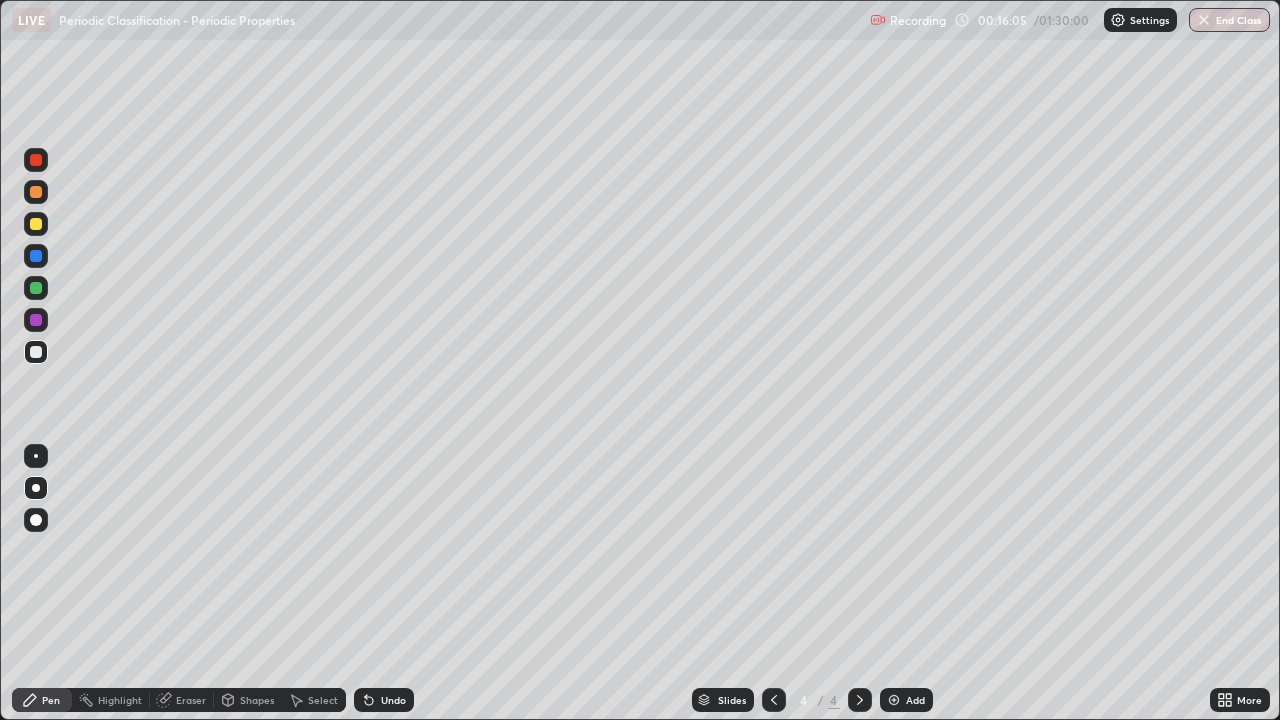 click at bounding box center [36, 224] 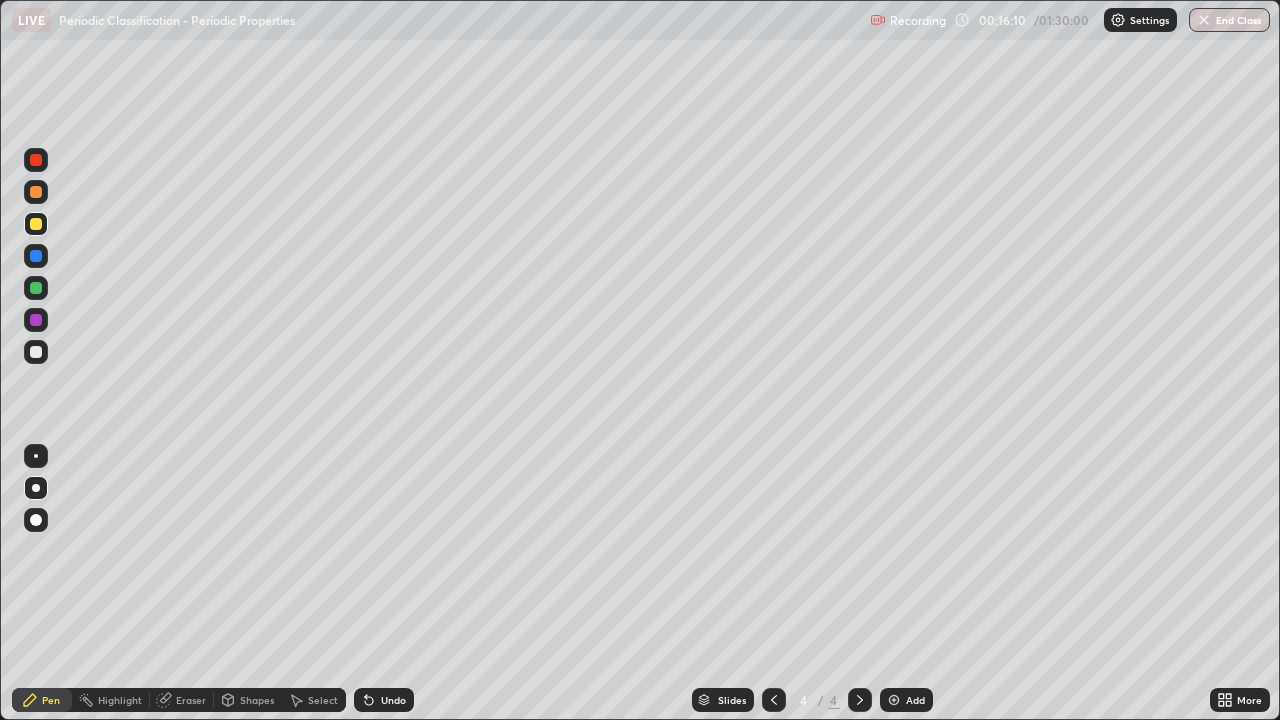 click at bounding box center [36, 288] 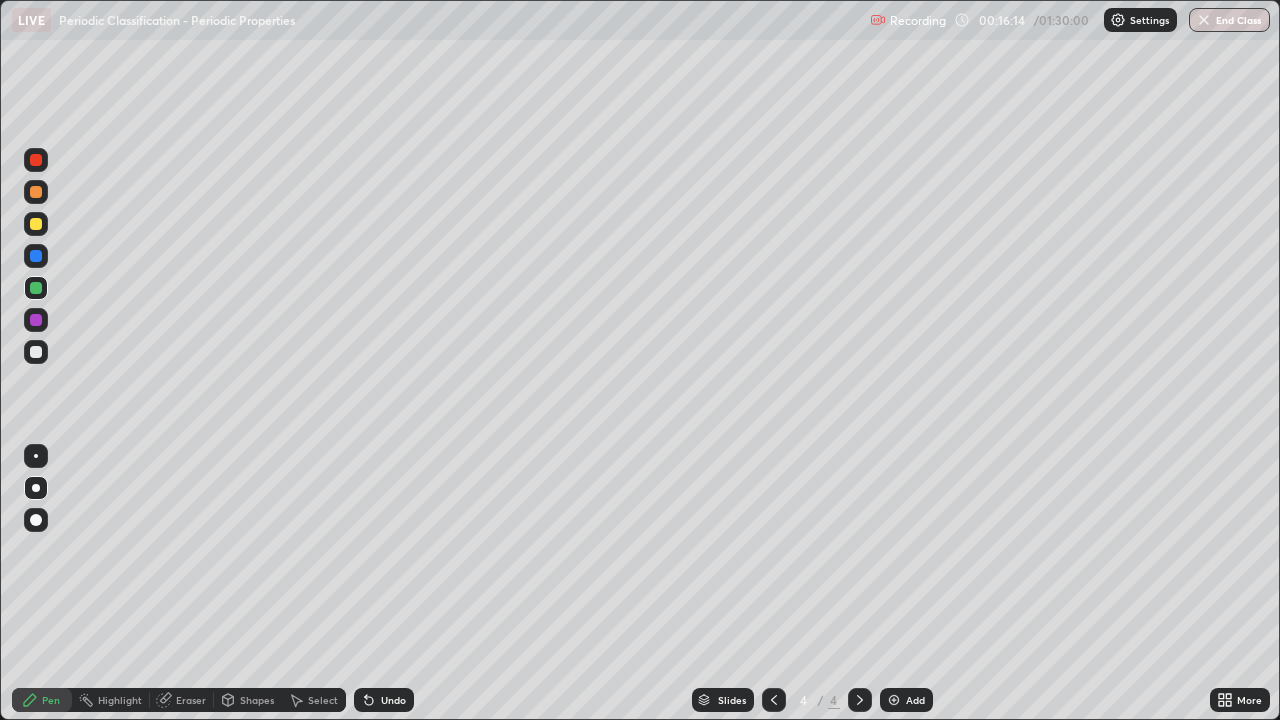 click at bounding box center (36, 352) 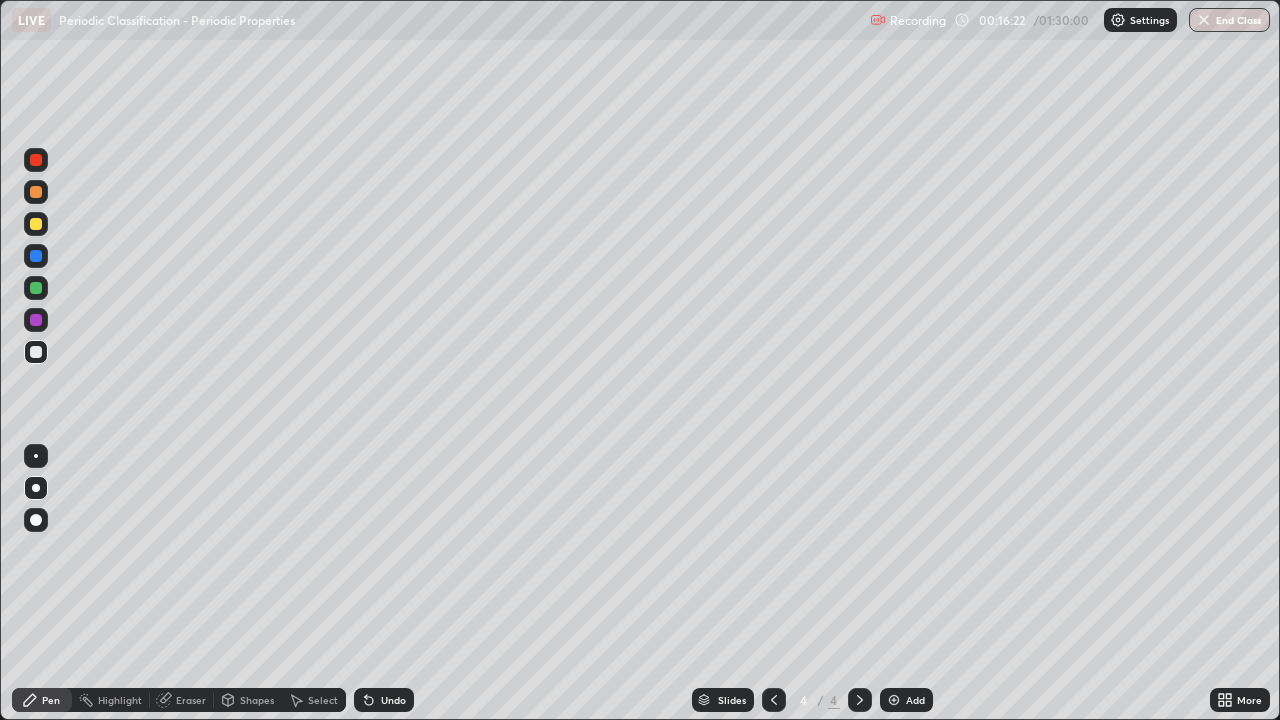 click 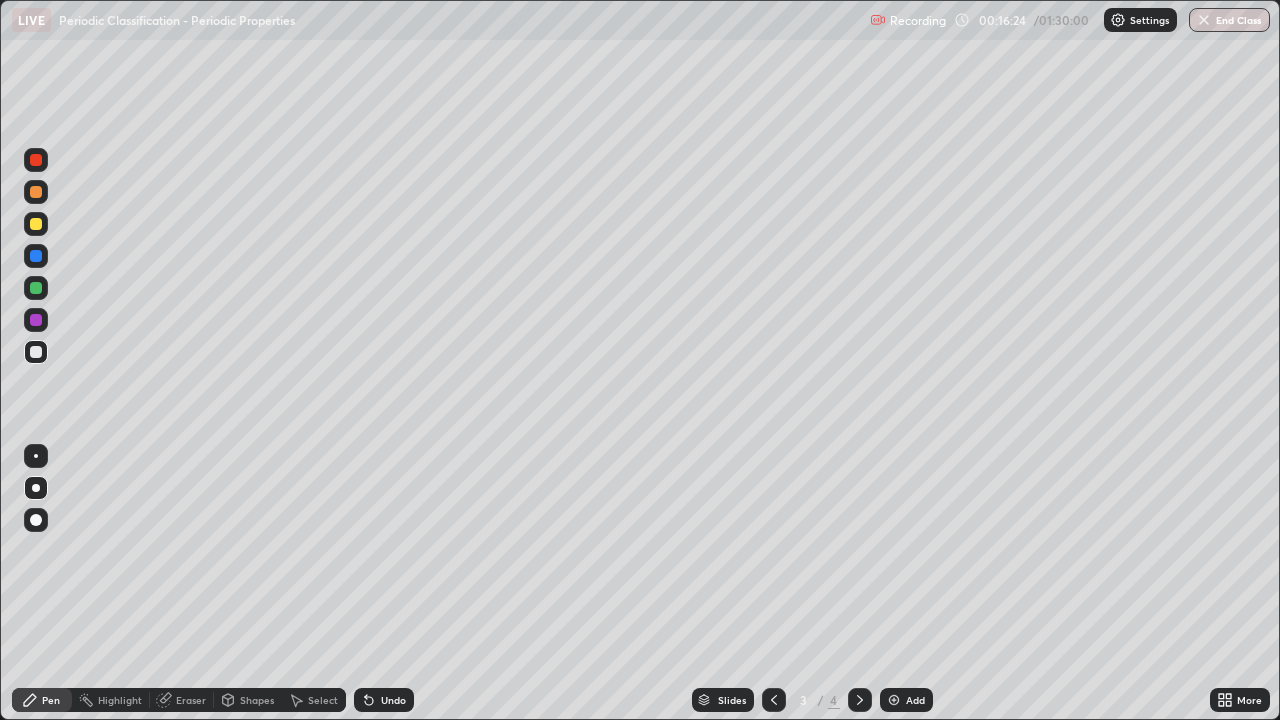 click on "Select" at bounding box center [323, 700] 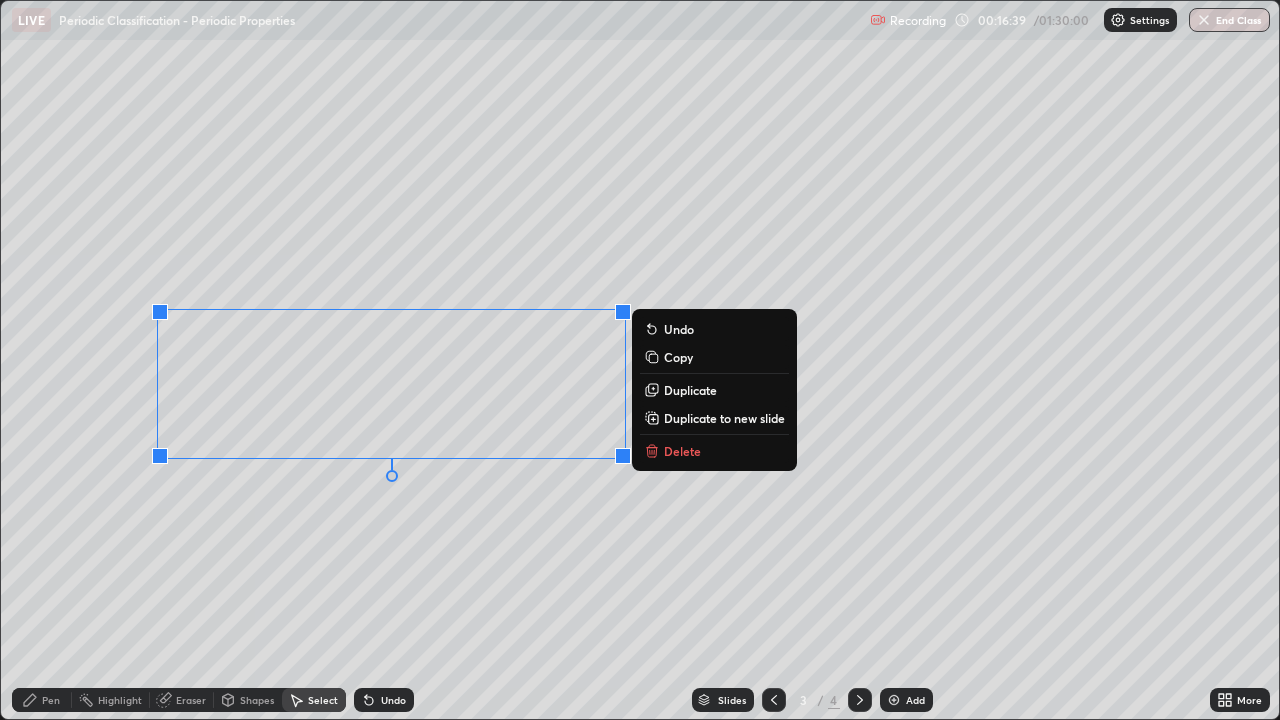 click on "Copy" at bounding box center (678, 357) 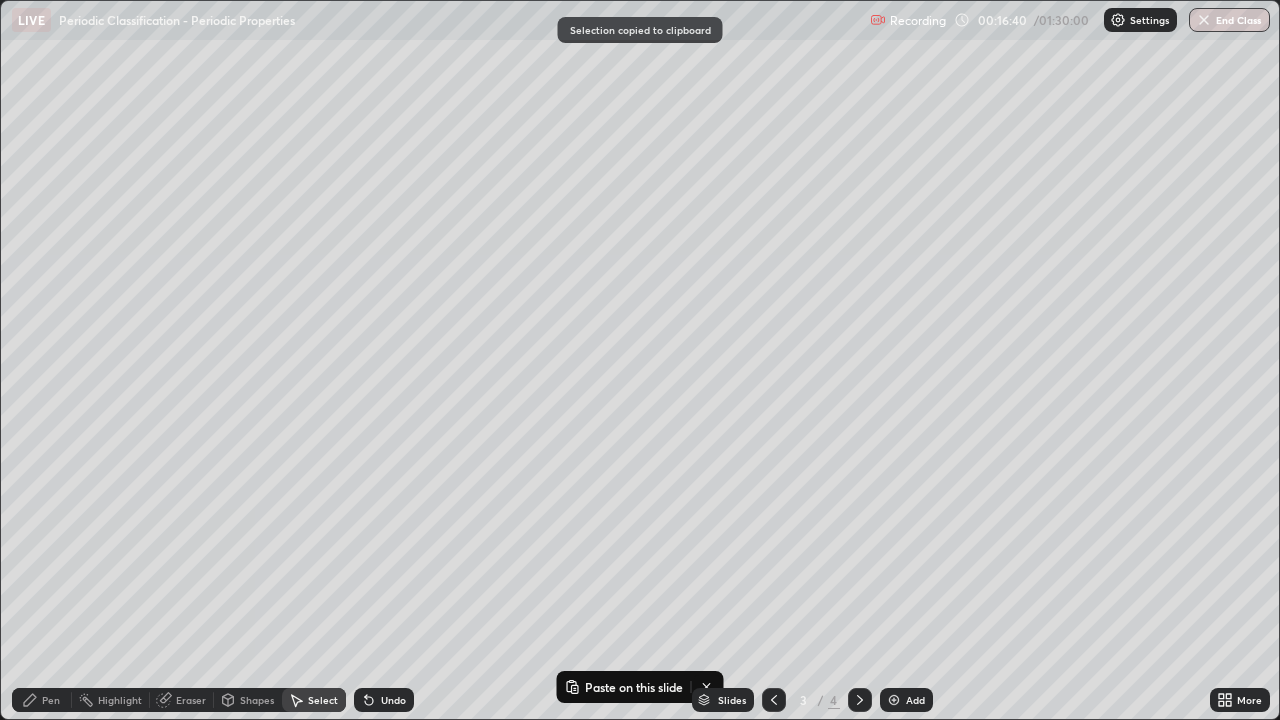 click 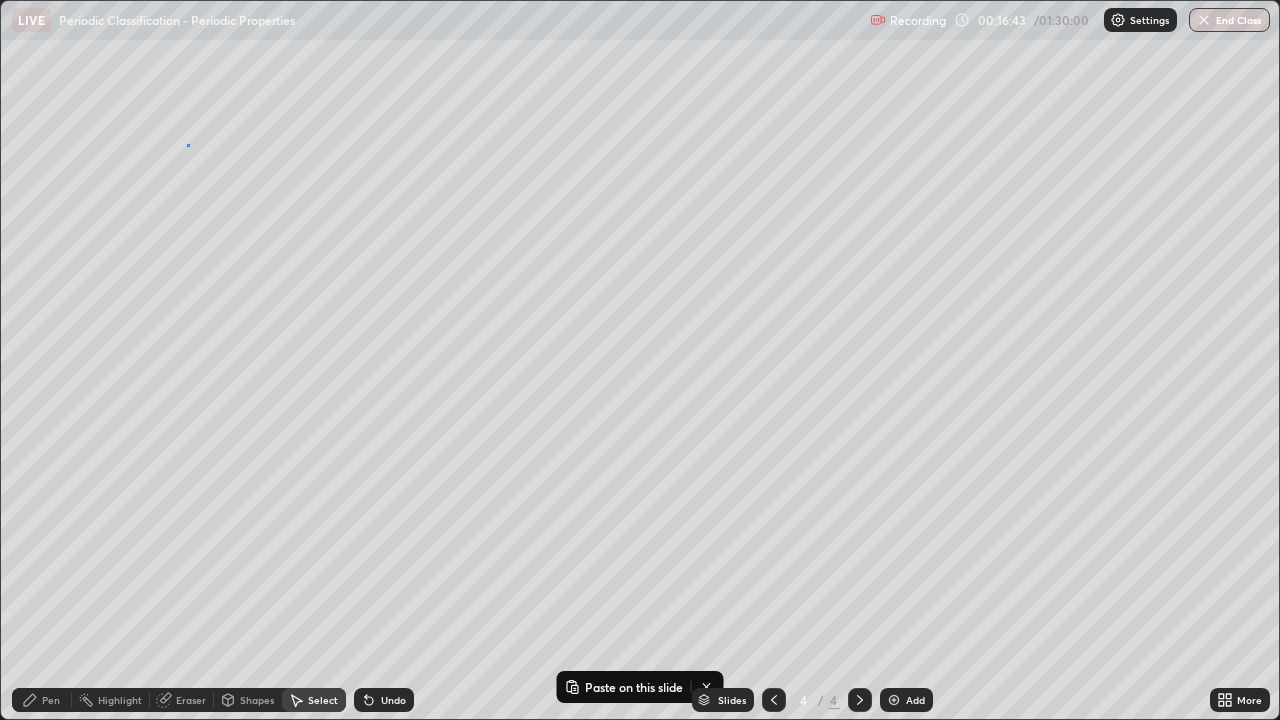 click on "0 ° Undo Copy Paste here Duplicate Duplicate to new slide Delete" at bounding box center [640, 360] 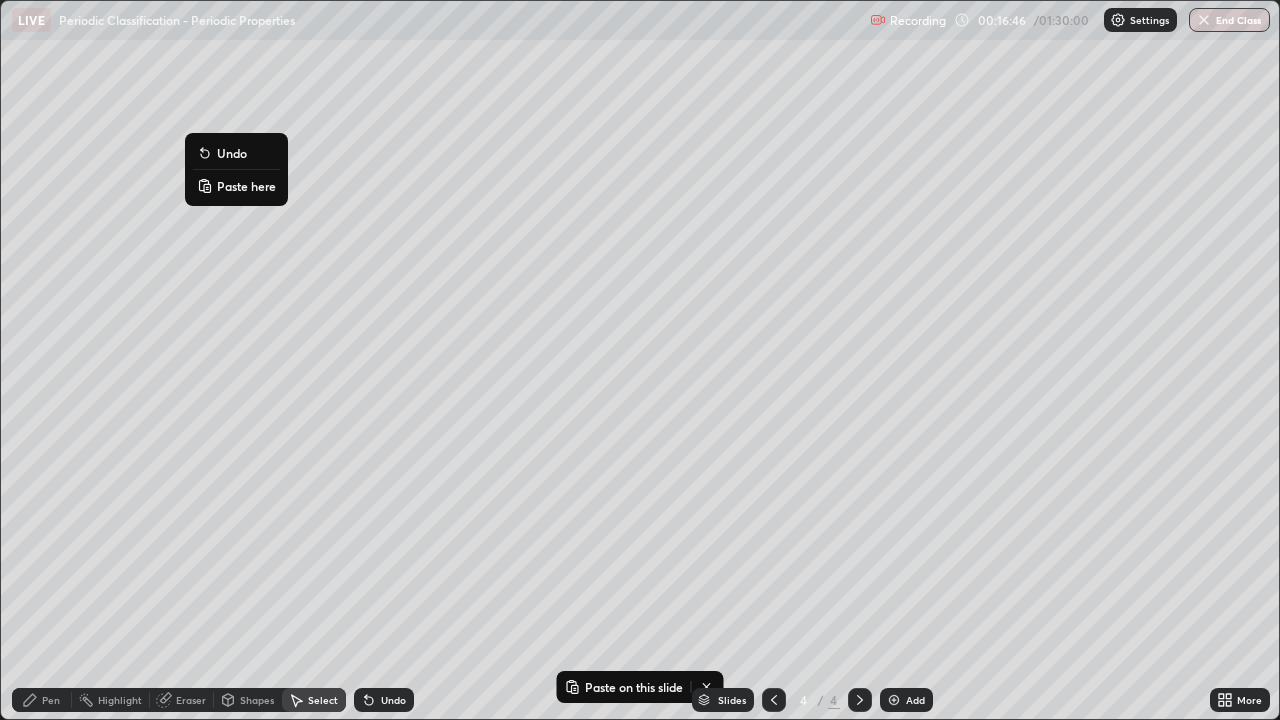click on "Paste here" at bounding box center [246, 186] 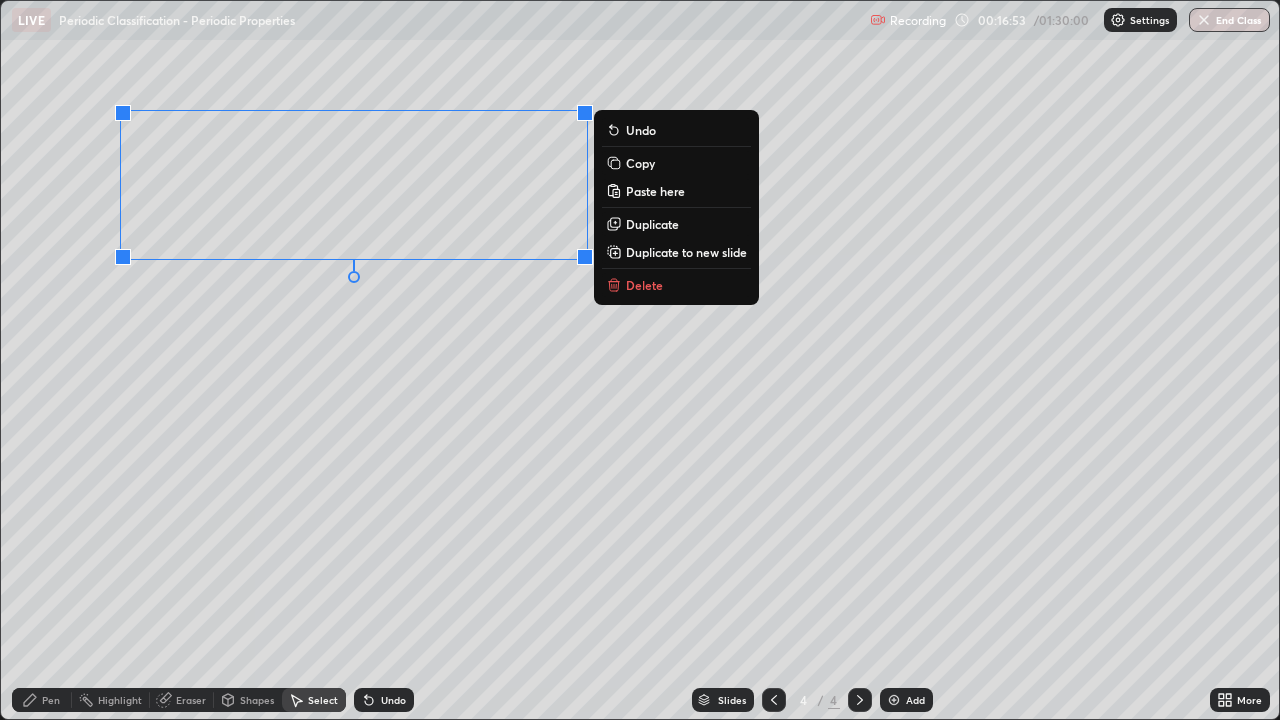 click on "Pen" at bounding box center (51, 700) 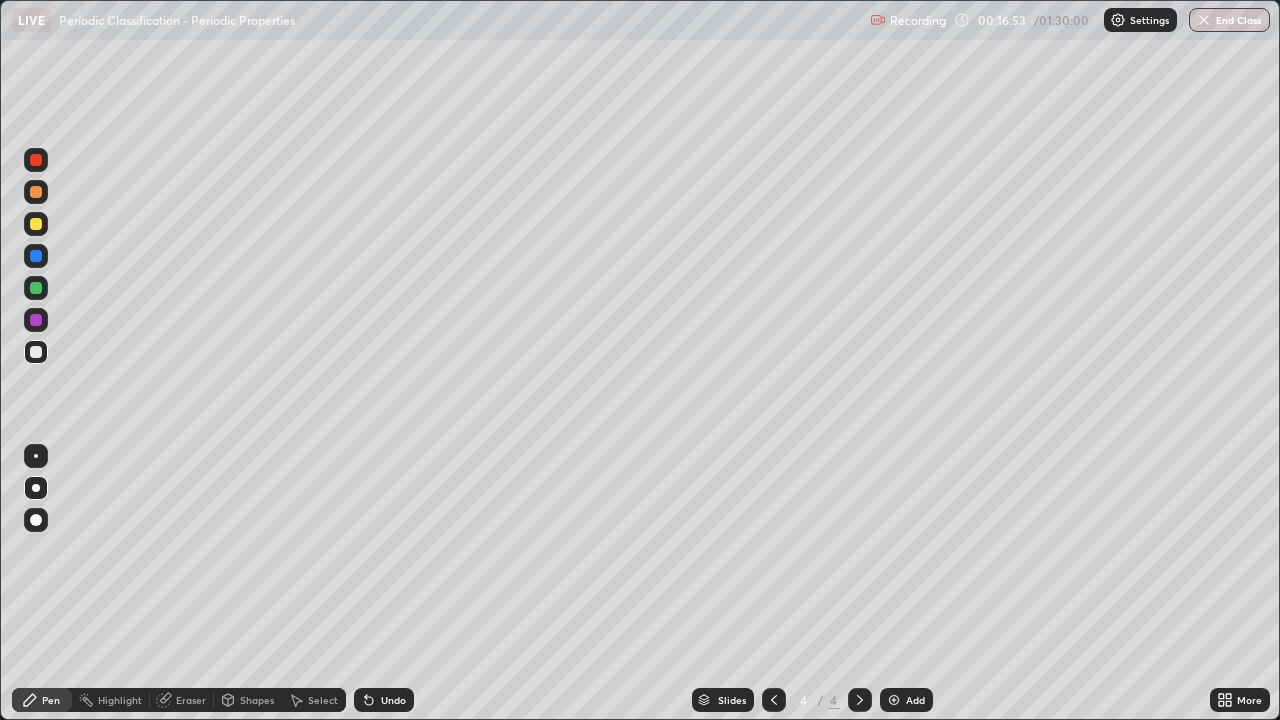 click at bounding box center [36, 352] 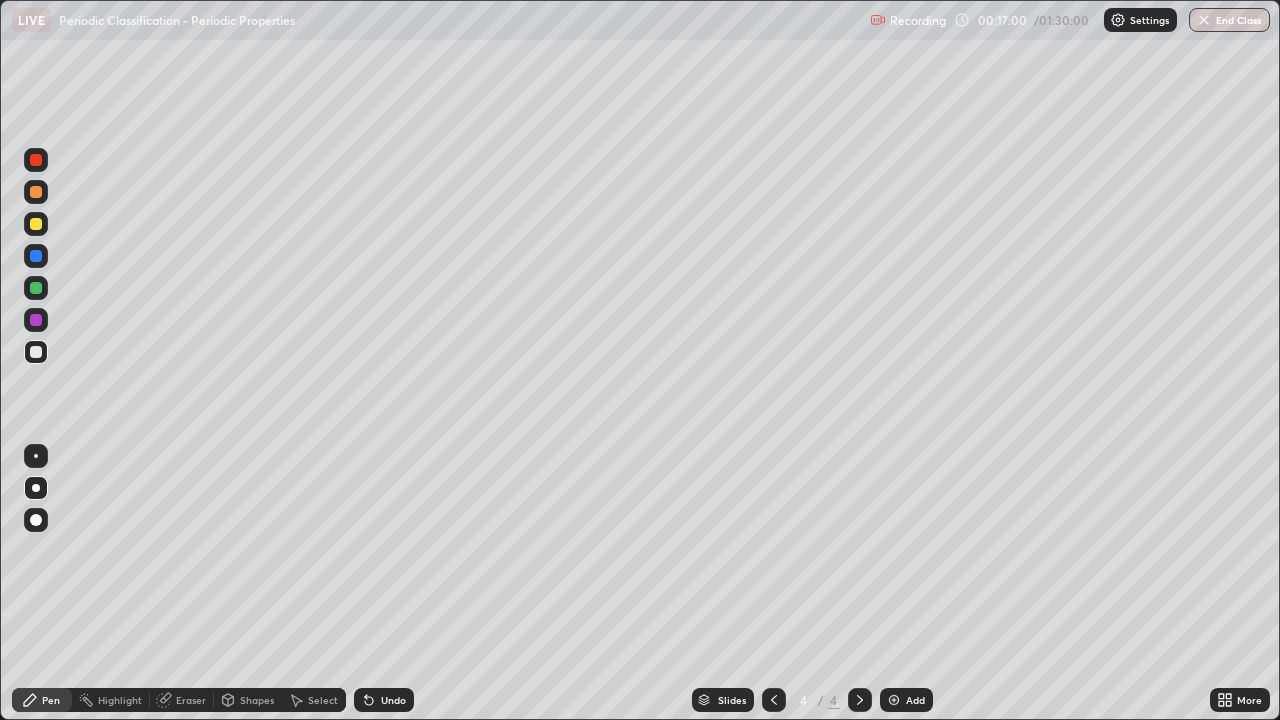 click on "Eraser" at bounding box center [191, 700] 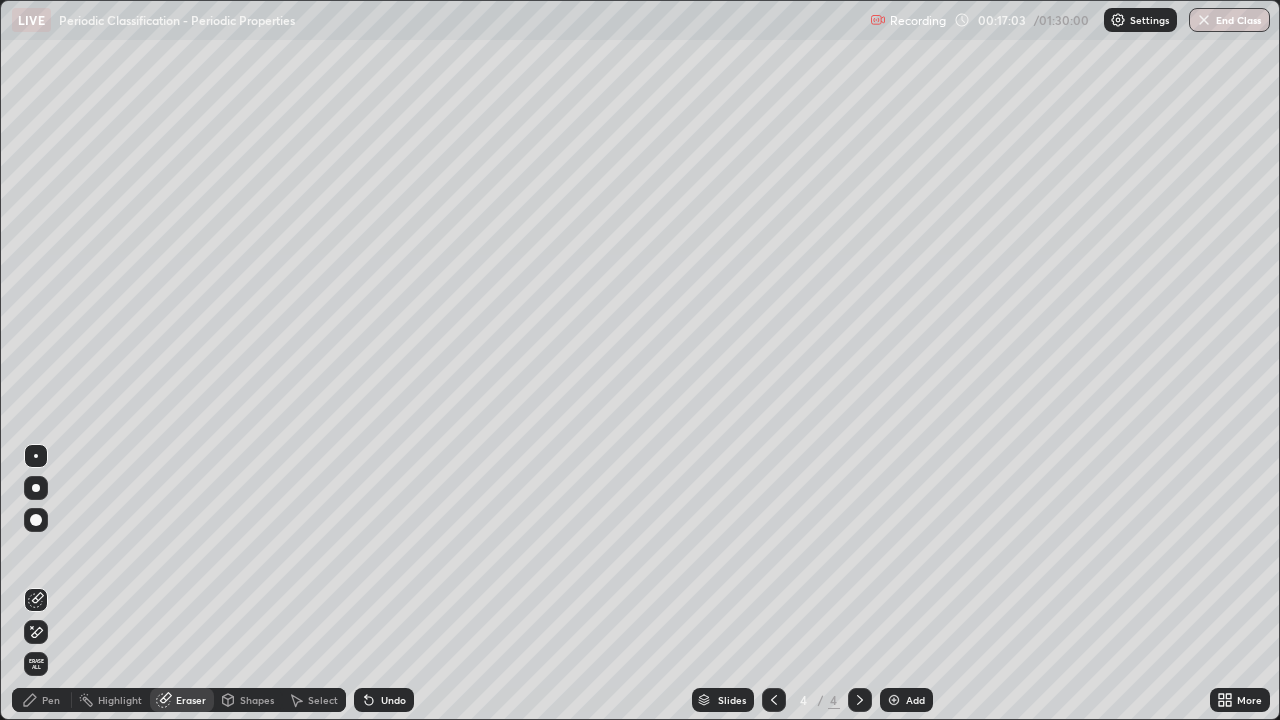 click on "Pen" at bounding box center [42, 700] 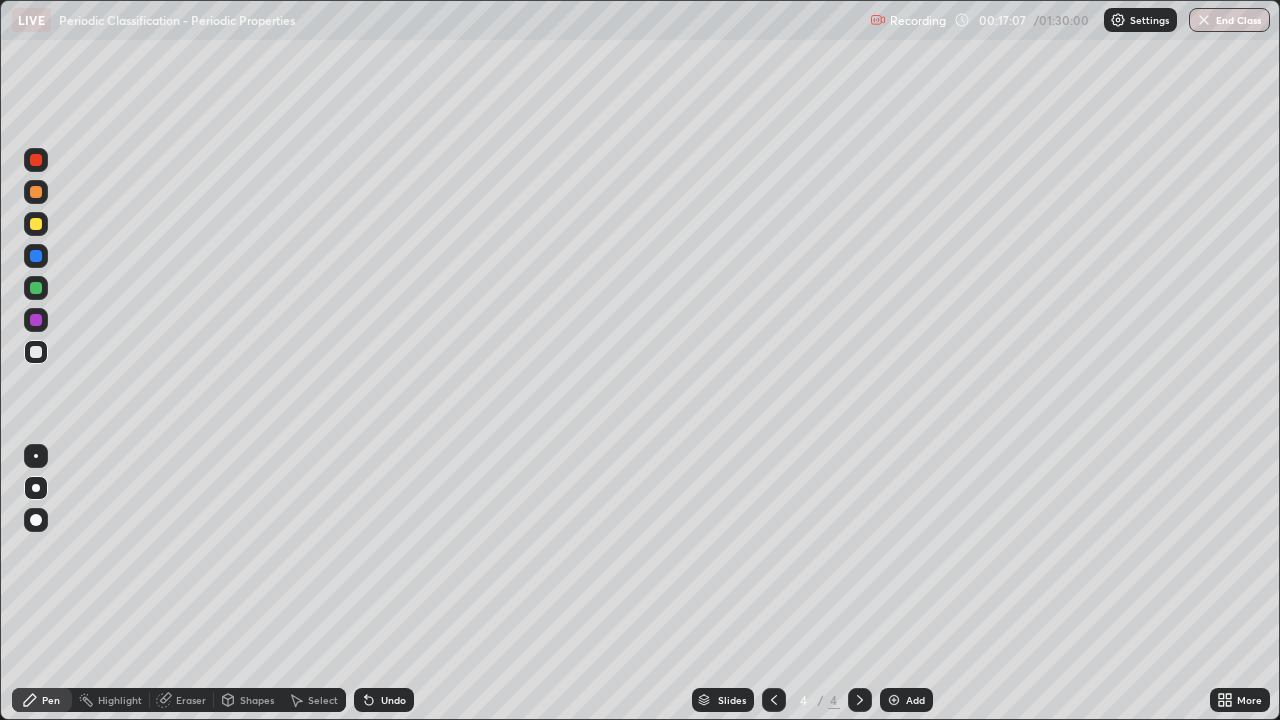 click on "Eraser" at bounding box center (191, 700) 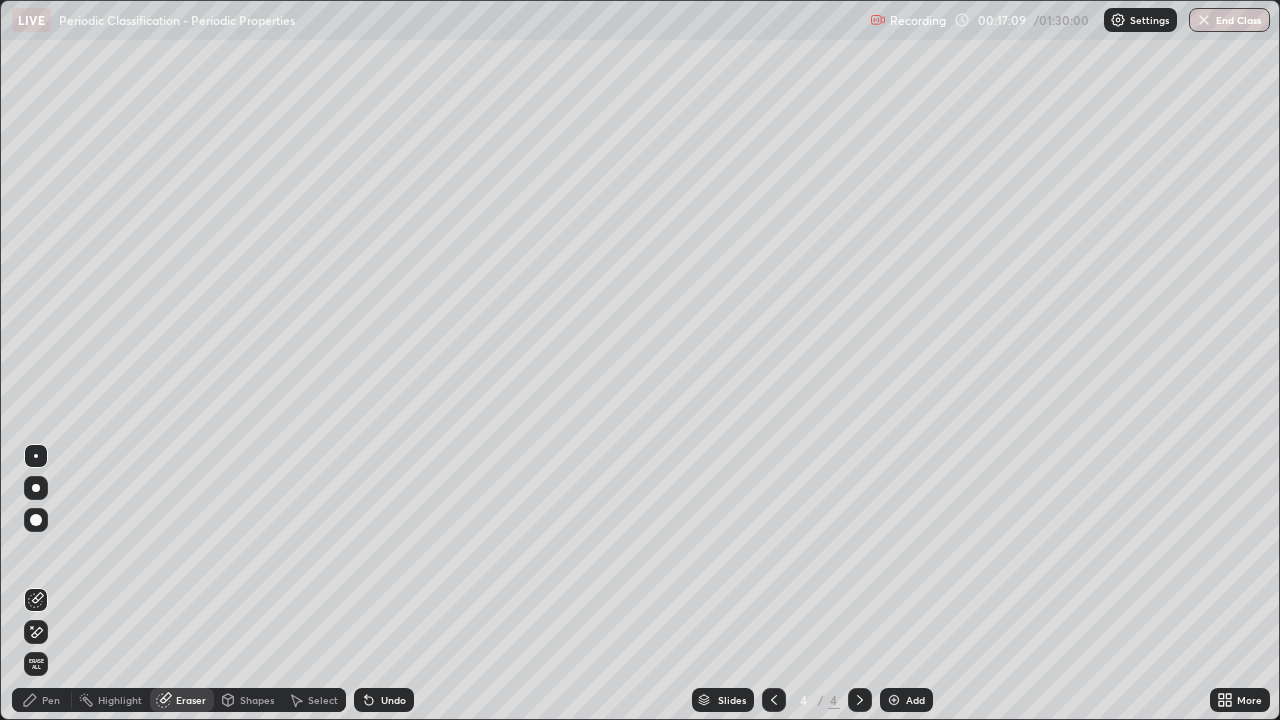 click on "Pen" at bounding box center [51, 700] 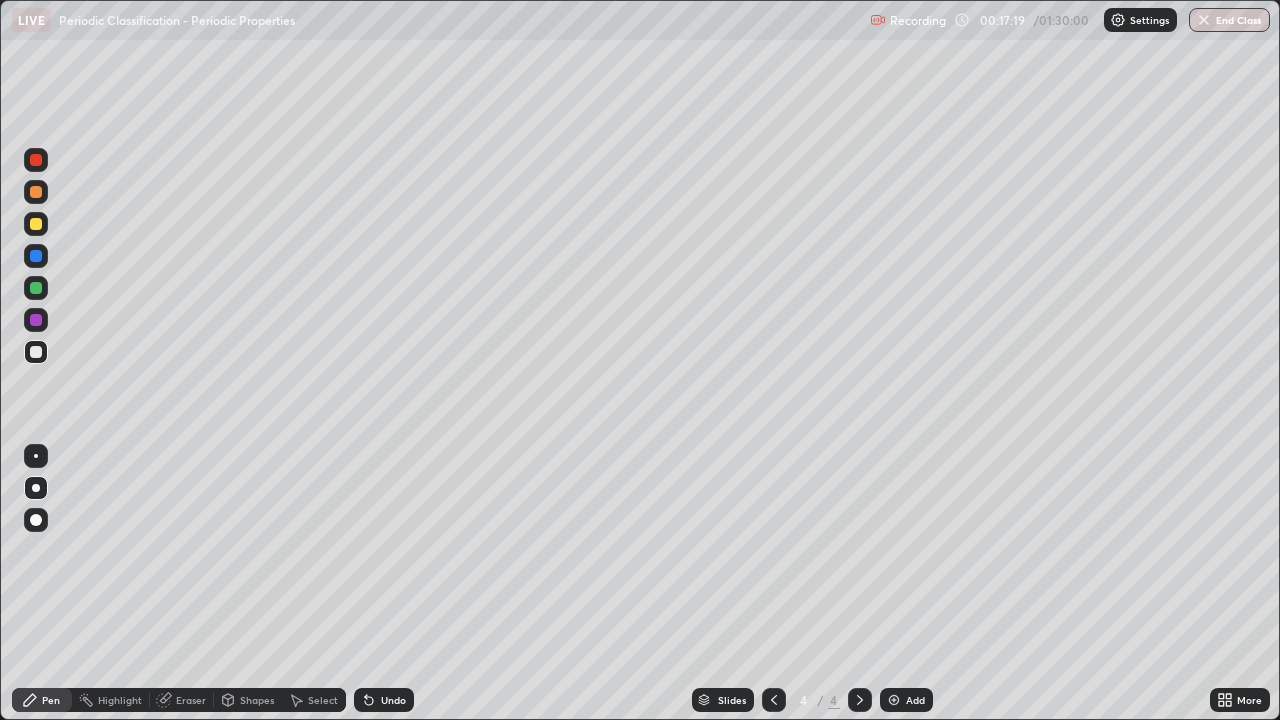 click at bounding box center [36, 288] 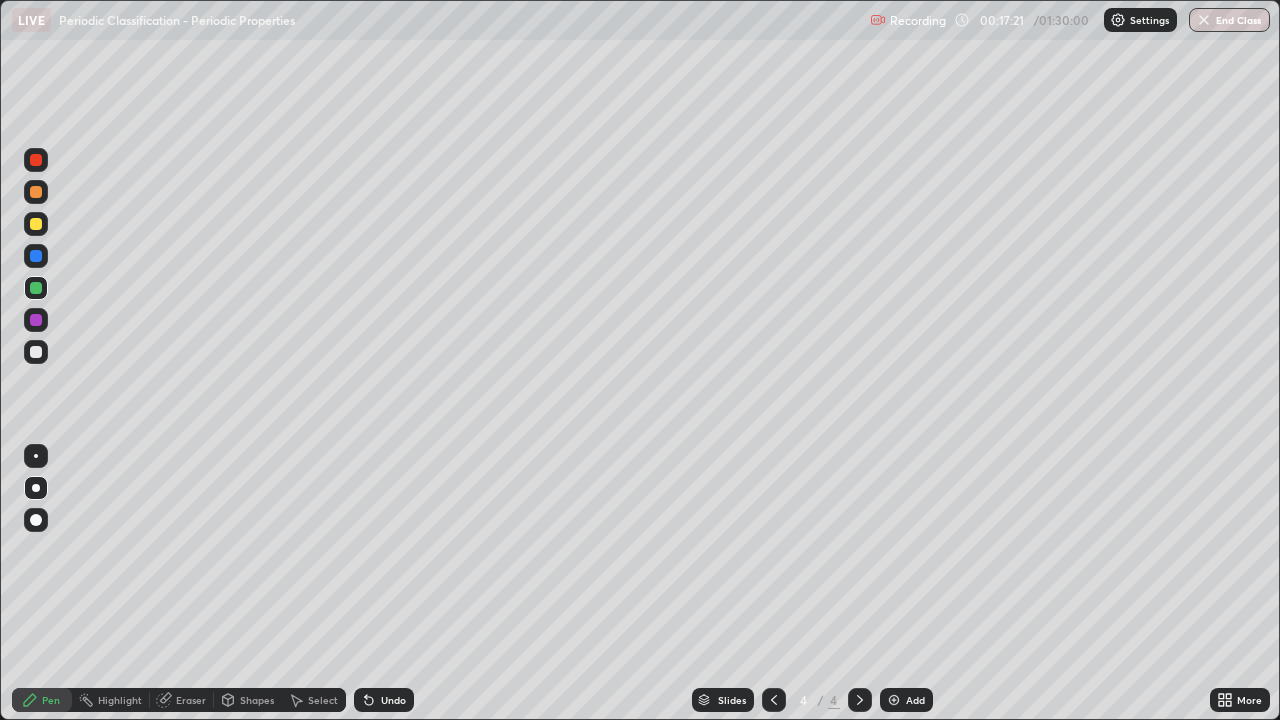 click at bounding box center [36, 352] 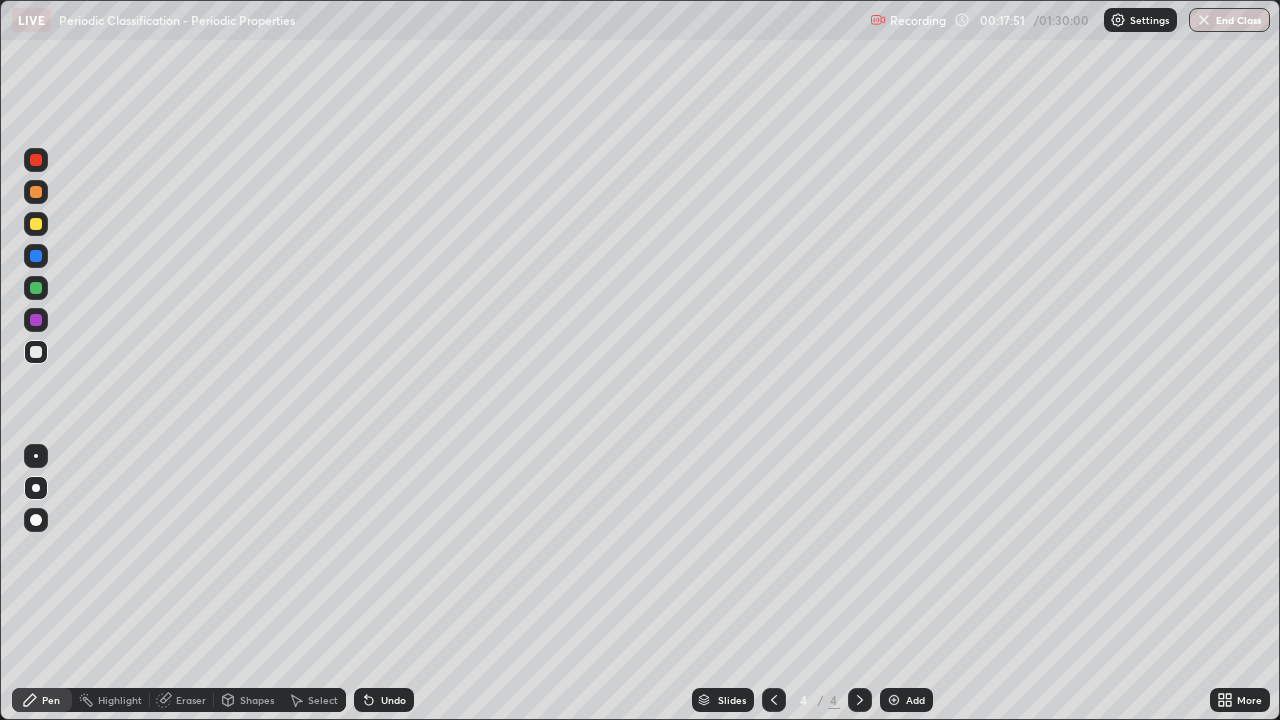 click at bounding box center [36, 320] 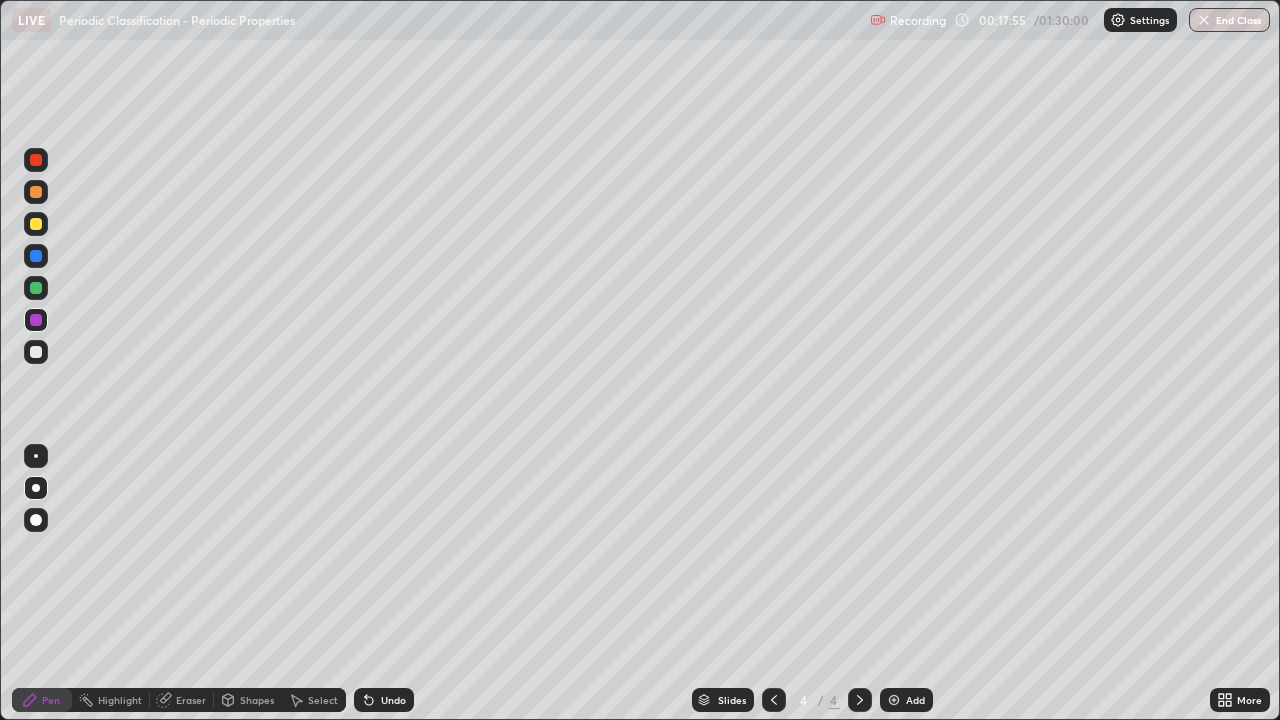 click at bounding box center (36, 352) 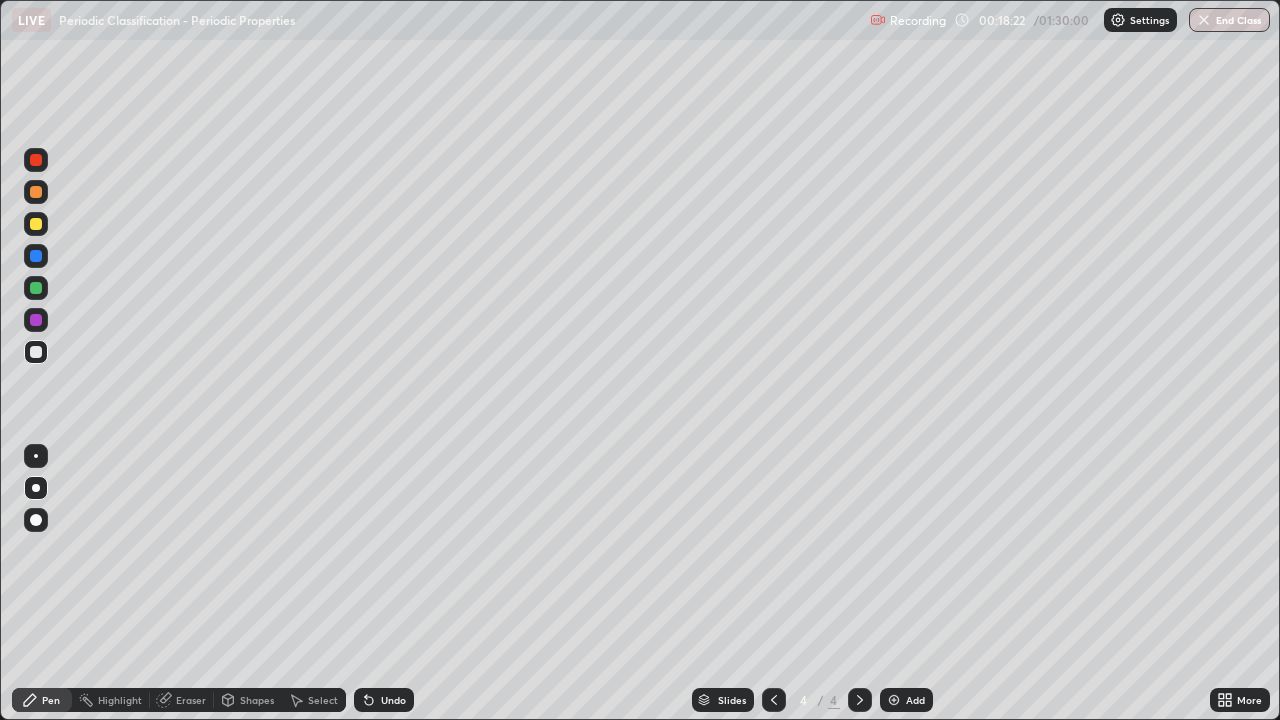 click at bounding box center [36, 288] 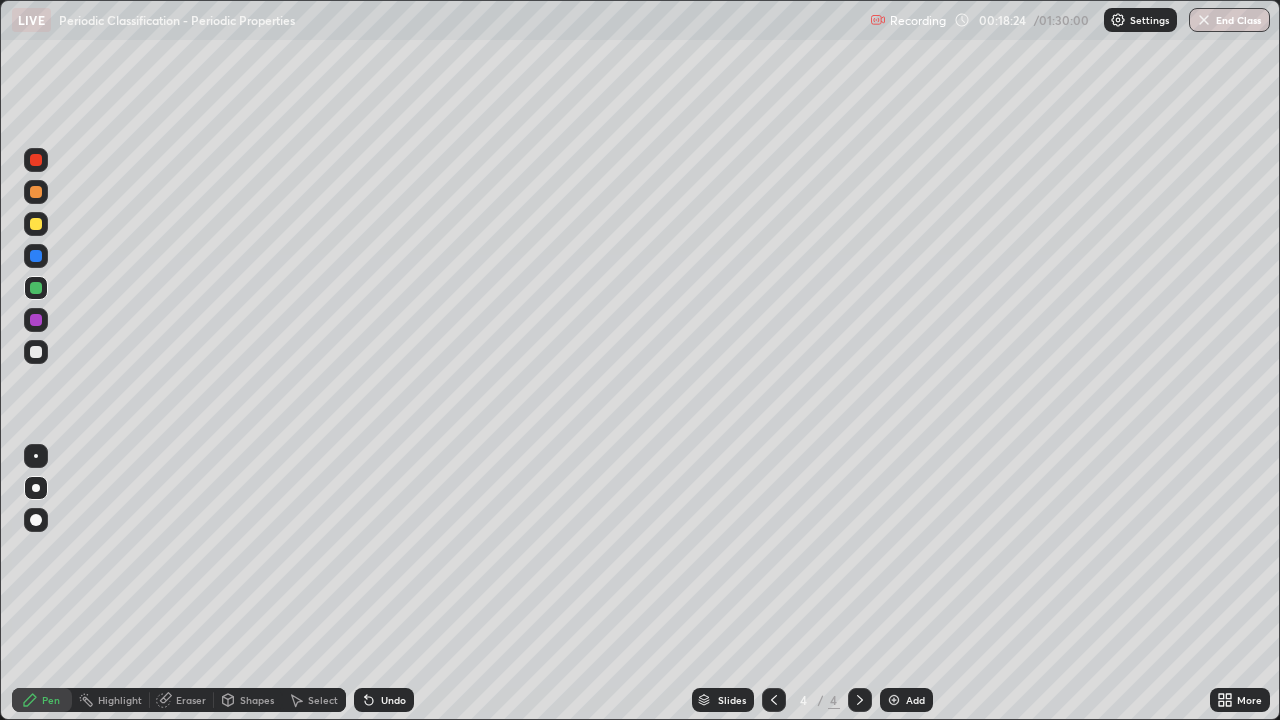 click at bounding box center [36, 352] 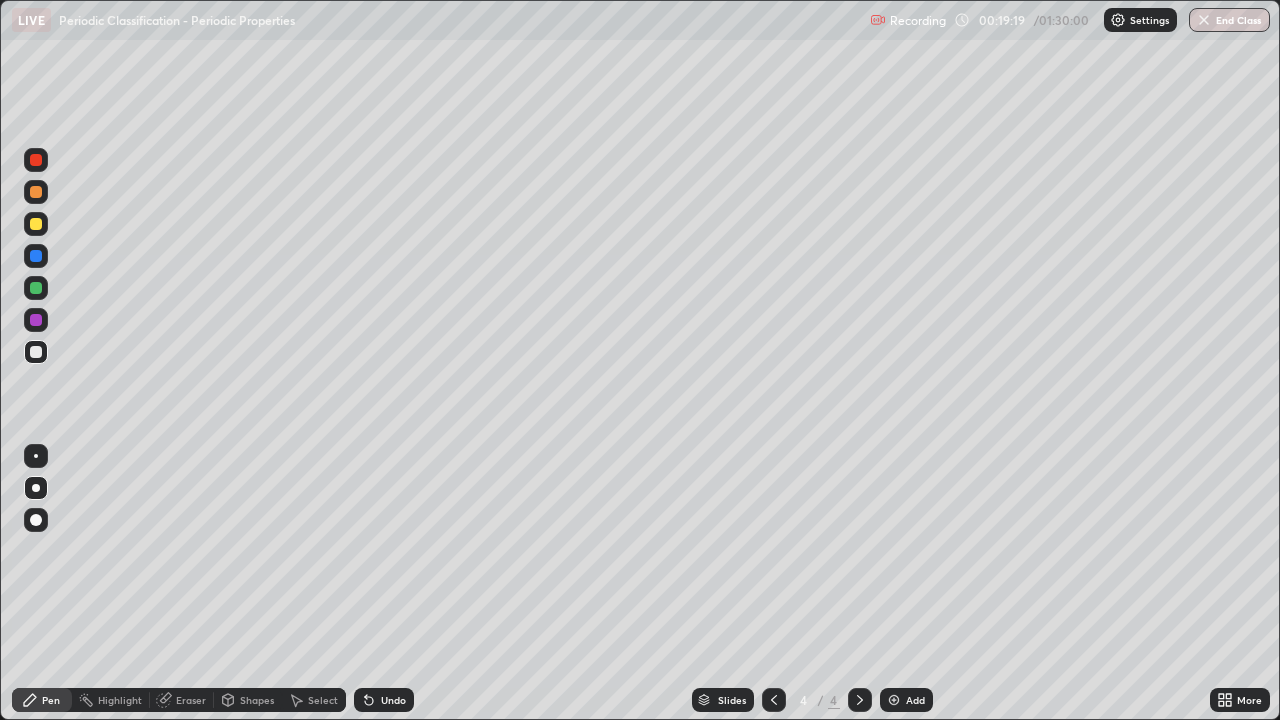 click at bounding box center (36, 288) 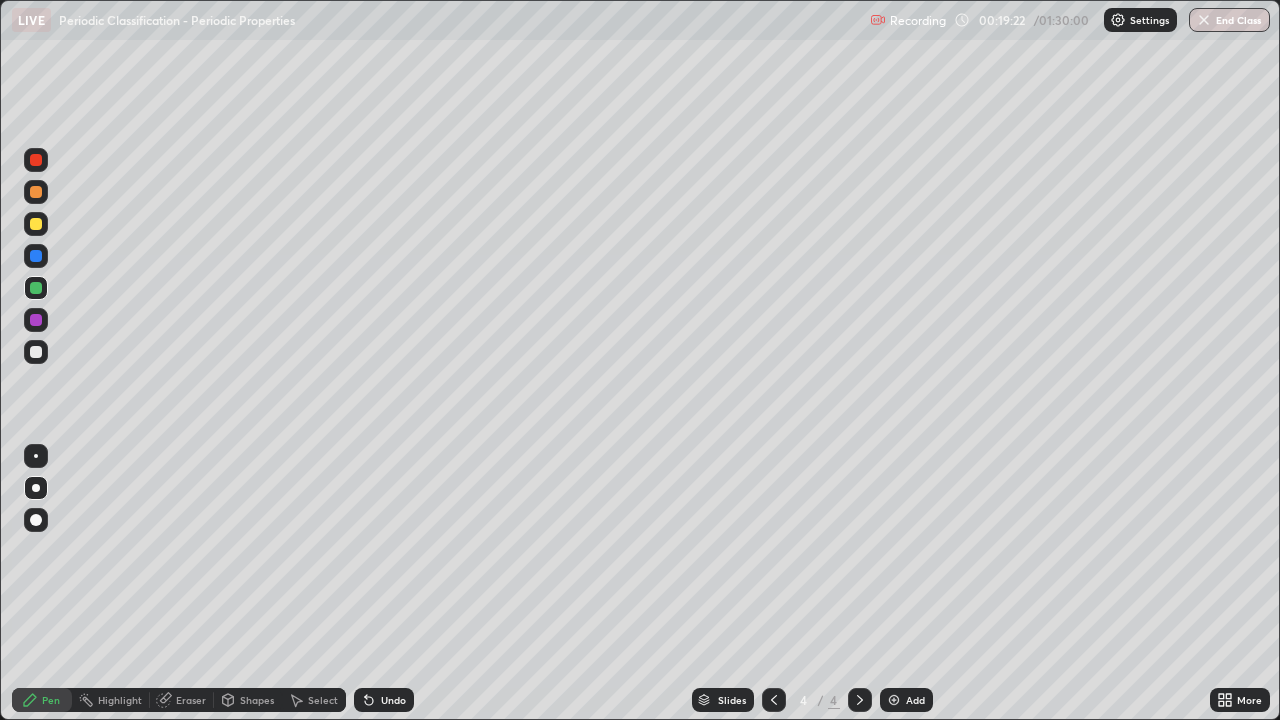 click at bounding box center [36, 352] 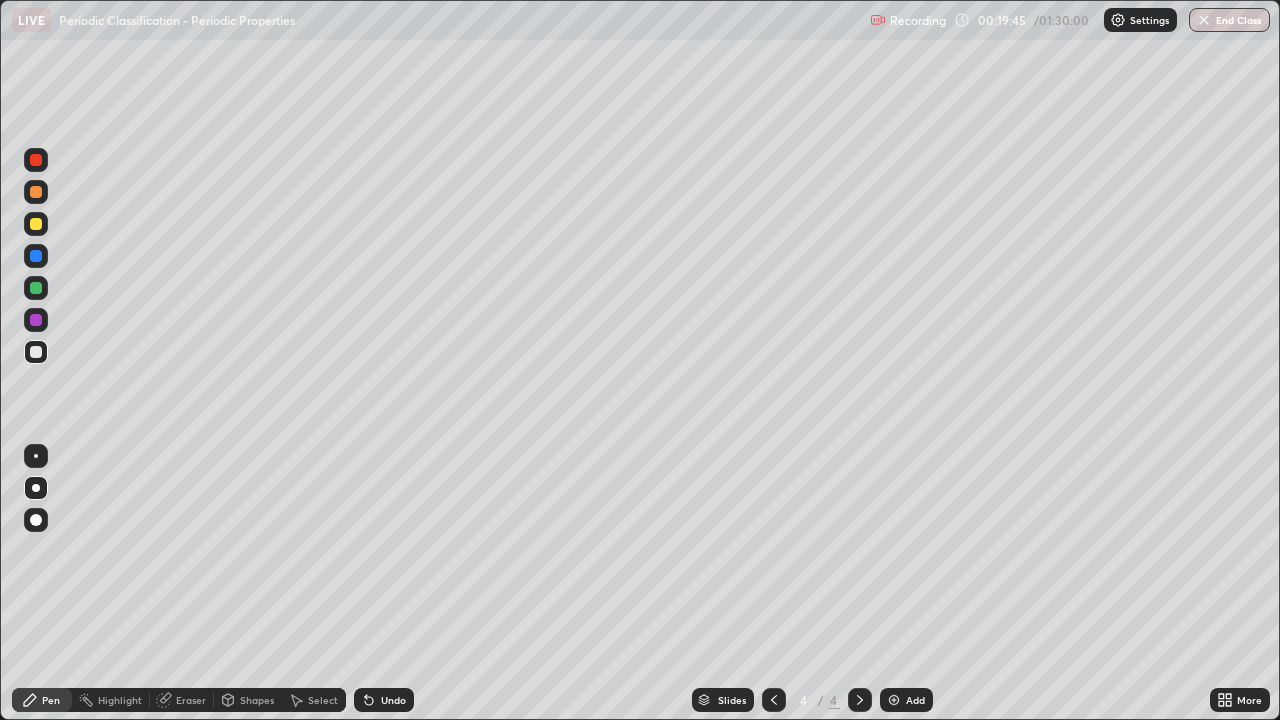 click on "Undo" at bounding box center (393, 700) 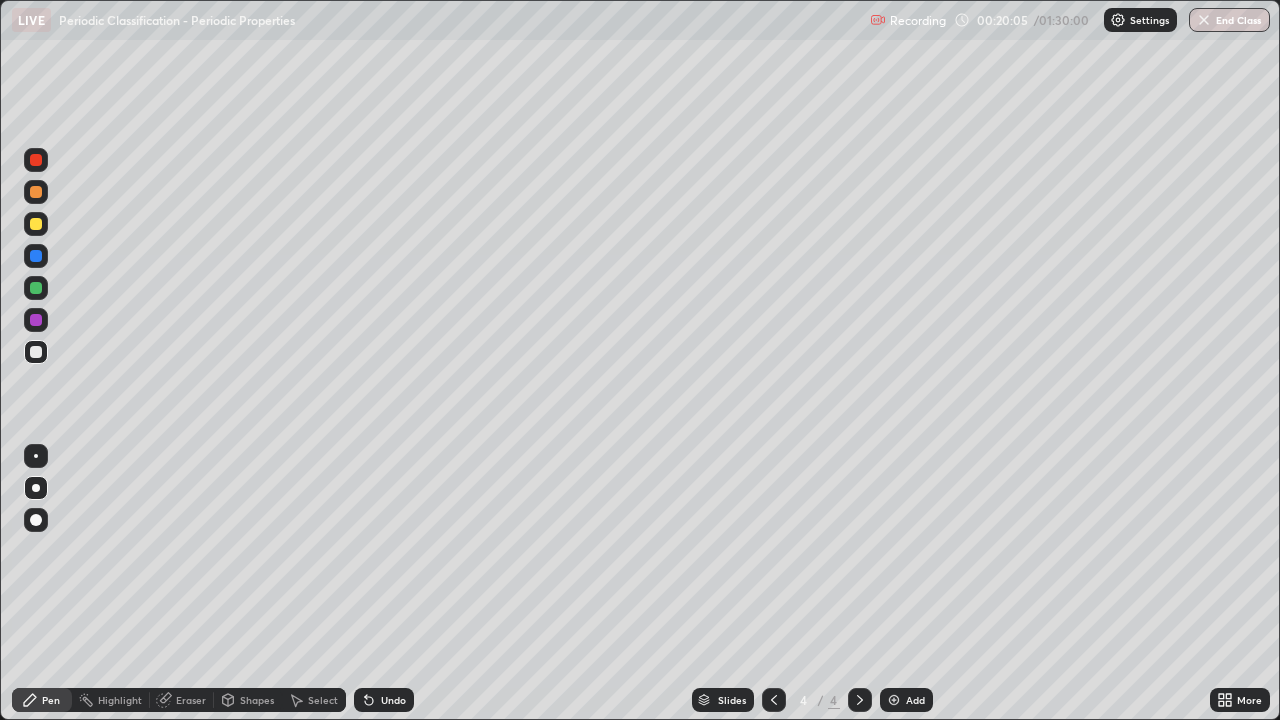 click at bounding box center [36, 288] 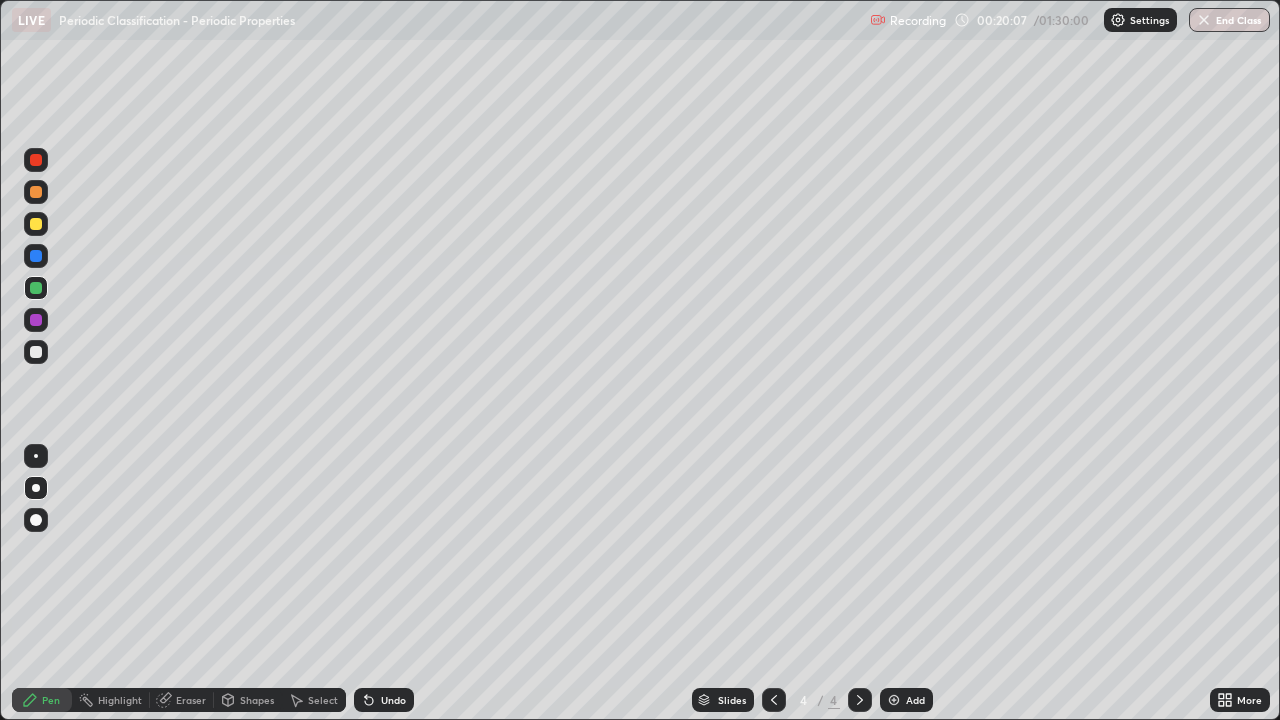 click at bounding box center (36, 224) 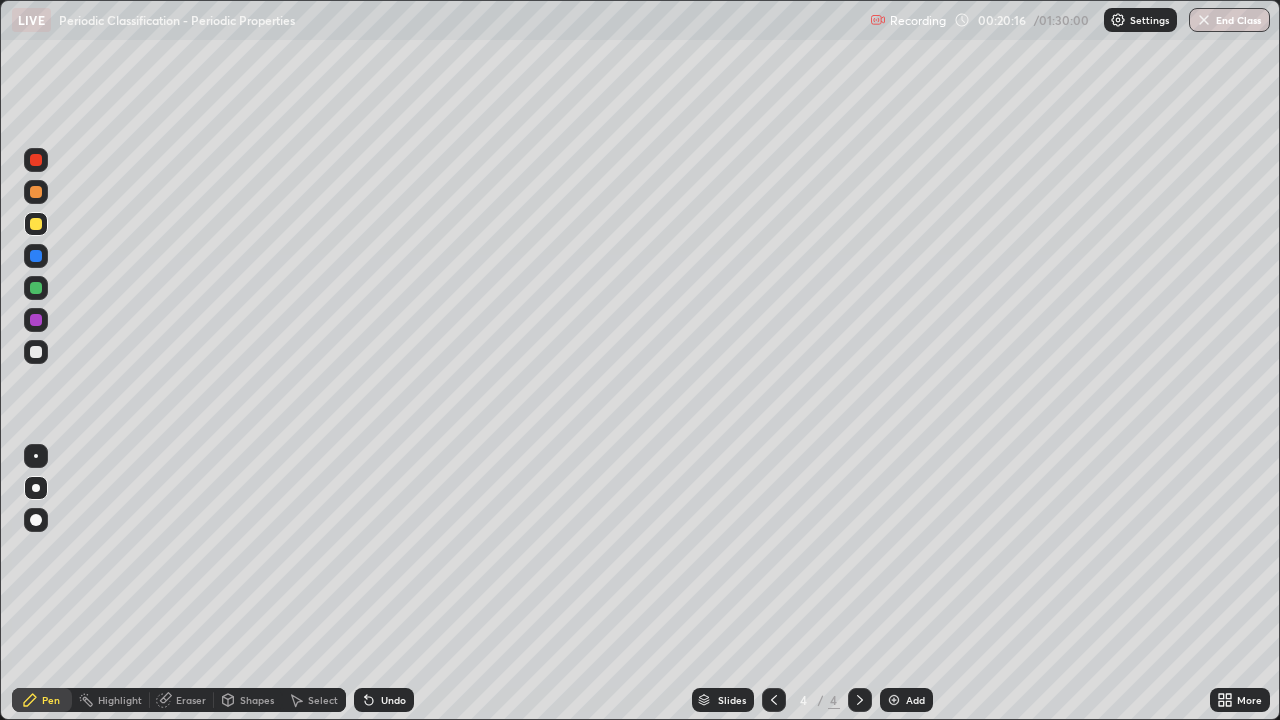 click at bounding box center [36, 352] 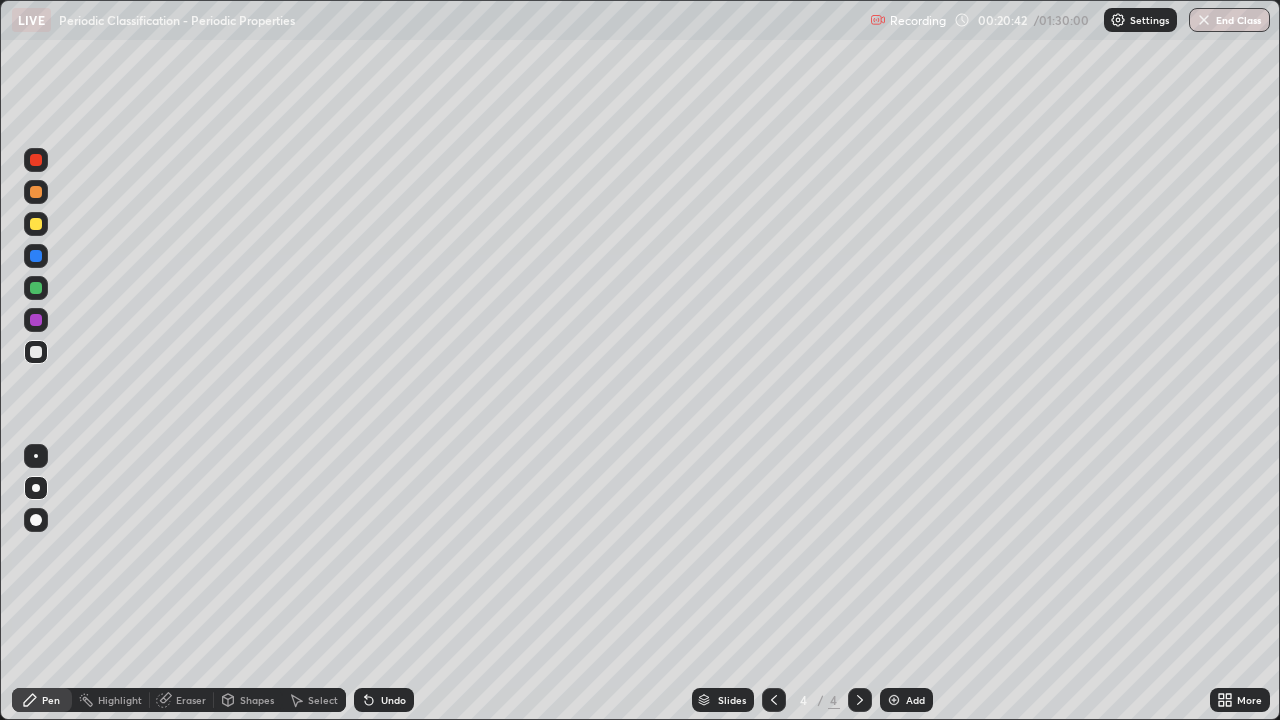 click on "More" at bounding box center (1249, 700) 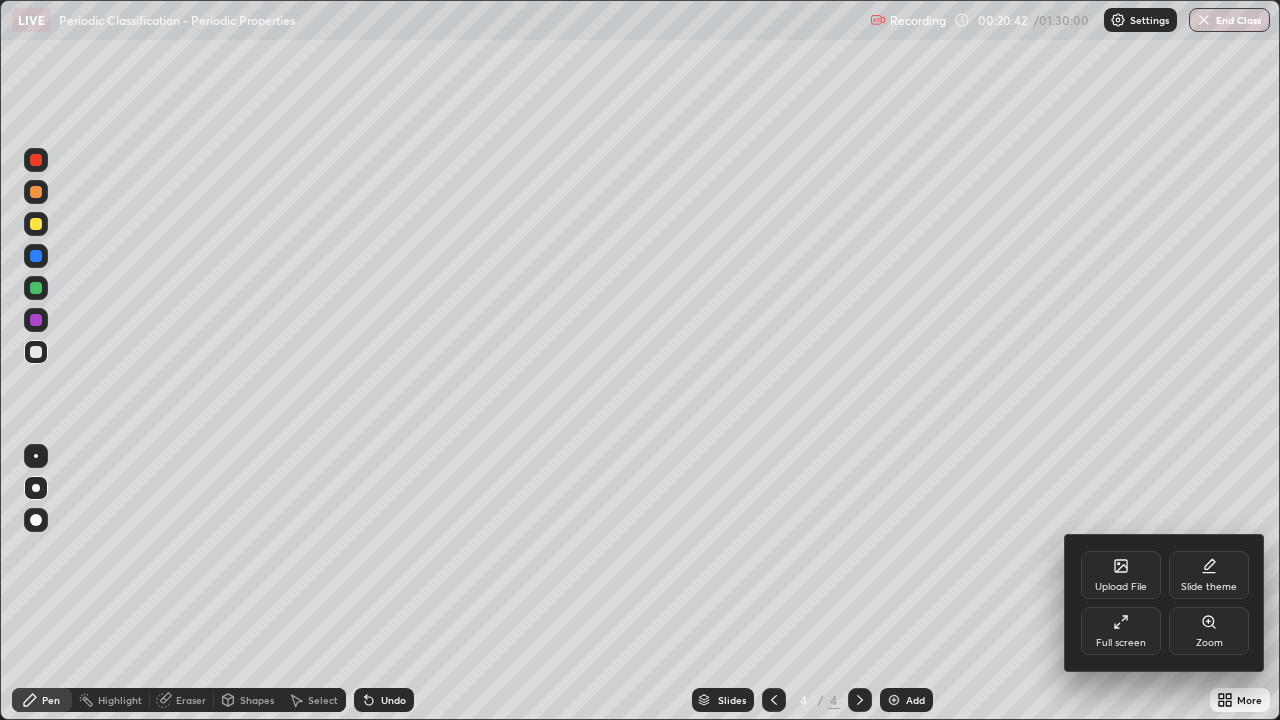 click on "Full screen" at bounding box center [1121, 631] 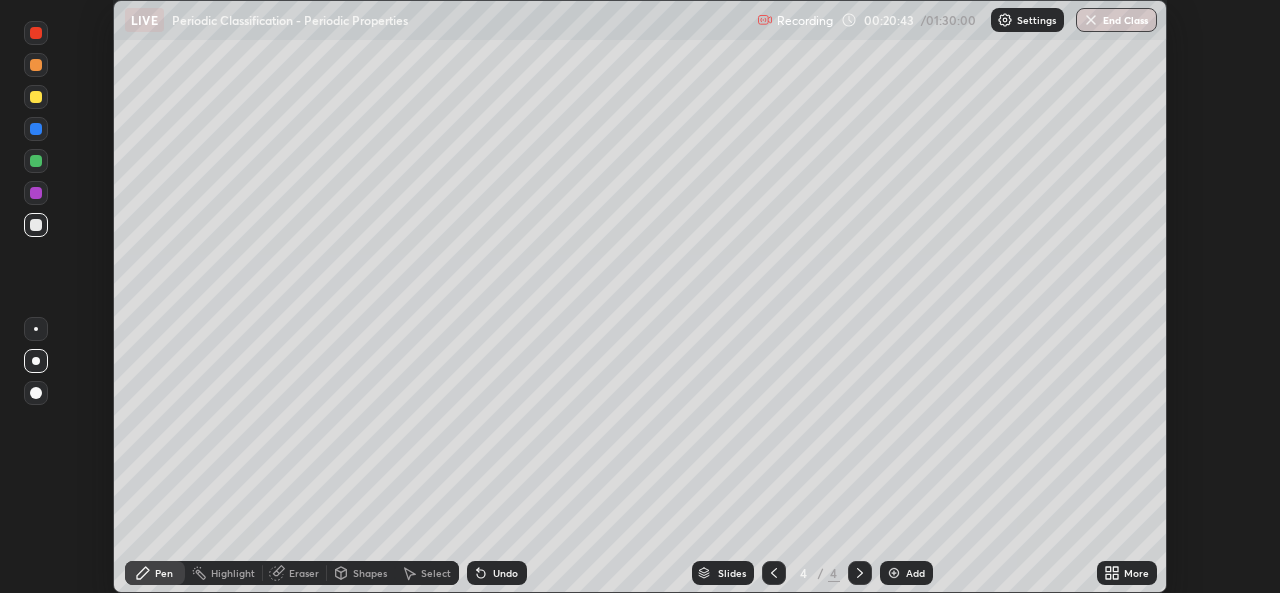 scroll, scrollTop: 593, scrollLeft: 1280, axis: both 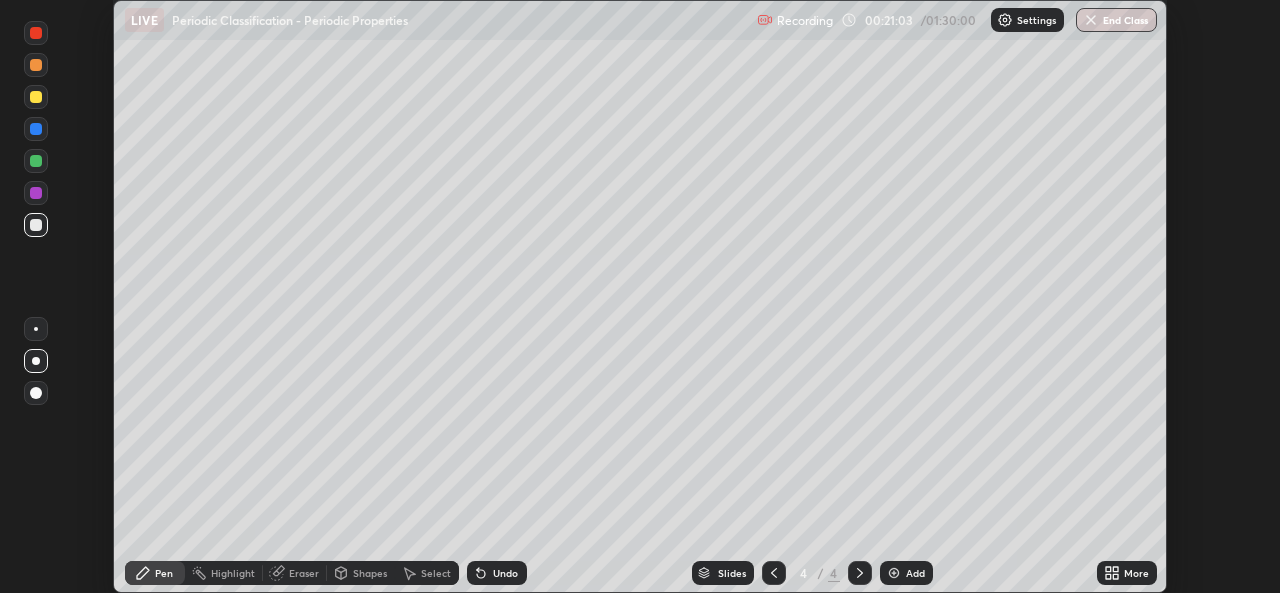 click 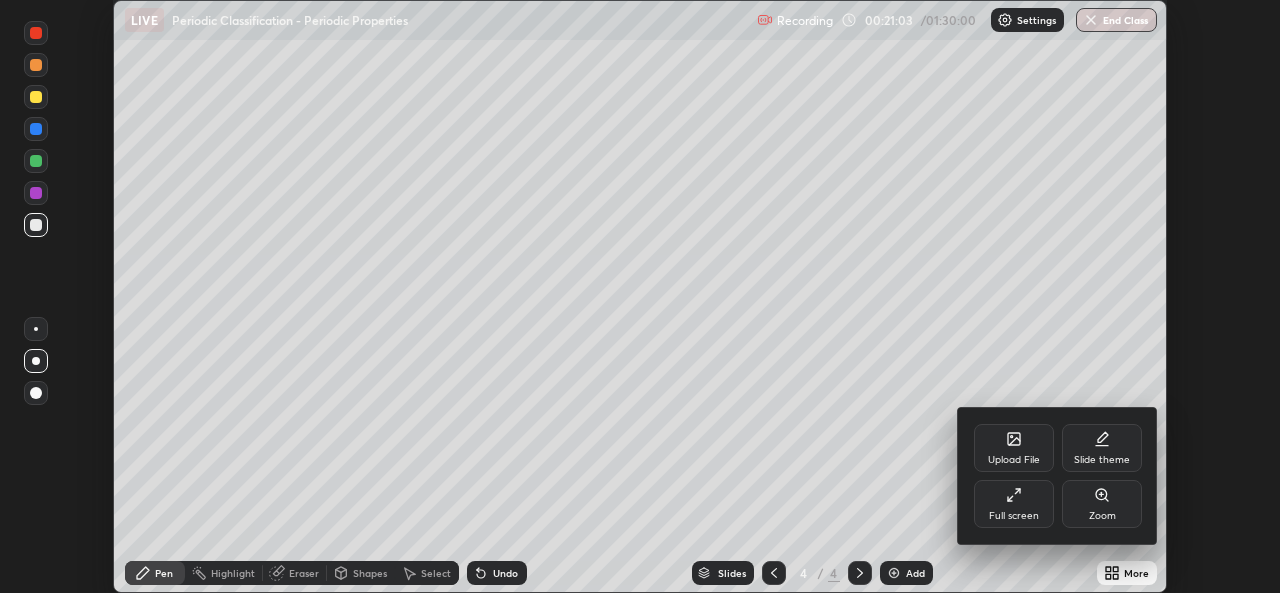 click on "Full screen" at bounding box center (1014, 504) 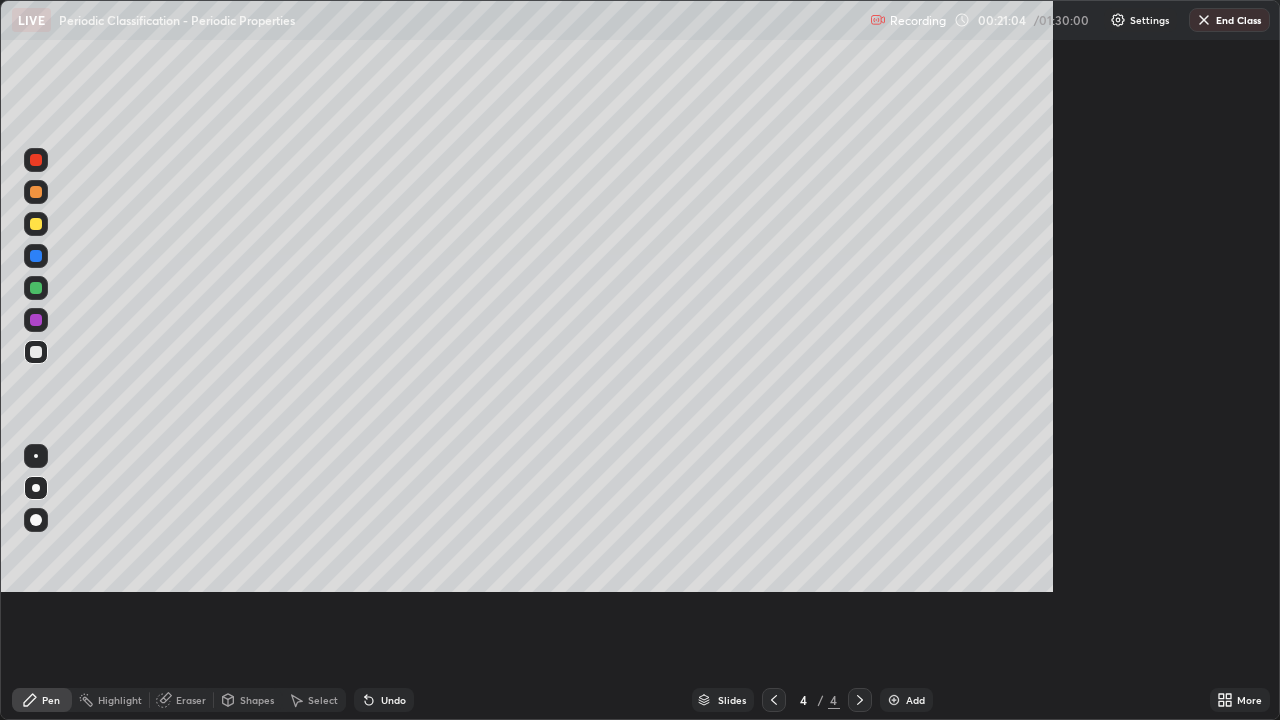 scroll, scrollTop: 99280, scrollLeft: 98720, axis: both 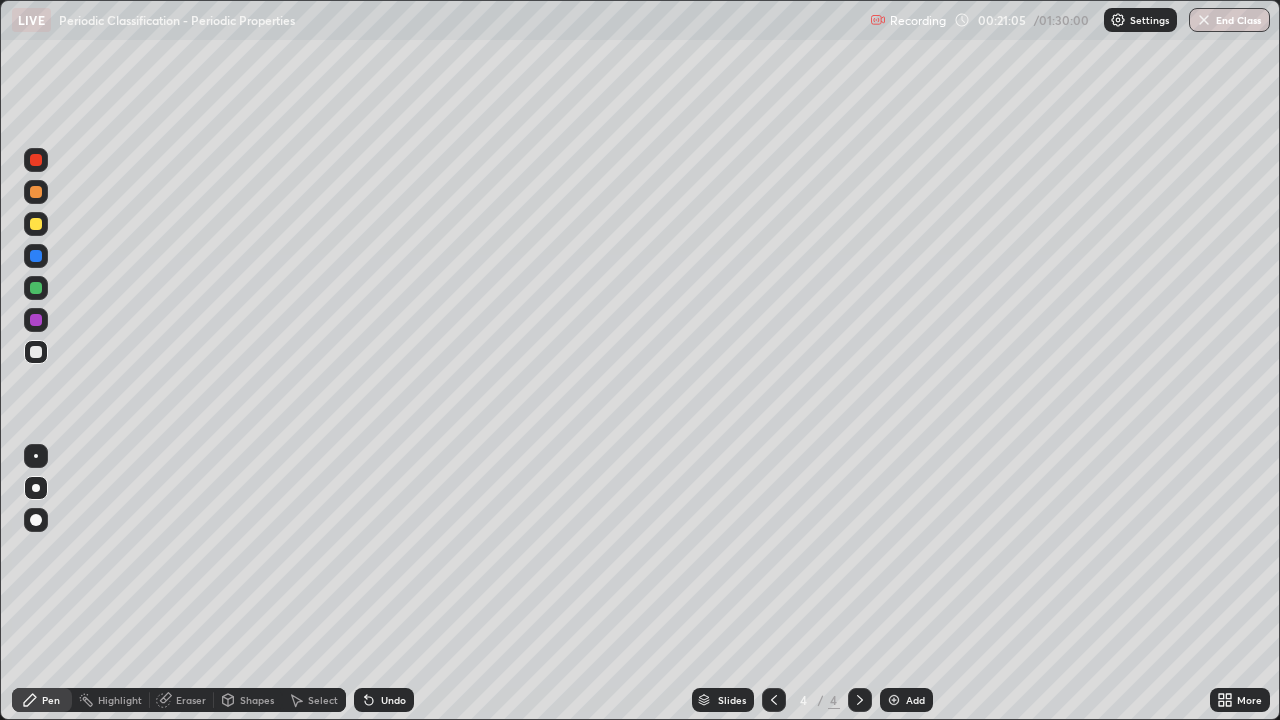 click on "Eraser" at bounding box center (182, 700) 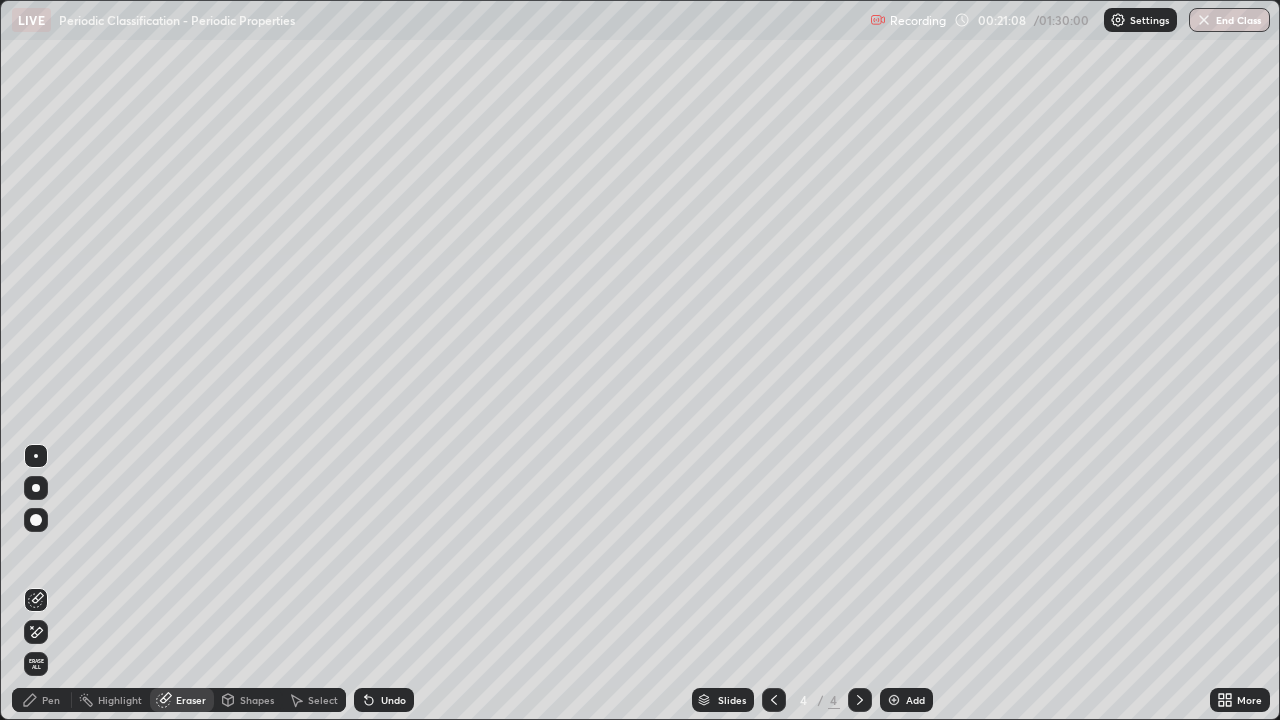click on "Pen" at bounding box center [51, 700] 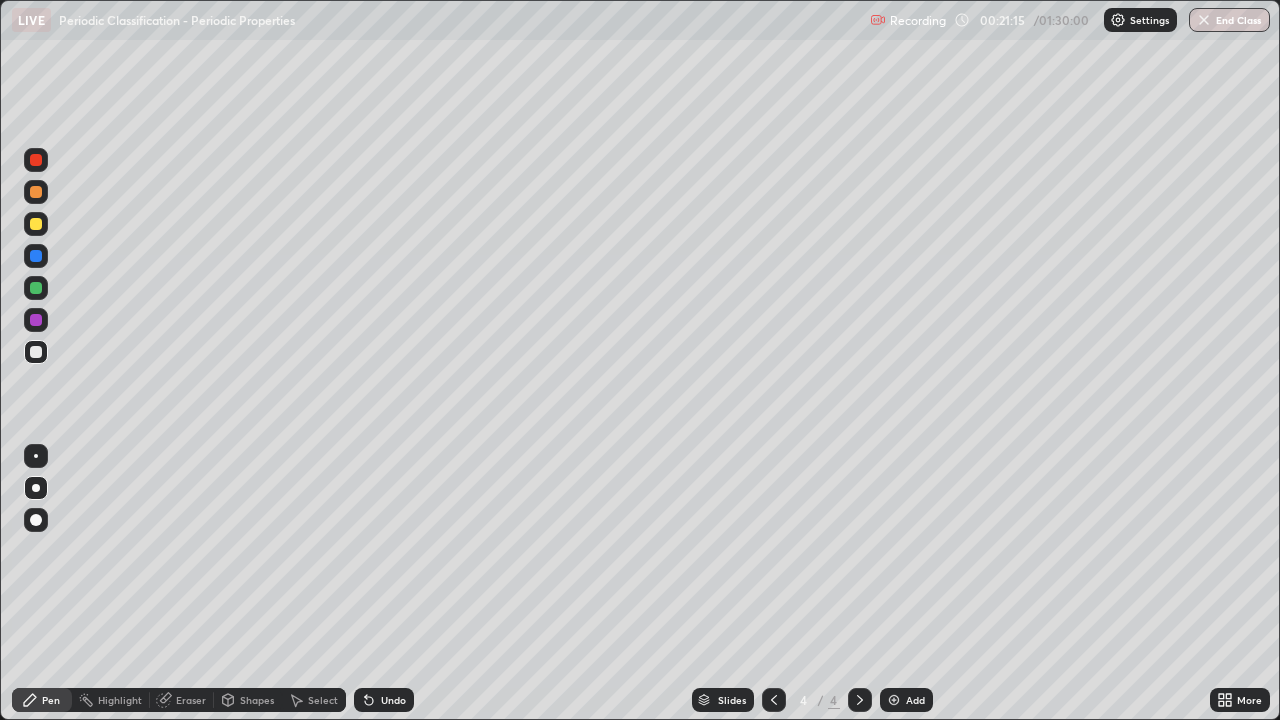 click at bounding box center [36, 224] 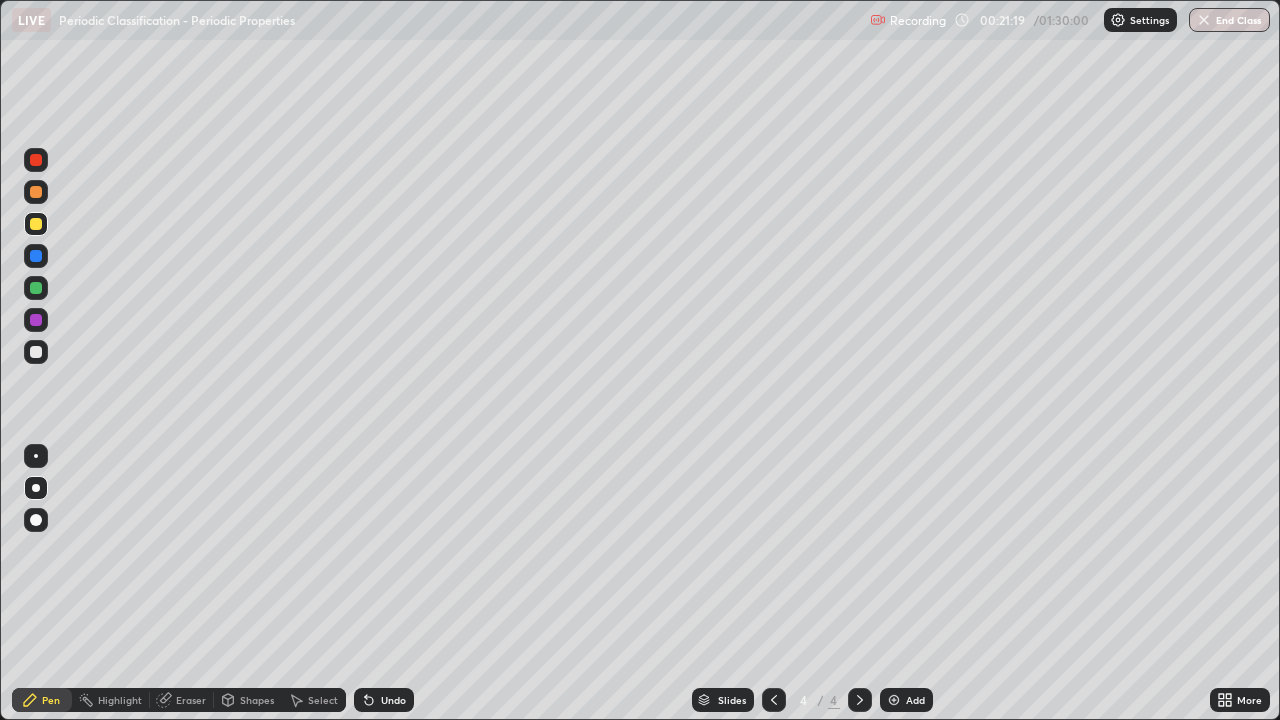 click at bounding box center [36, 352] 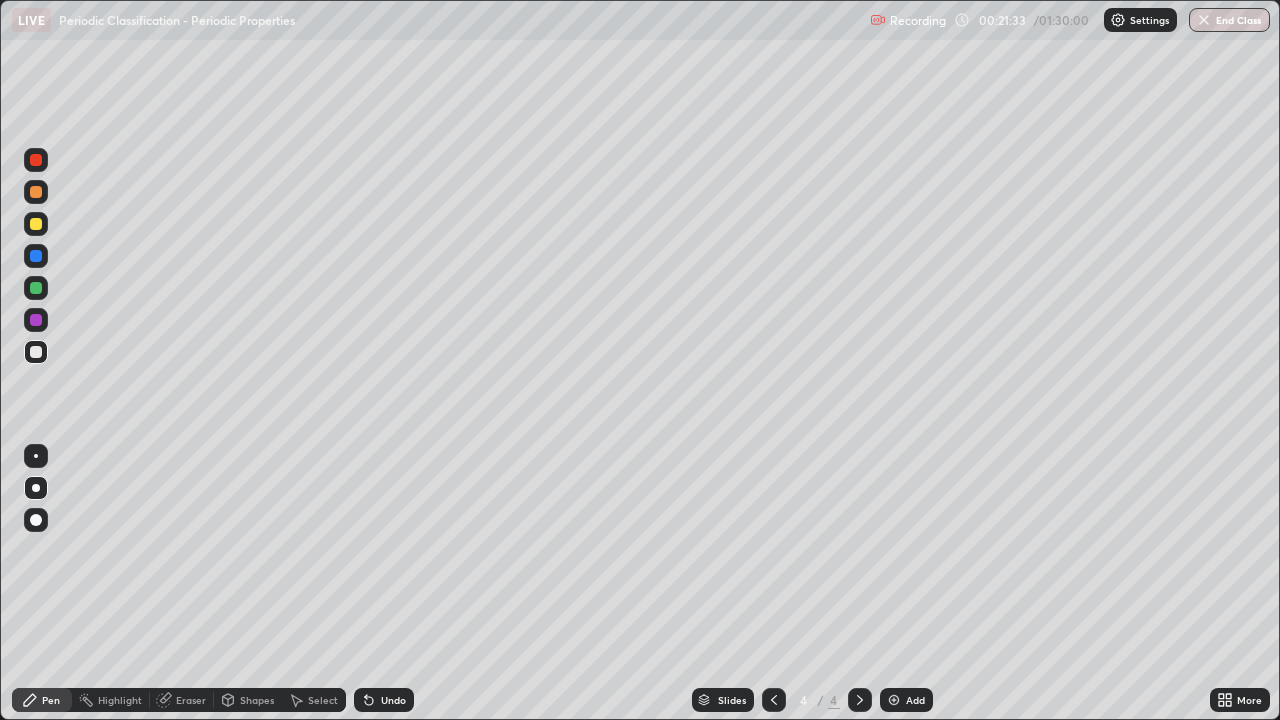 click at bounding box center (36, 224) 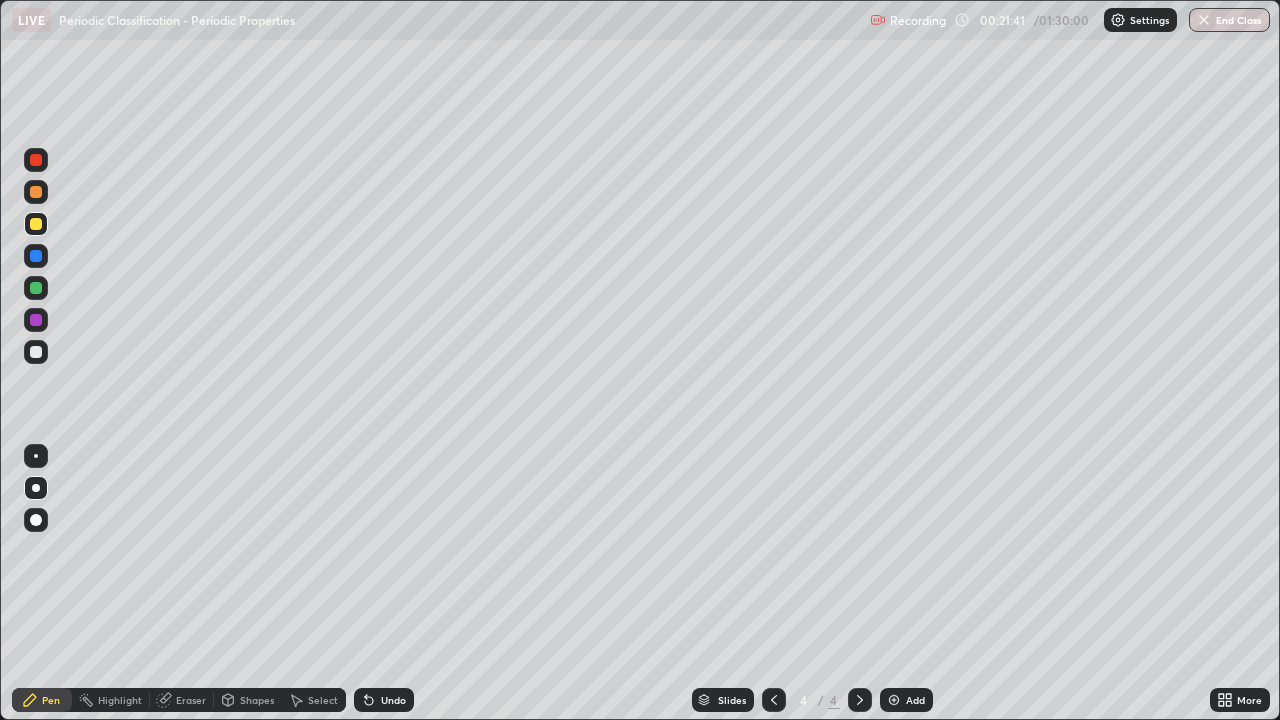 click at bounding box center [36, 352] 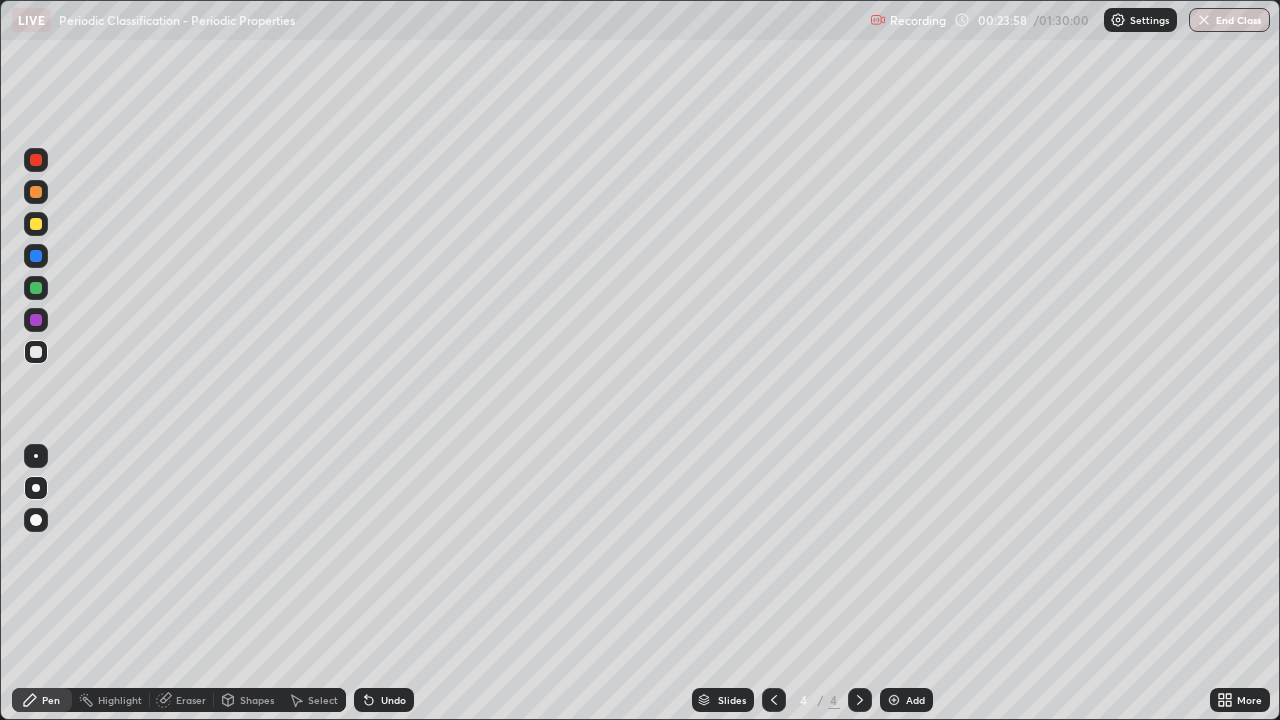click on "More" at bounding box center [1240, 700] 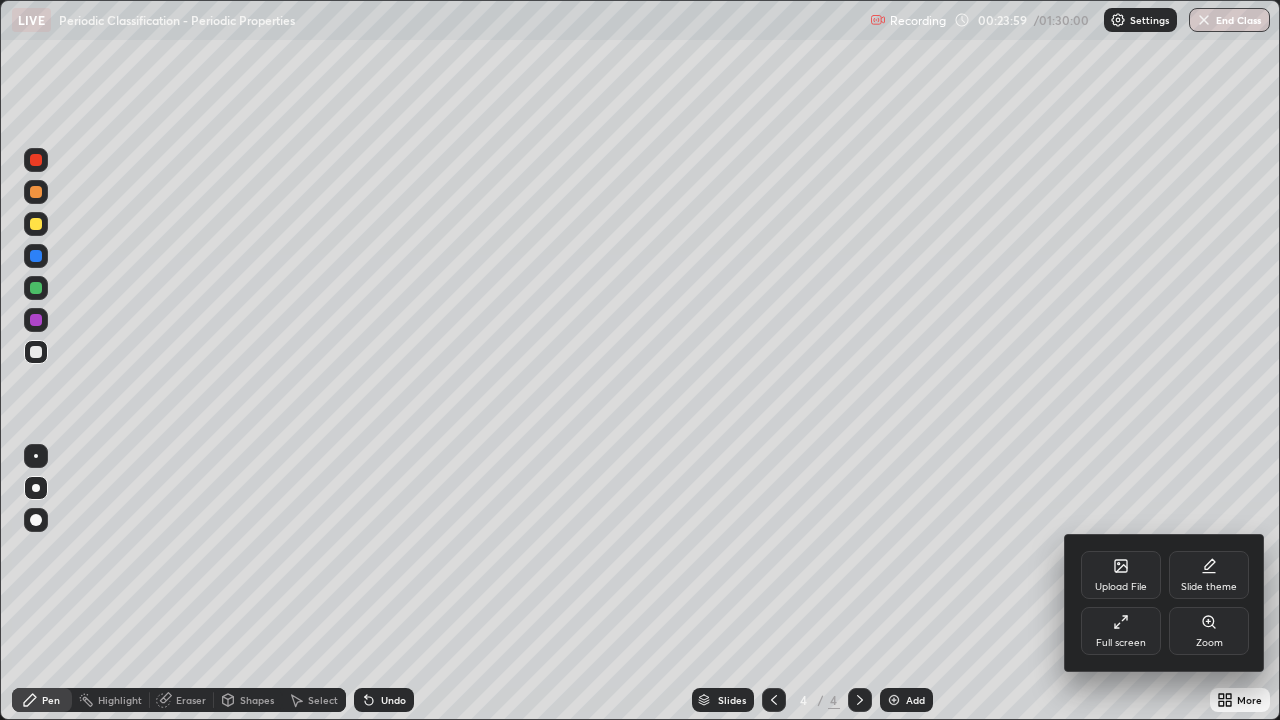 click on "Full screen" at bounding box center (1121, 631) 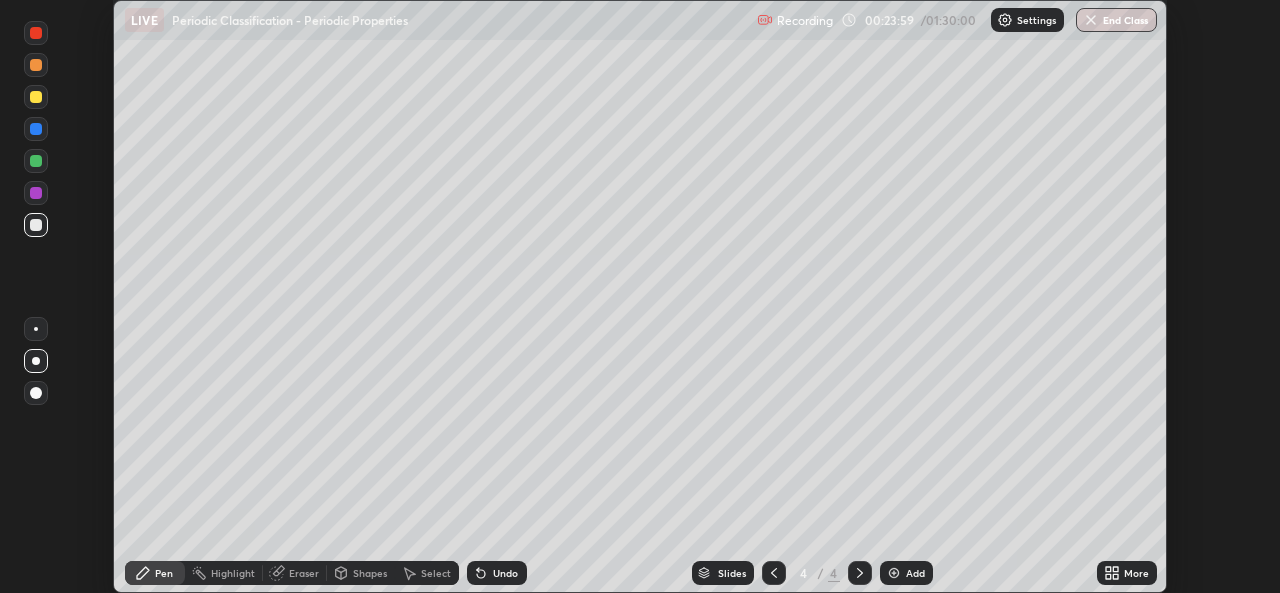 scroll, scrollTop: 593, scrollLeft: 1280, axis: both 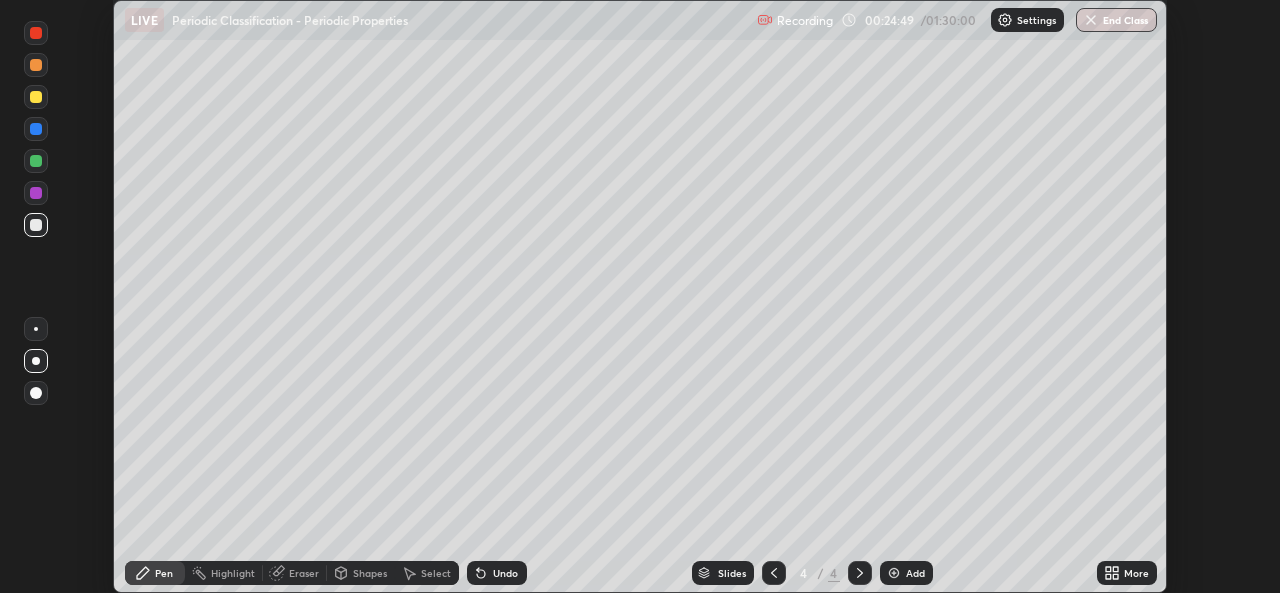 click at bounding box center (36, 193) 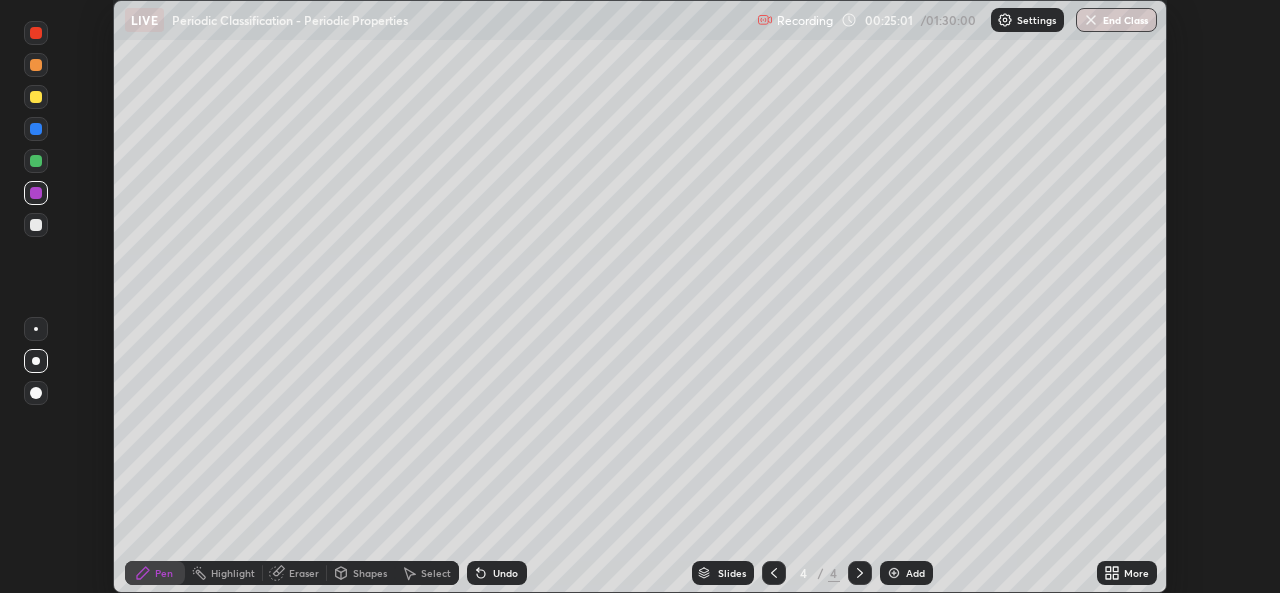click on "Undo" at bounding box center (497, 573) 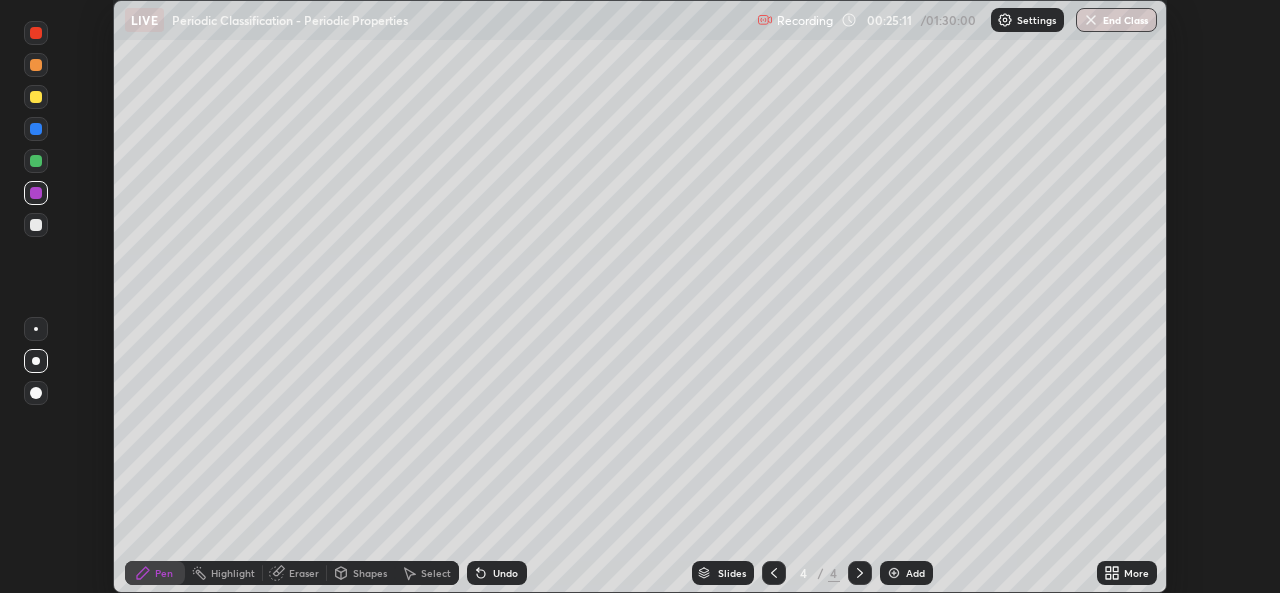 click on "More" at bounding box center [1136, 573] 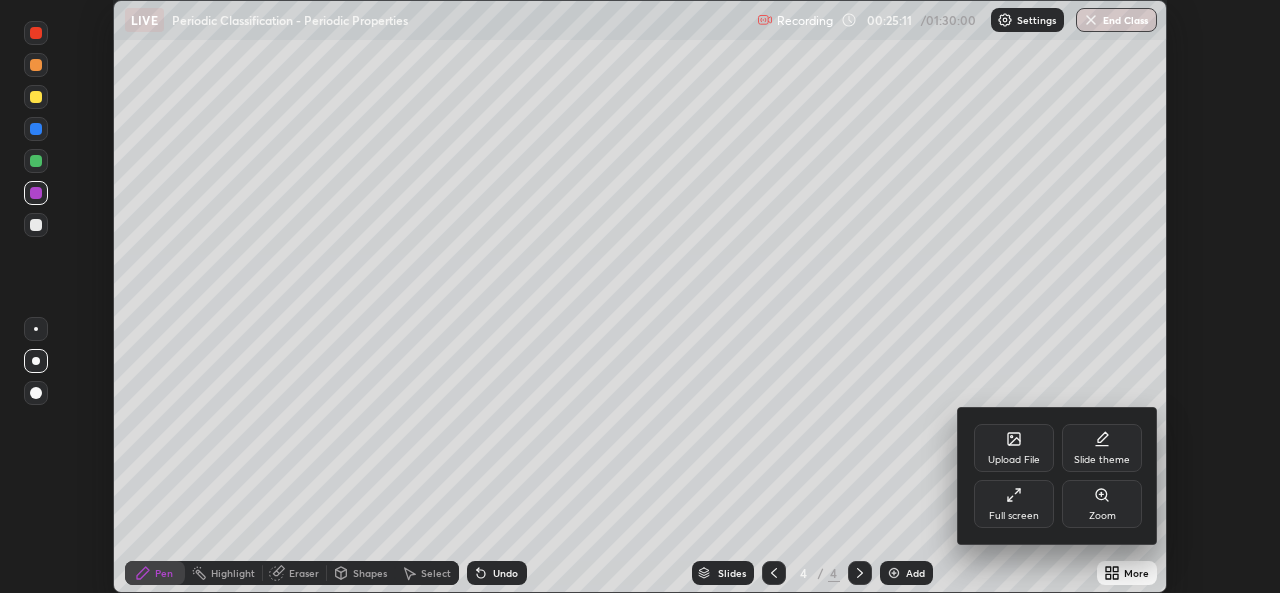 click on "Full screen" at bounding box center (1014, 504) 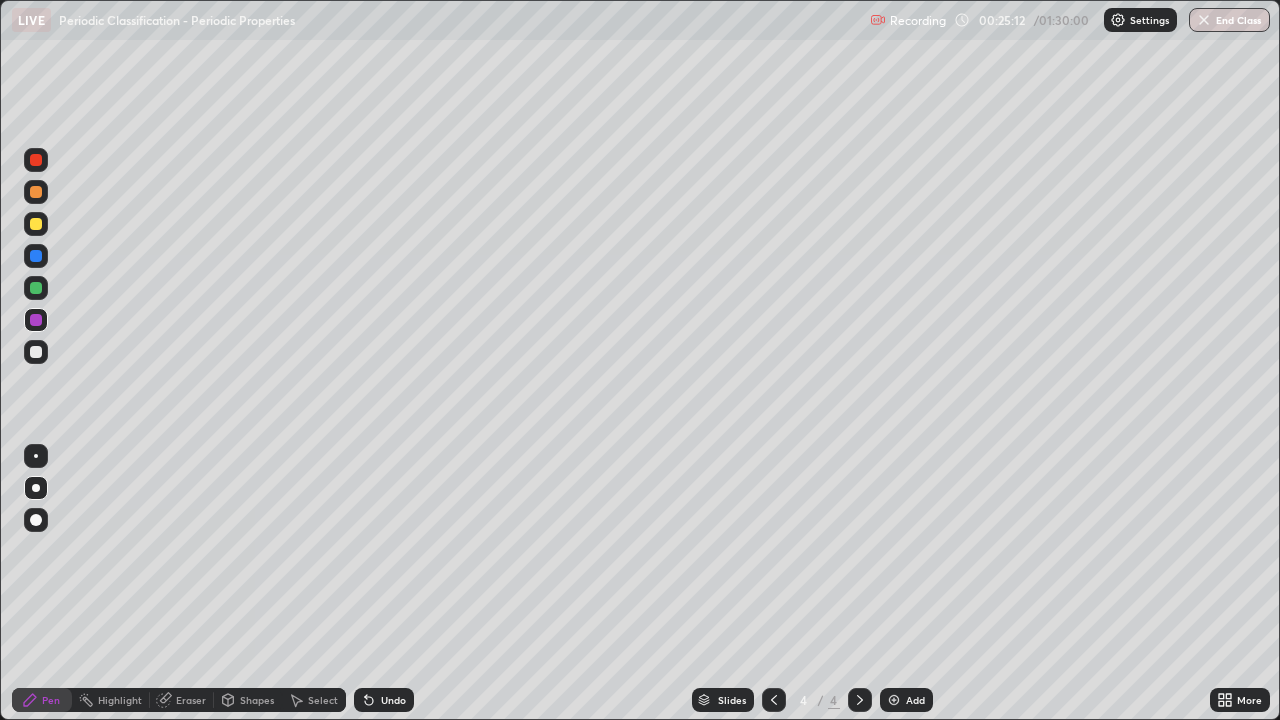 scroll, scrollTop: 99280, scrollLeft: 98720, axis: both 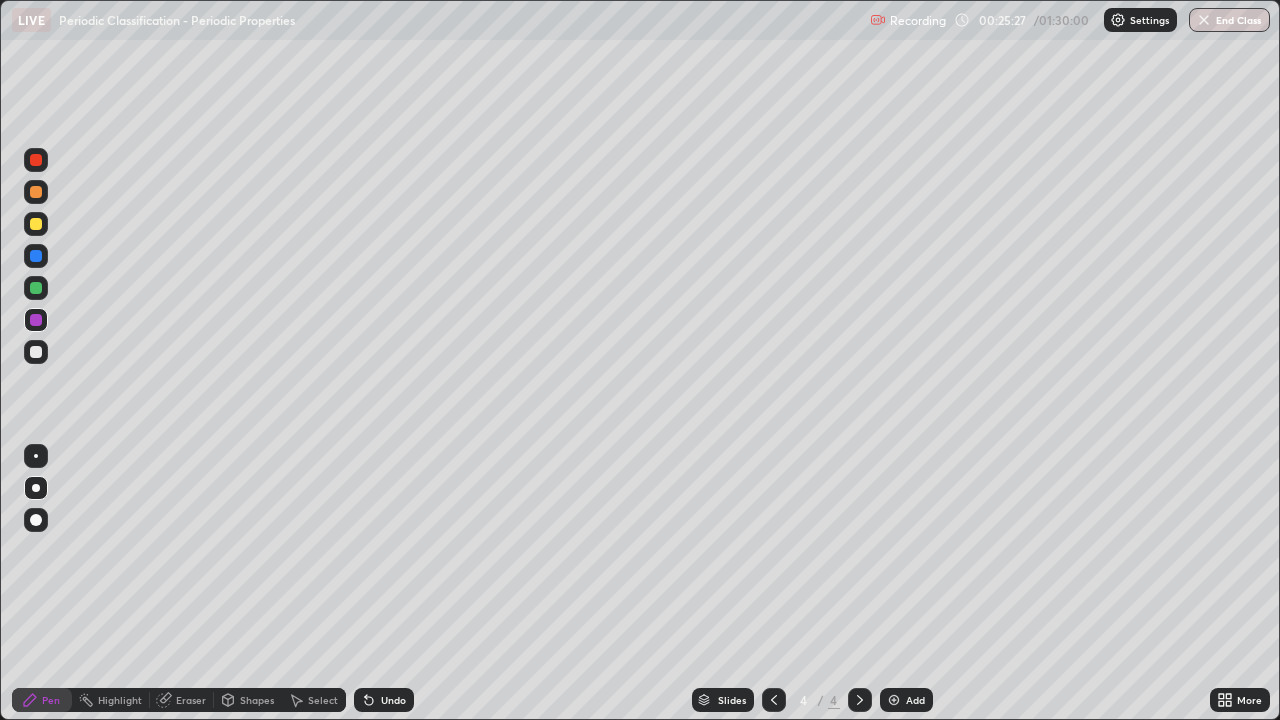 click 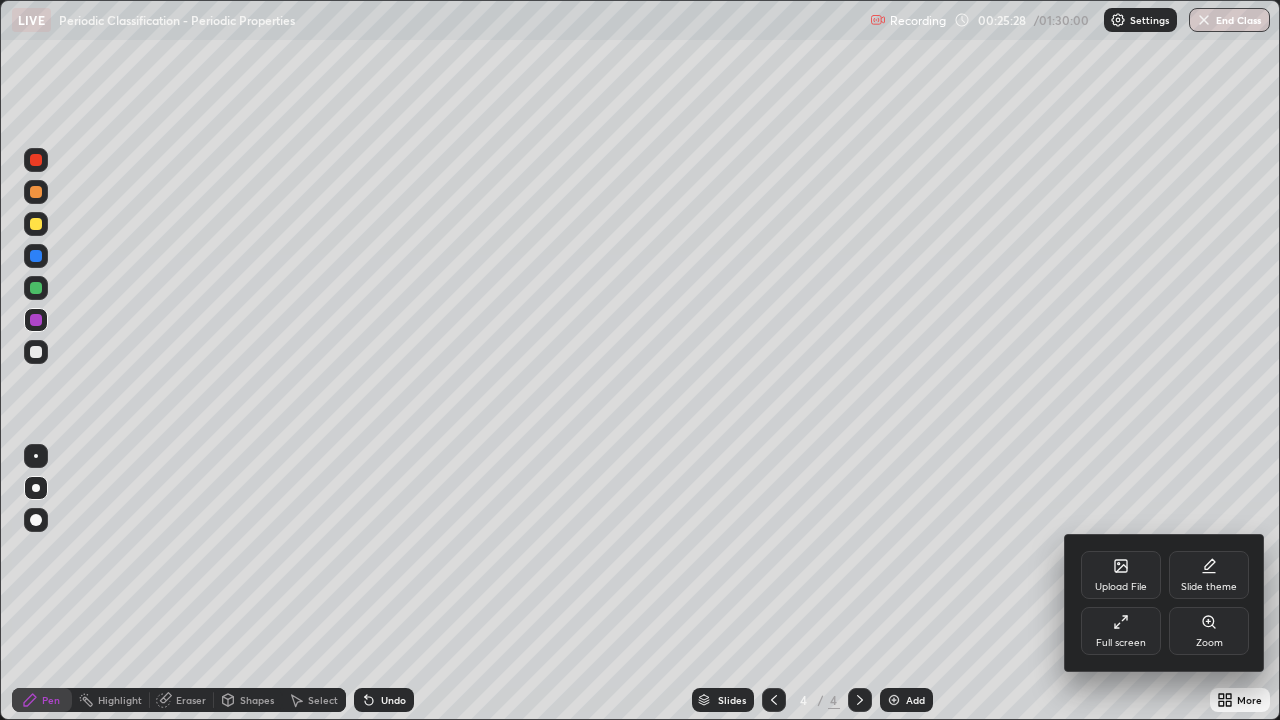 click on "Full screen" at bounding box center (1121, 631) 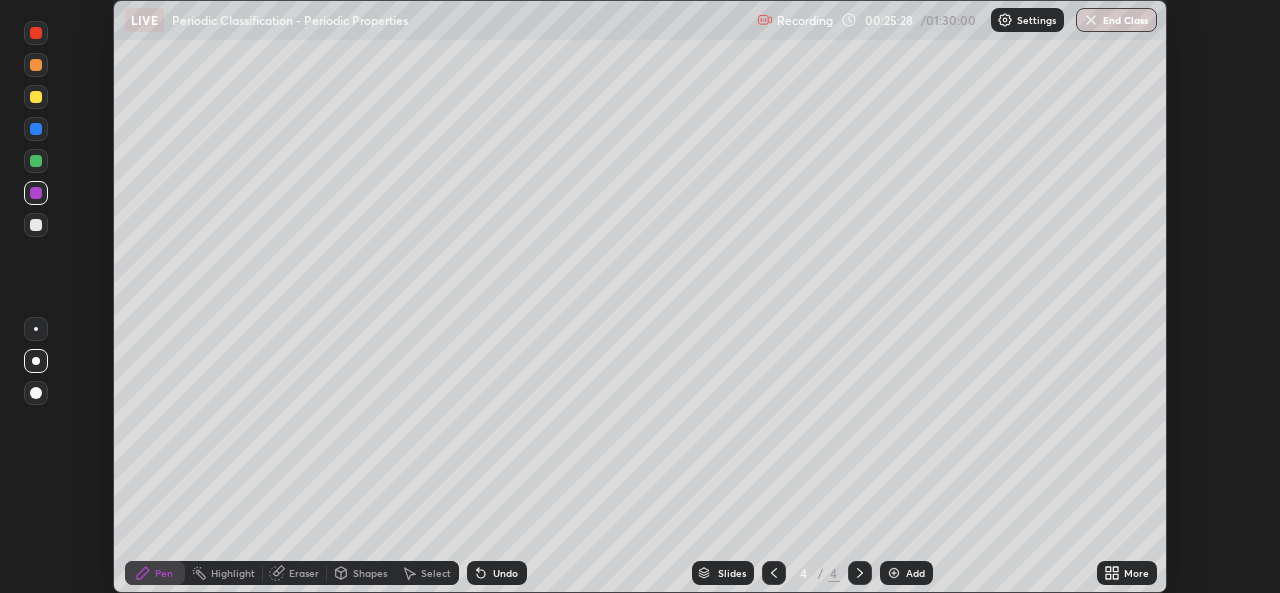 scroll, scrollTop: 593, scrollLeft: 1280, axis: both 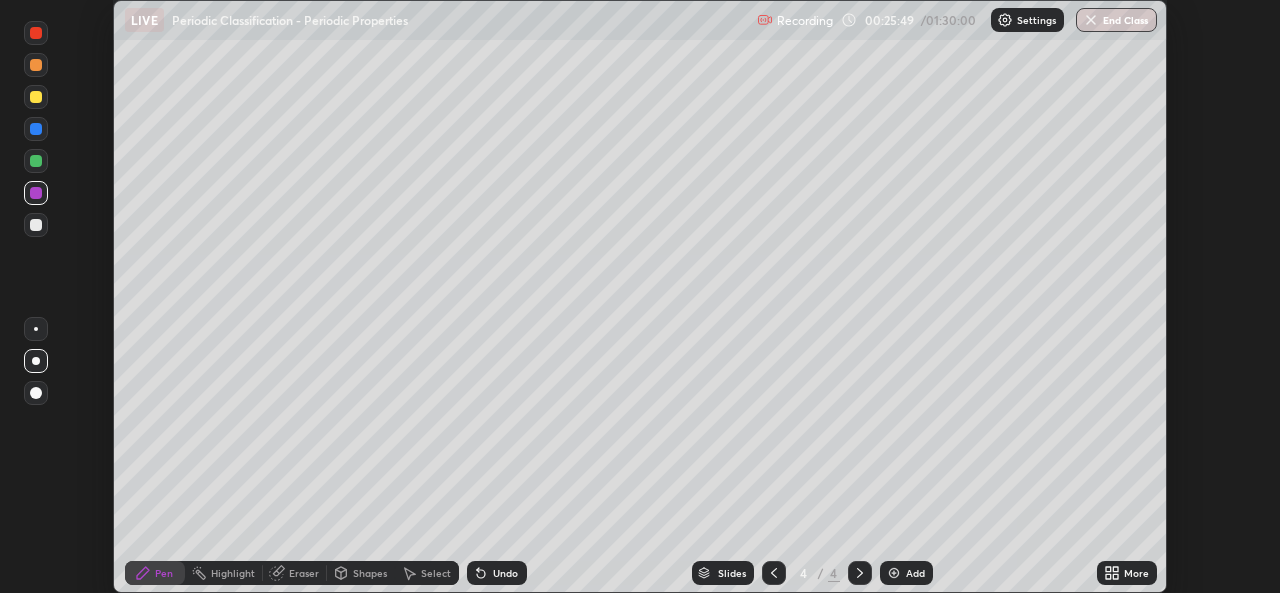 click at bounding box center (36, 97) 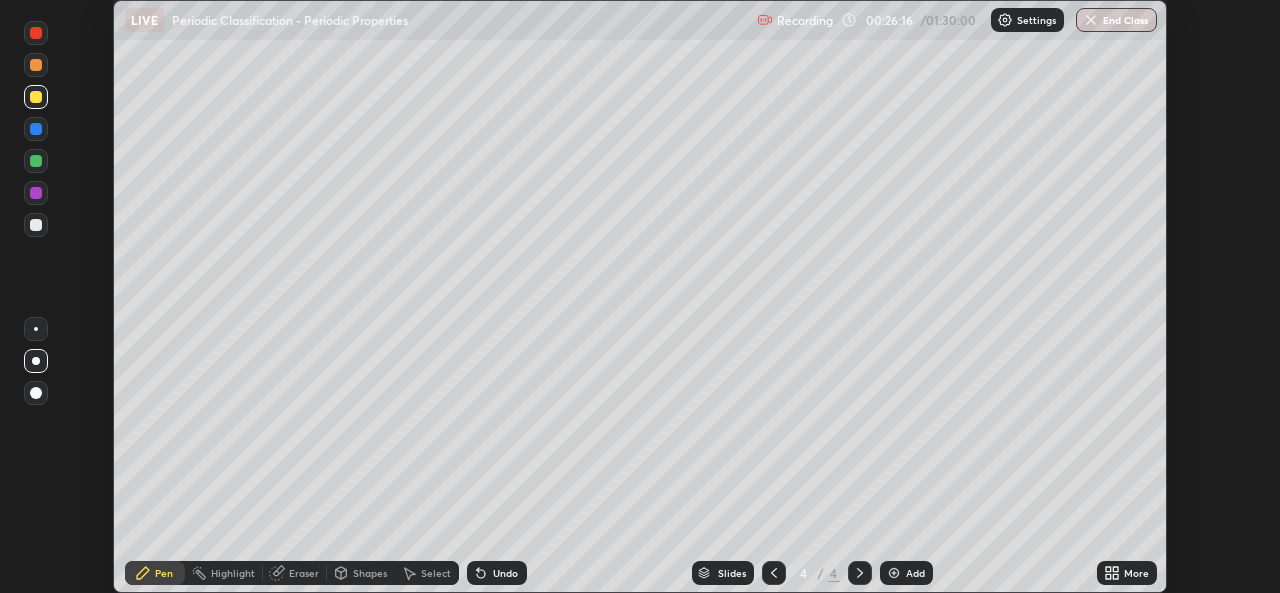 click at bounding box center [36, 225] 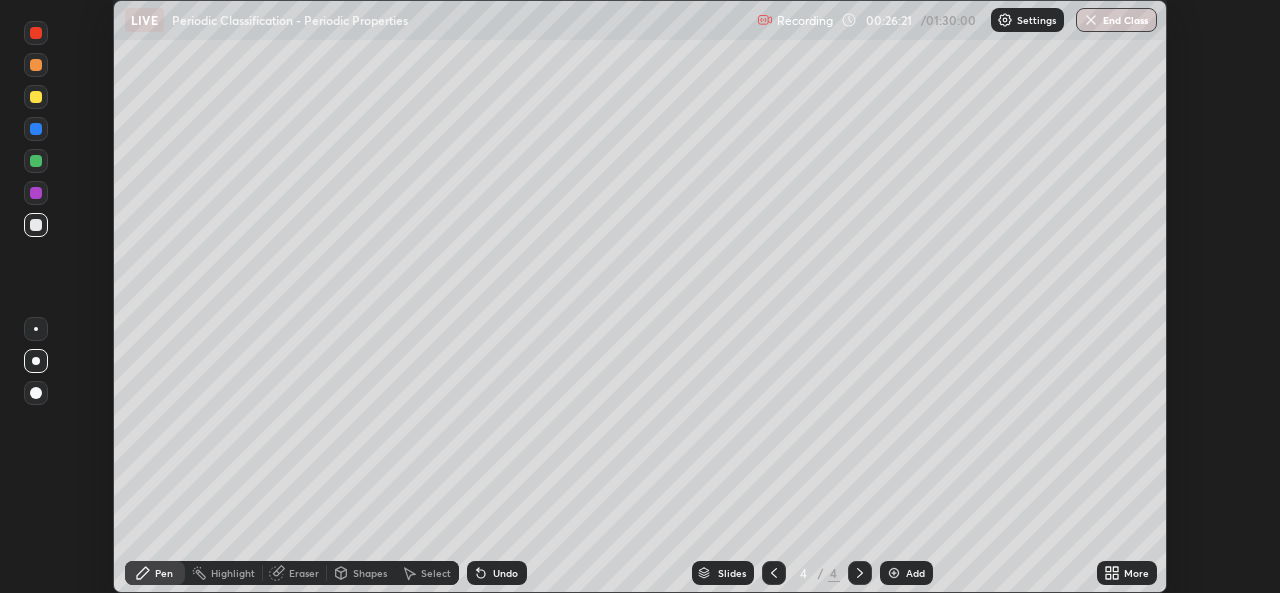 click 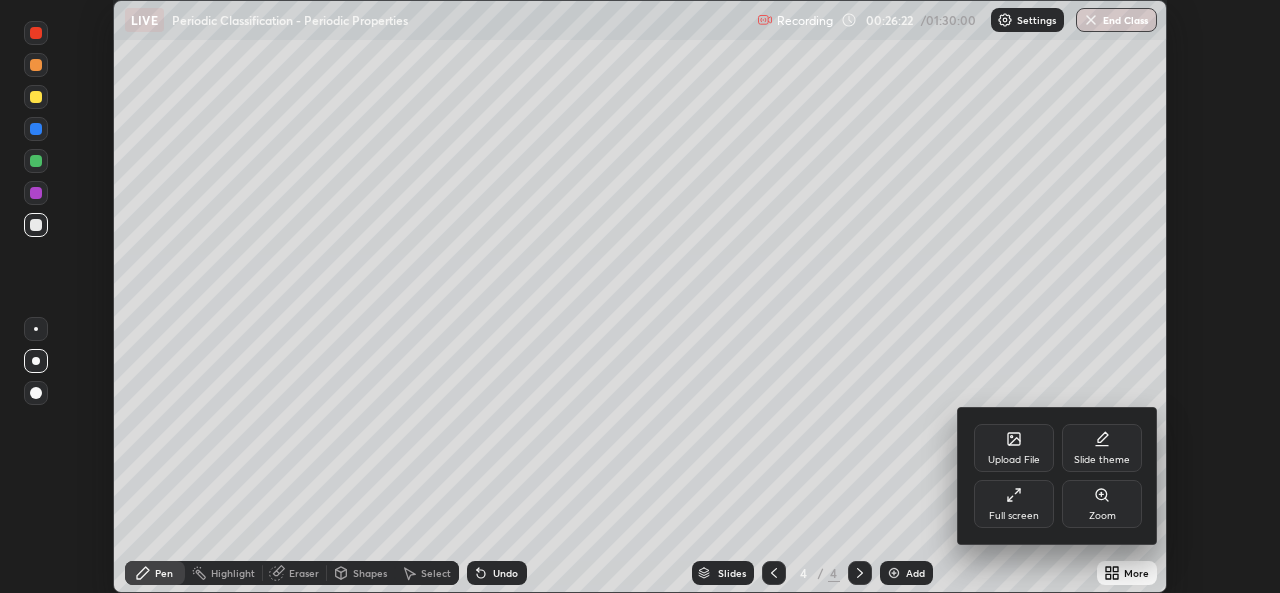 click on "Full screen" at bounding box center (1014, 516) 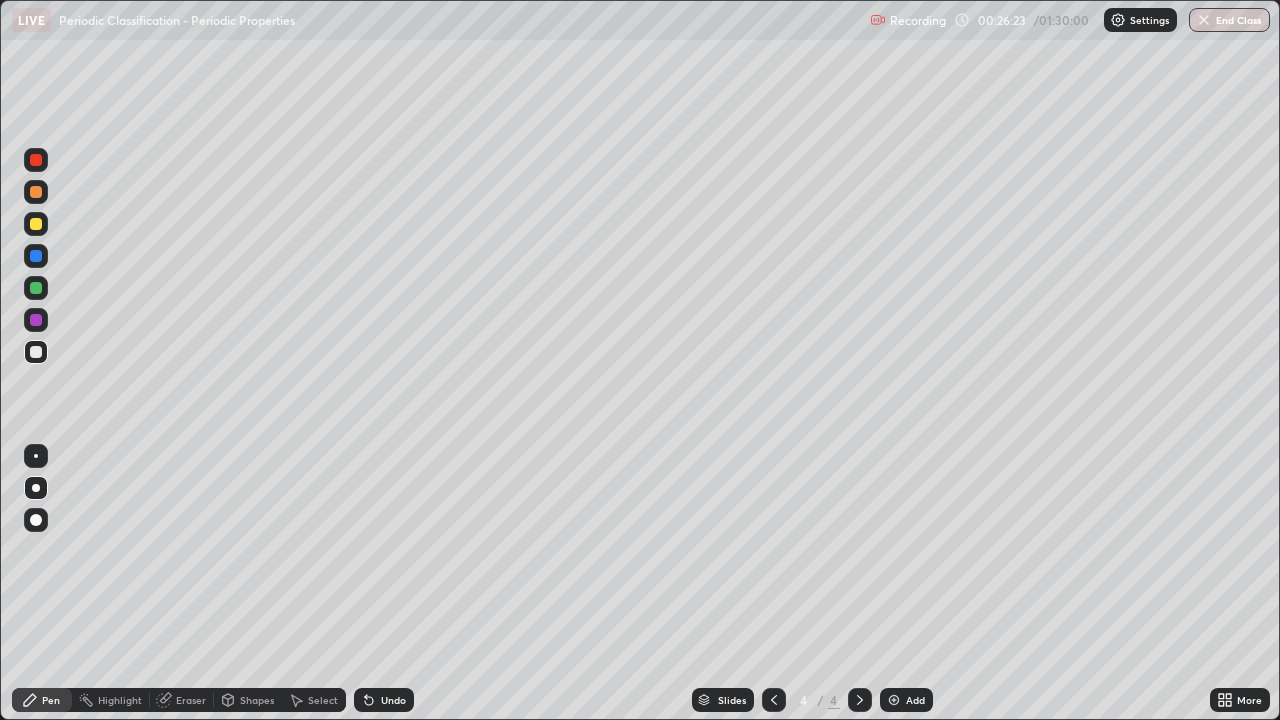 scroll, scrollTop: 99280, scrollLeft: 98720, axis: both 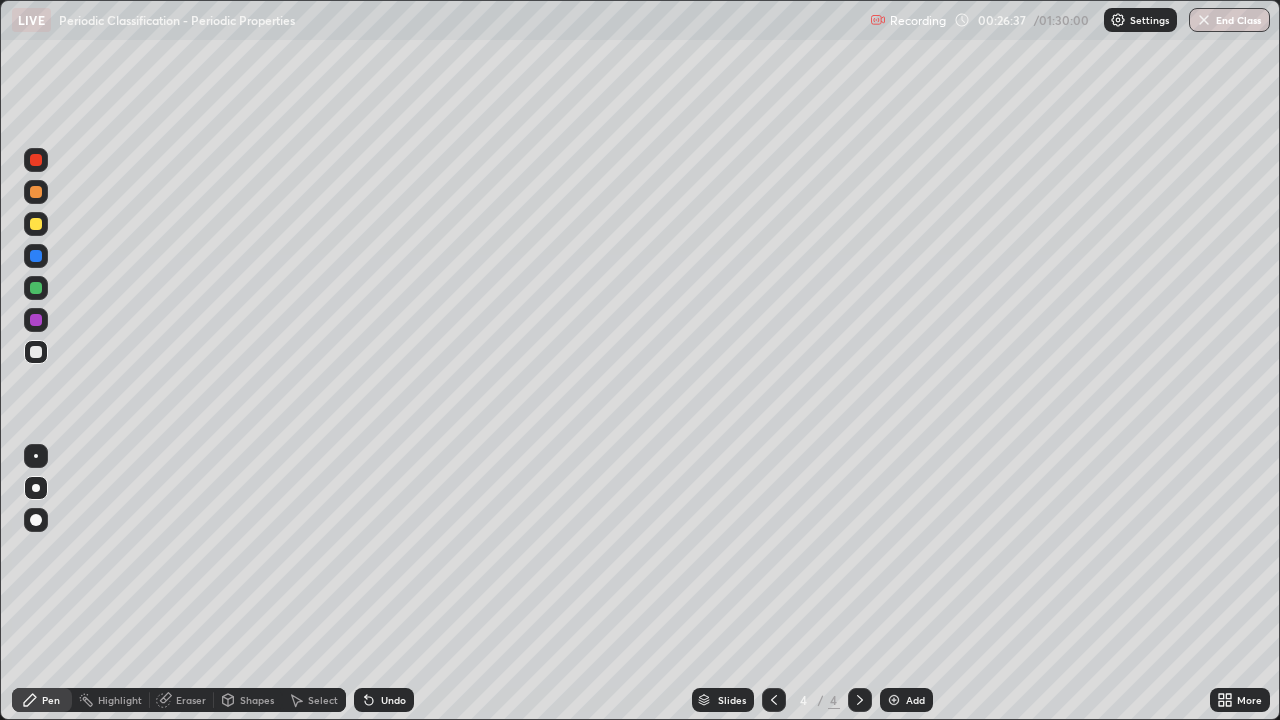 click on "Undo" at bounding box center (384, 700) 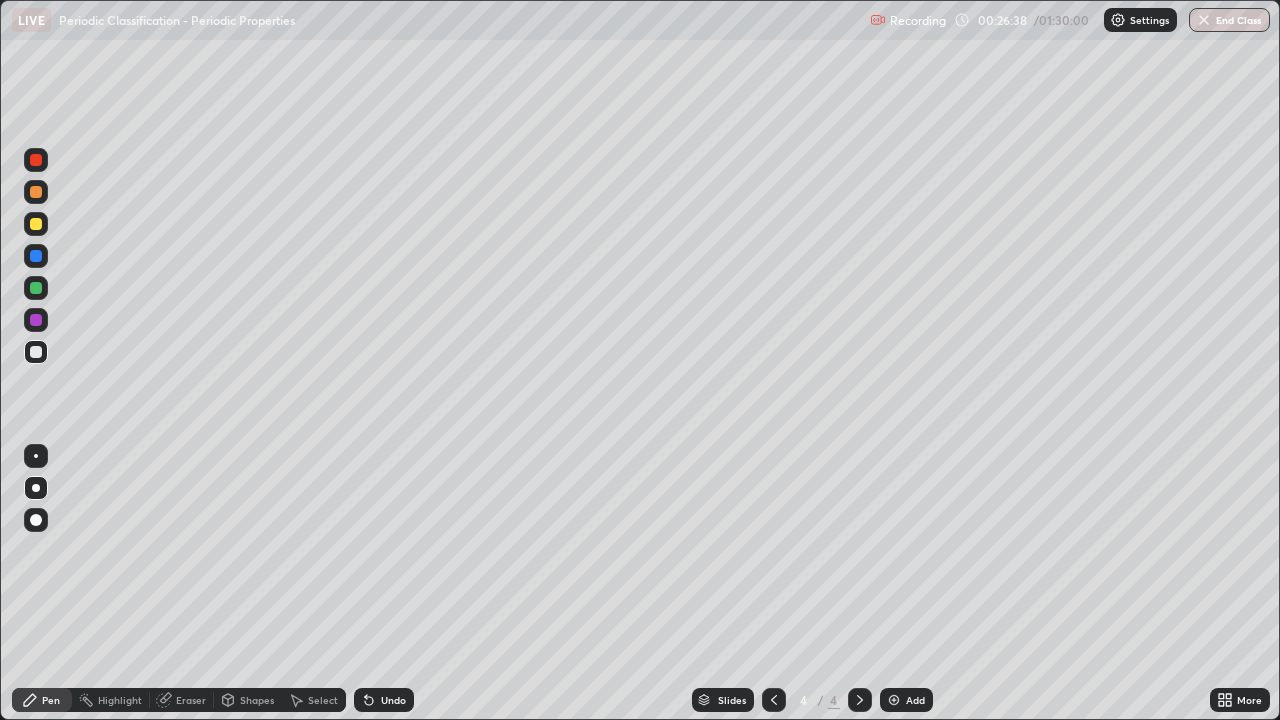 click at bounding box center (36, 320) 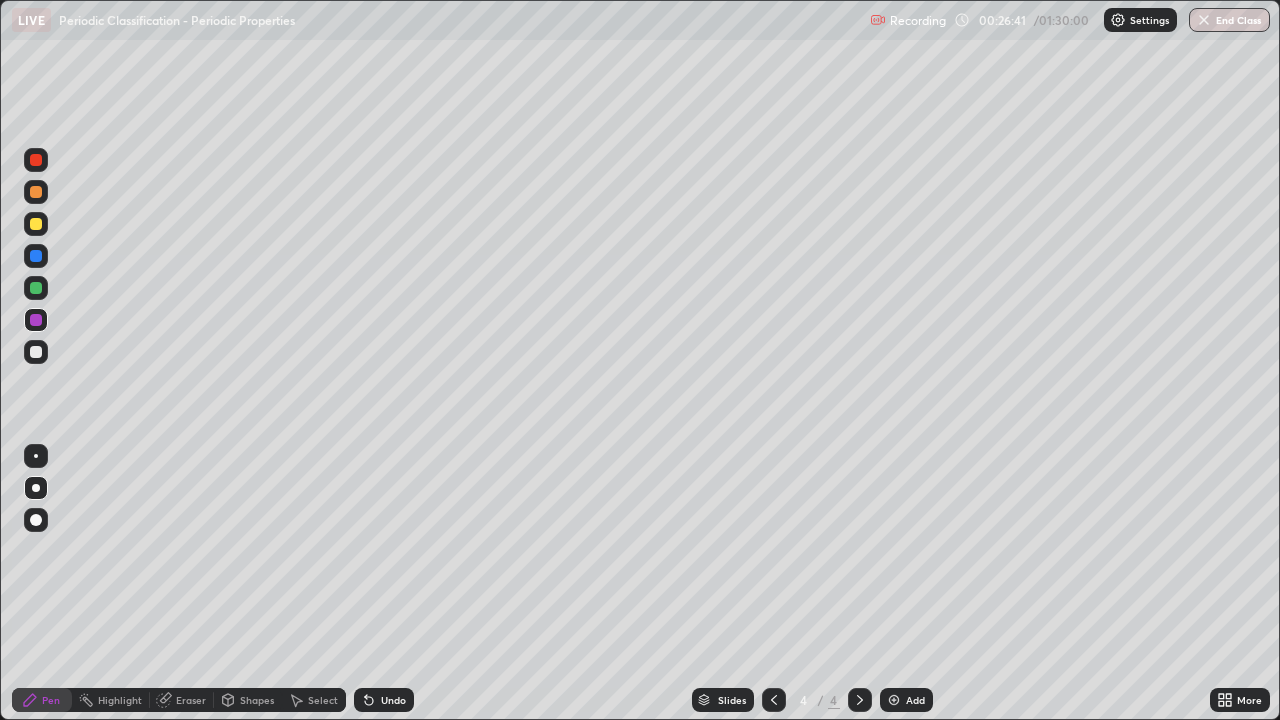 click at bounding box center [36, 352] 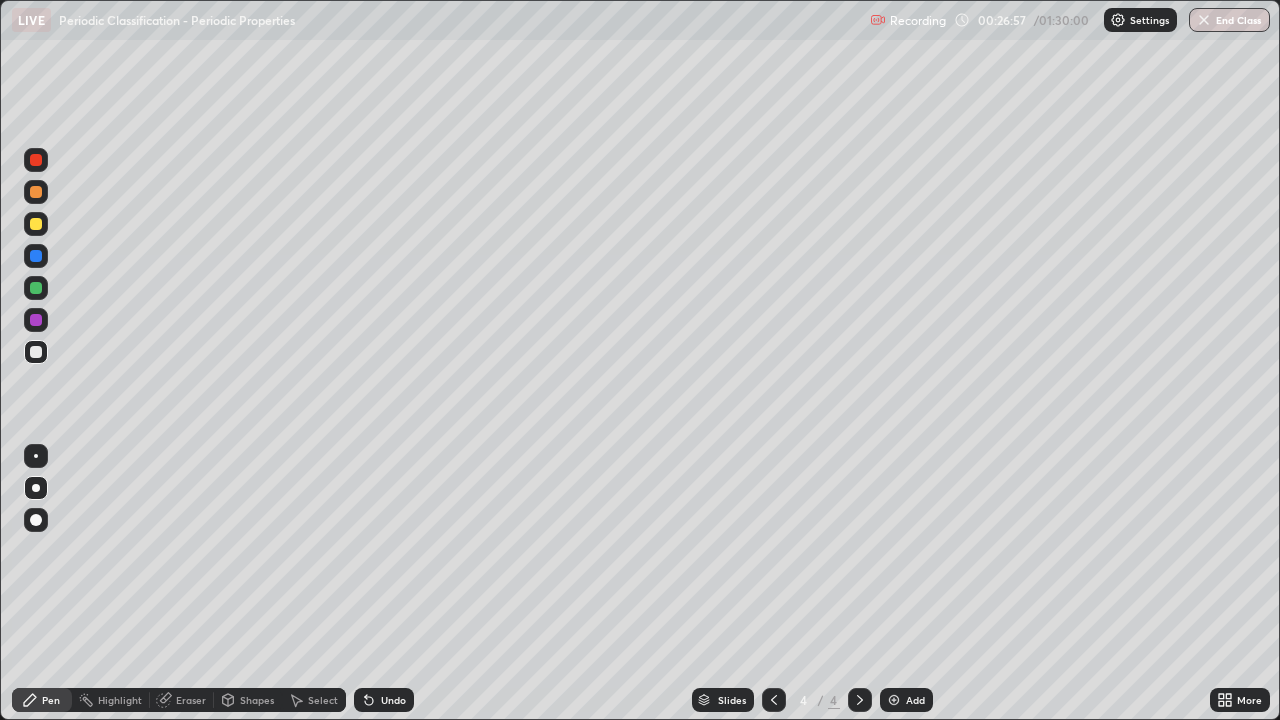 click at bounding box center (36, 320) 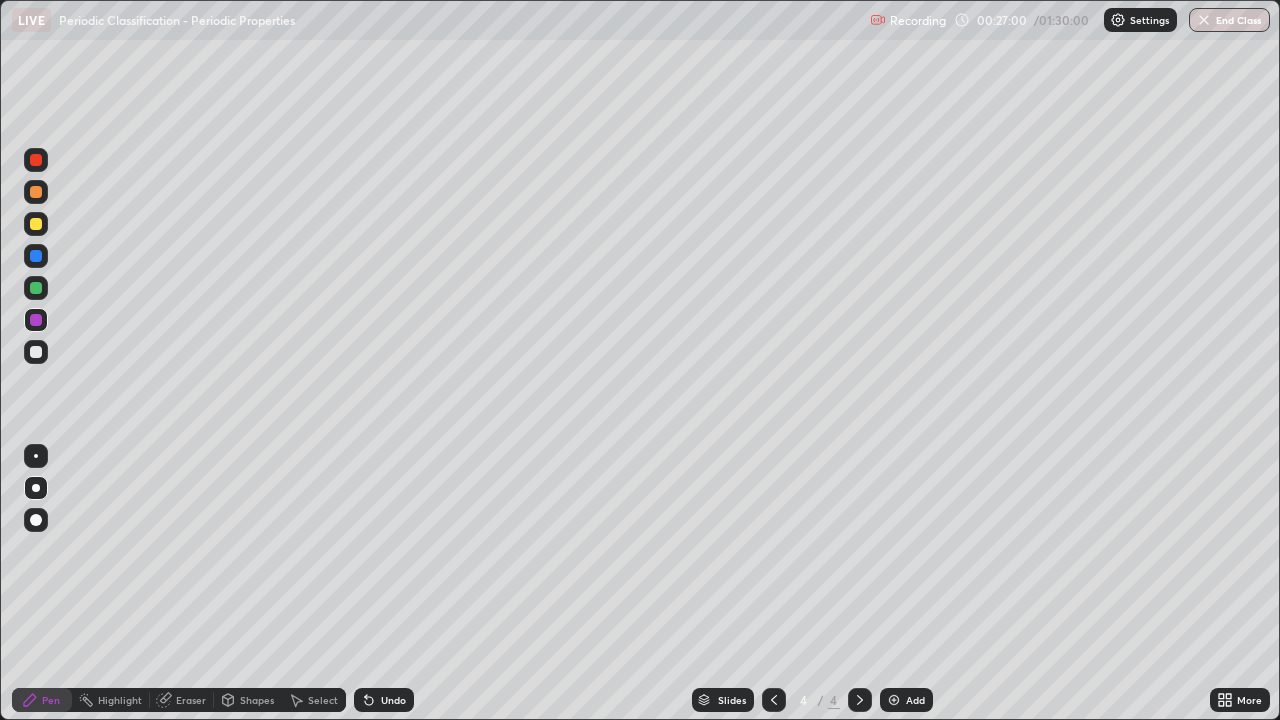 click at bounding box center [36, 352] 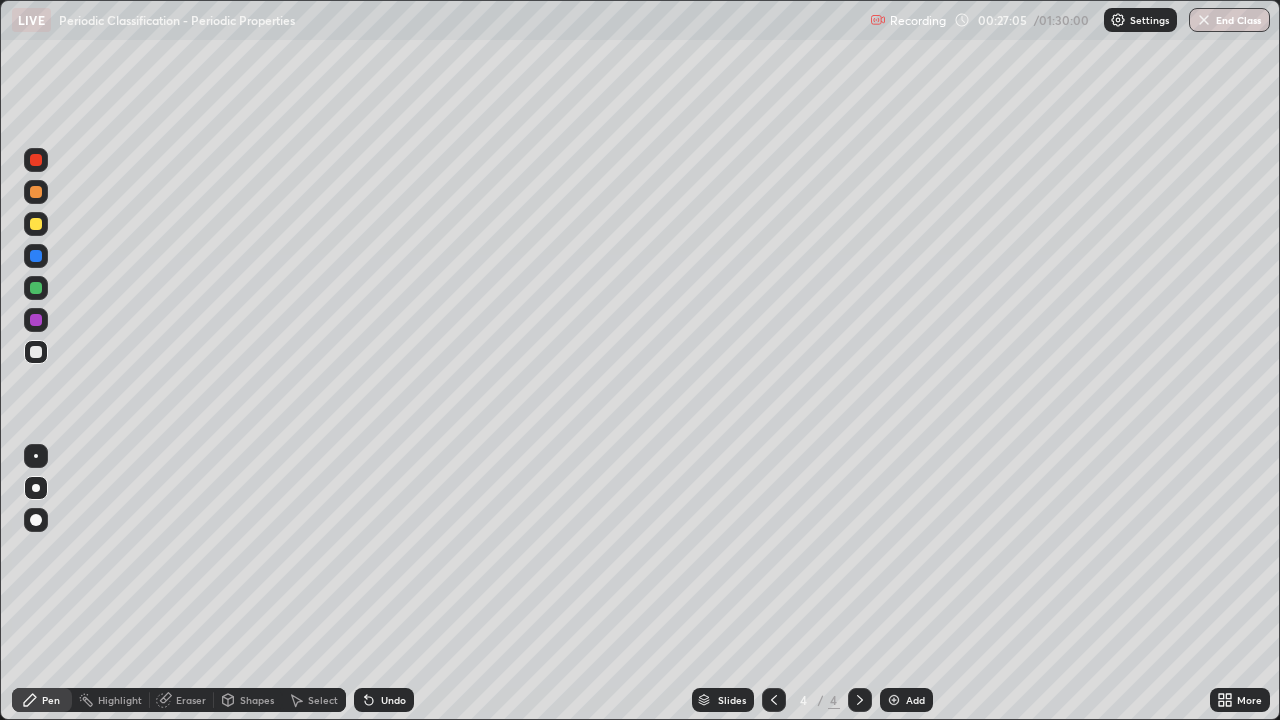 click at bounding box center (36, 320) 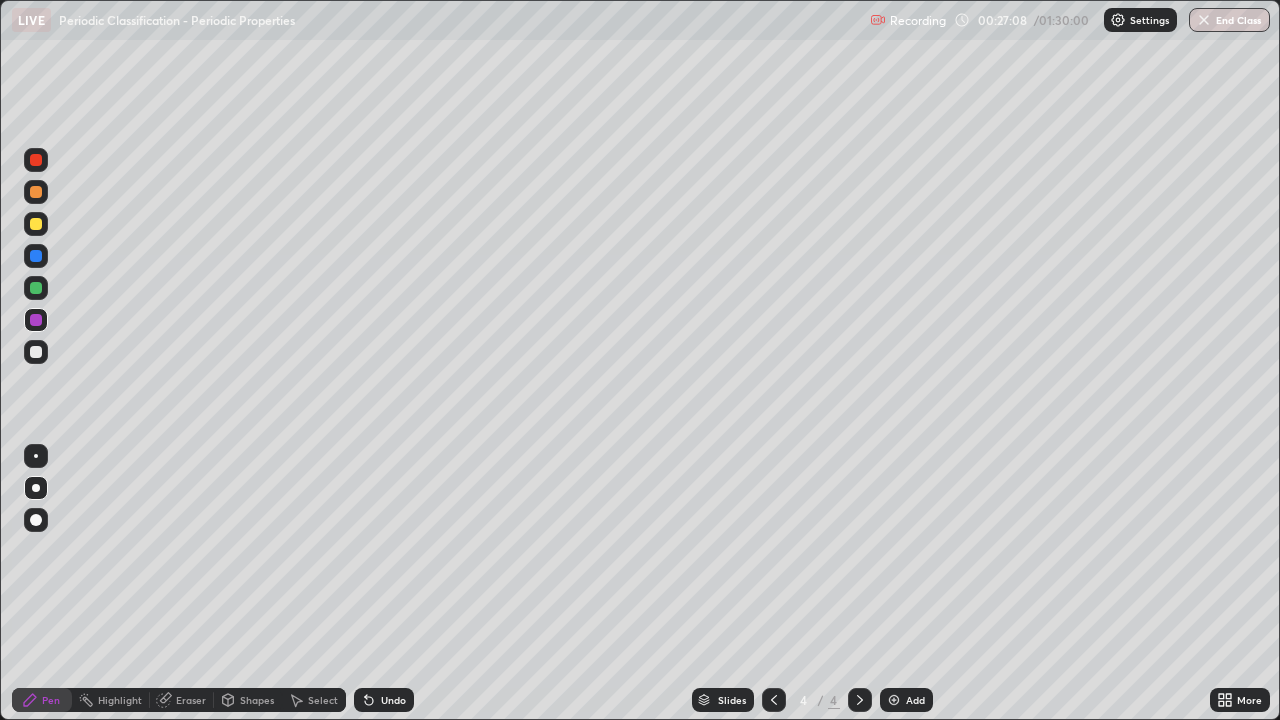 click at bounding box center (36, 352) 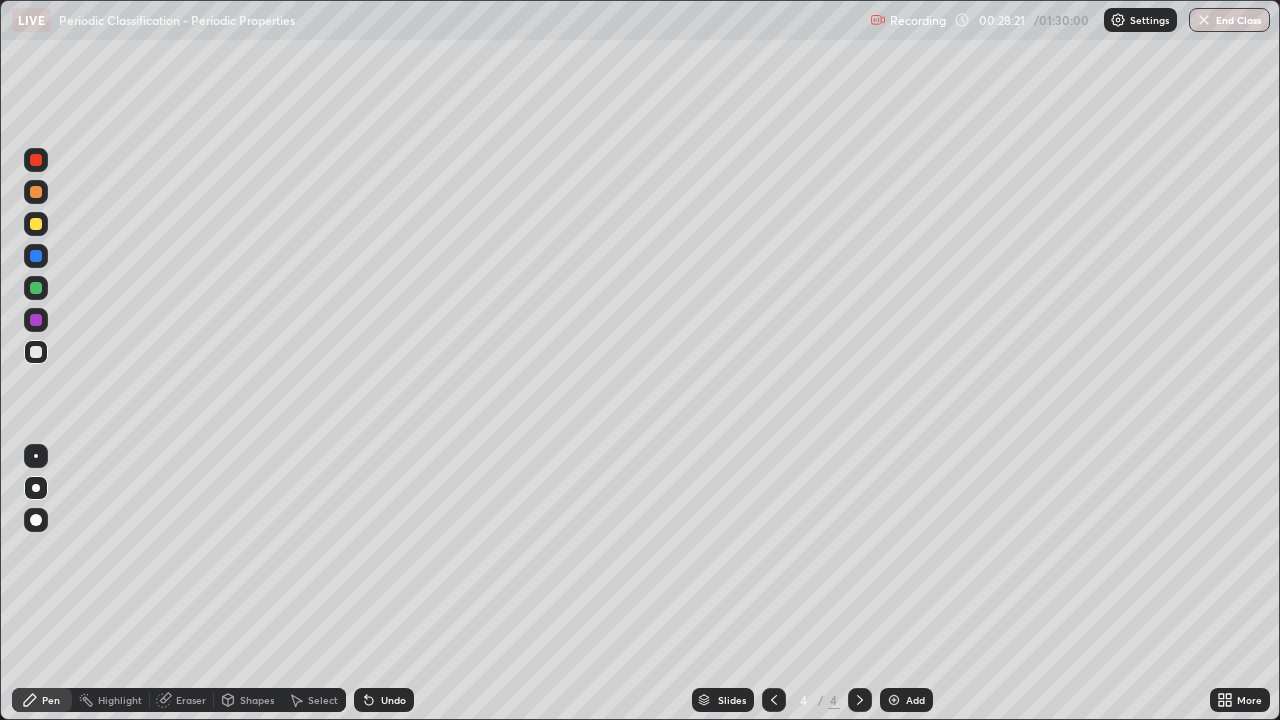 click on "Add" at bounding box center (906, 700) 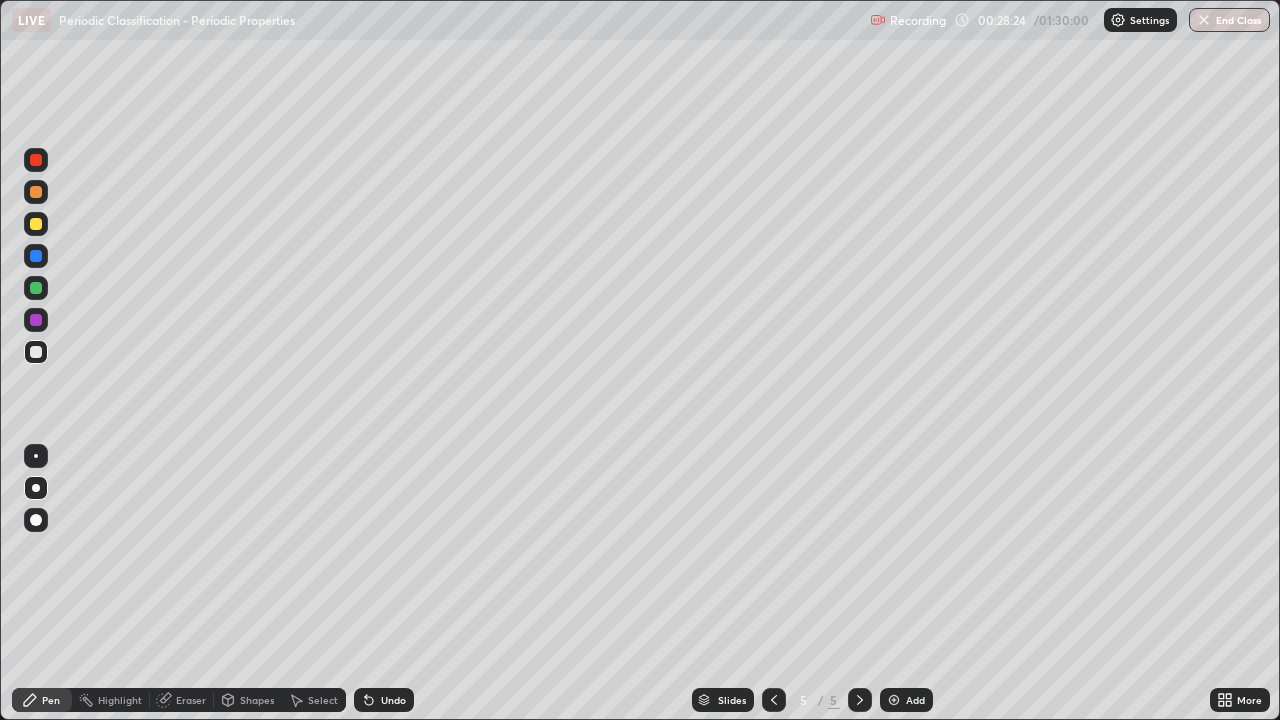 click at bounding box center (36, 224) 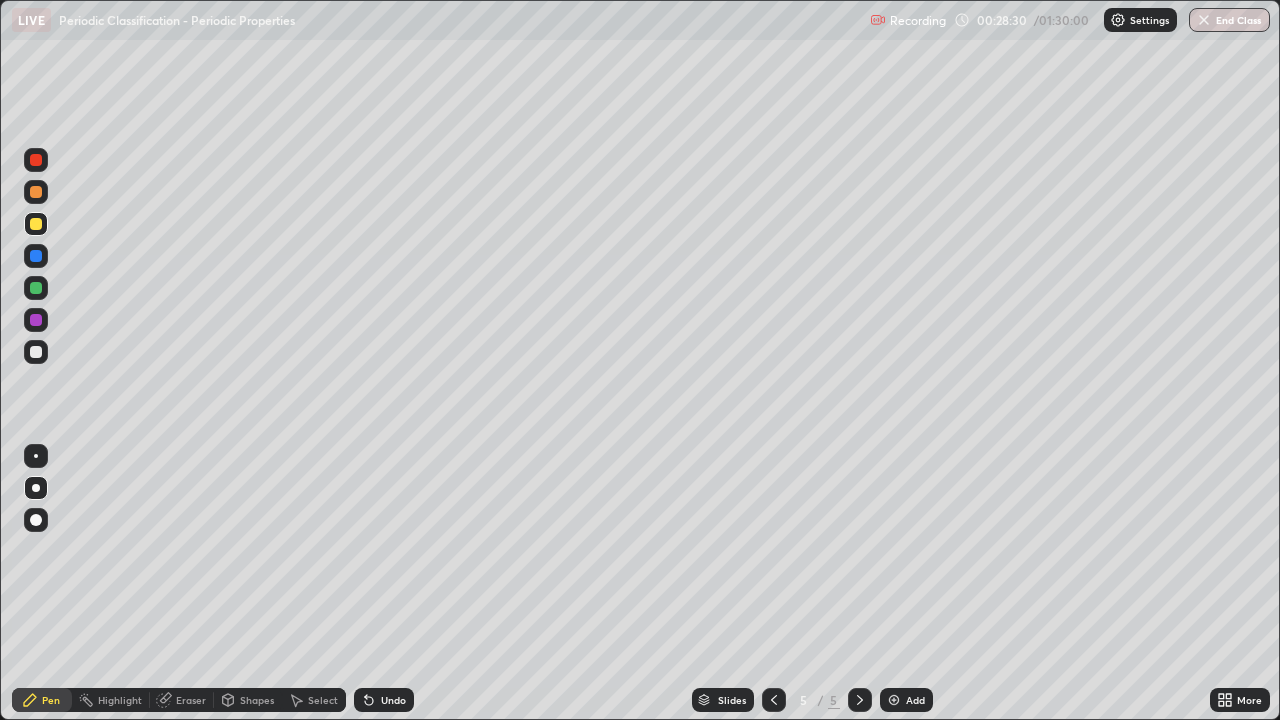 click at bounding box center (36, 352) 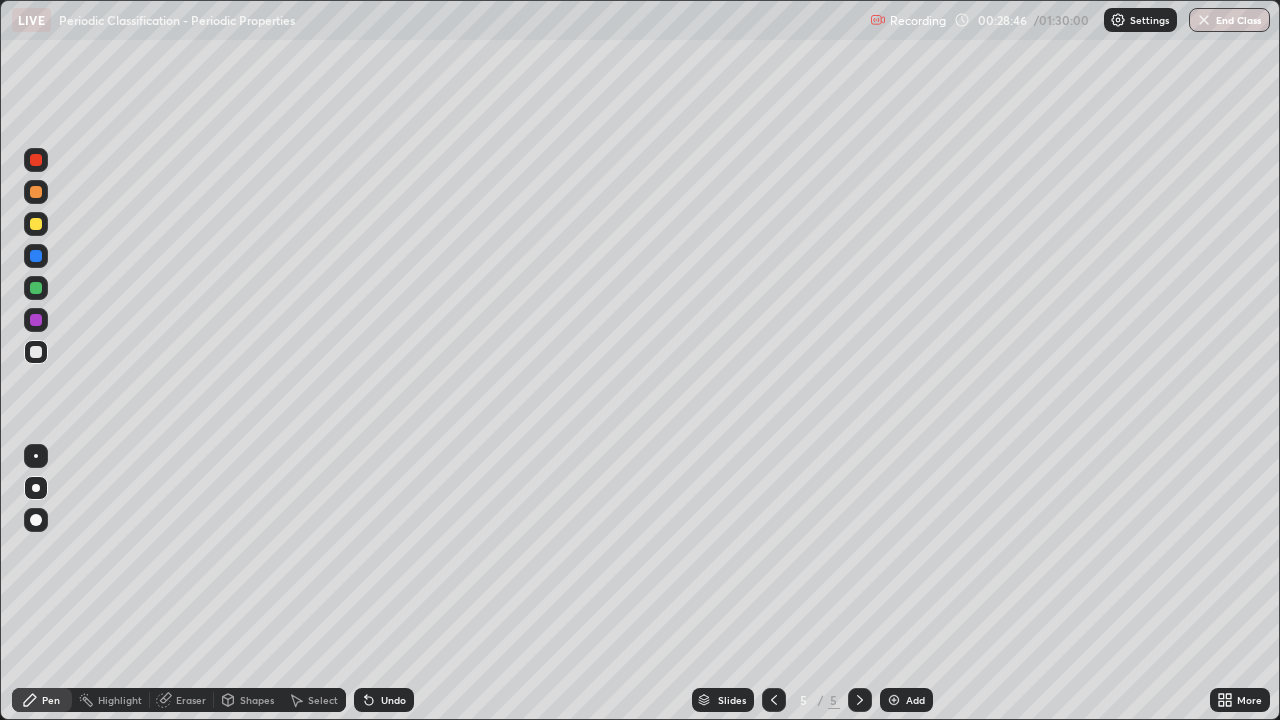 click at bounding box center (36, 224) 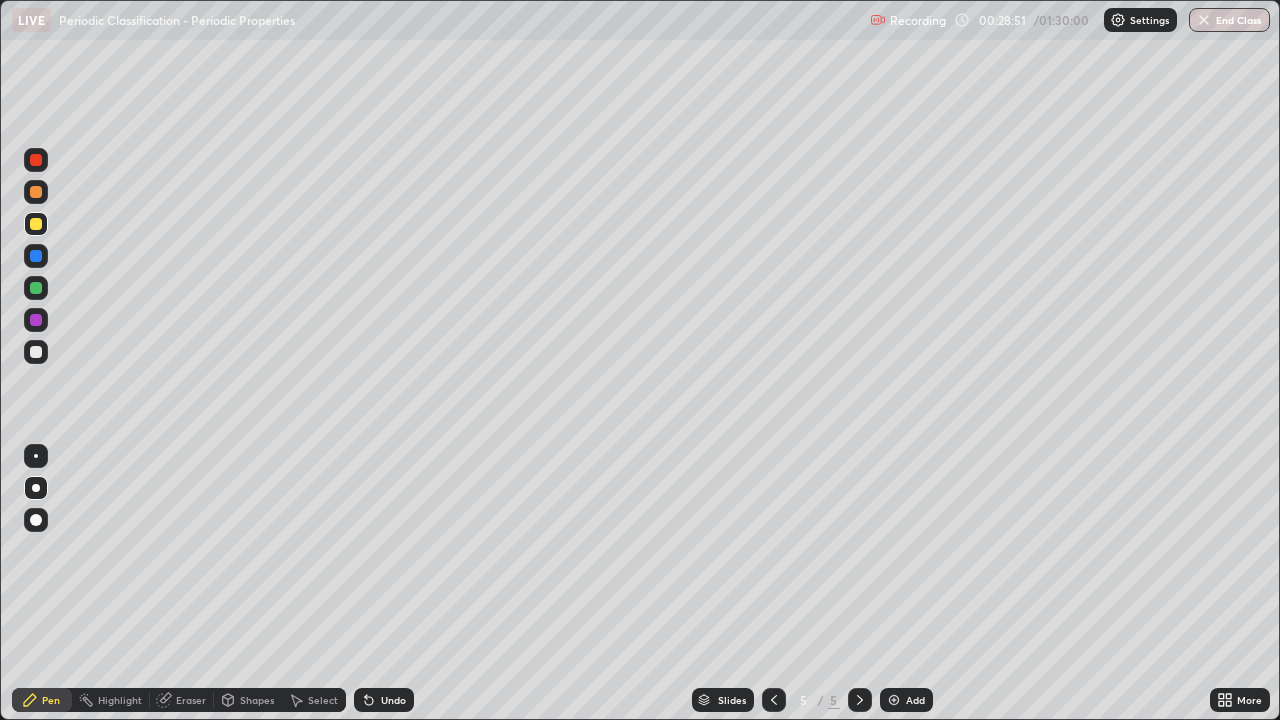 click at bounding box center (36, 352) 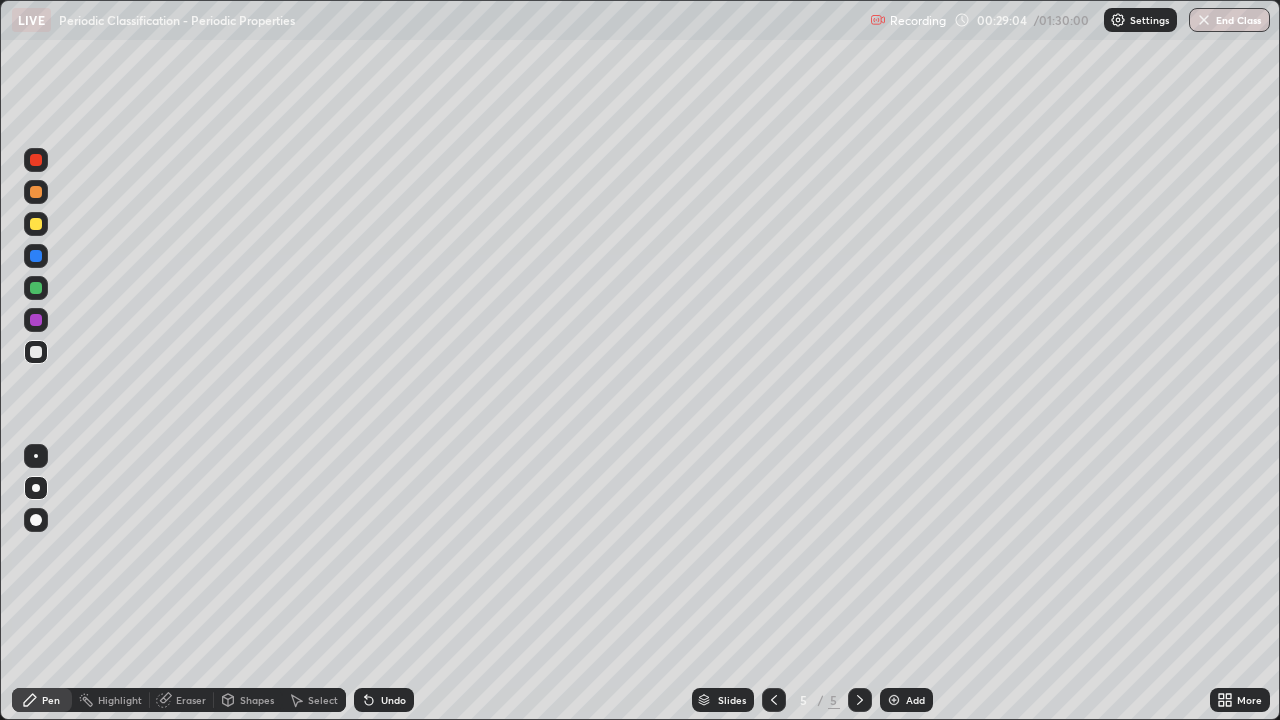 click at bounding box center [36, 224] 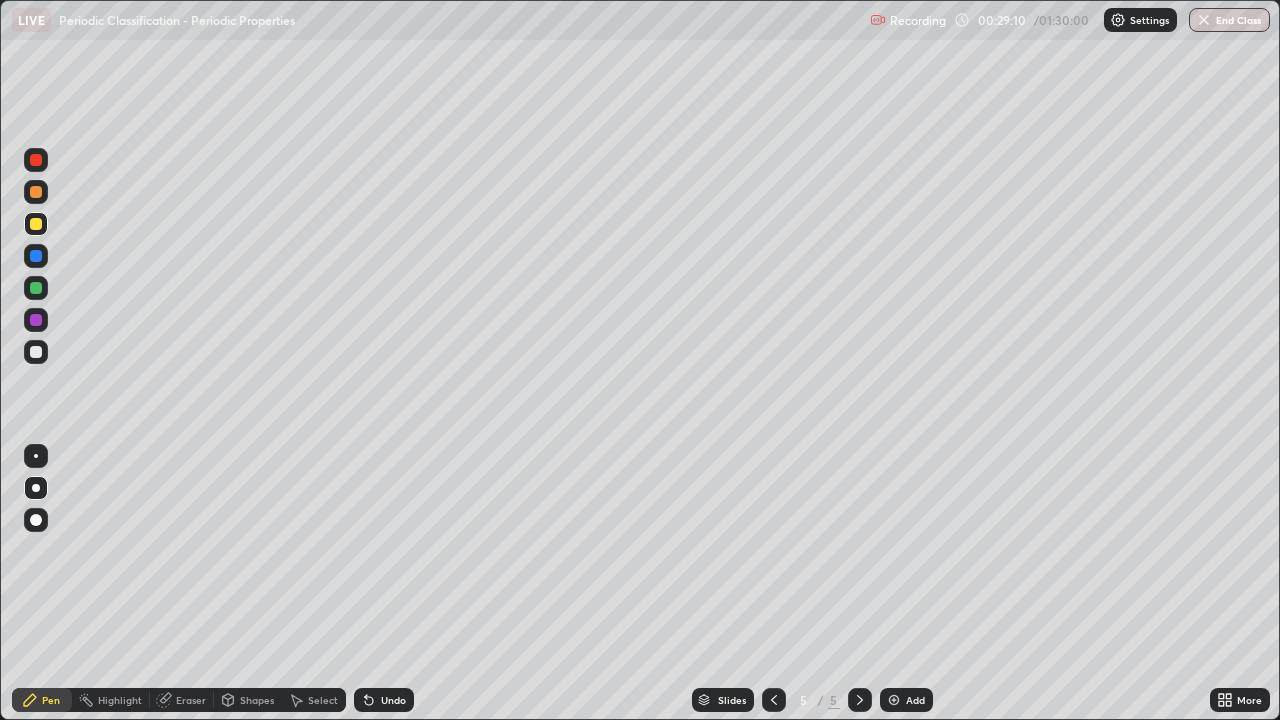 click at bounding box center (36, 352) 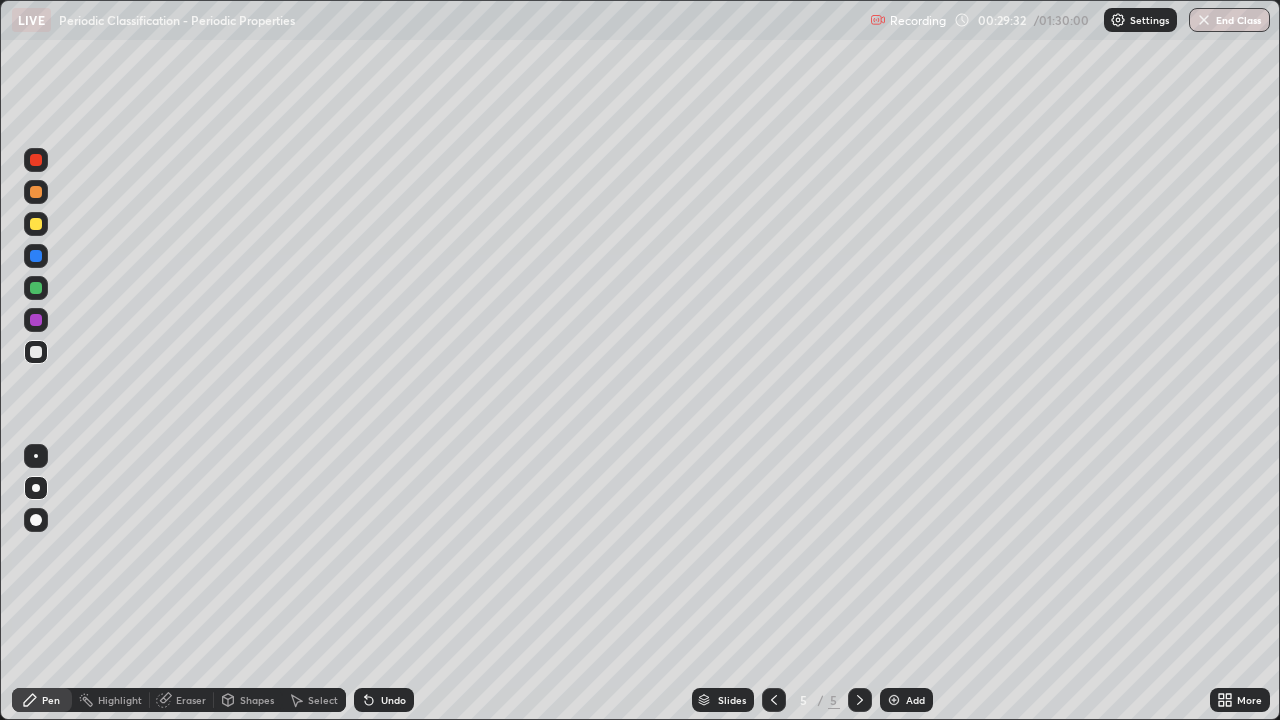 click at bounding box center (36, 224) 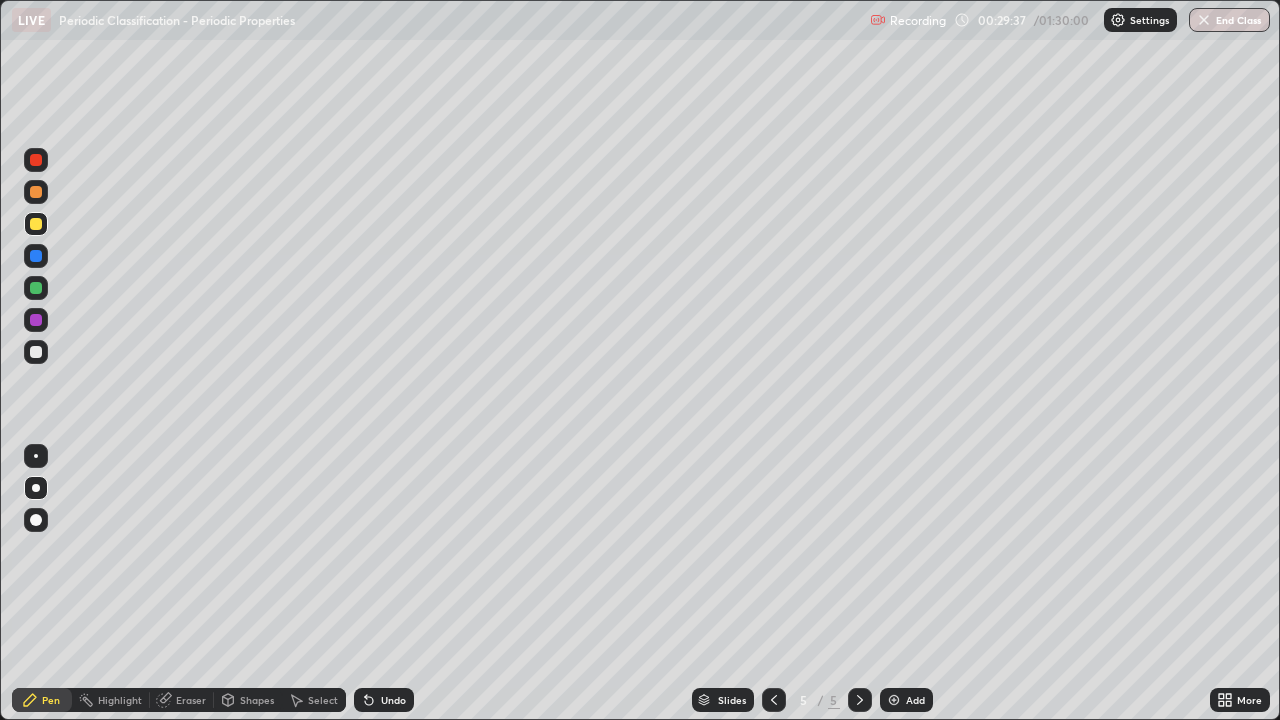 click at bounding box center (36, 352) 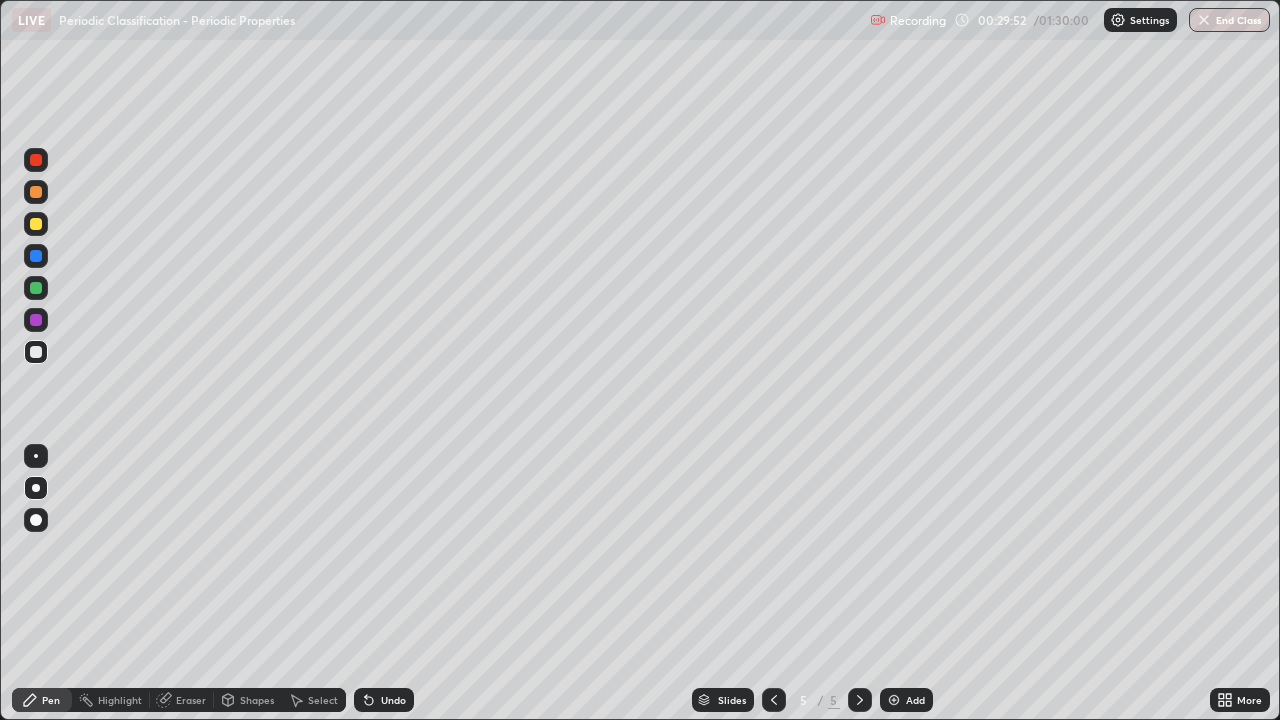 click at bounding box center [36, 224] 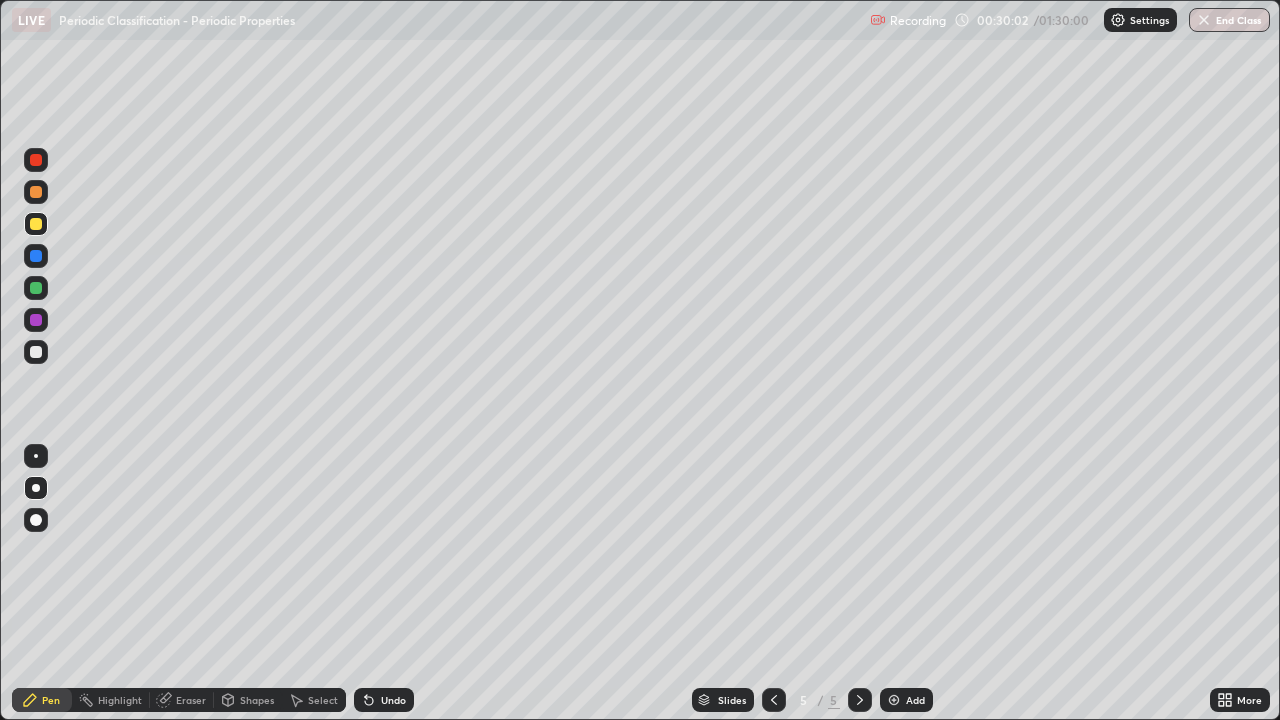 click at bounding box center [36, 352] 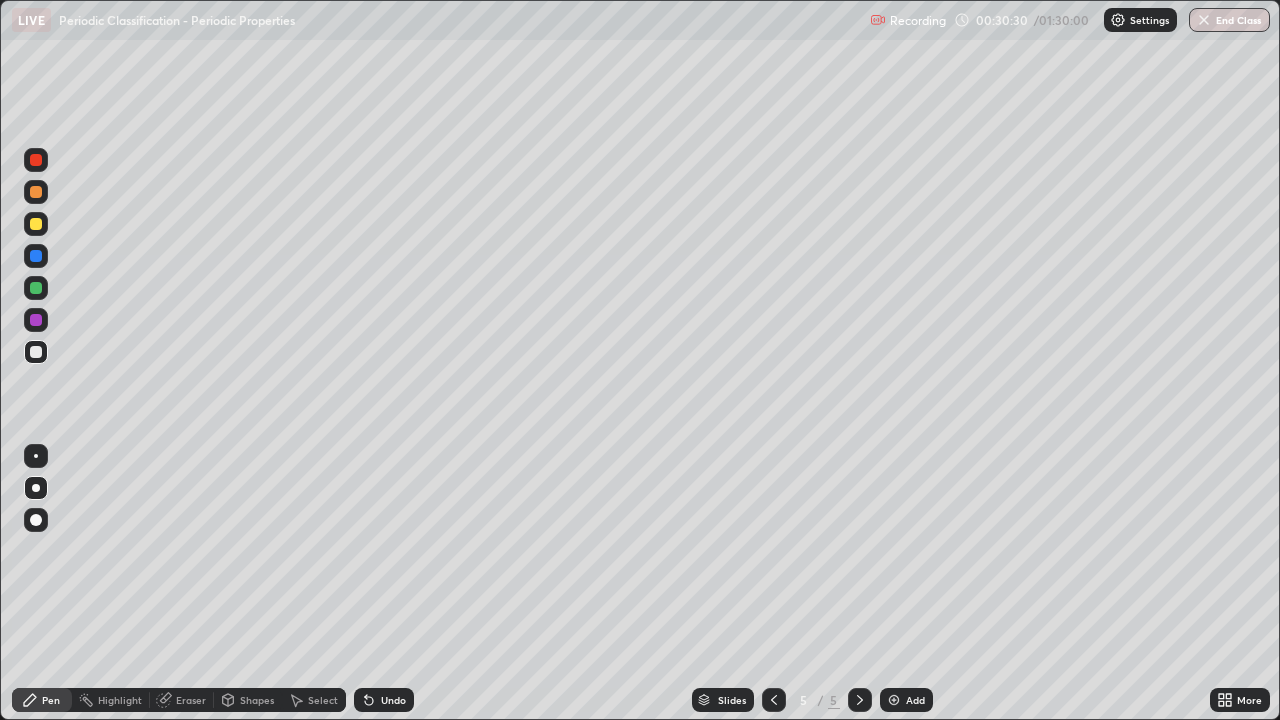 click on "Undo" at bounding box center (393, 700) 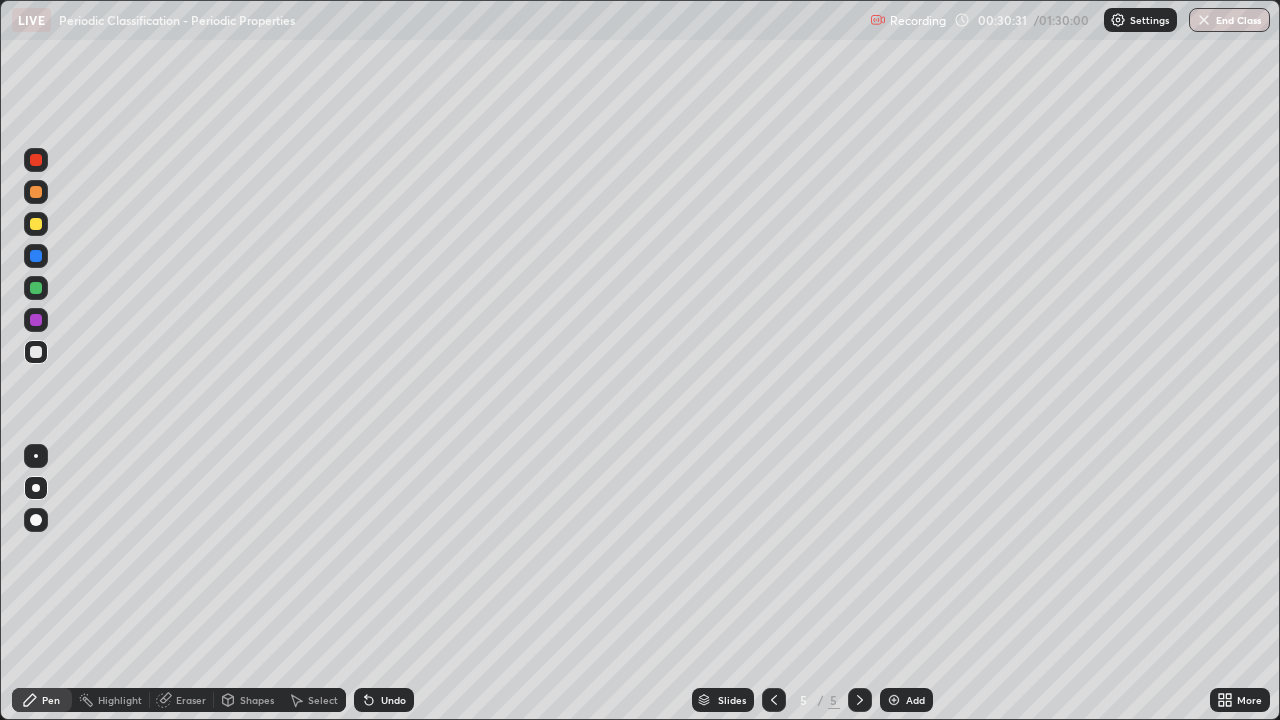click on "Undo" at bounding box center (384, 700) 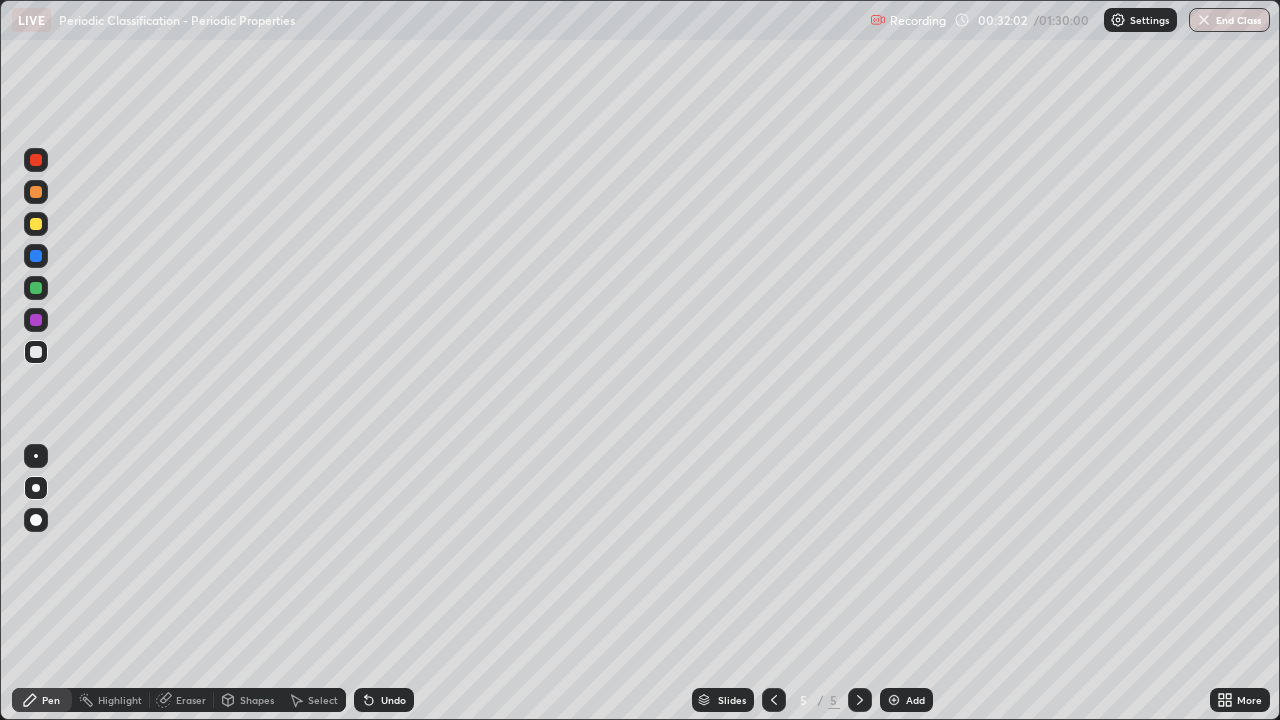 click at bounding box center (36, 288) 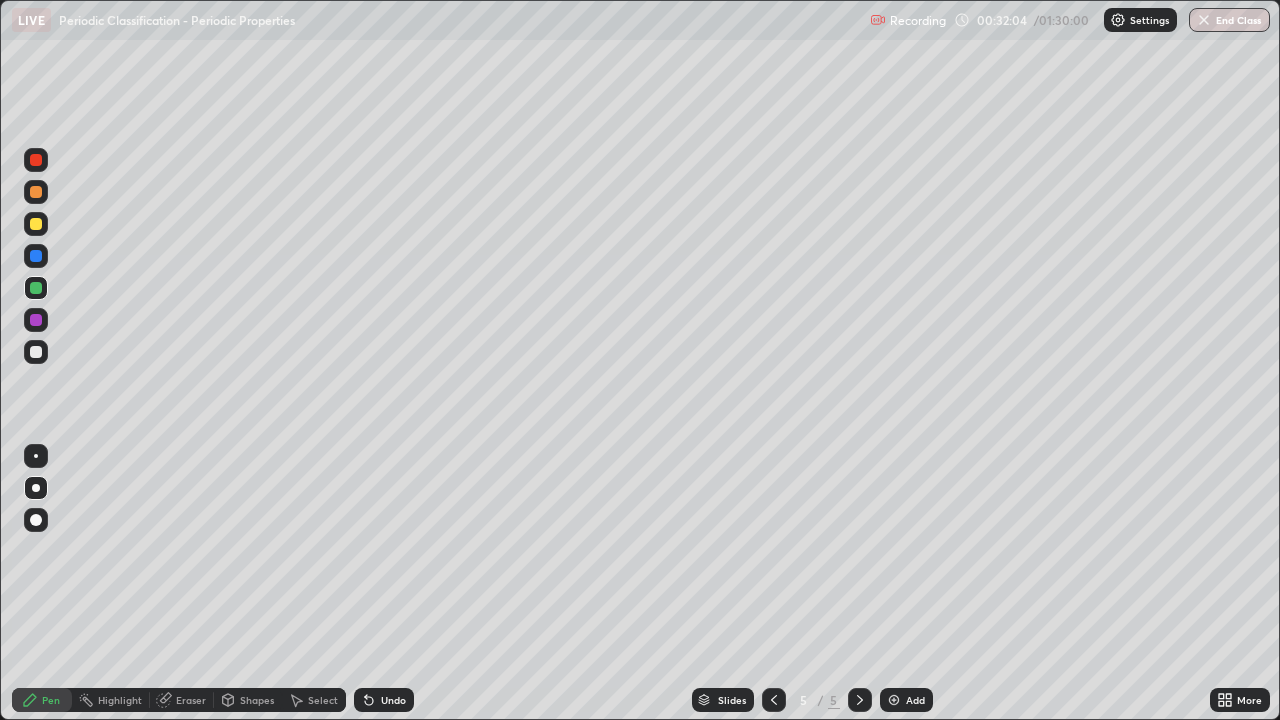 click 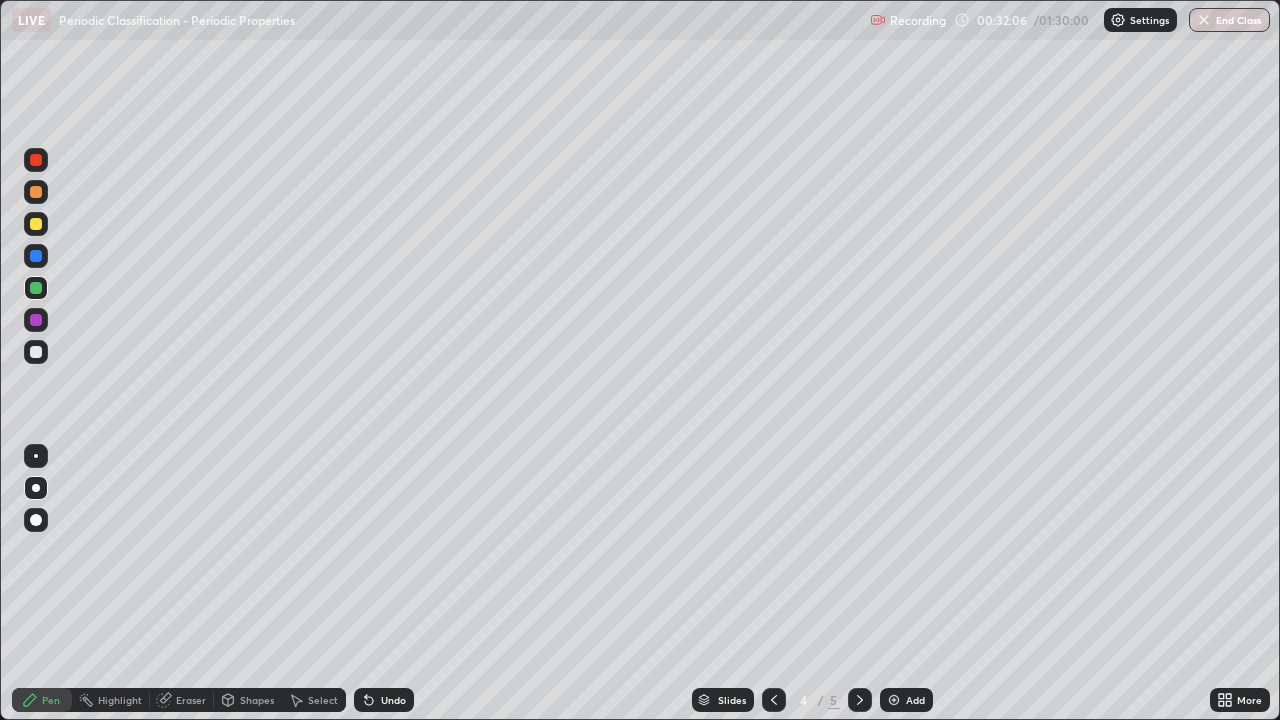 click 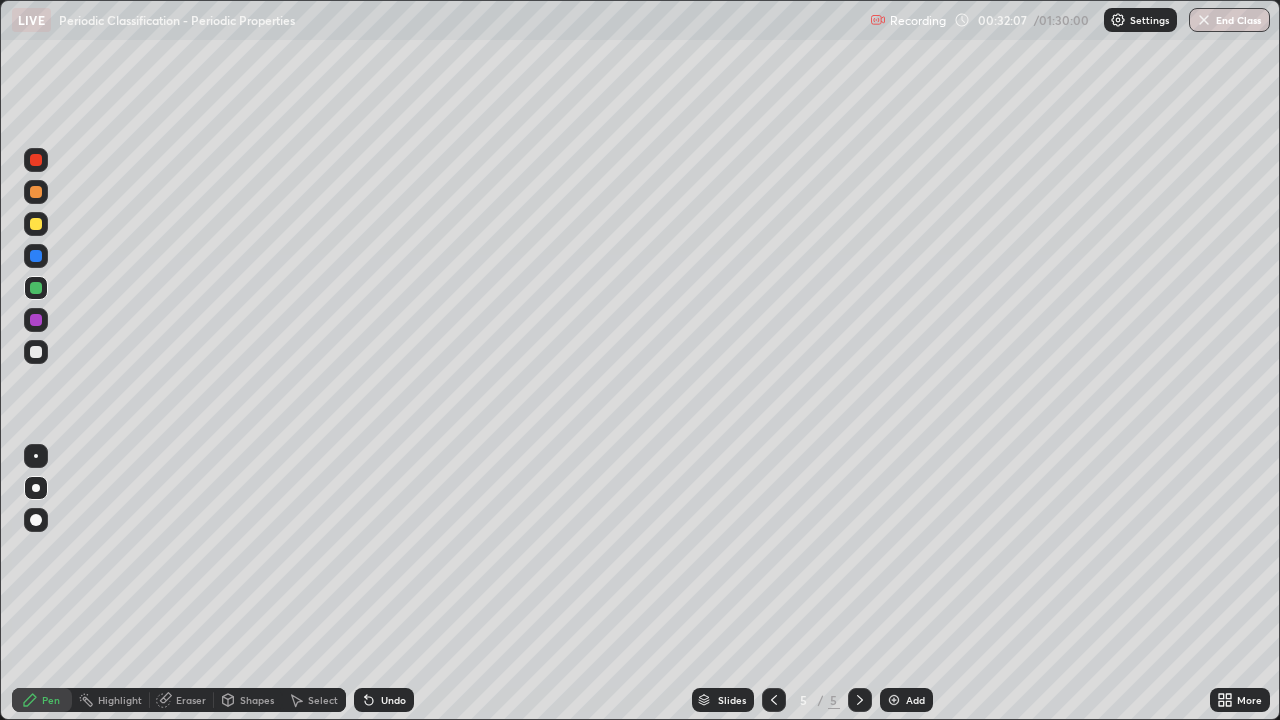 click 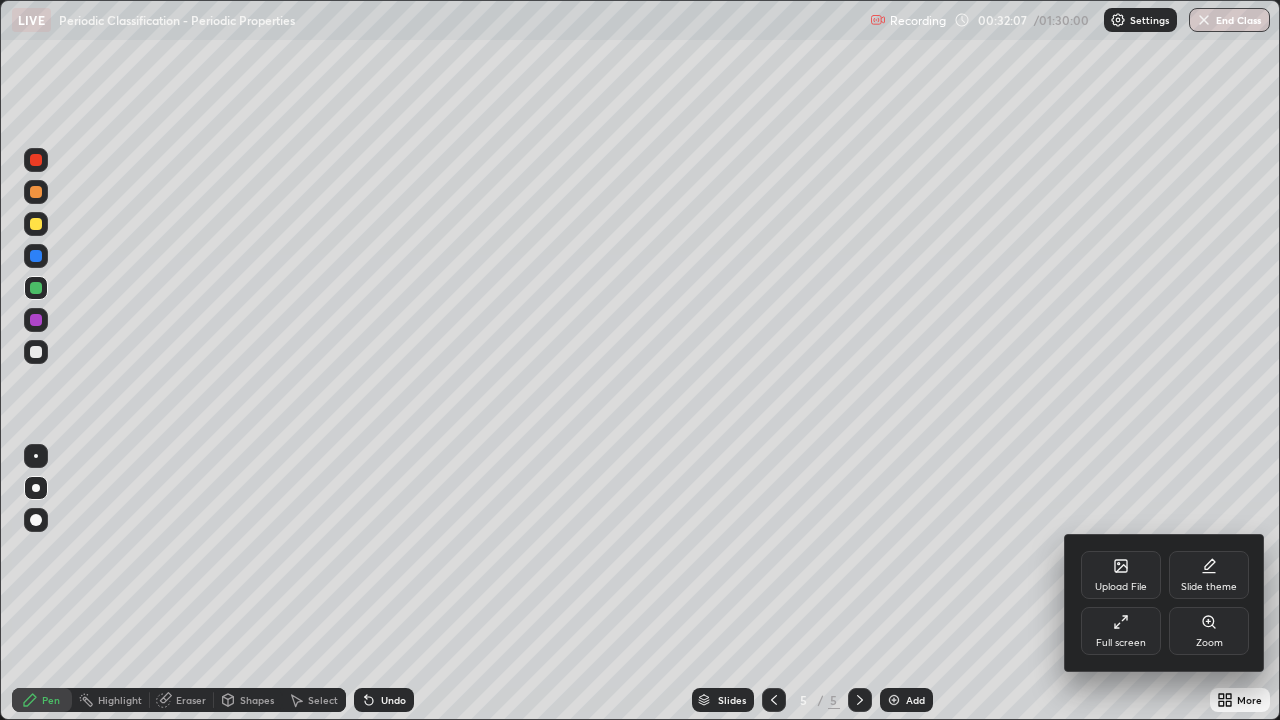 click on "Full screen" at bounding box center (1121, 631) 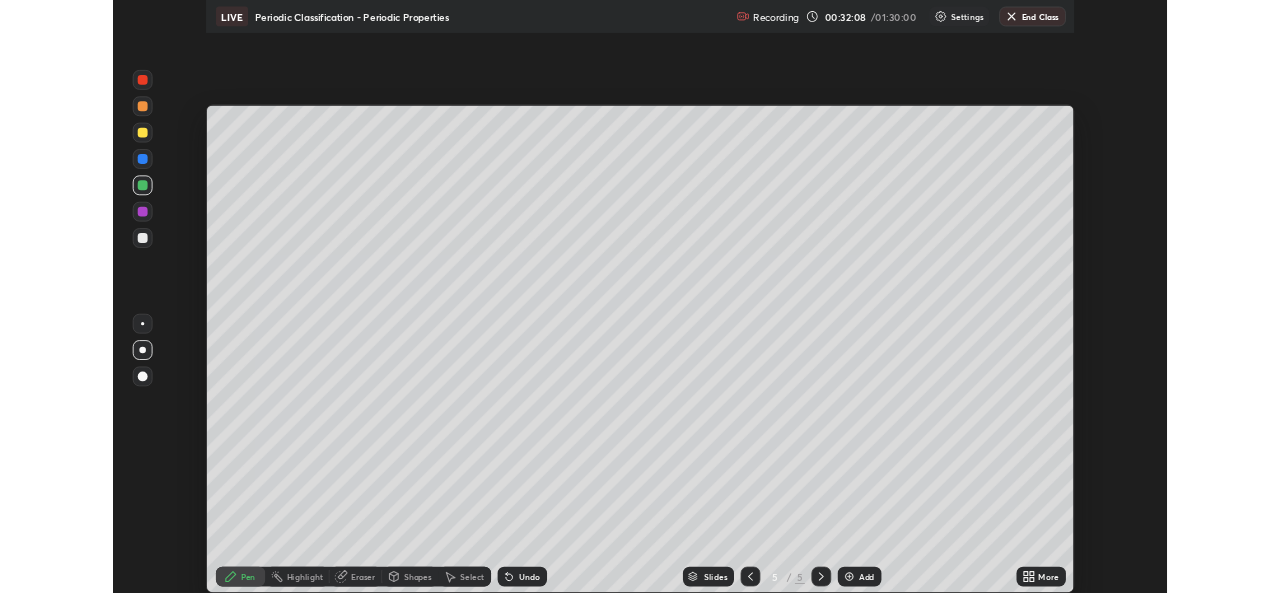 scroll, scrollTop: 593, scrollLeft: 1280, axis: both 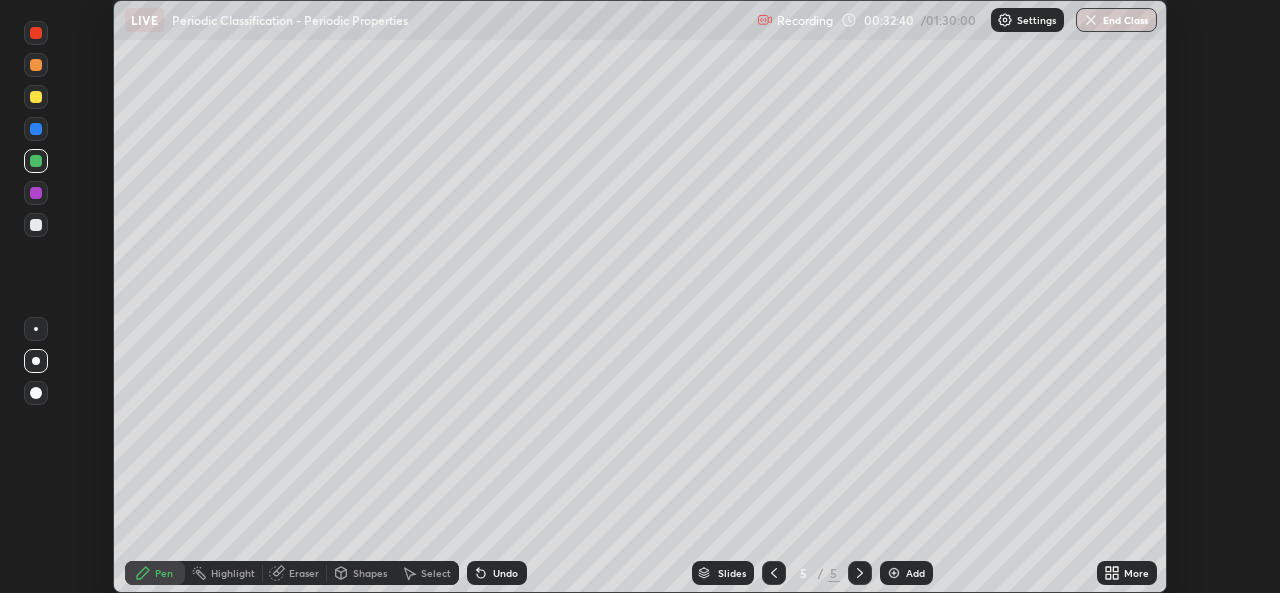click 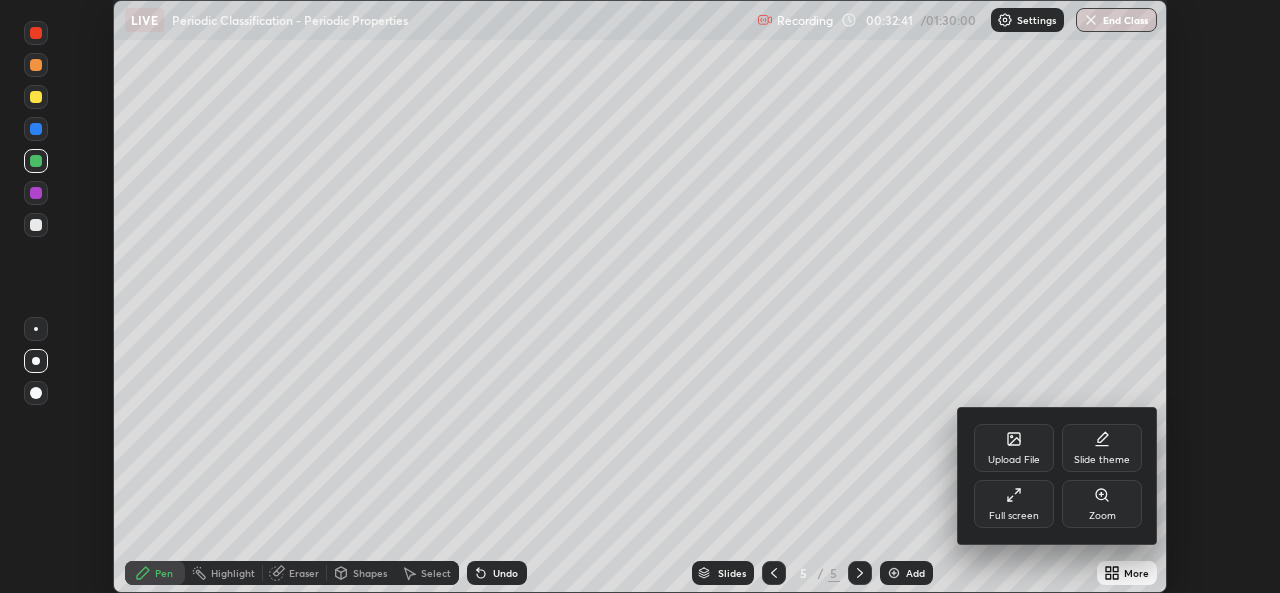 click on "Full screen" at bounding box center (1014, 504) 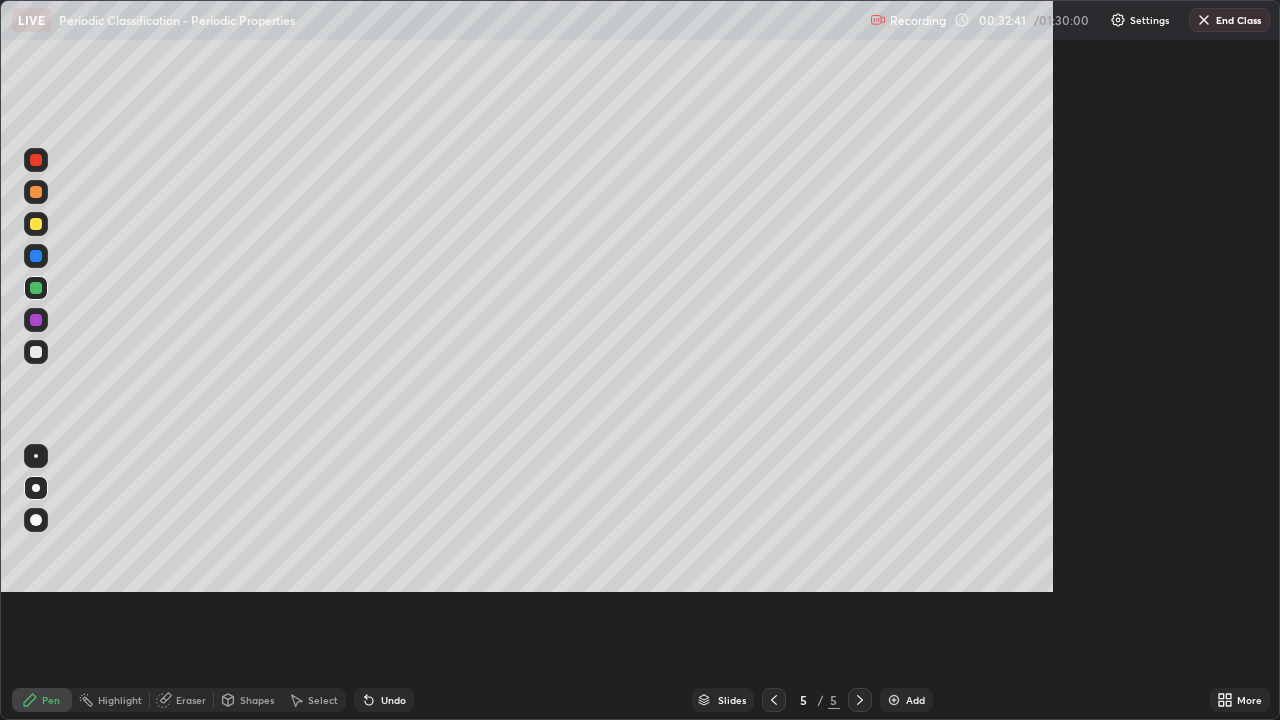 scroll, scrollTop: 99280, scrollLeft: 98720, axis: both 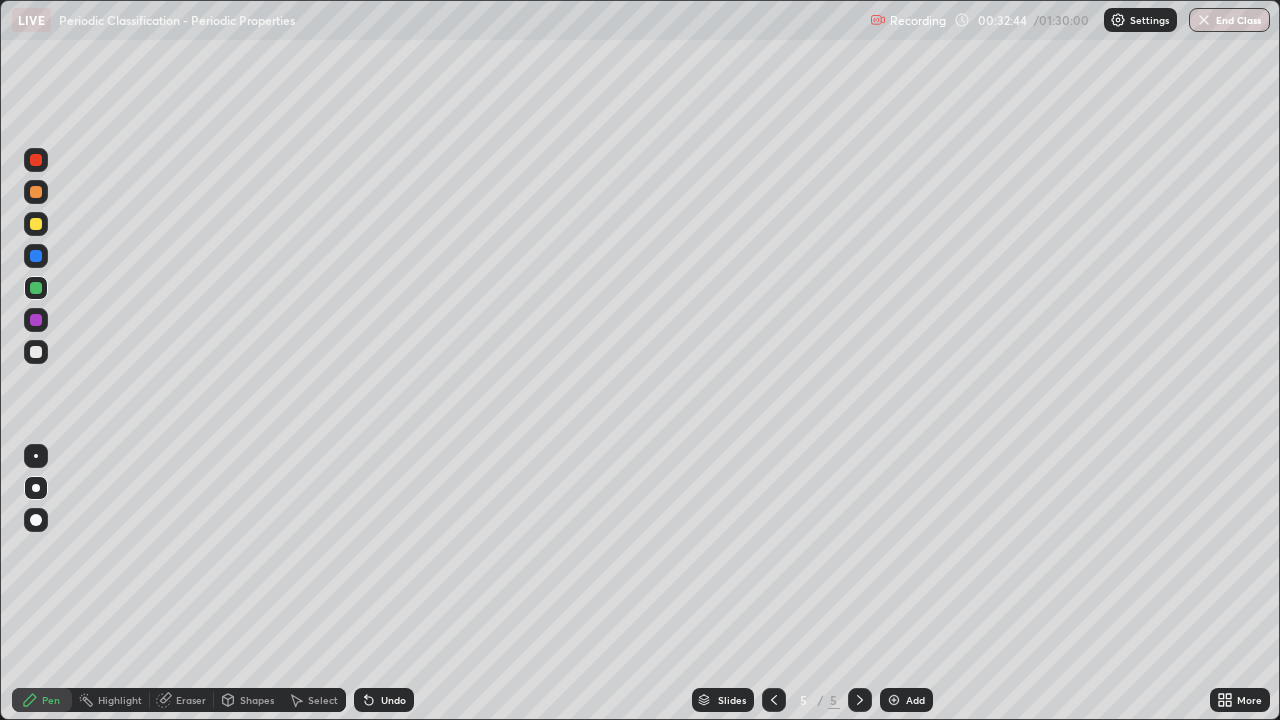 click at bounding box center [774, 700] 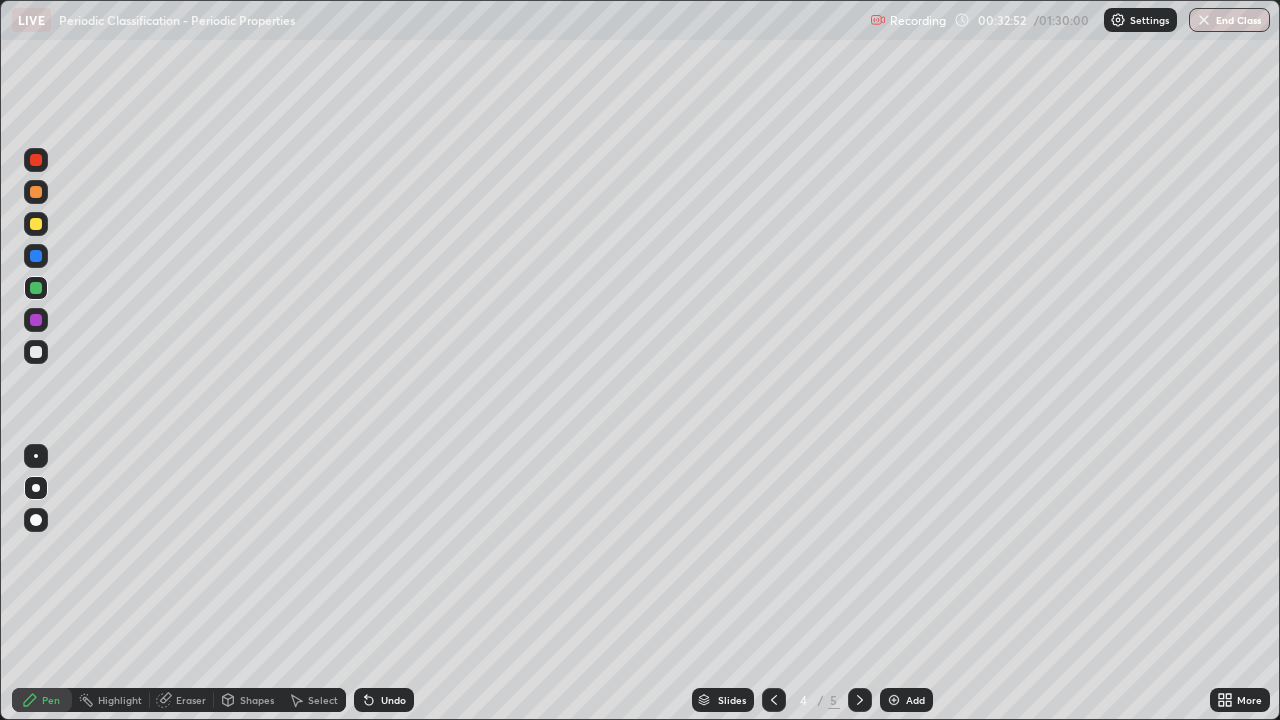 click 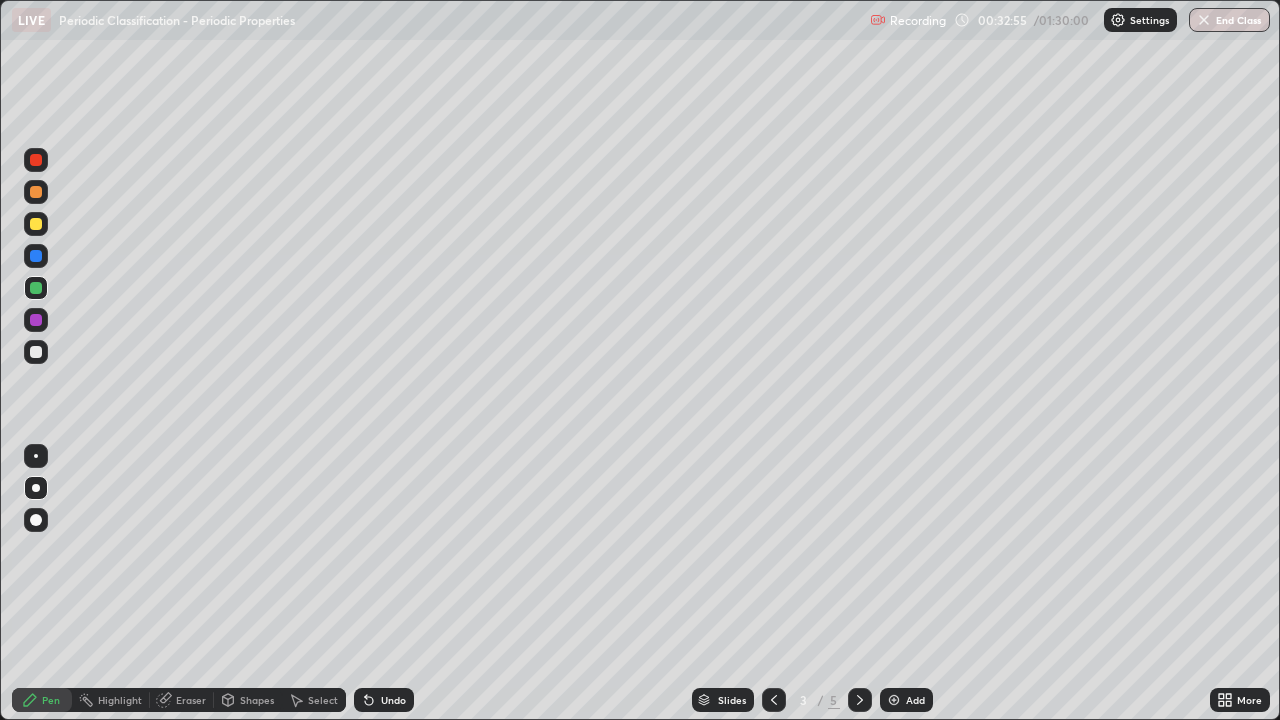click at bounding box center (860, 700) 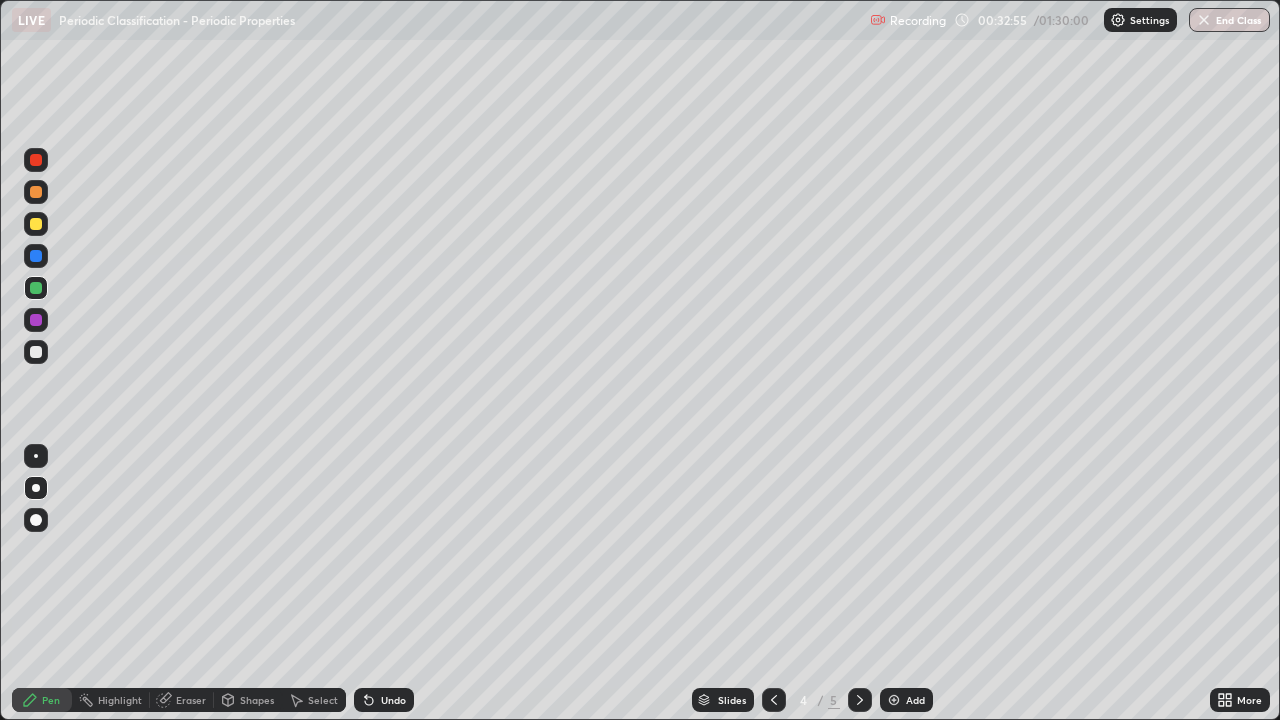 click at bounding box center (860, 700) 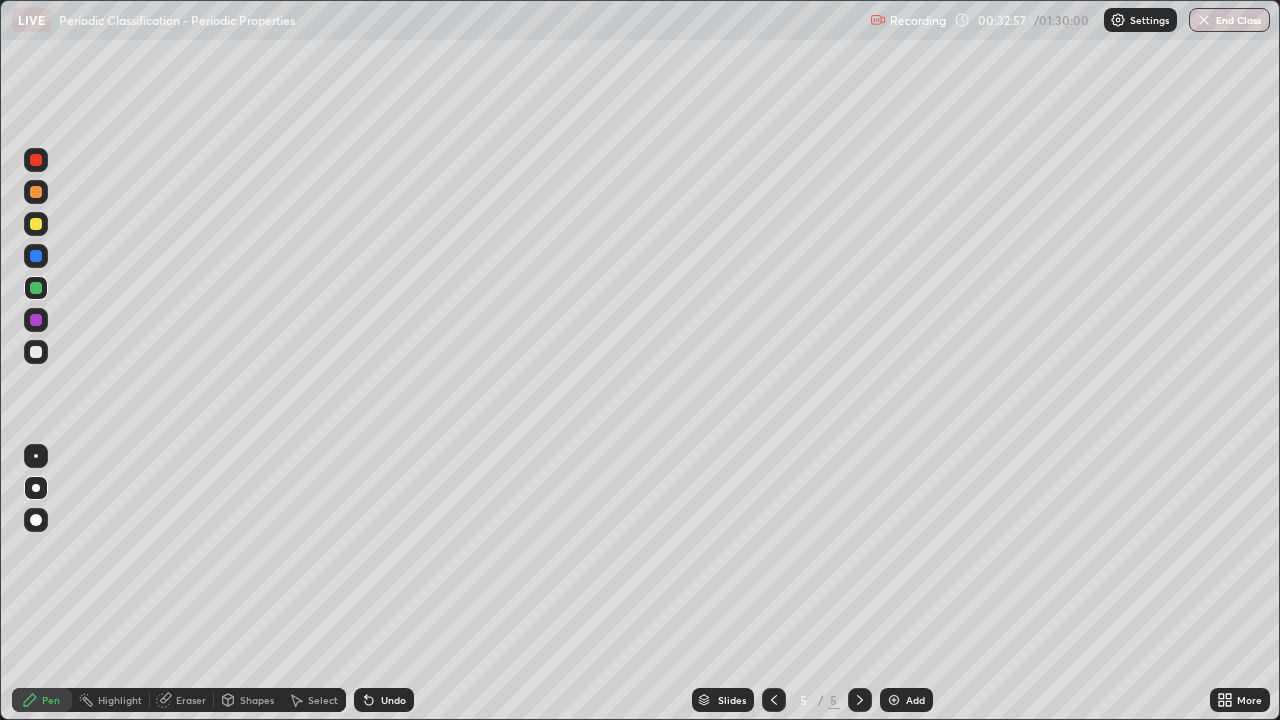 click at bounding box center (774, 700) 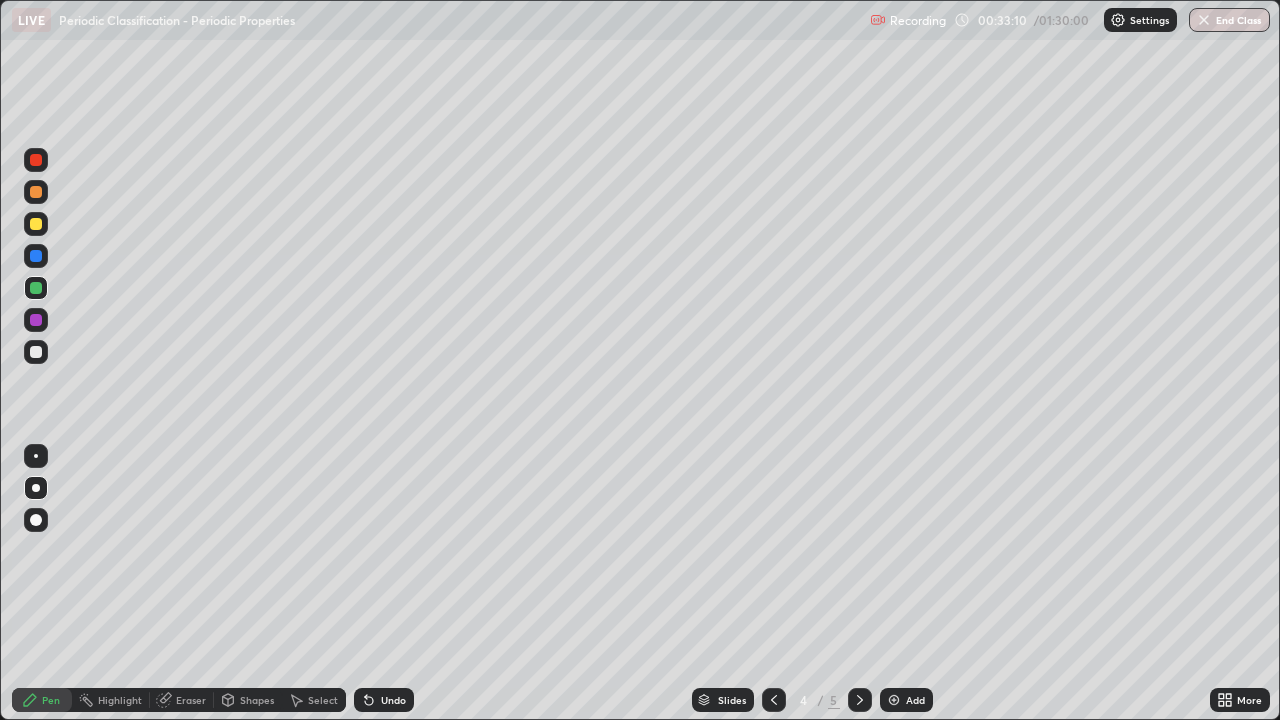 click 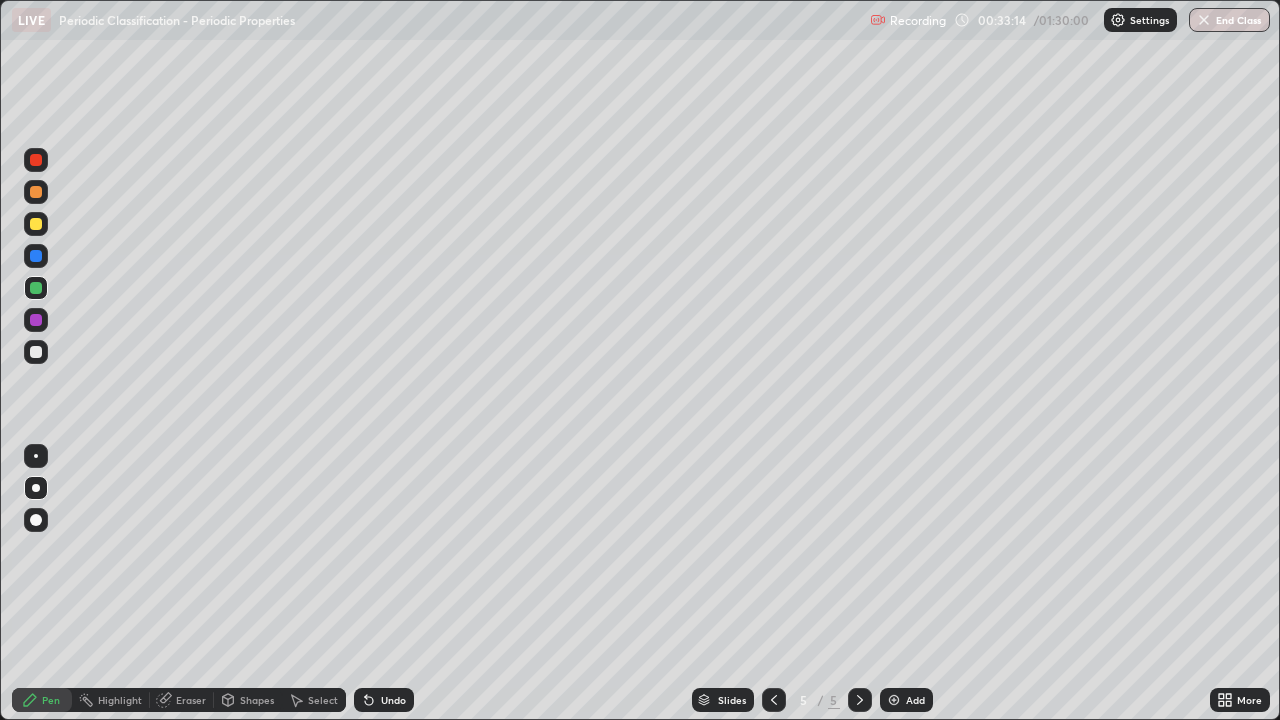 click at bounding box center (36, 320) 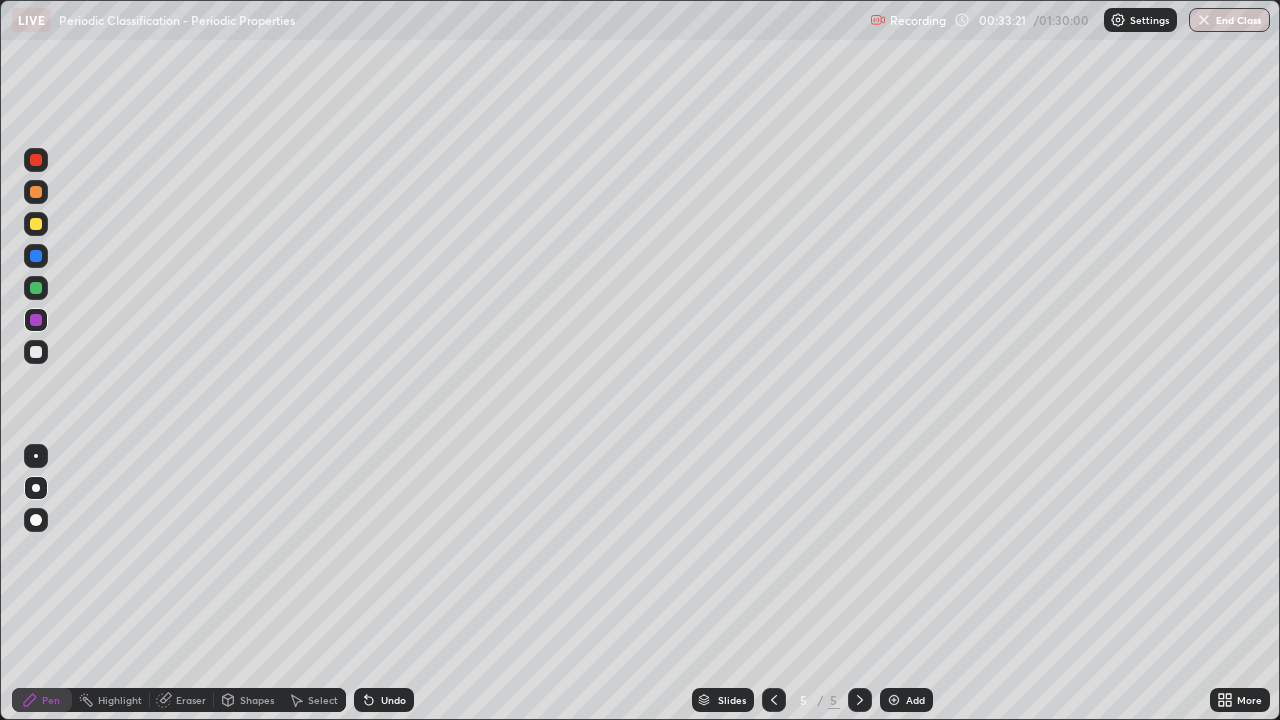 click at bounding box center (36, 288) 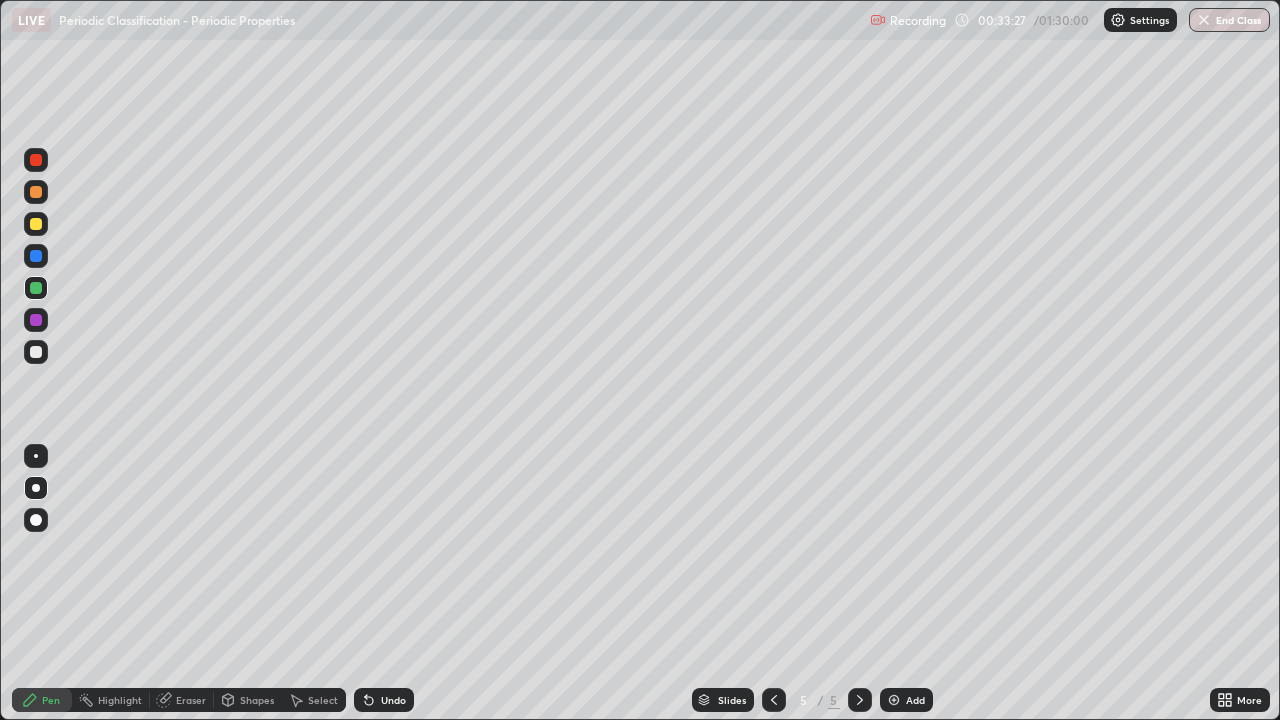 click at bounding box center [36, 352] 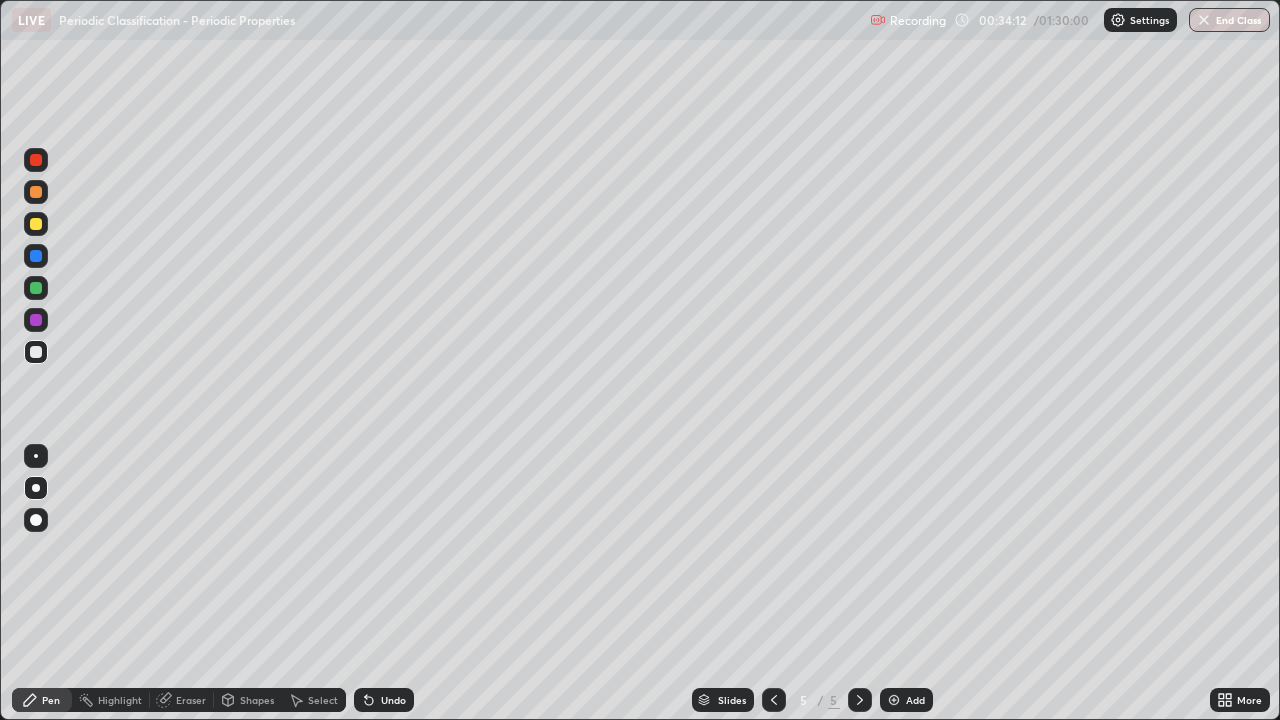click at bounding box center (36, 352) 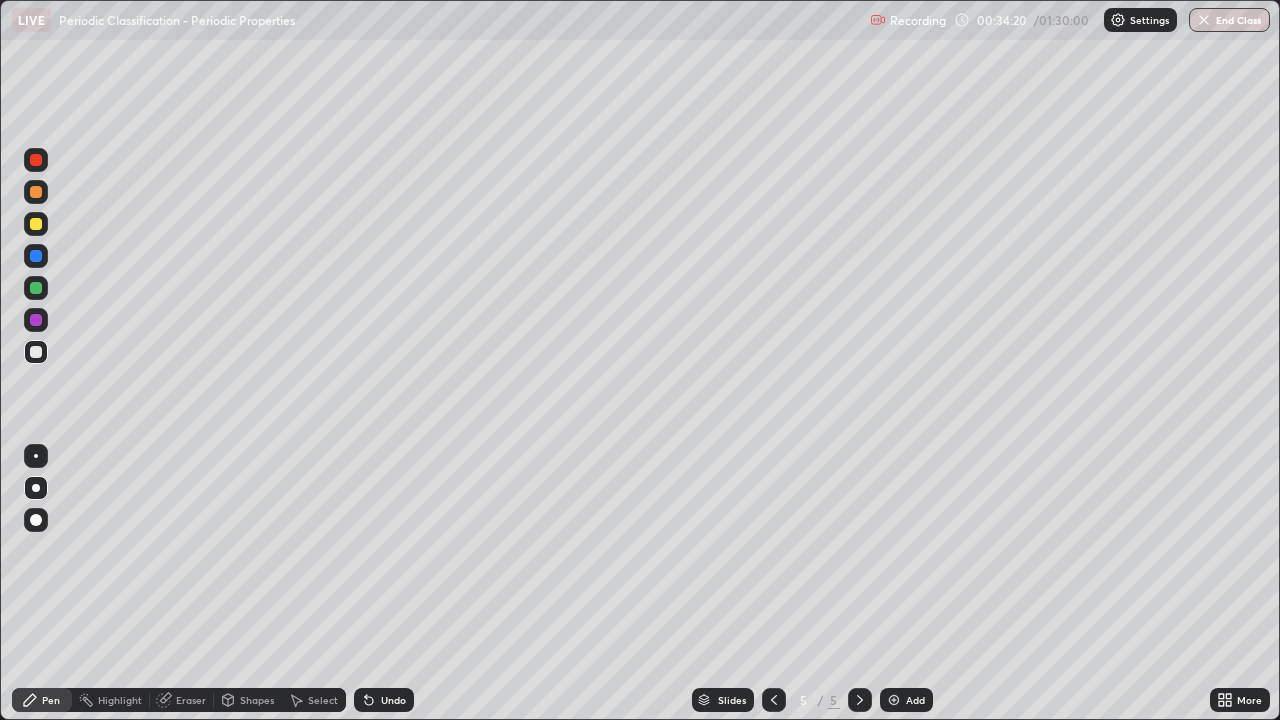 click 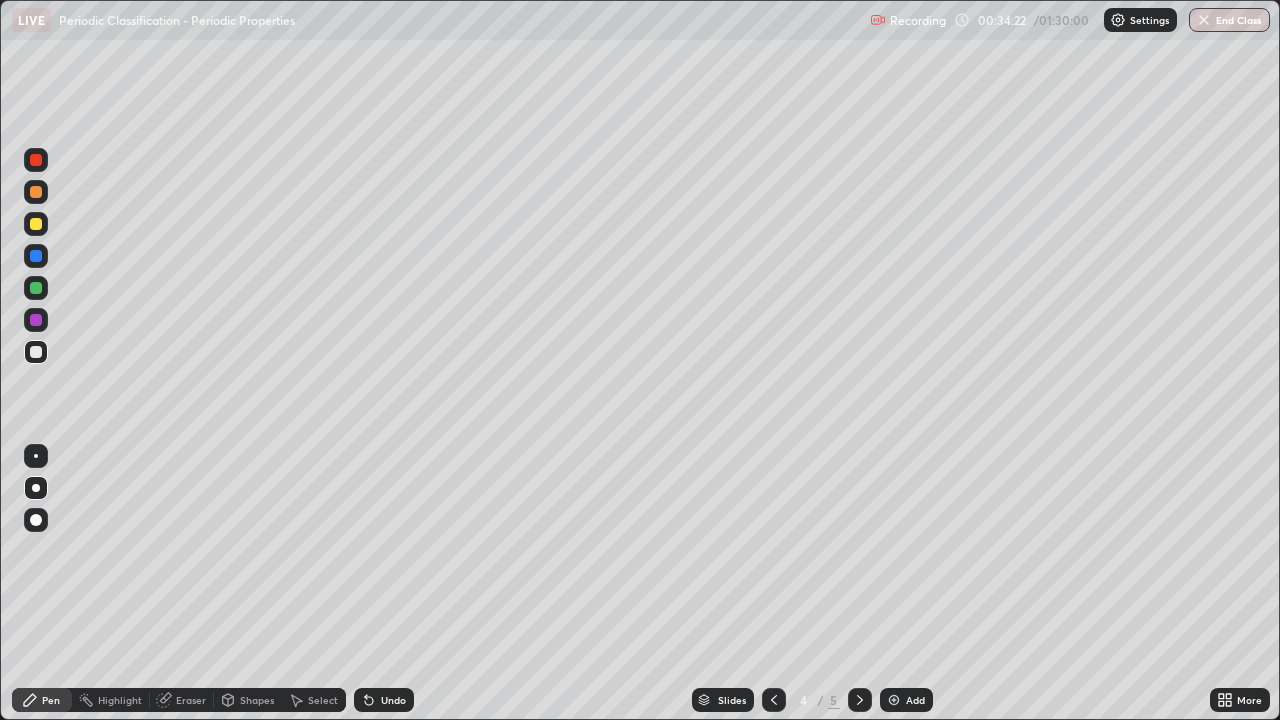 click 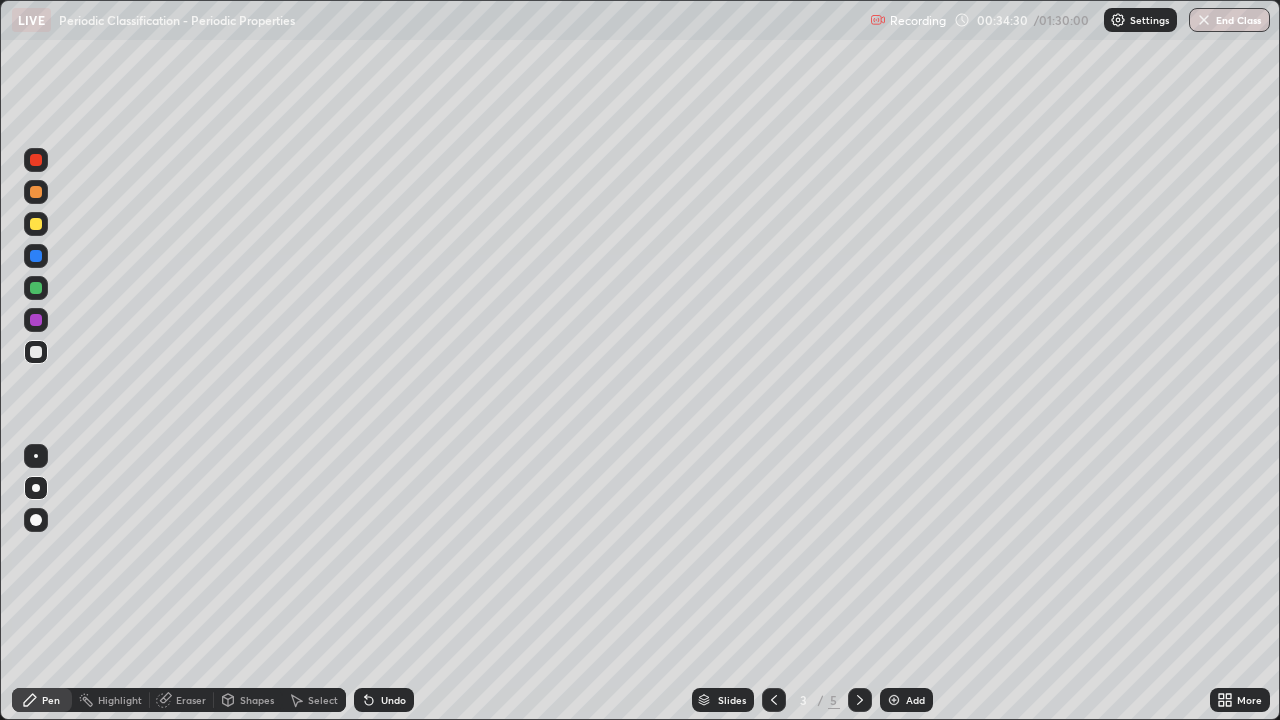 click 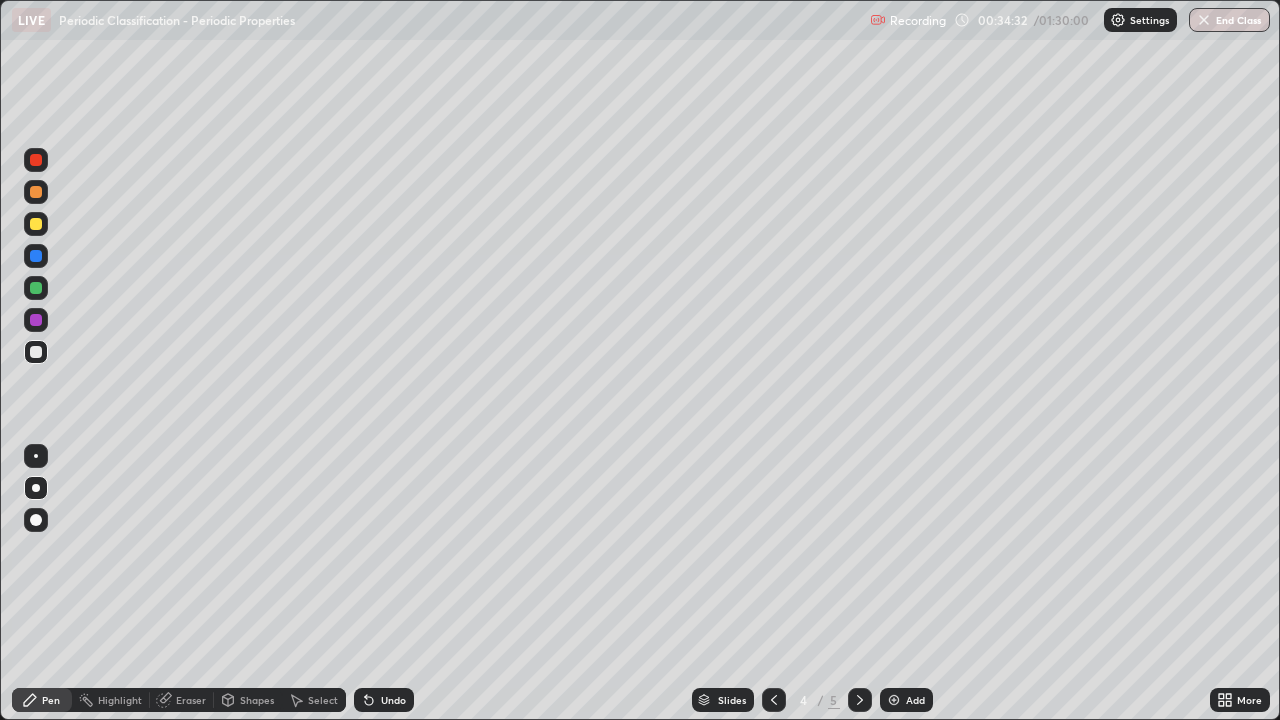 click 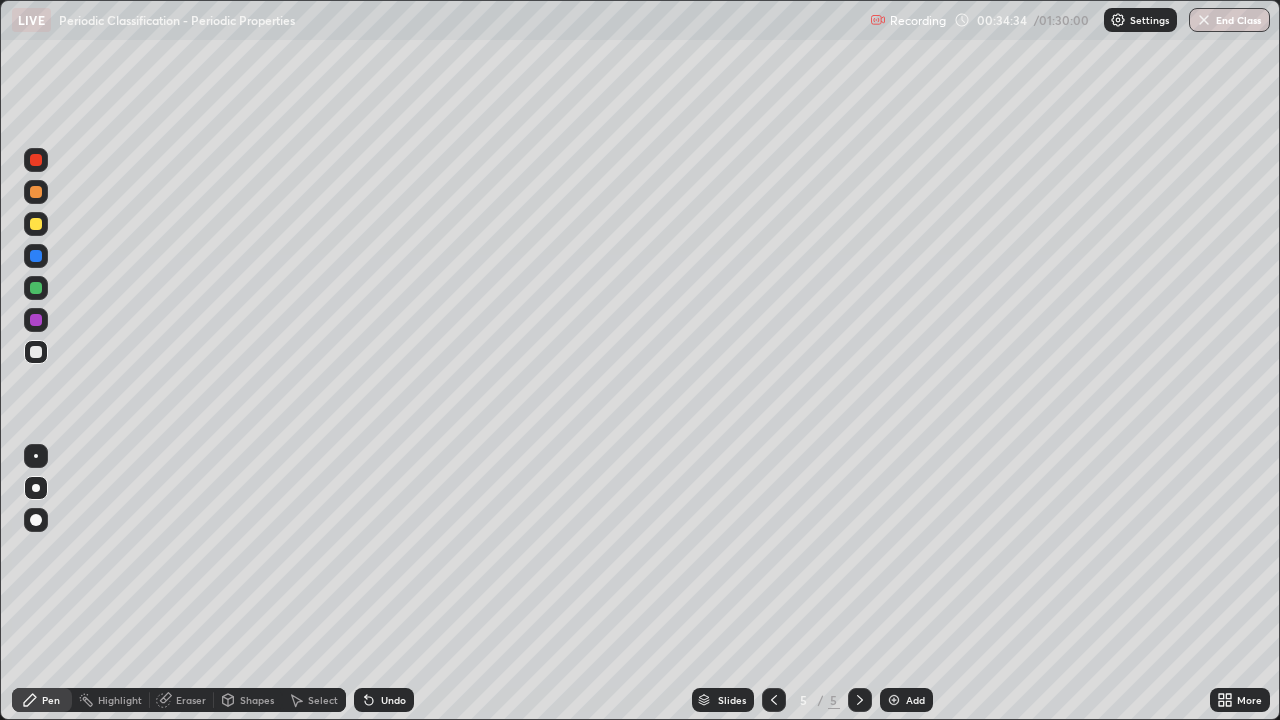click at bounding box center (36, 224) 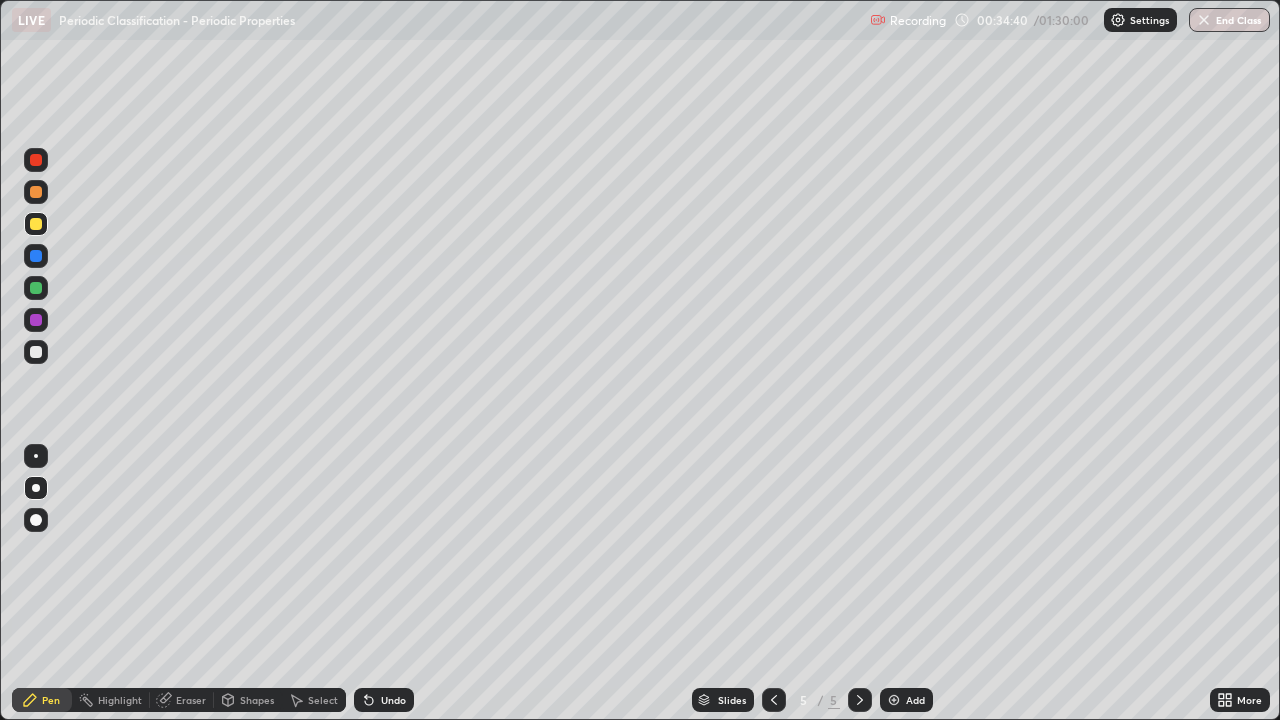 click at bounding box center [36, 352] 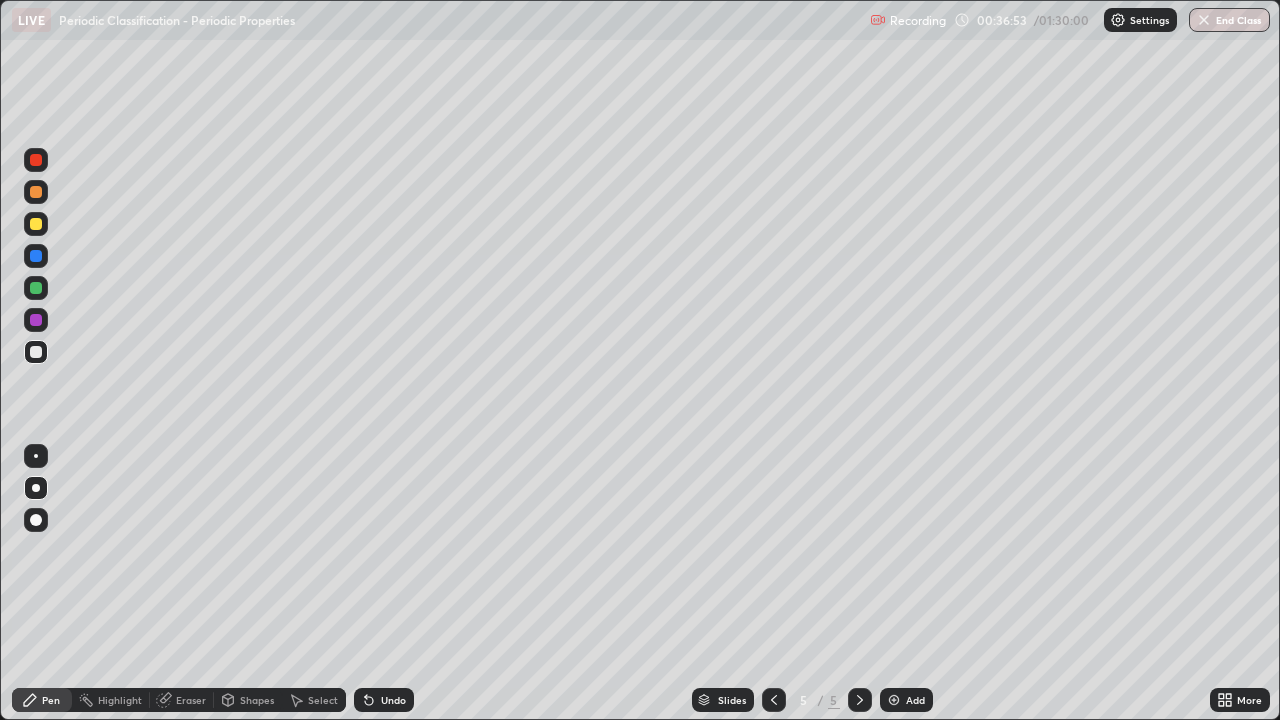 click at bounding box center (36, 320) 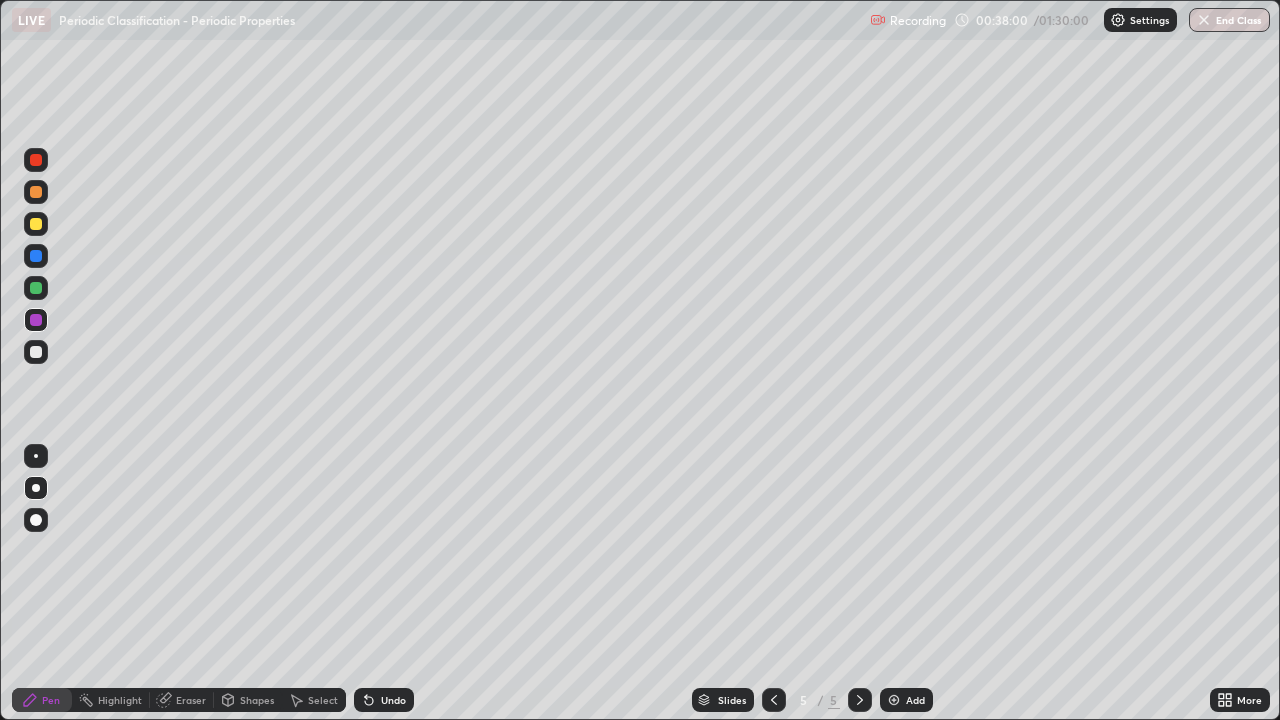 click at bounding box center [36, 352] 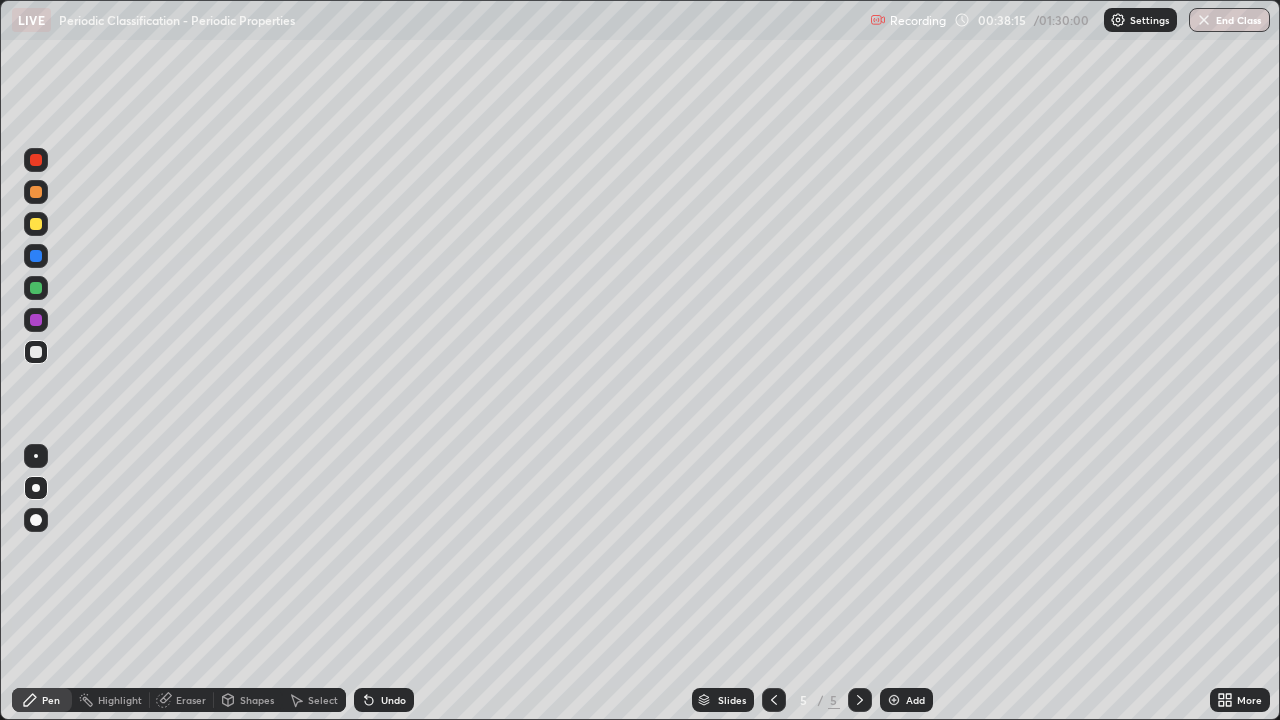 click at bounding box center (36, 192) 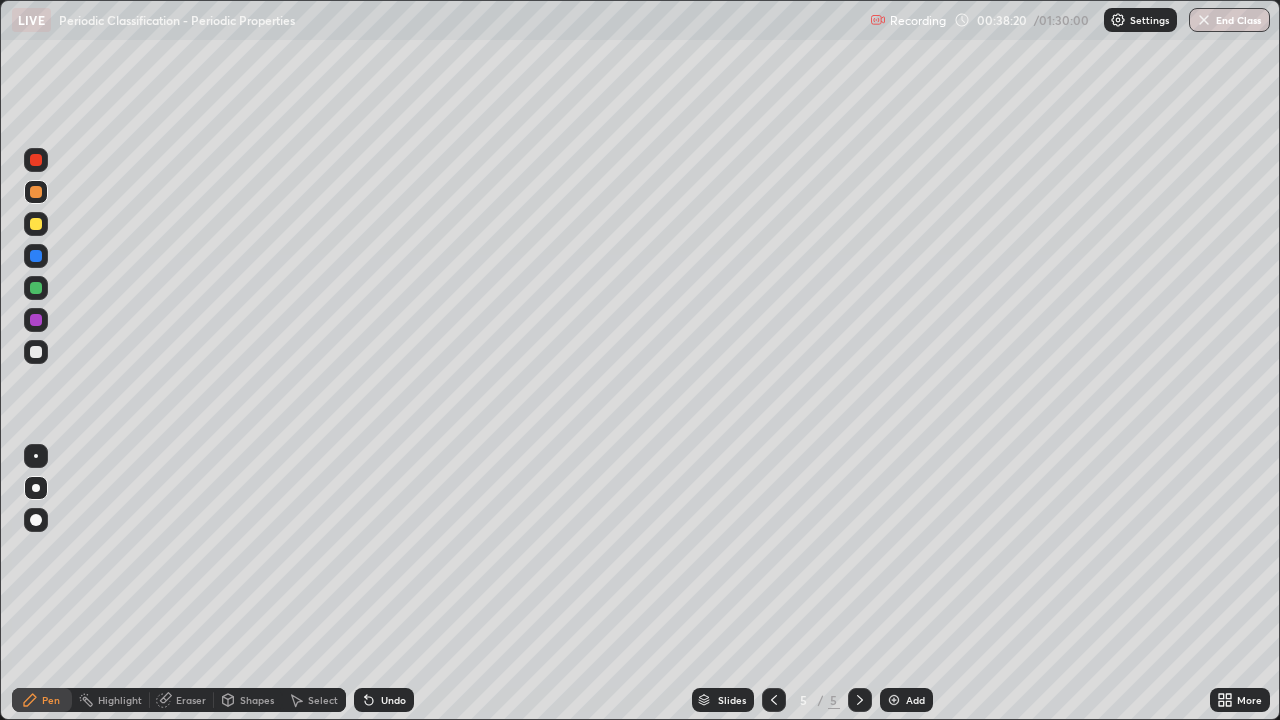 click at bounding box center (36, 352) 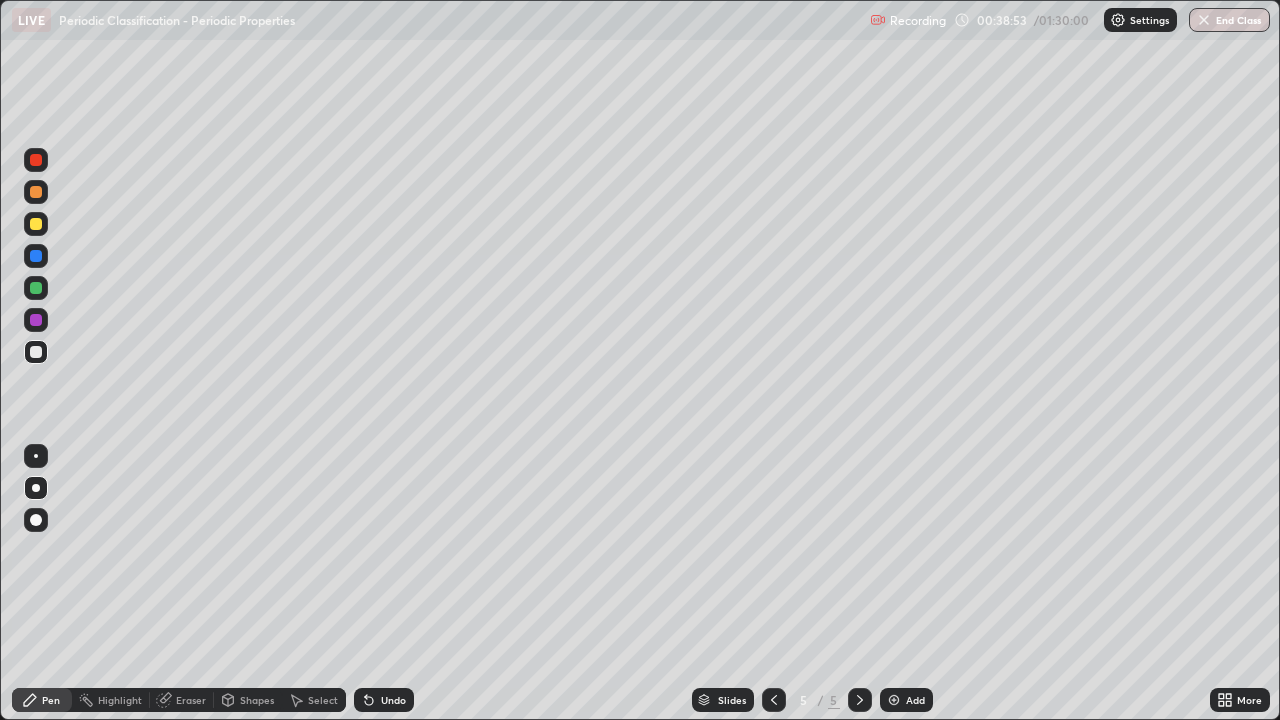 click at bounding box center [36, 320] 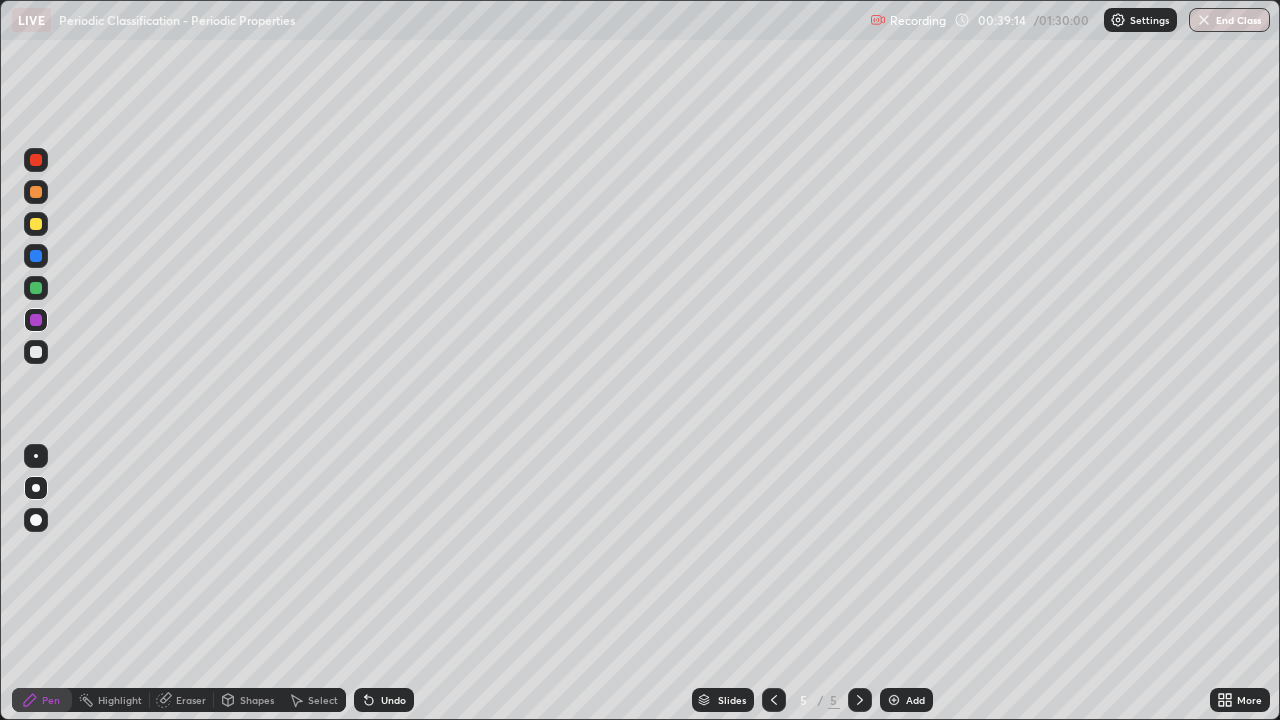 click on "Undo" at bounding box center (393, 700) 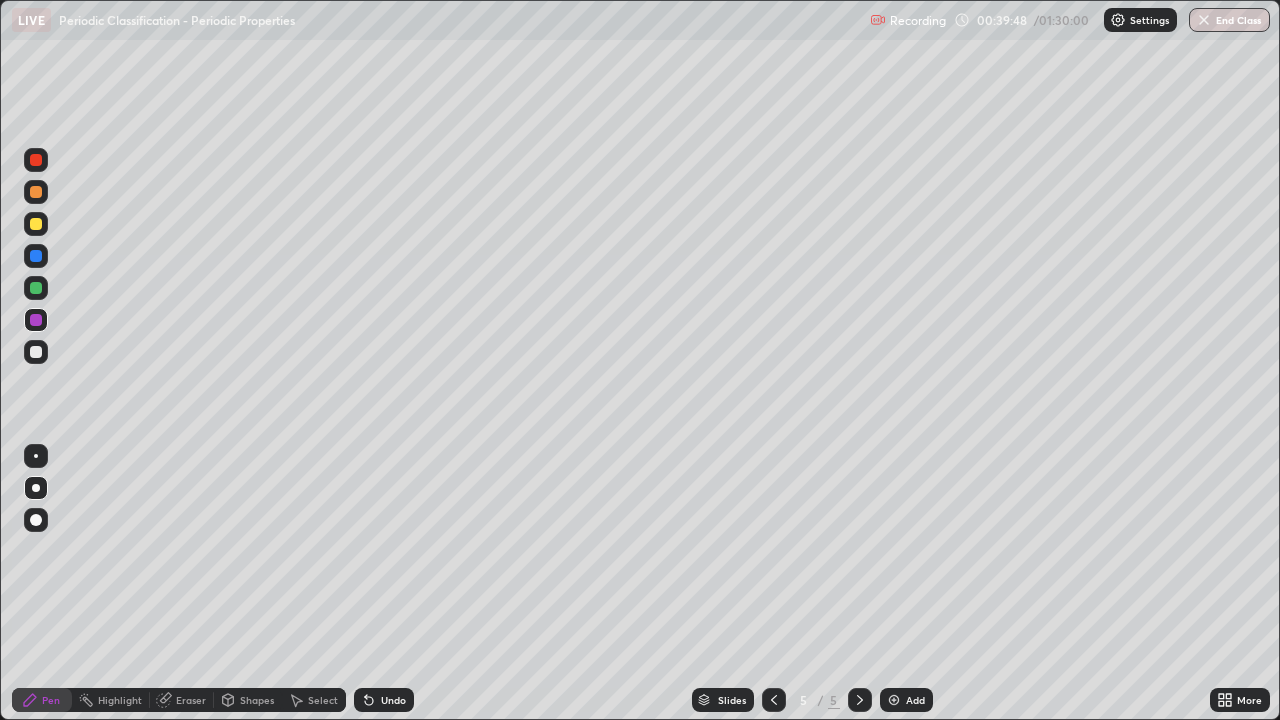 click at bounding box center [36, 288] 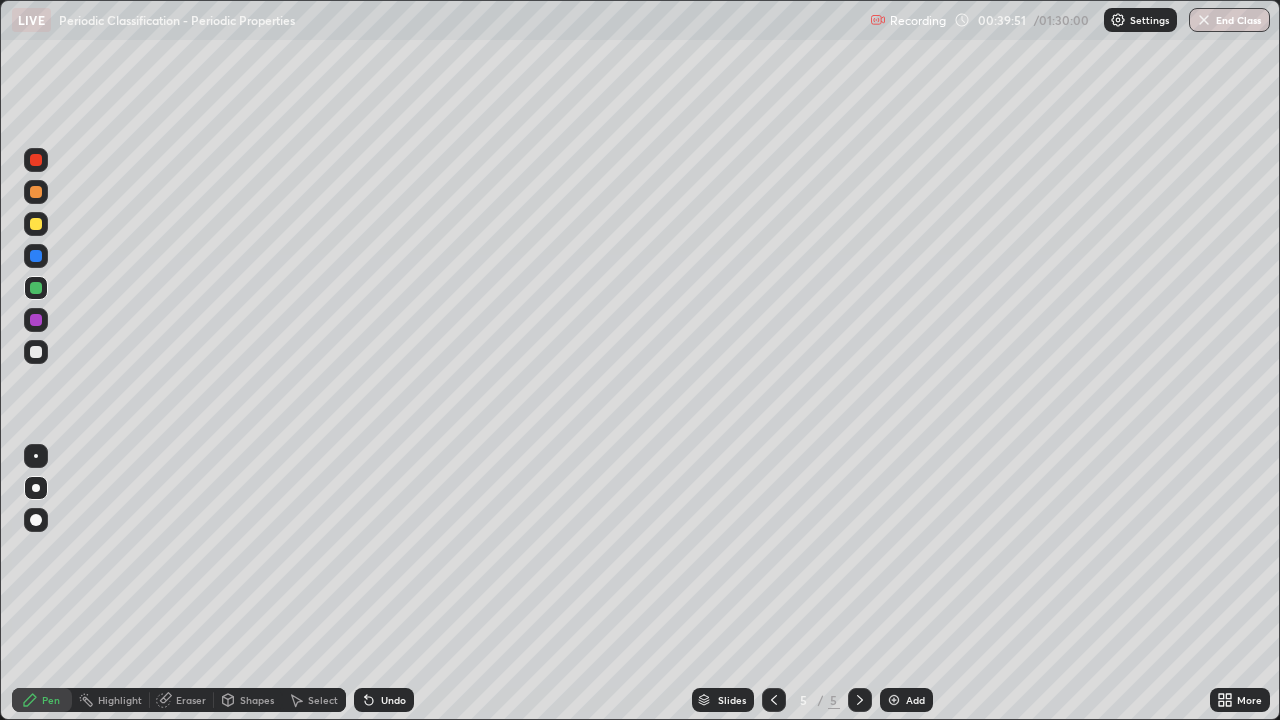 click at bounding box center [36, 352] 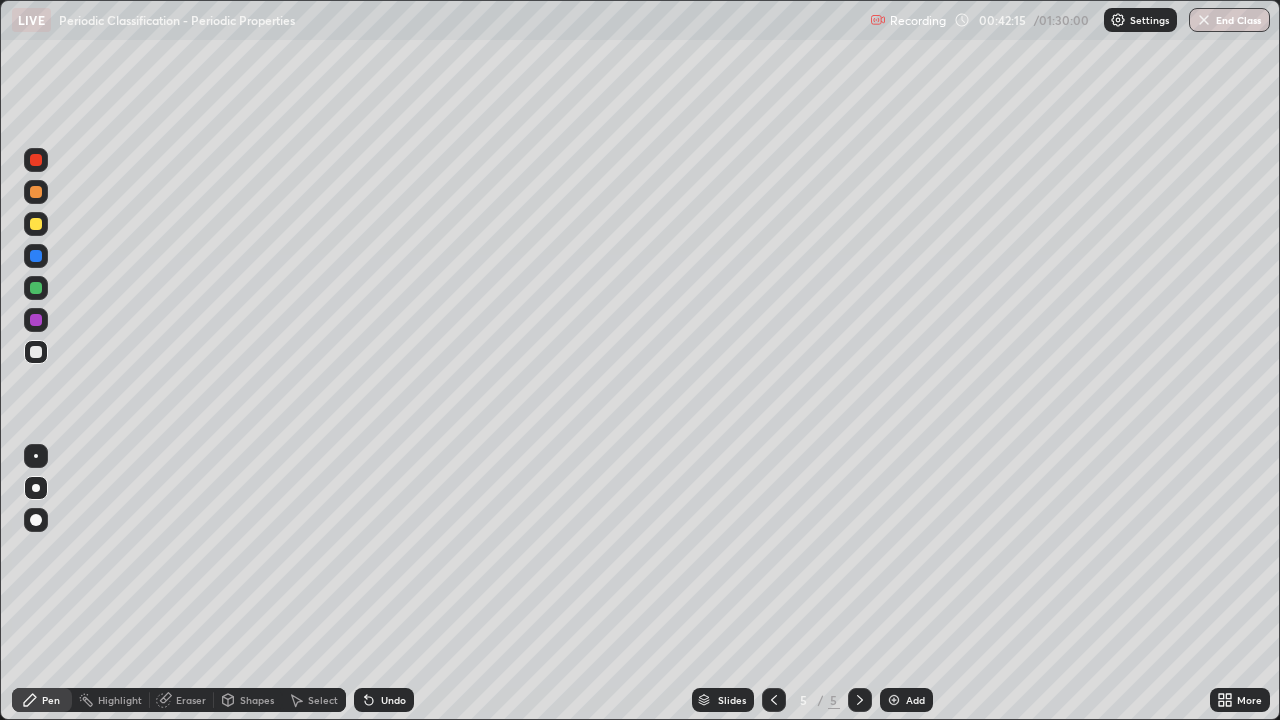 click at bounding box center (894, 700) 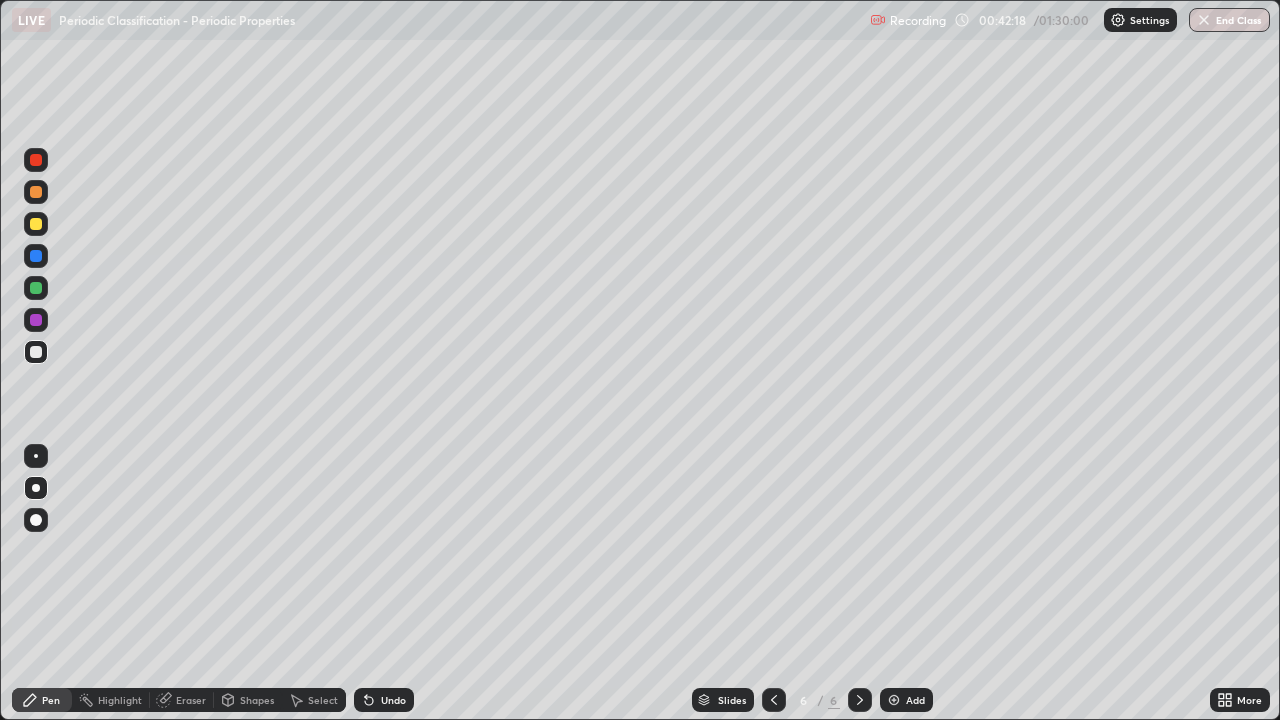 click at bounding box center (36, 288) 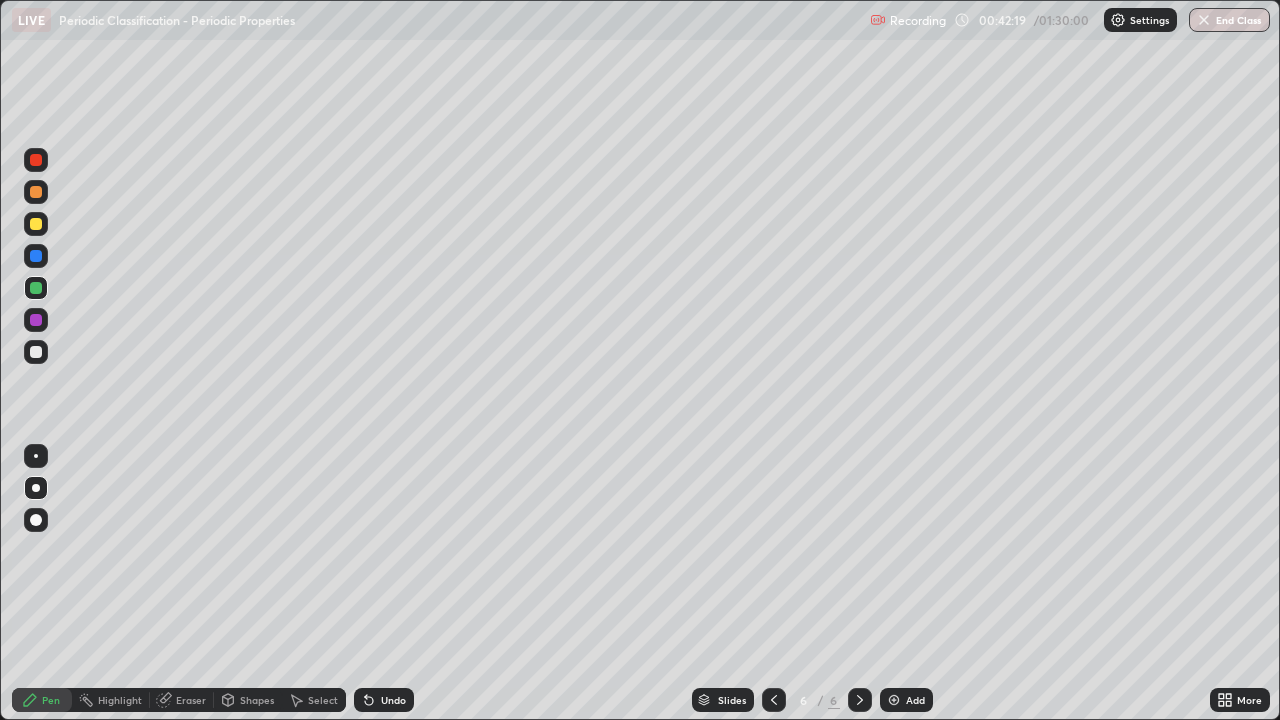 click at bounding box center (36, 352) 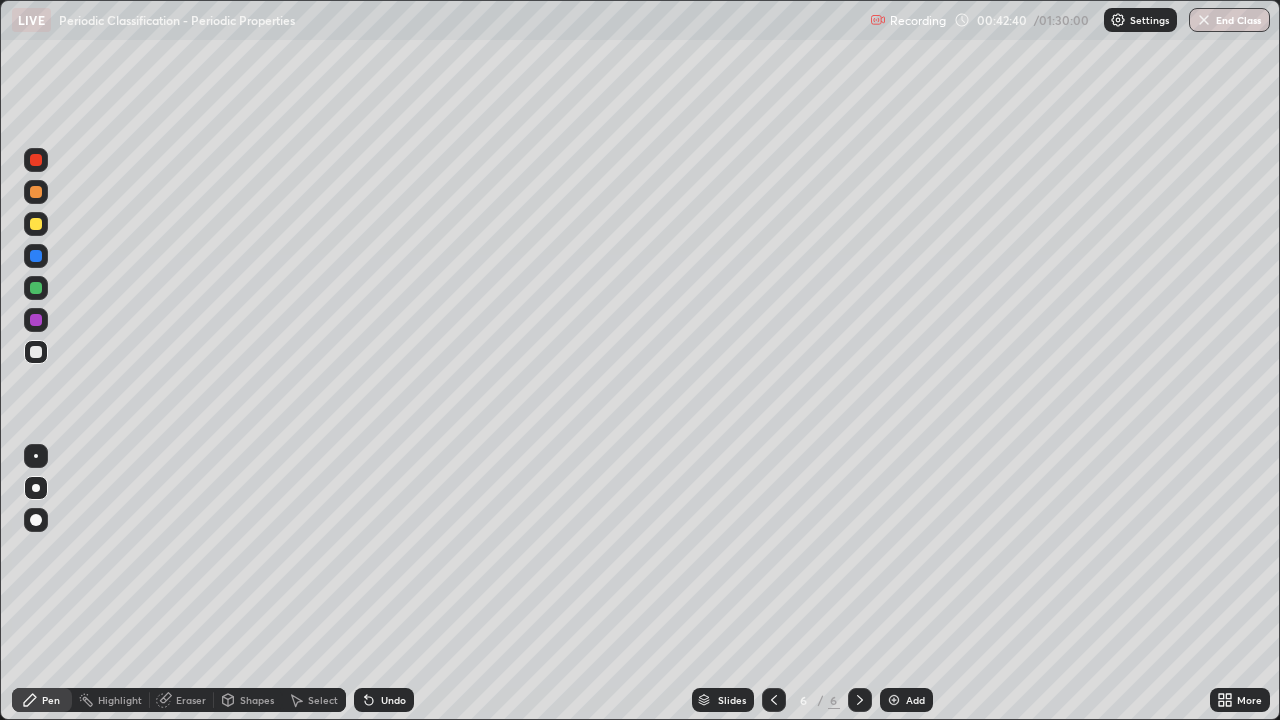 click at bounding box center [36, 288] 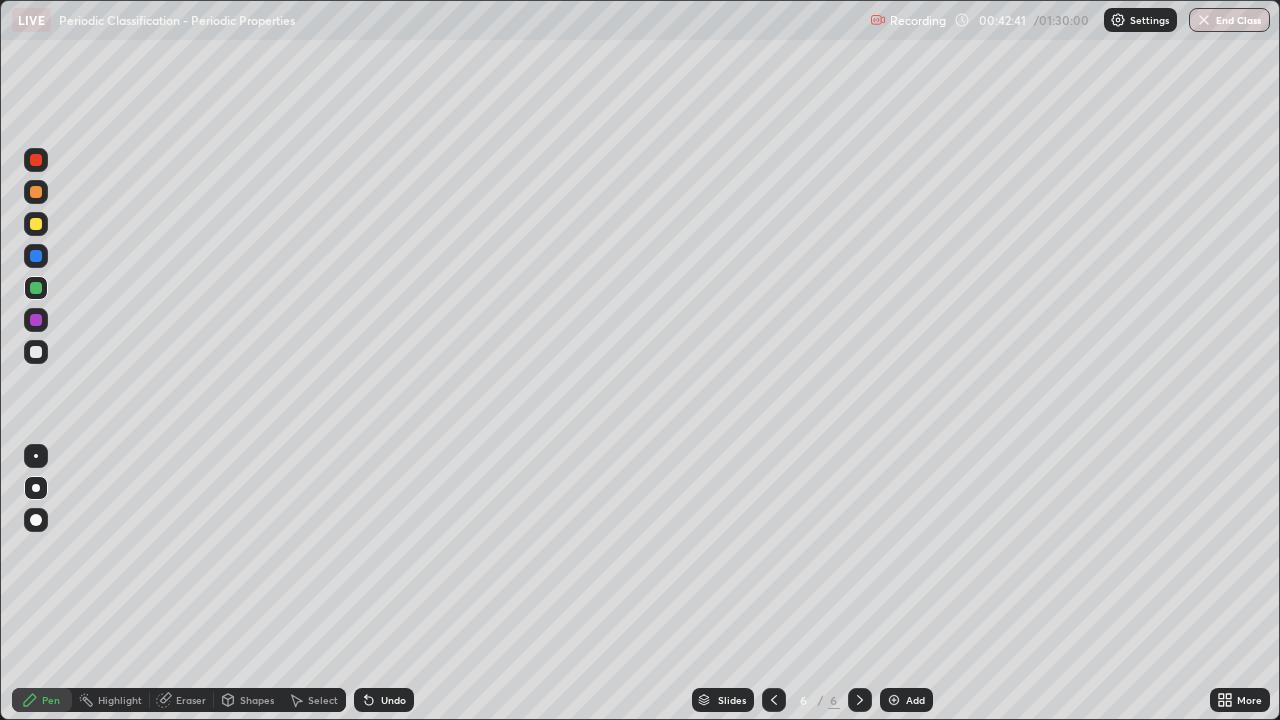 click at bounding box center (36, 352) 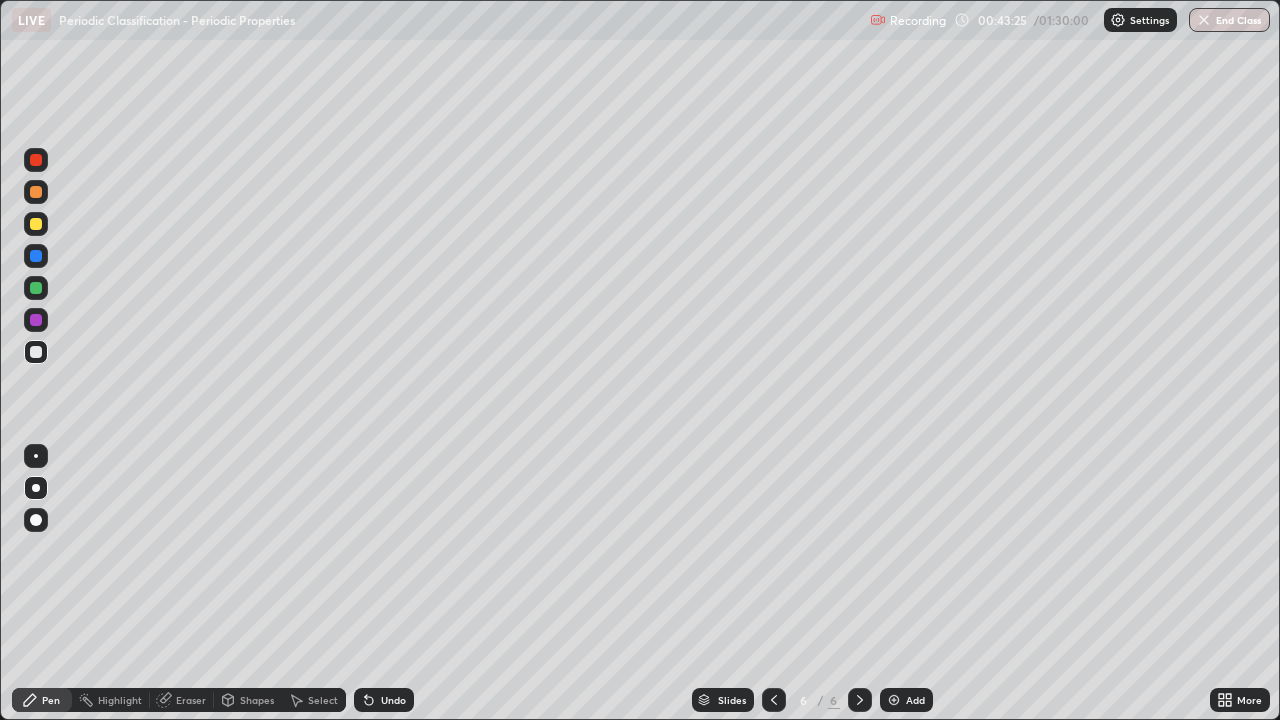 click at bounding box center [36, 224] 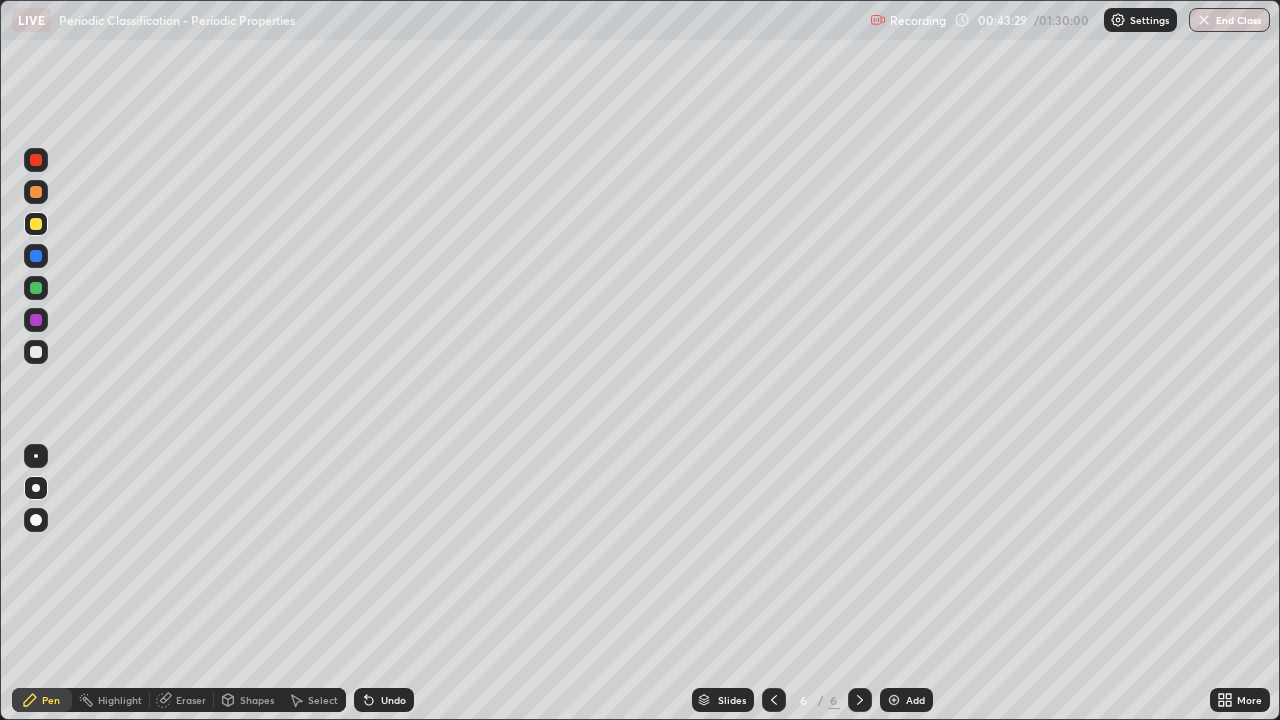 click at bounding box center (36, 352) 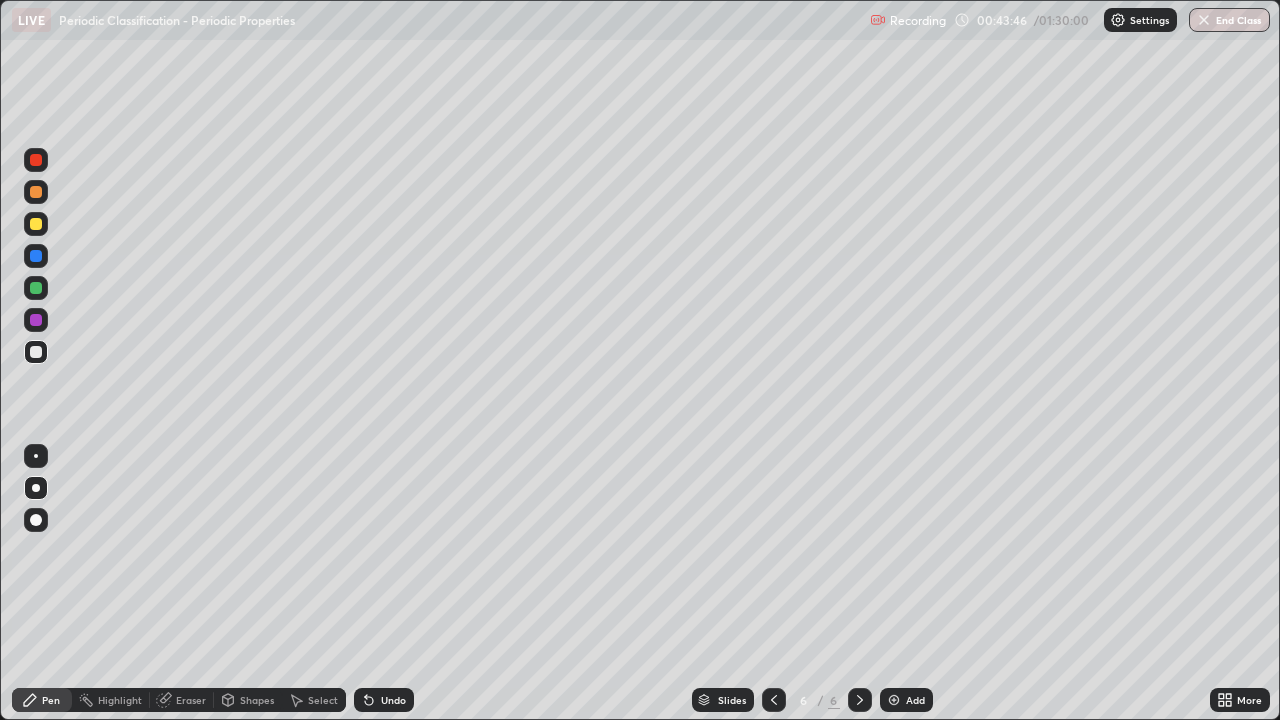 click at bounding box center [36, 192] 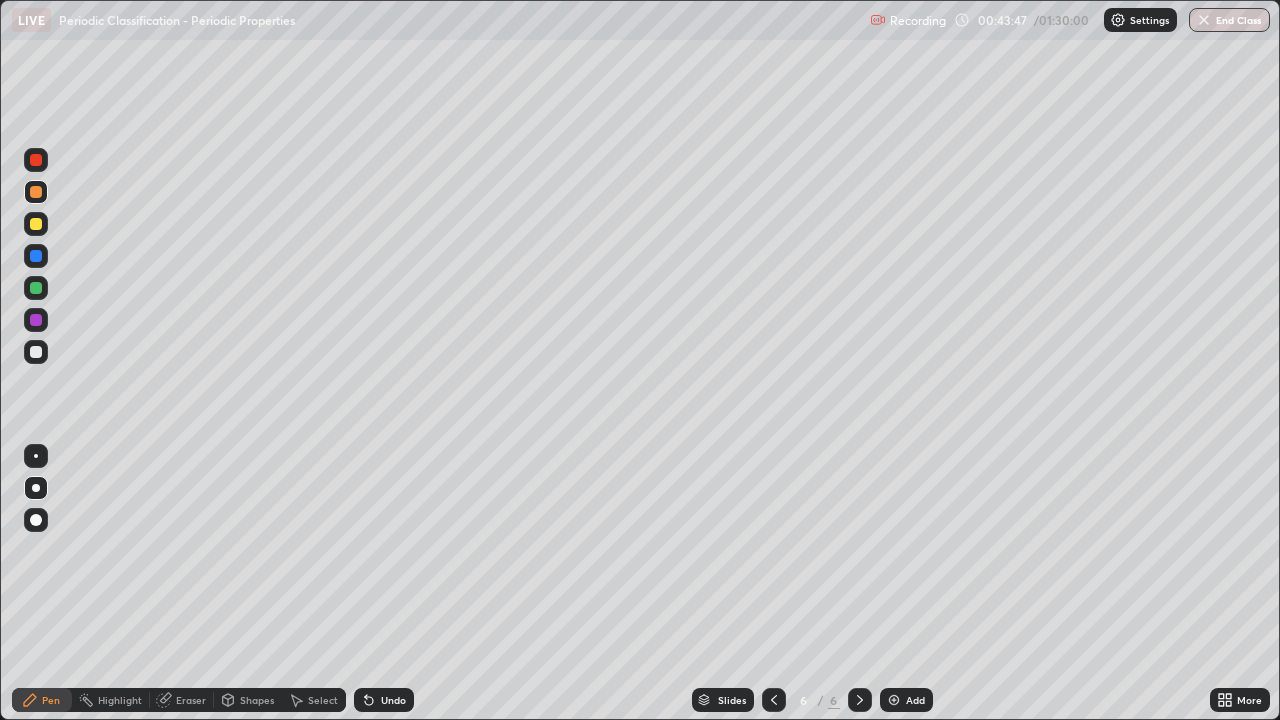 click at bounding box center (36, 320) 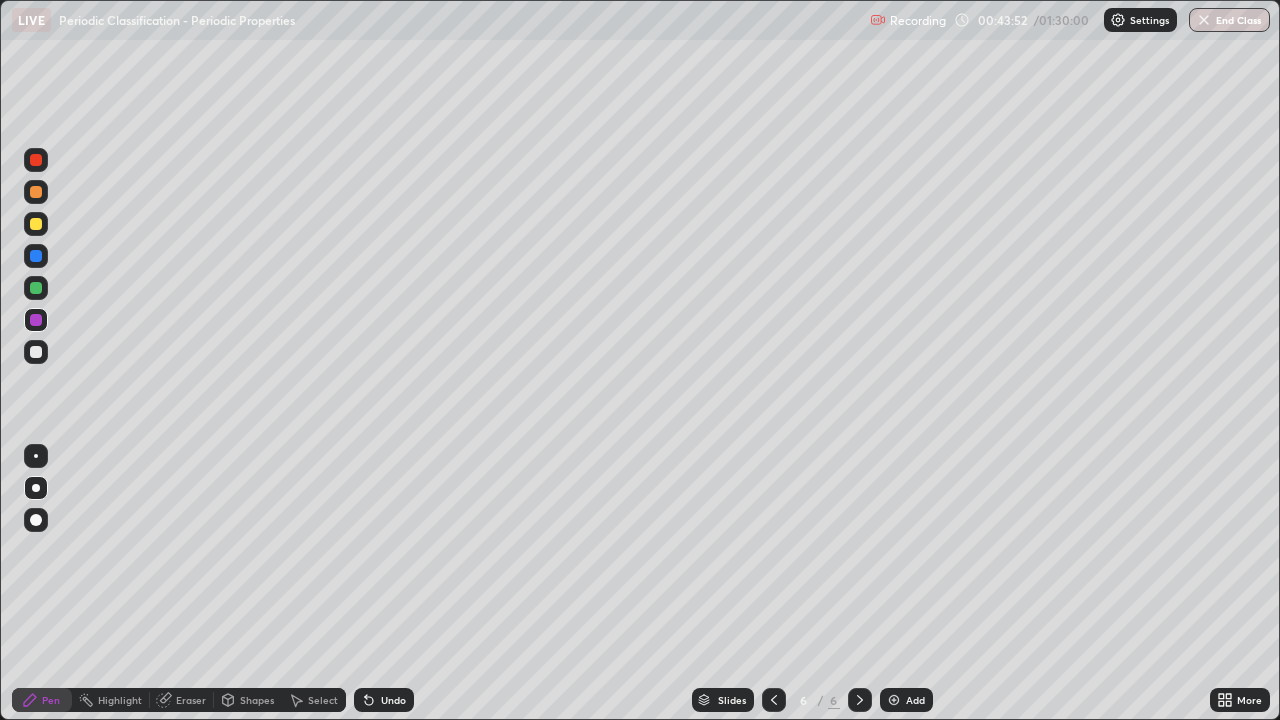 click at bounding box center (36, 288) 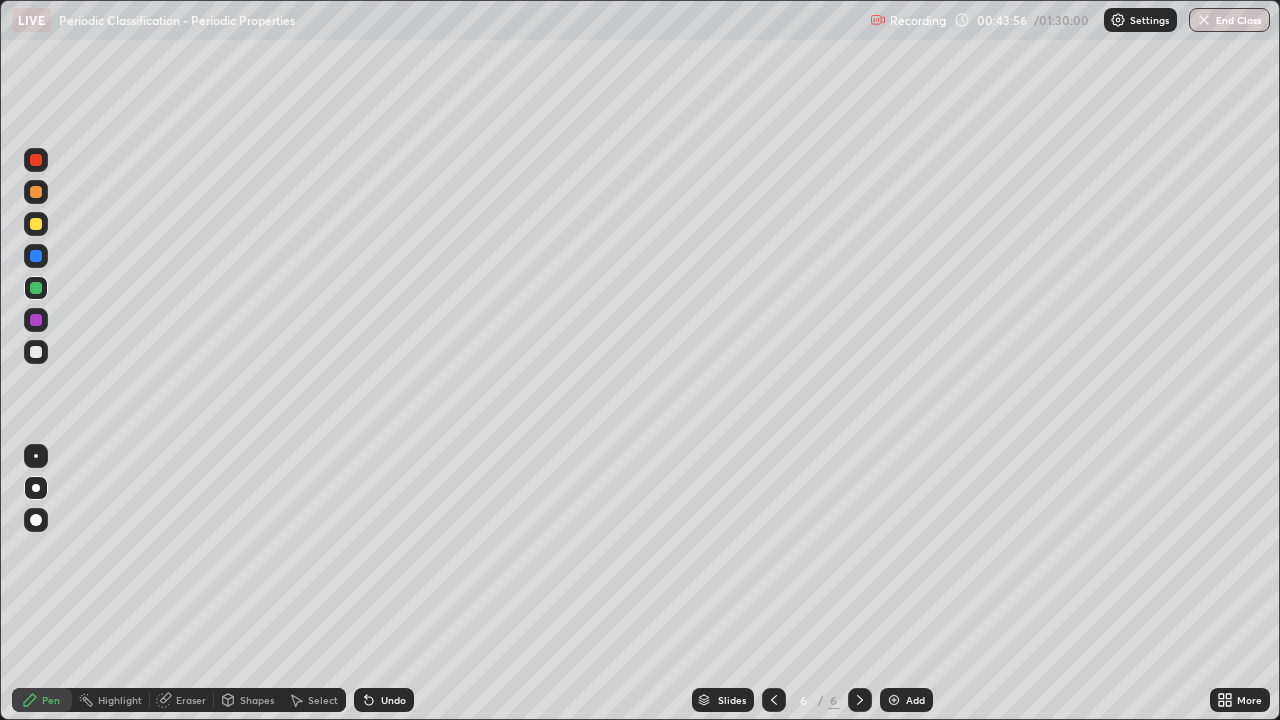 click at bounding box center (36, 352) 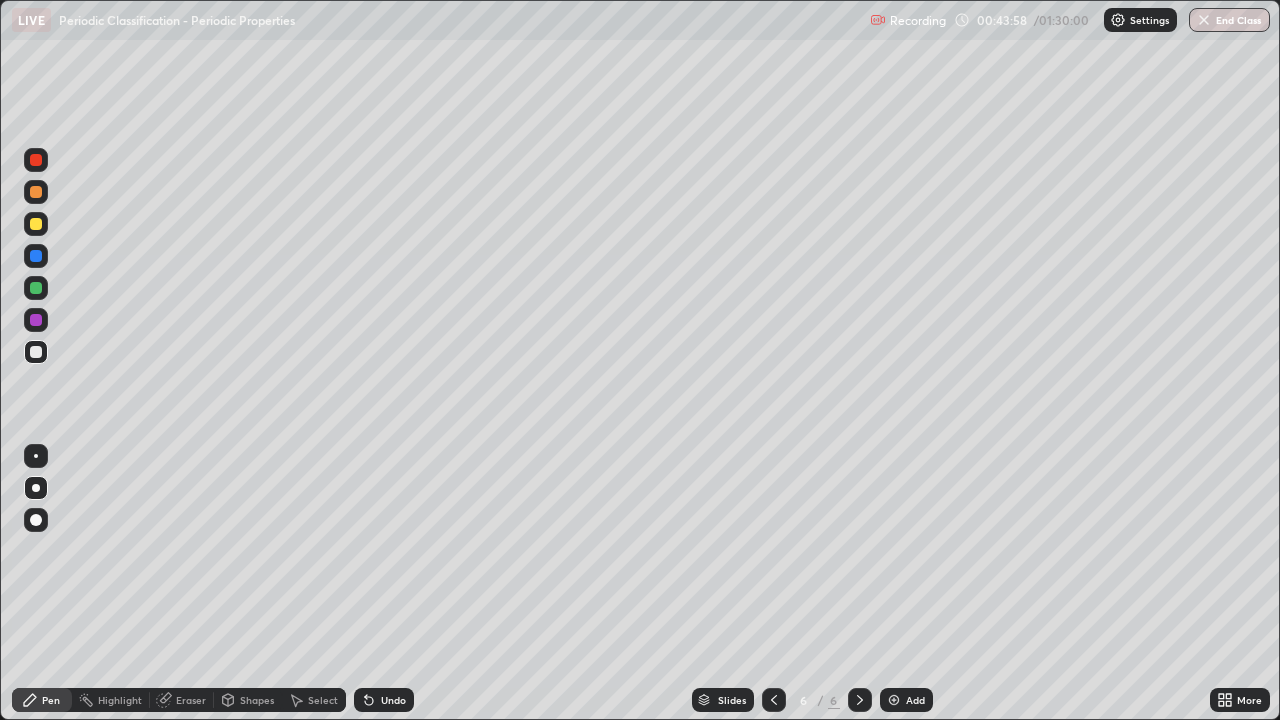 click at bounding box center [36, 224] 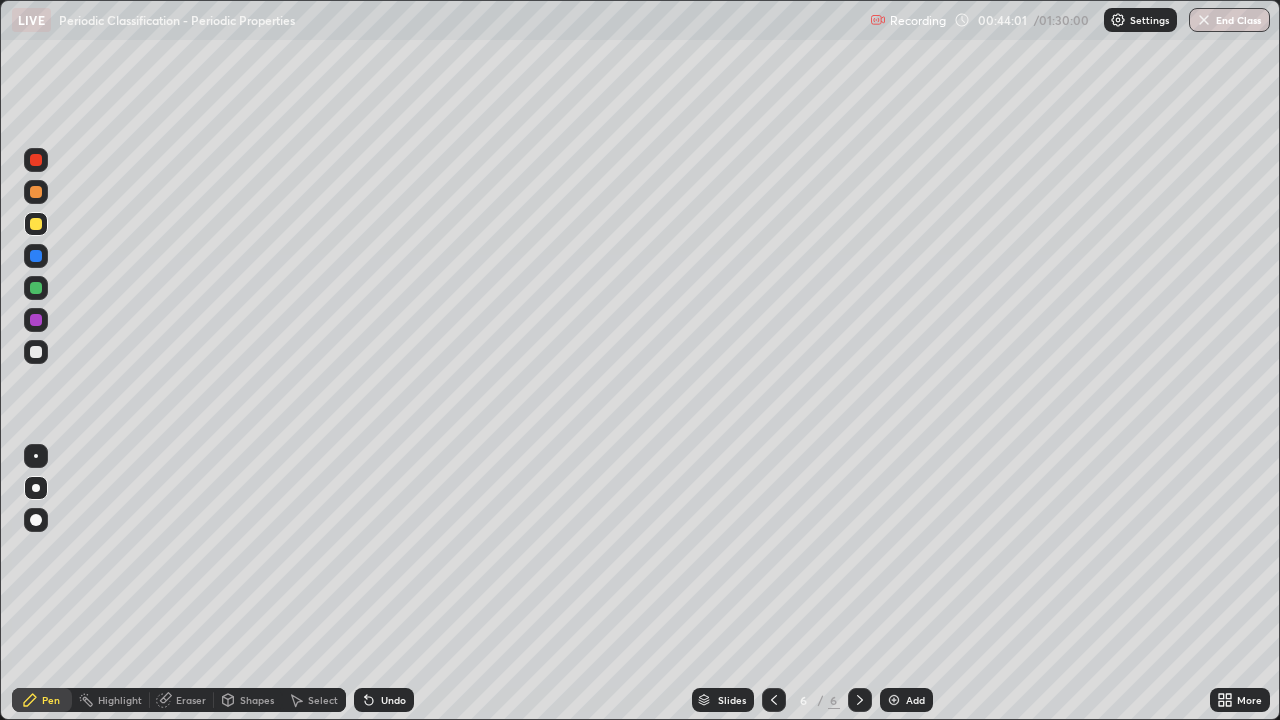 click at bounding box center (36, 352) 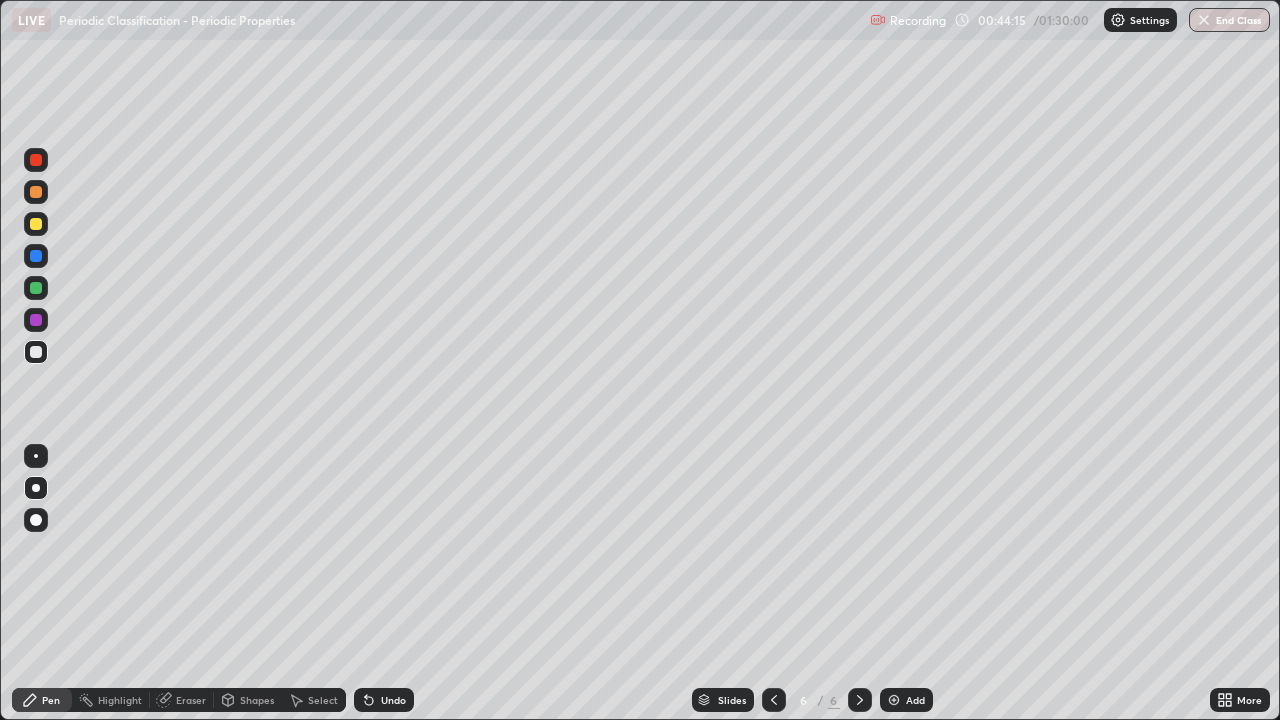 click at bounding box center (36, 288) 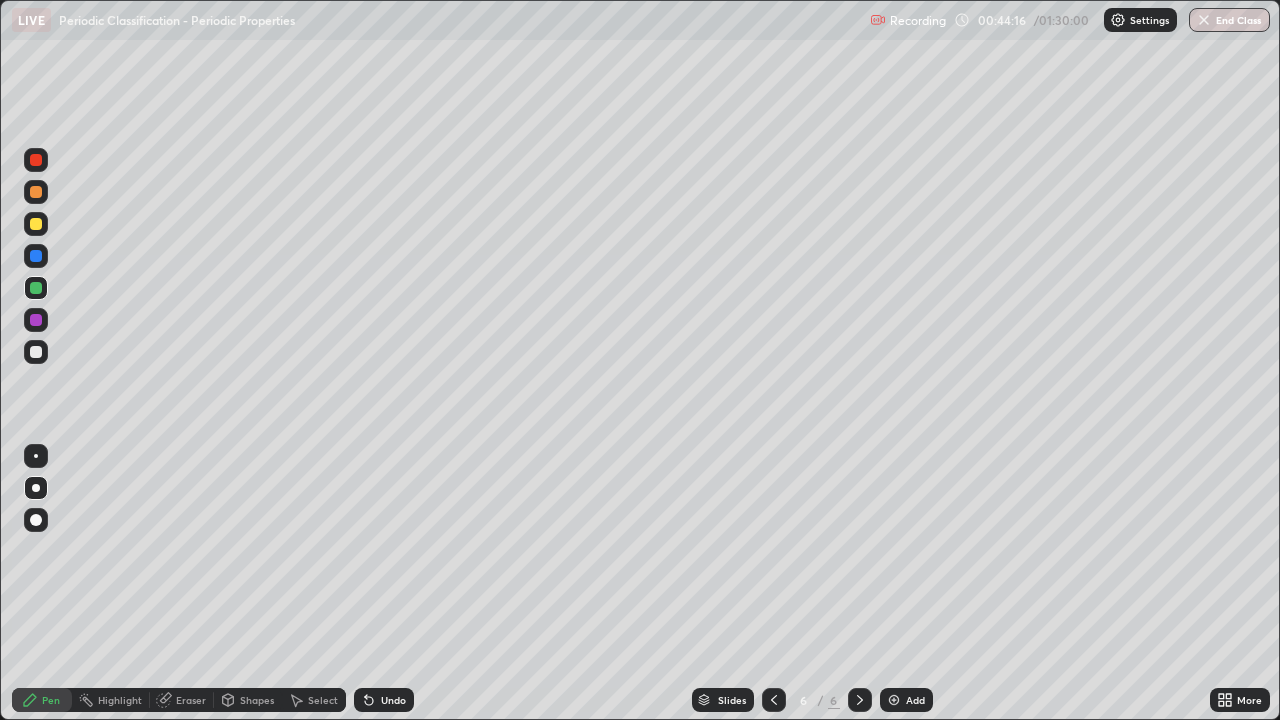 click at bounding box center [36, 224] 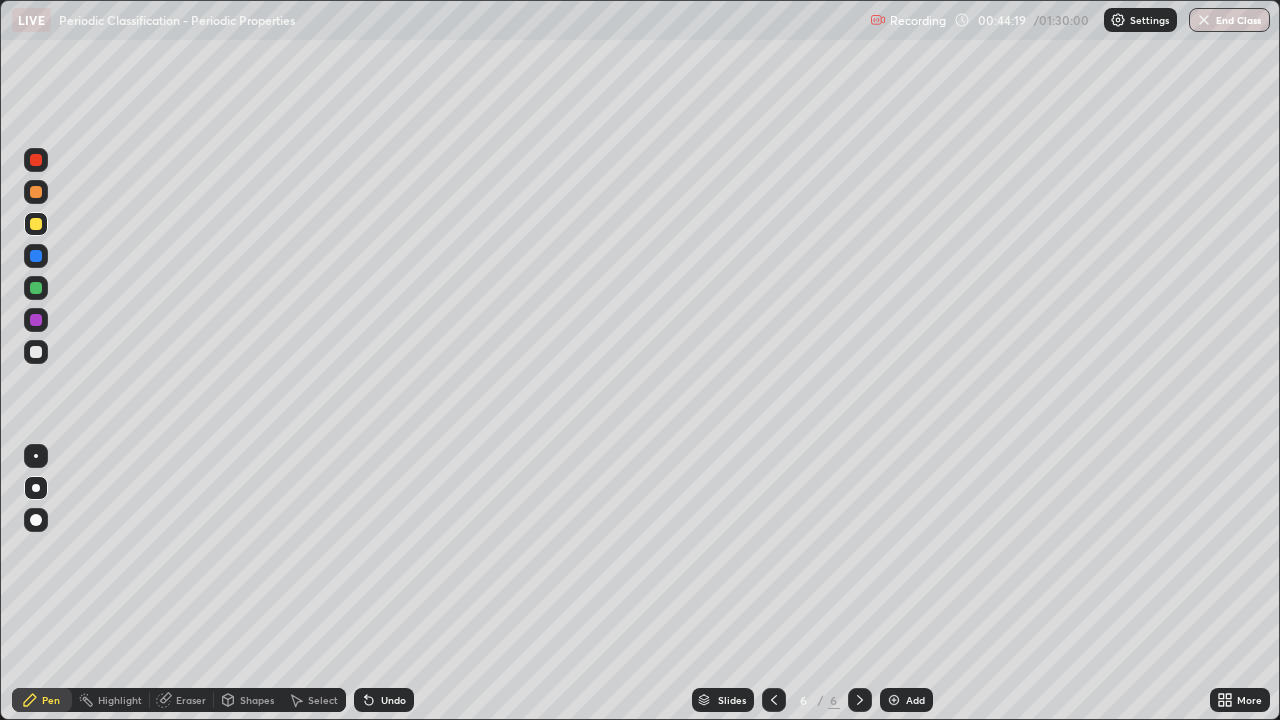 click at bounding box center (36, 352) 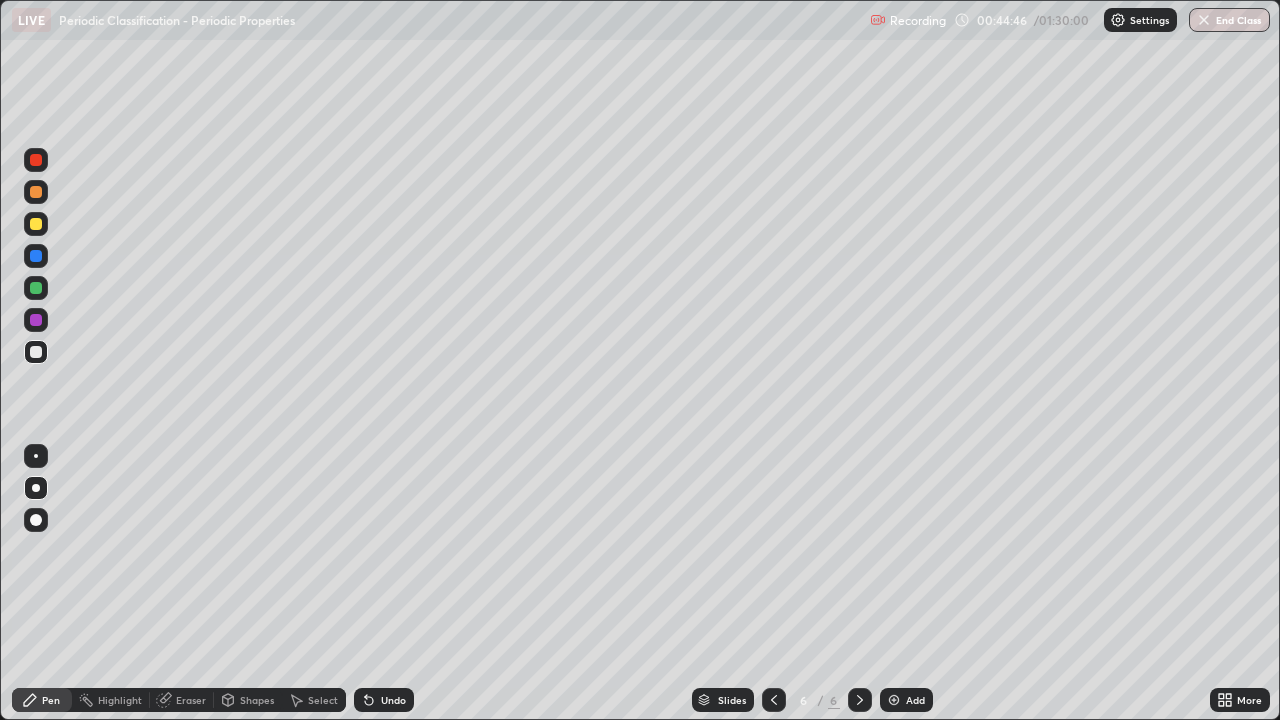 click on "Undo" at bounding box center [393, 700] 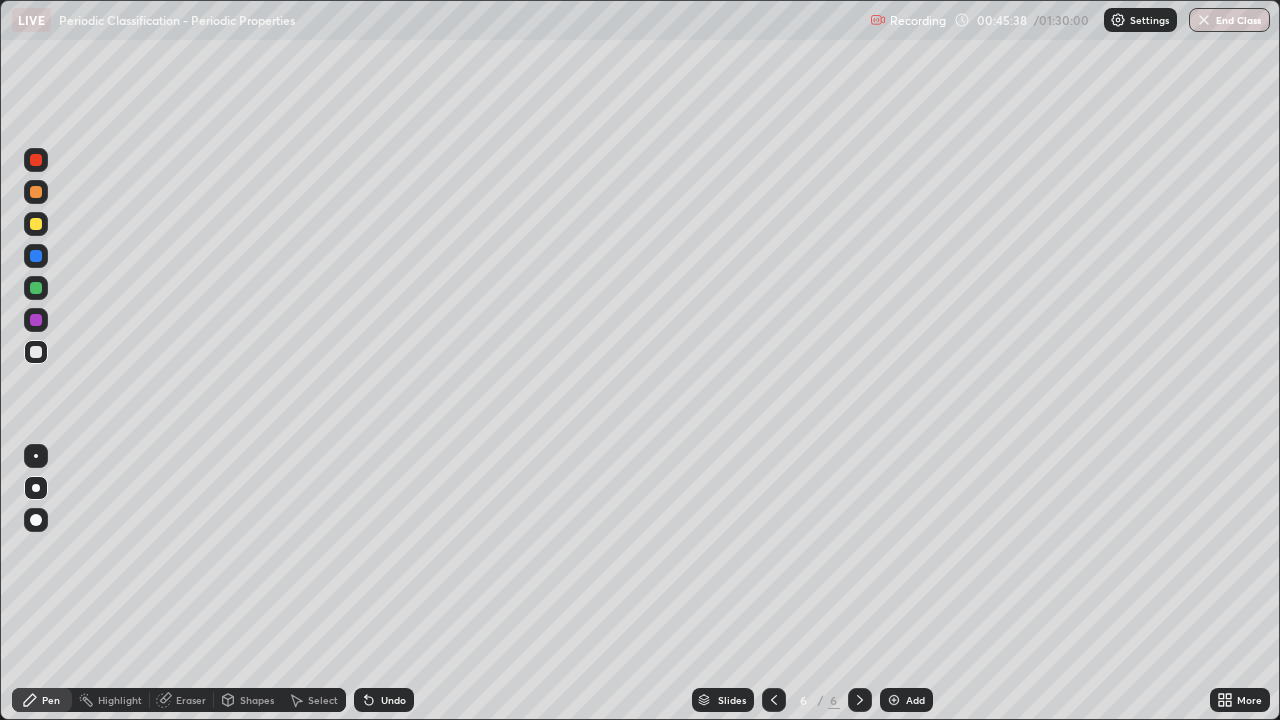 click at bounding box center [36, 224] 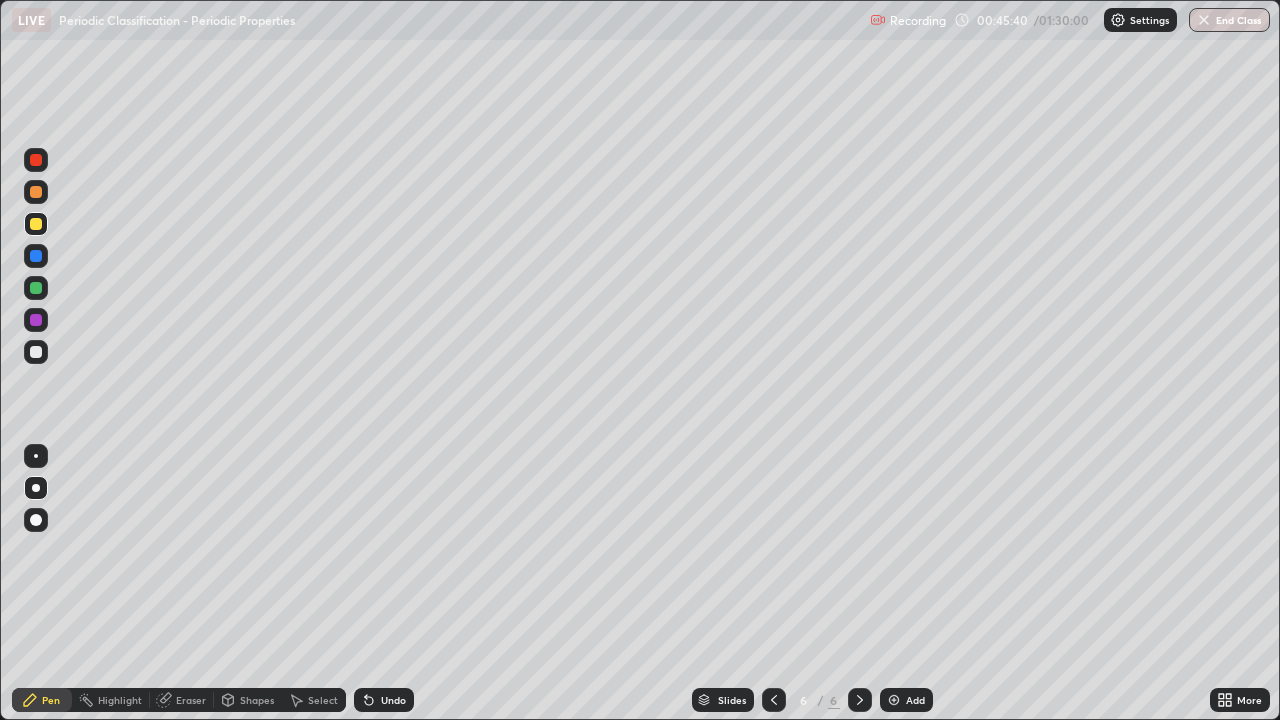 click at bounding box center [36, 352] 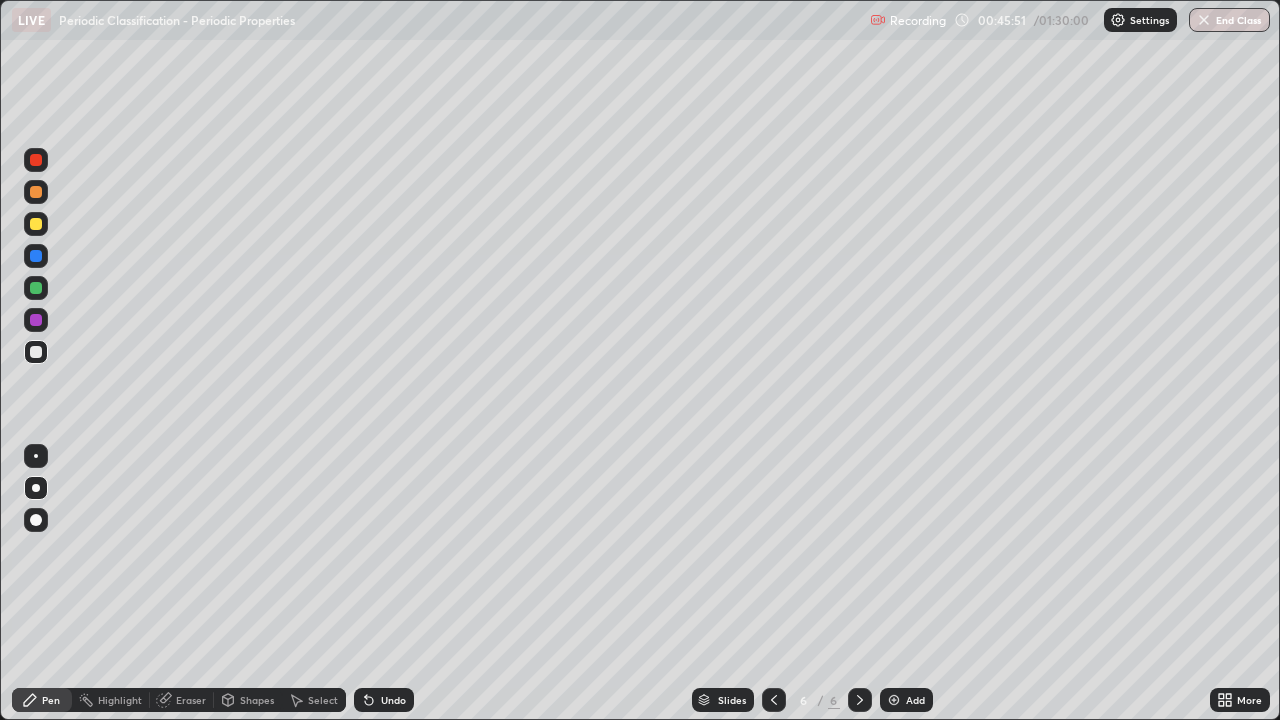 click on "More" at bounding box center (1240, 700) 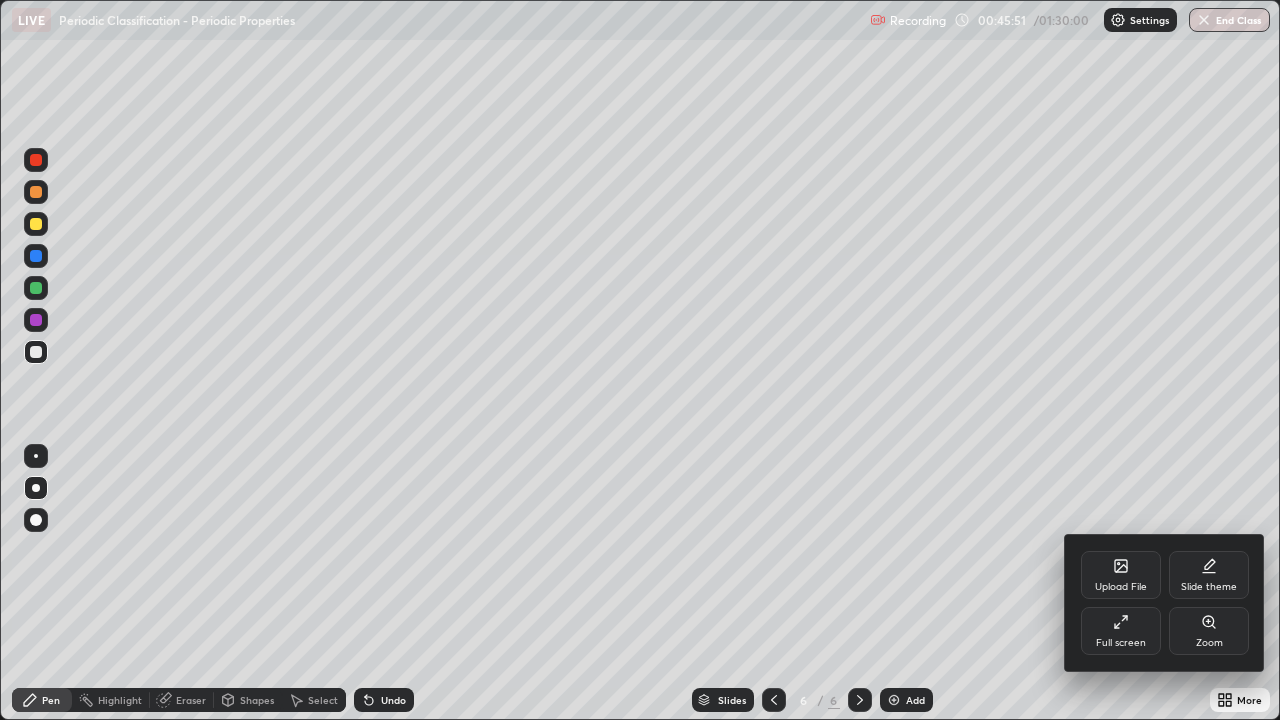 click on "Full screen" at bounding box center (1121, 643) 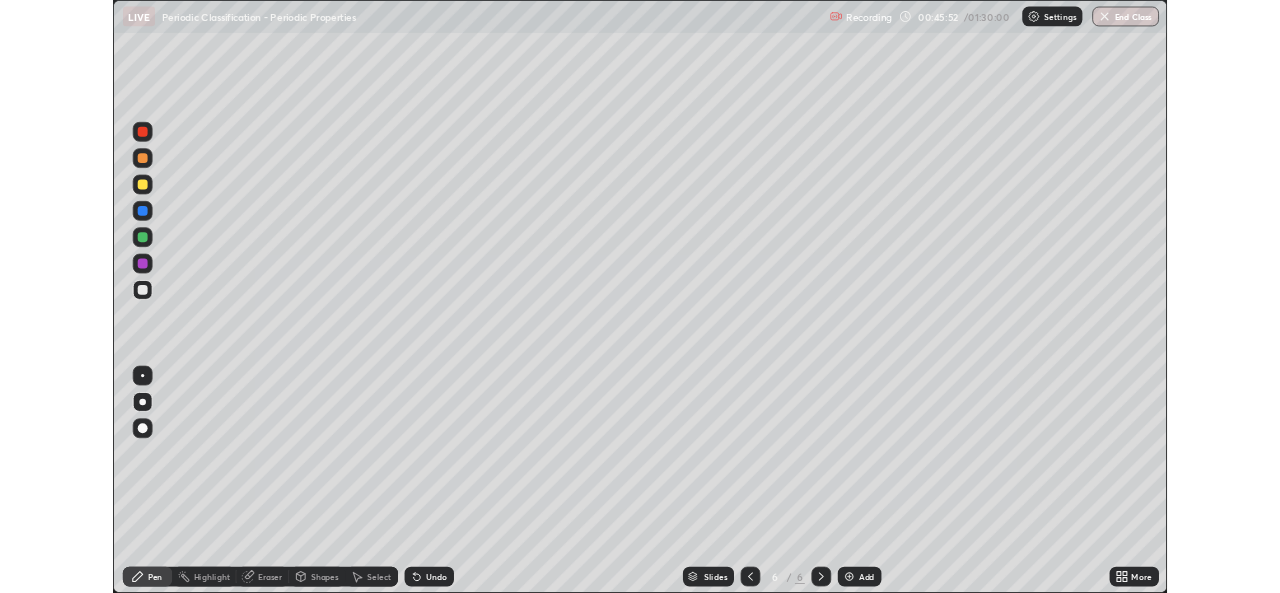 scroll, scrollTop: 593, scrollLeft: 1280, axis: both 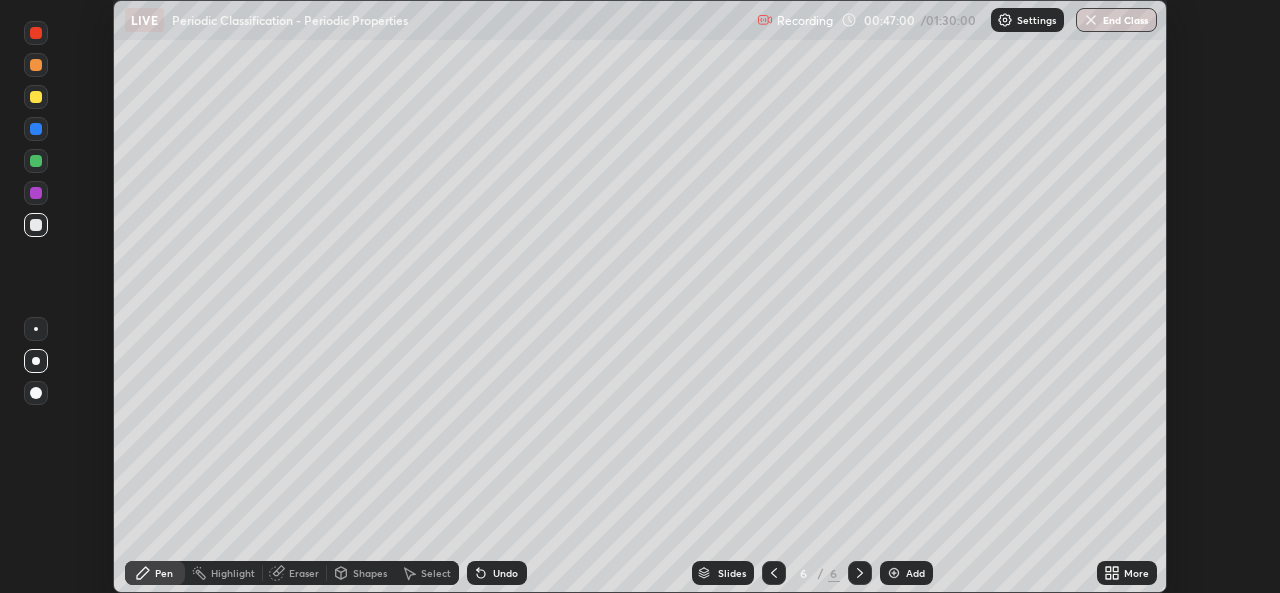 click 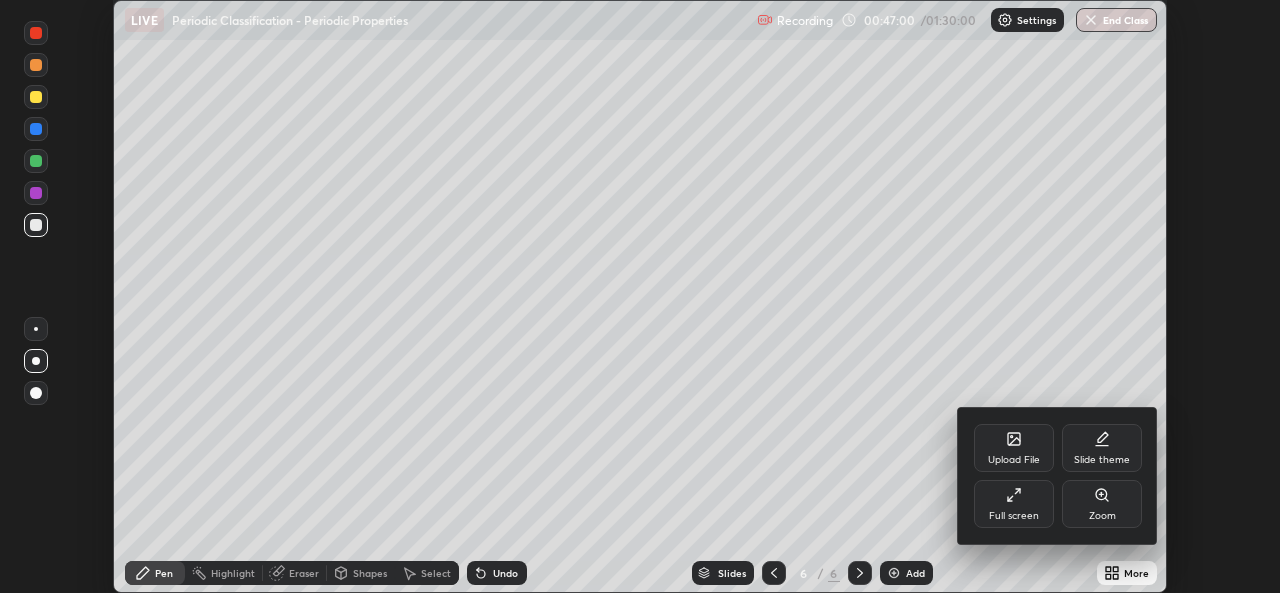 click on "Full screen" at bounding box center (1014, 504) 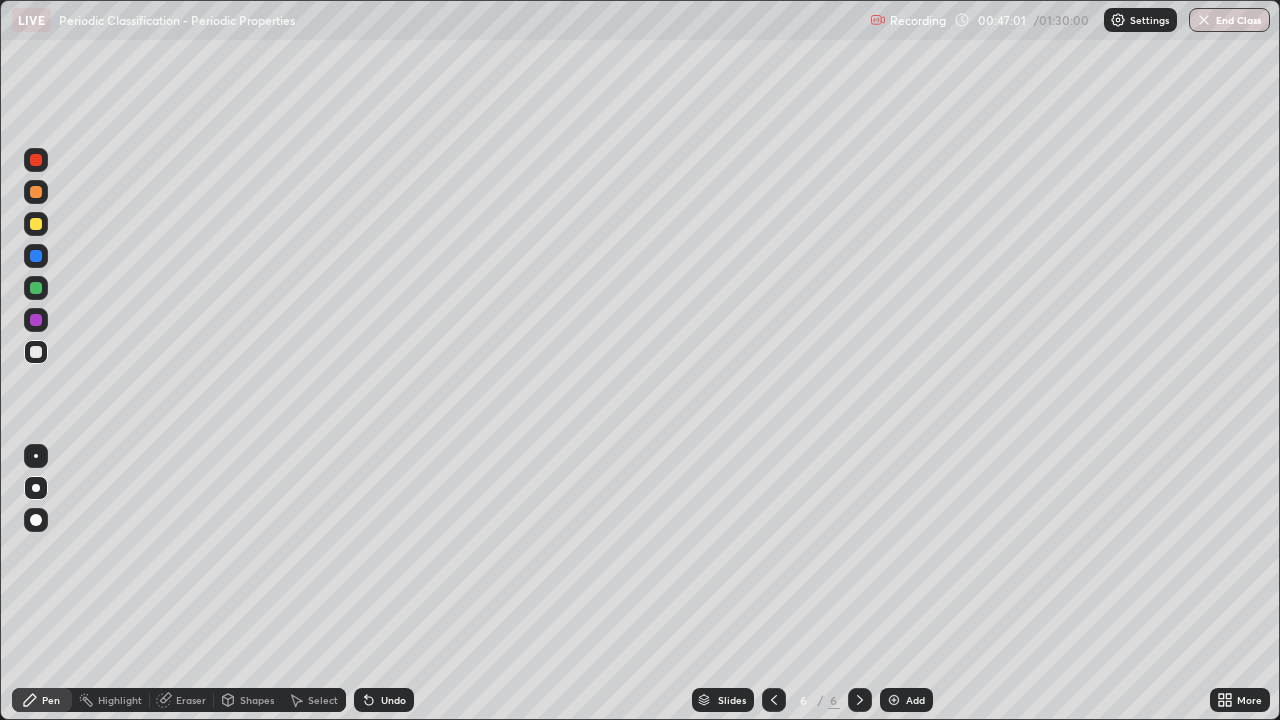 scroll, scrollTop: 99280, scrollLeft: 98720, axis: both 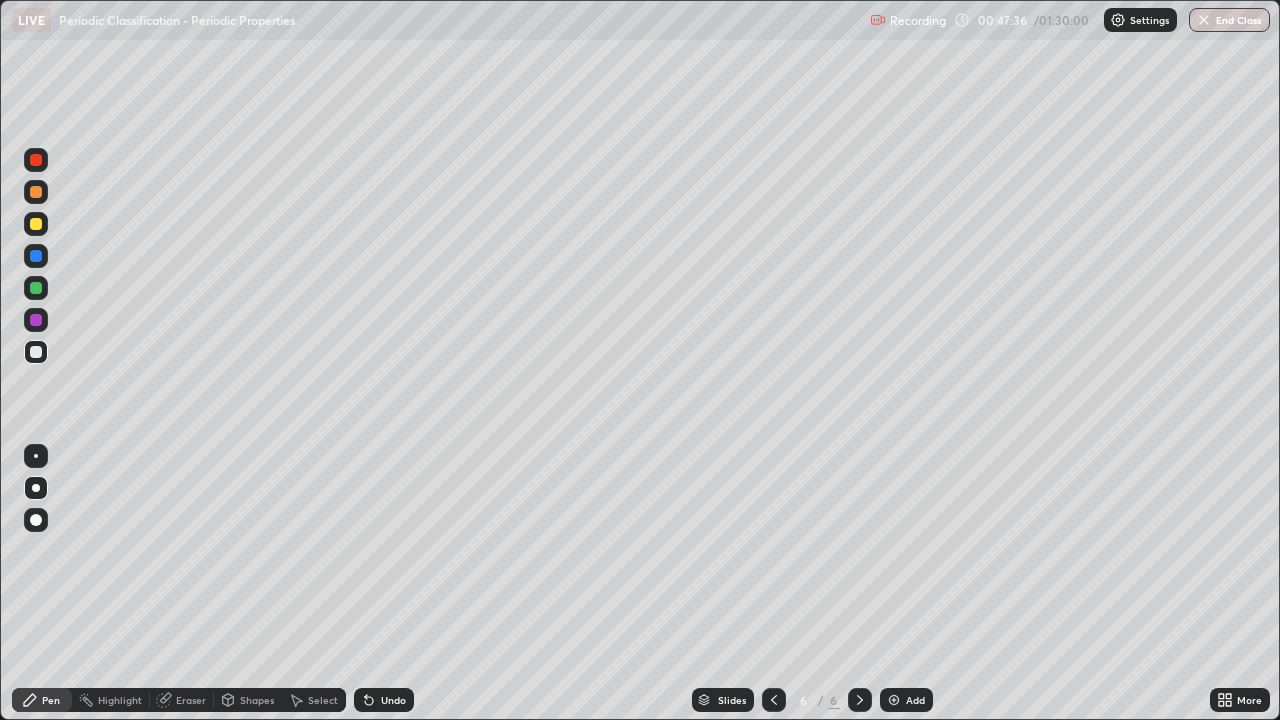 click at bounding box center [36, 224] 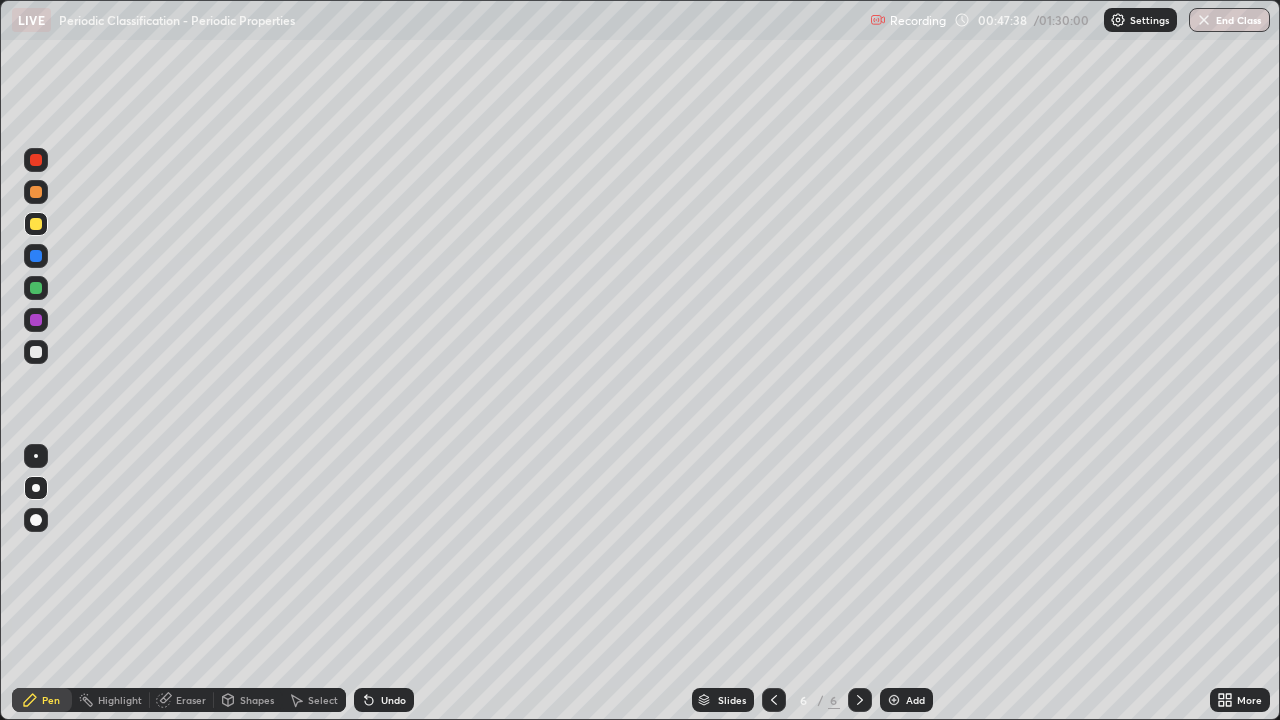 click at bounding box center (36, 352) 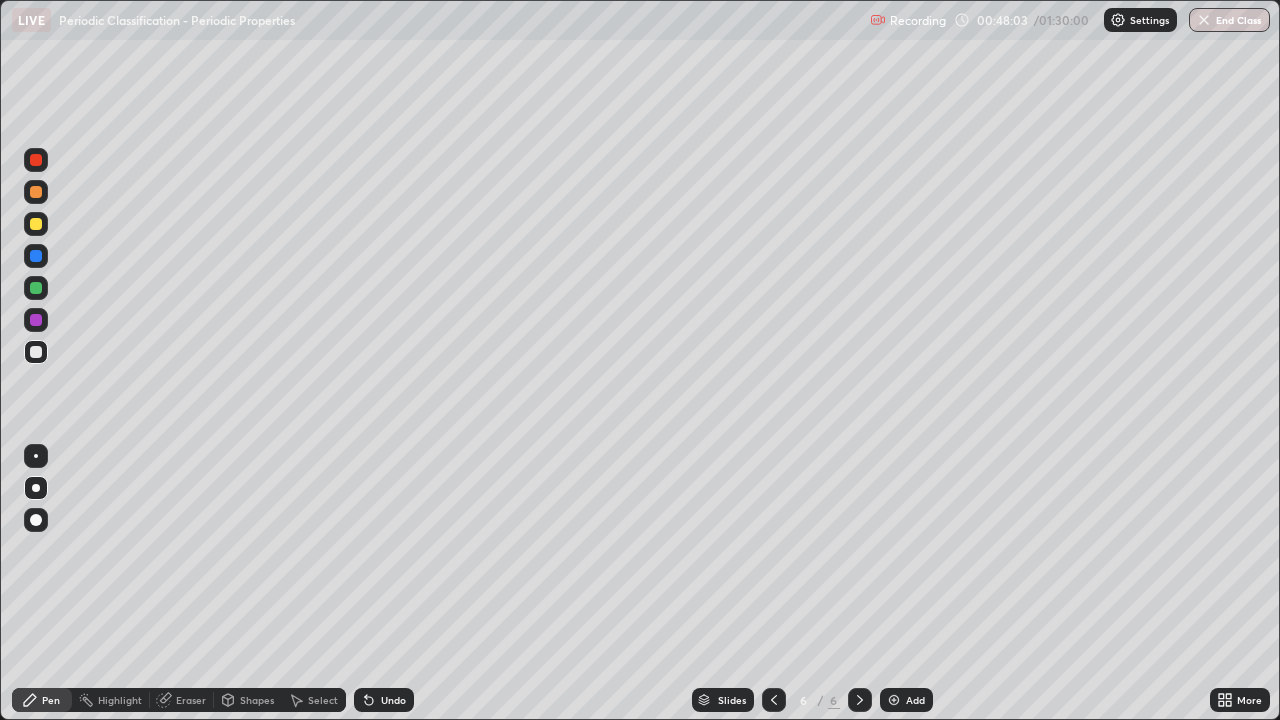 click on "Undo" at bounding box center [393, 700] 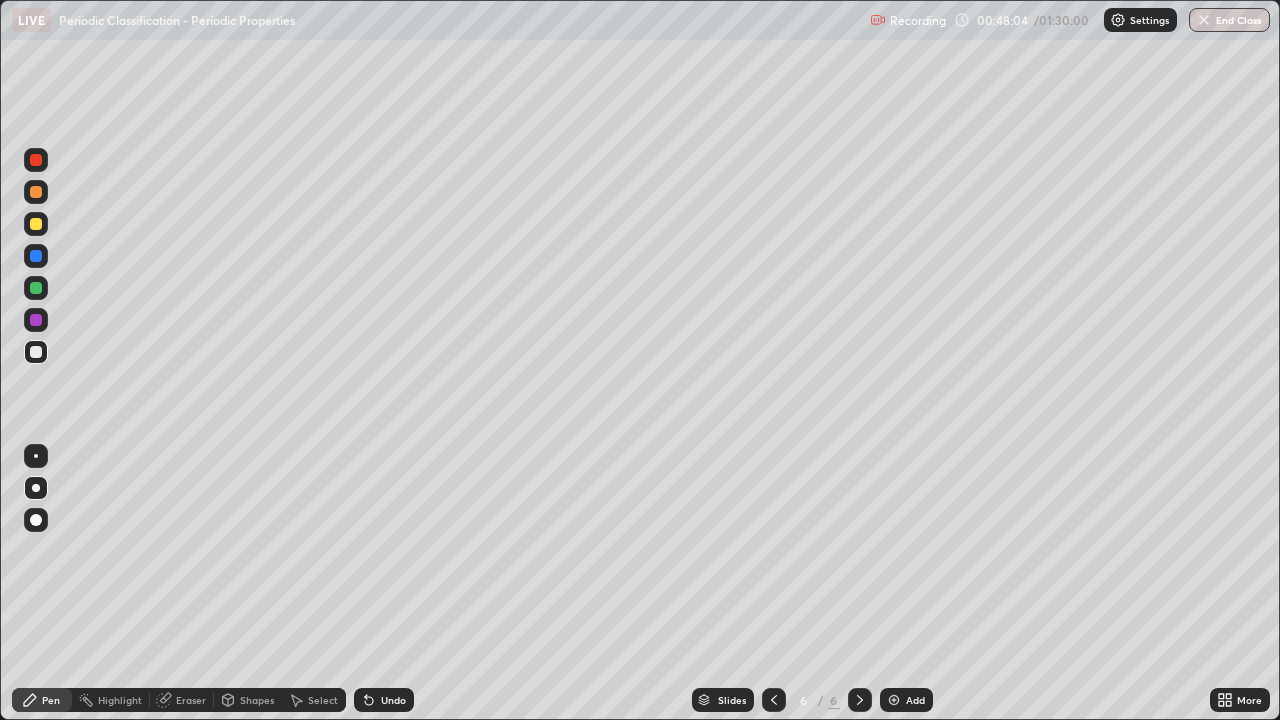 click on "Undo" at bounding box center [393, 700] 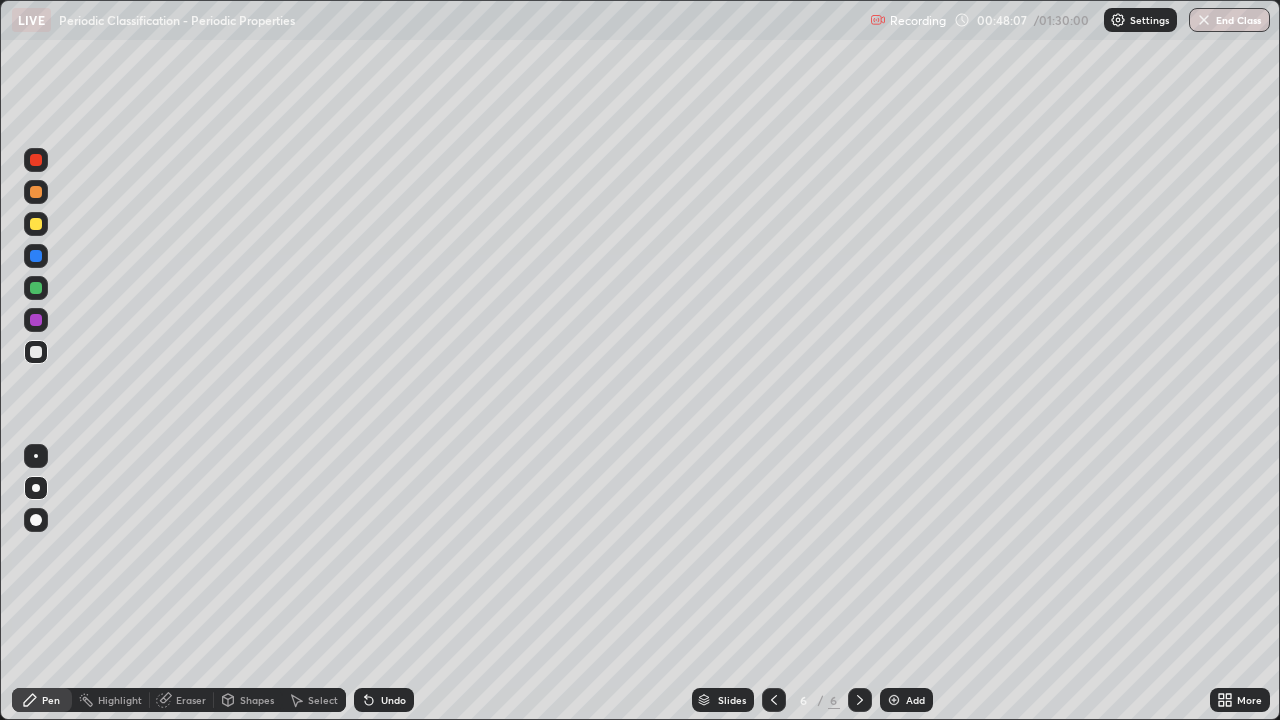 click at bounding box center [36, 320] 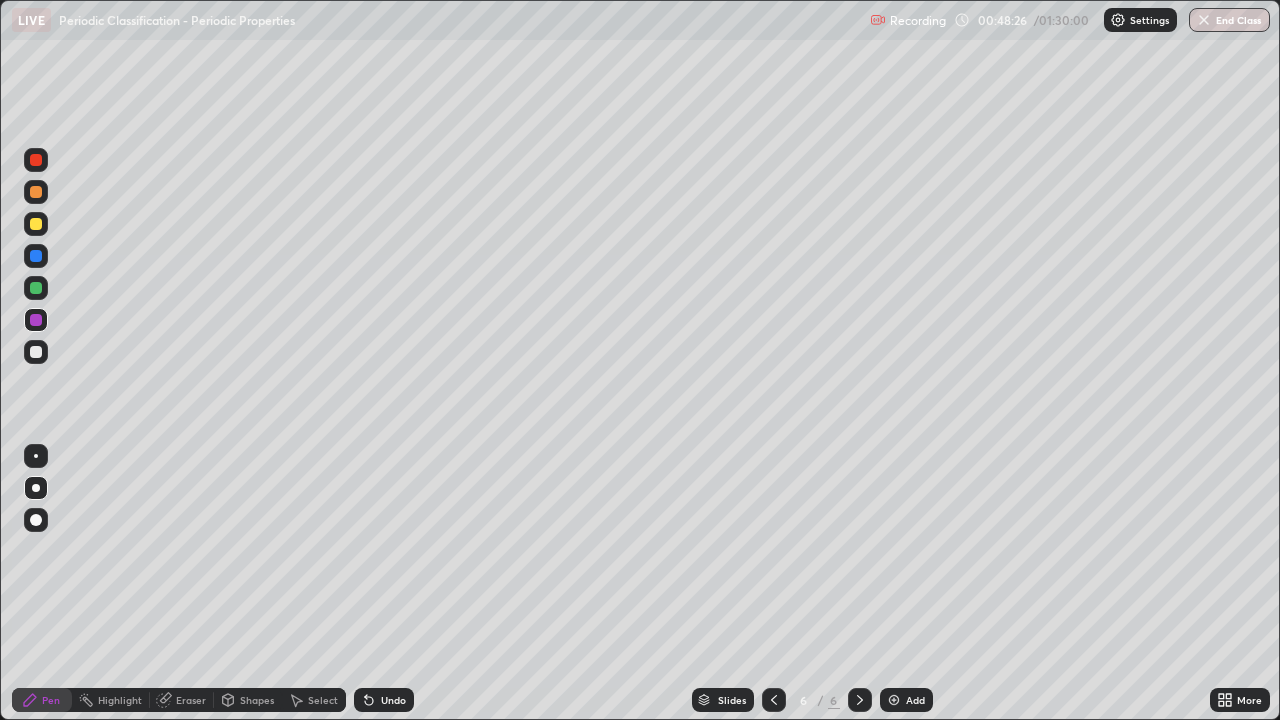 click at bounding box center (36, 224) 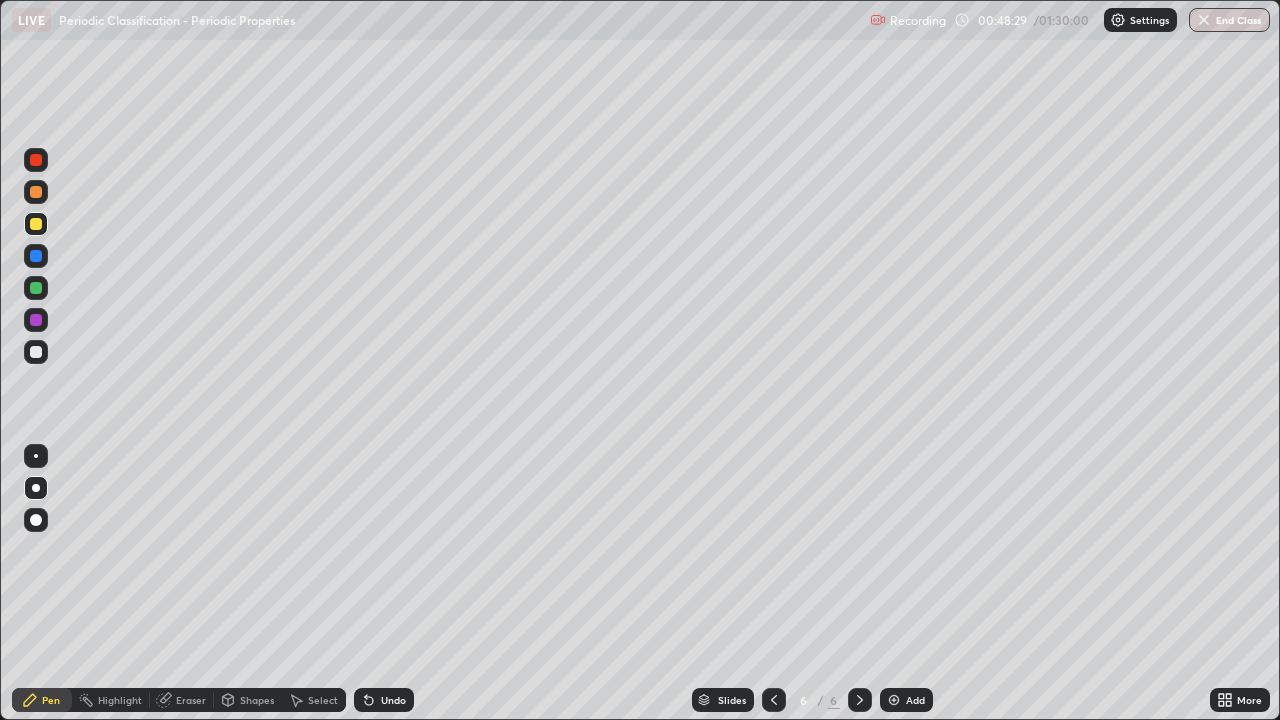 click at bounding box center [36, 352] 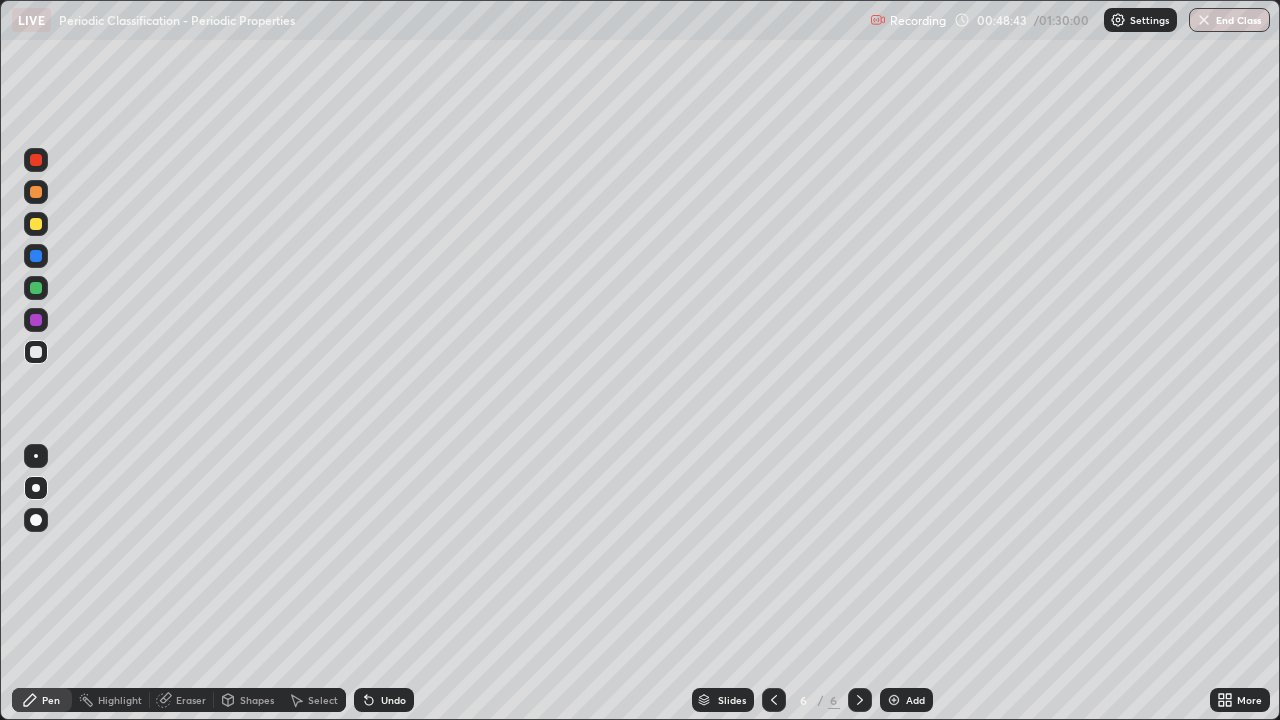 click 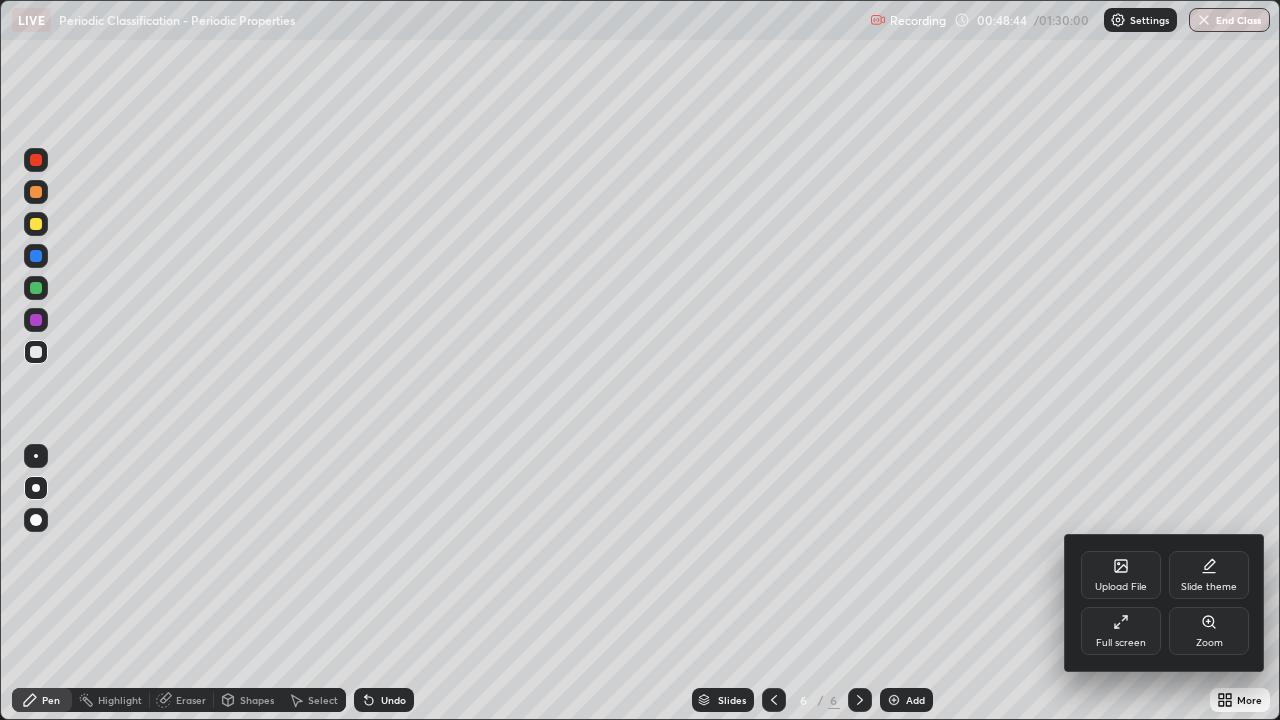 click on "Full screen" at bounding box center [1121, 631] 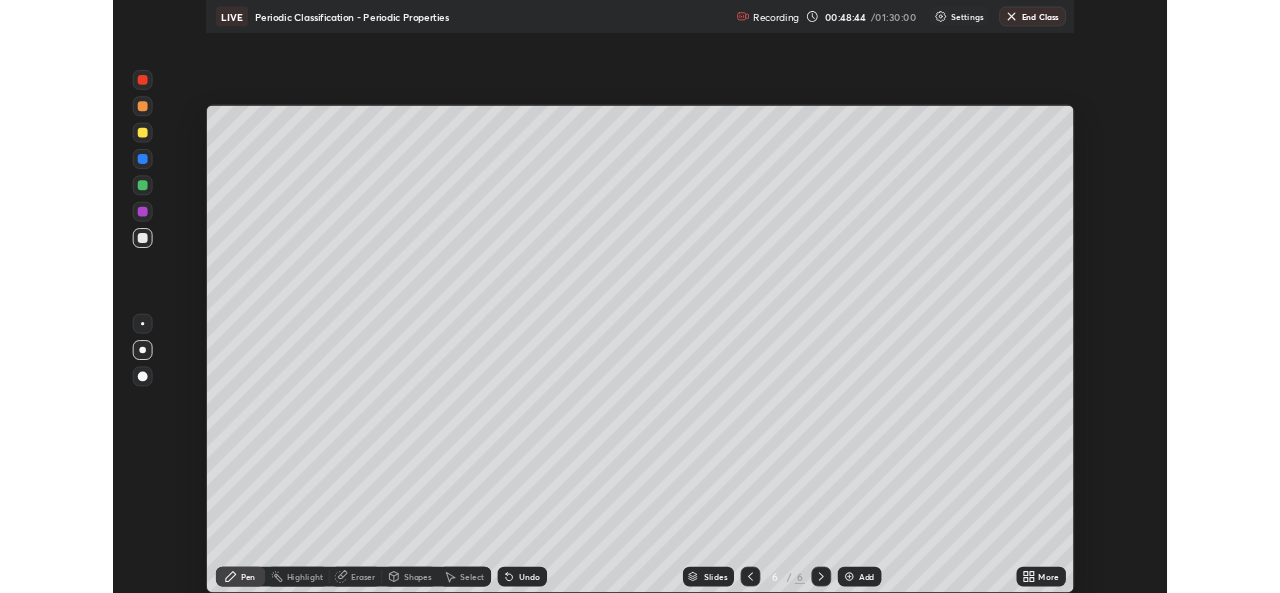 scroll, scrollTop: 593, scrollLeft: 1280, axis: both 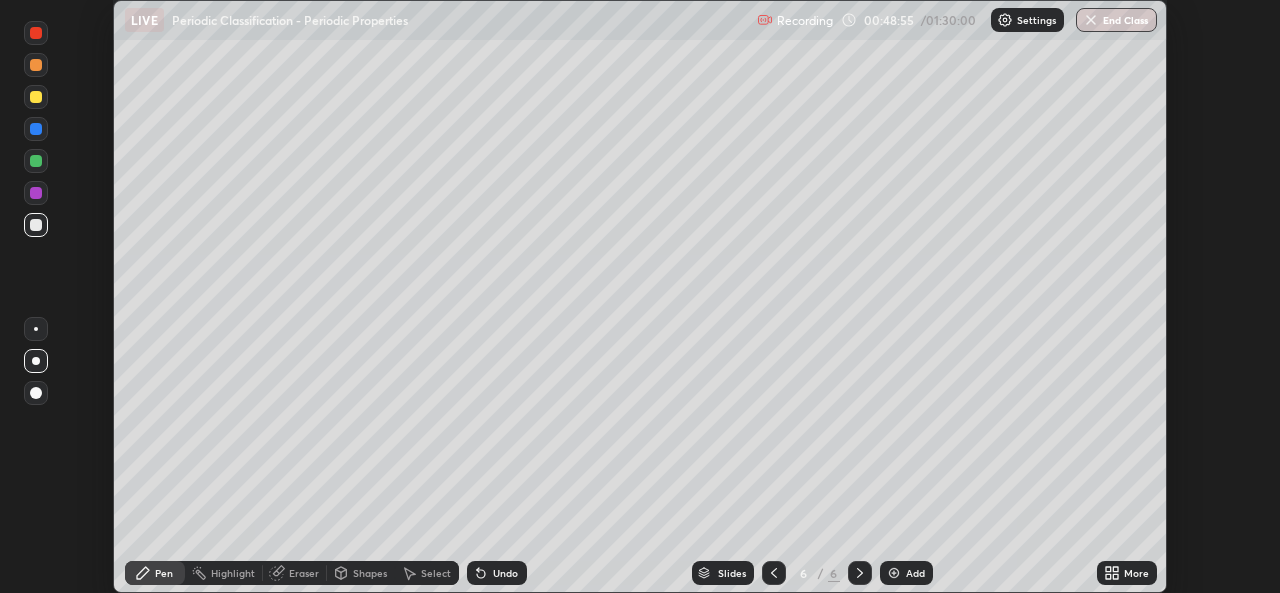 click 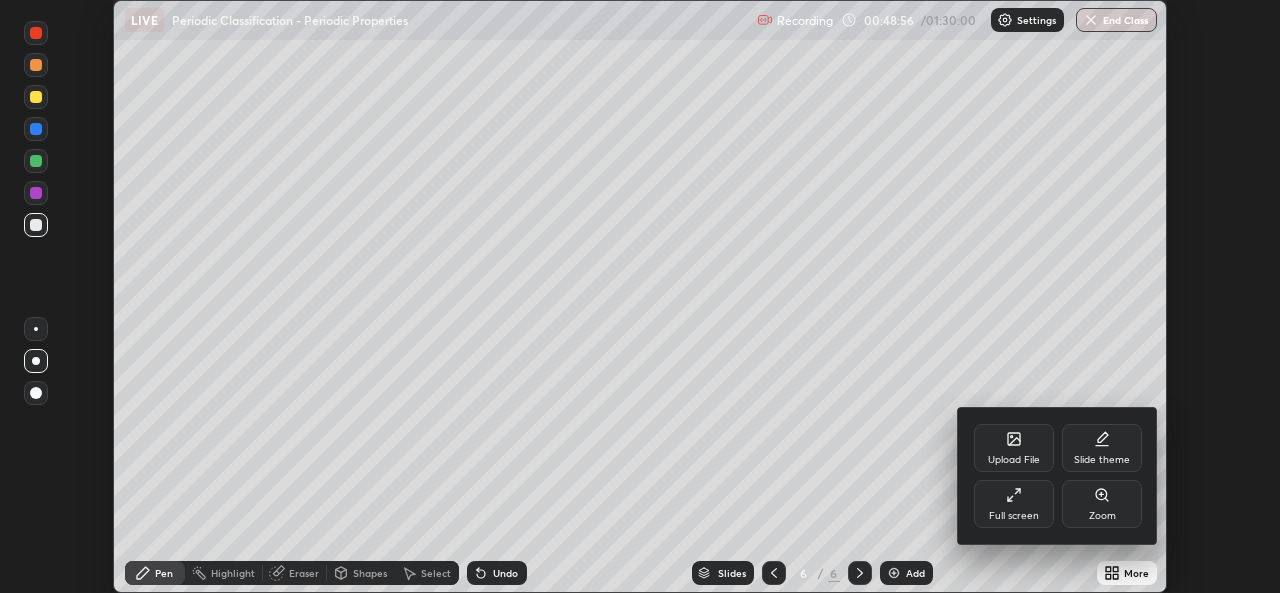 click on "Full screen" at bounding box center (1014, 504) 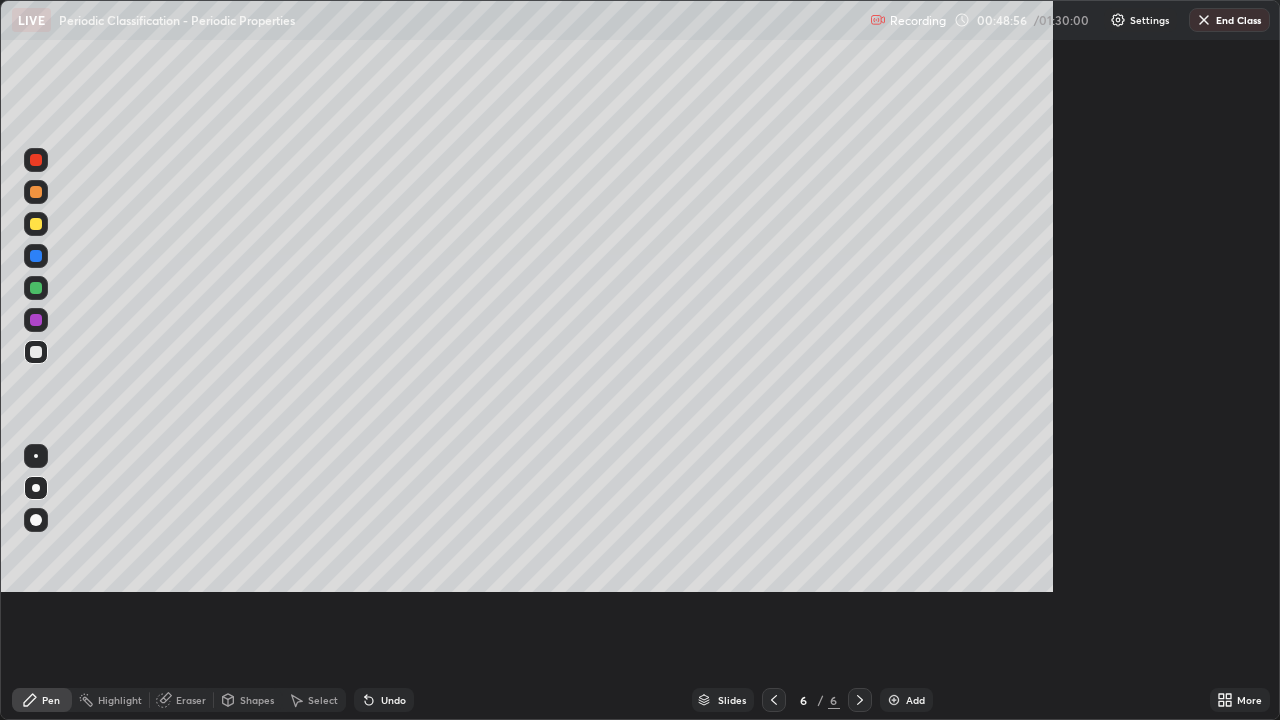 scroll, scrollTop: 99280, scrollLeft: 98720, axis: both 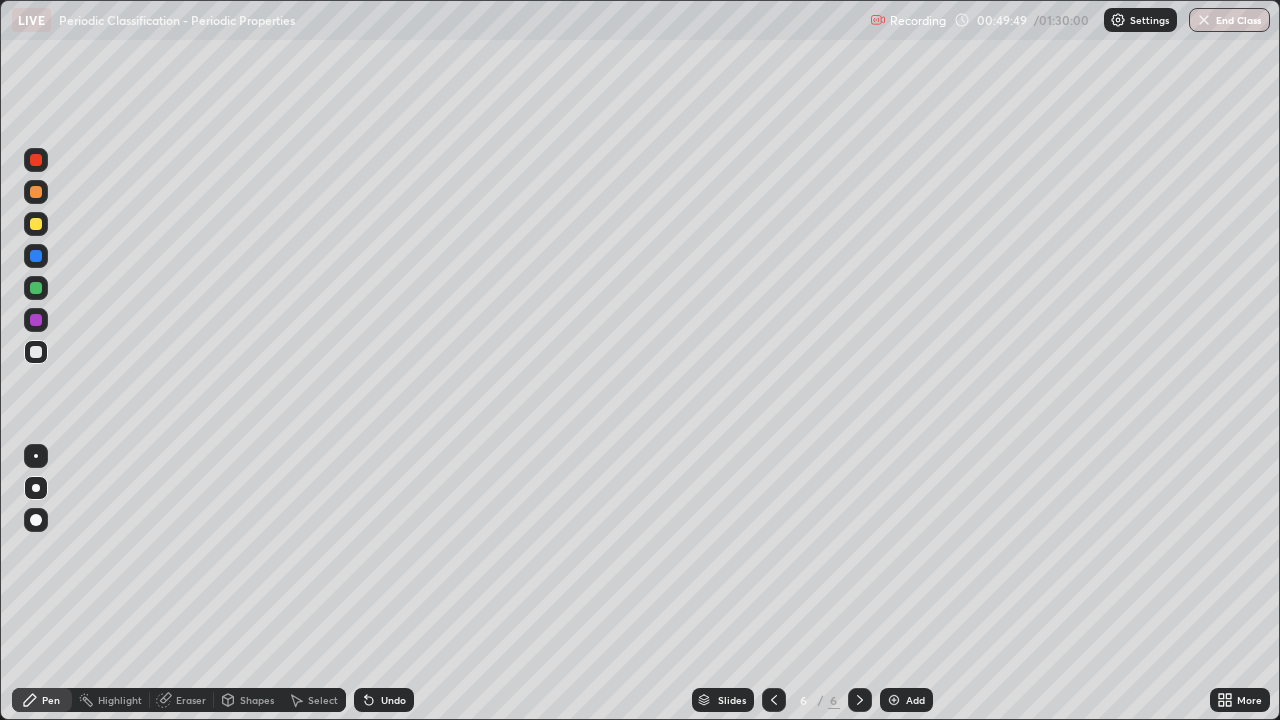 click at bounding box center (36, 224) 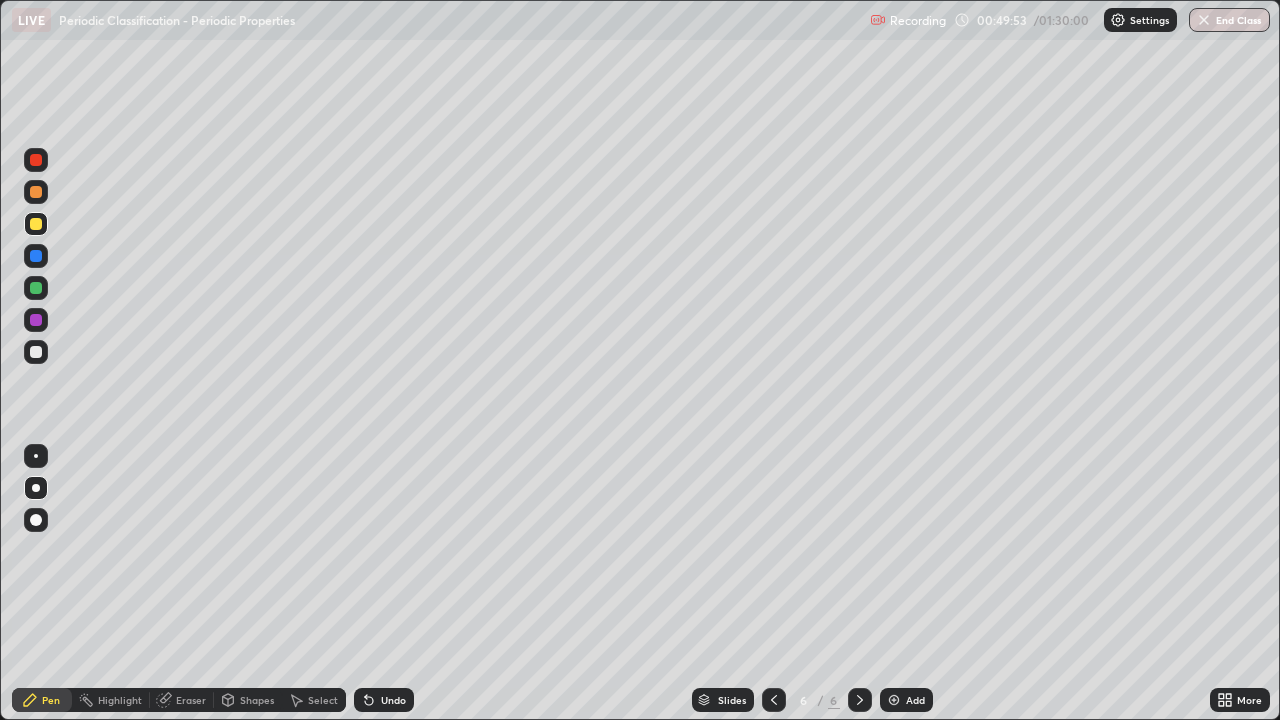 click at bounding box center (36, 352) 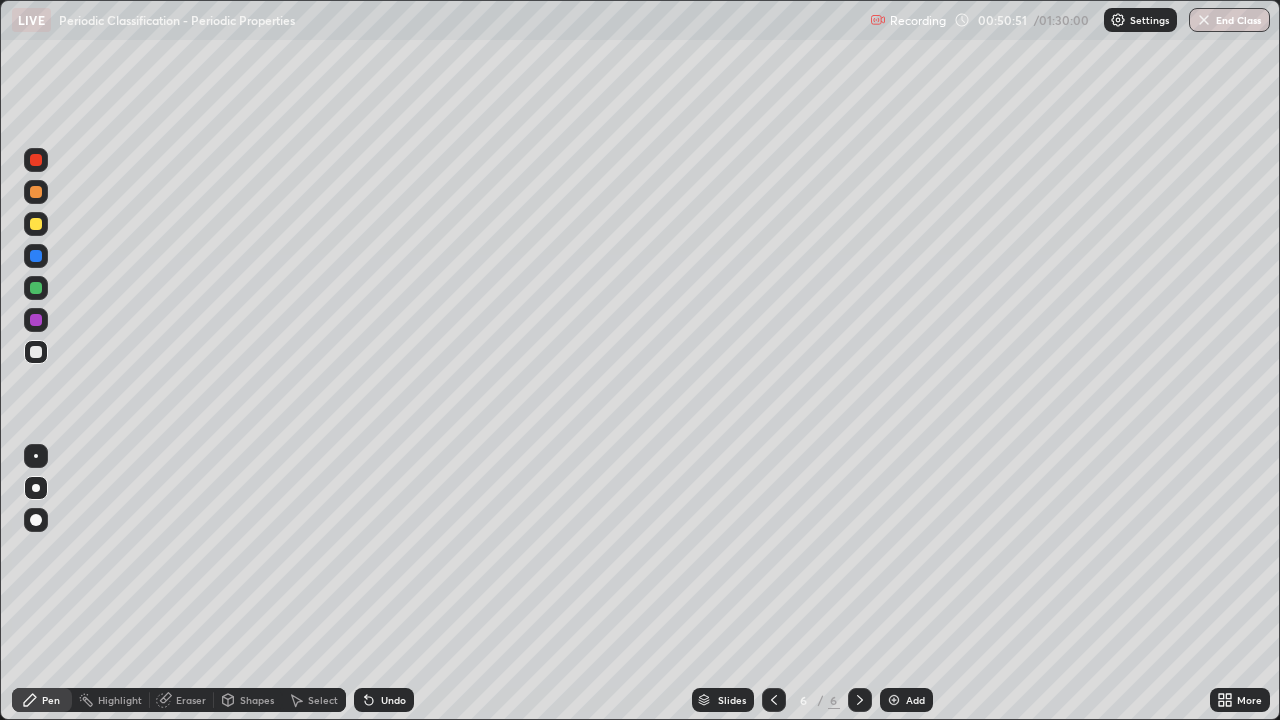 click 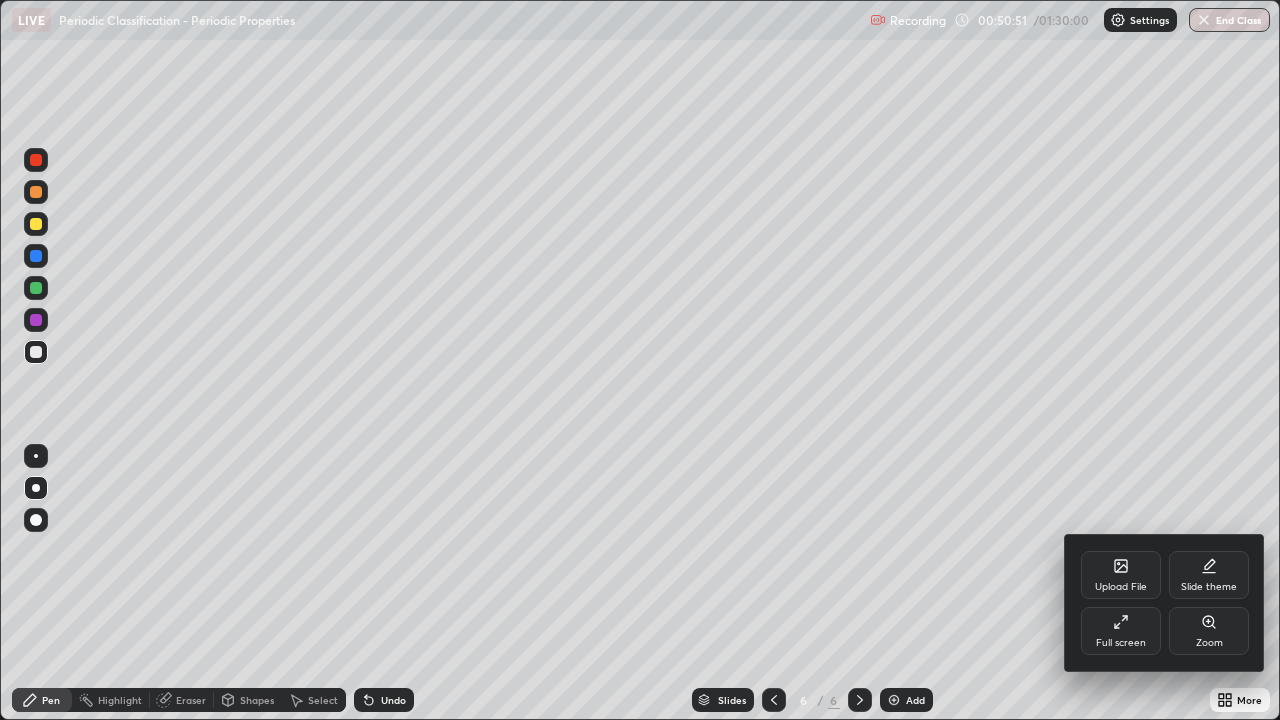 click 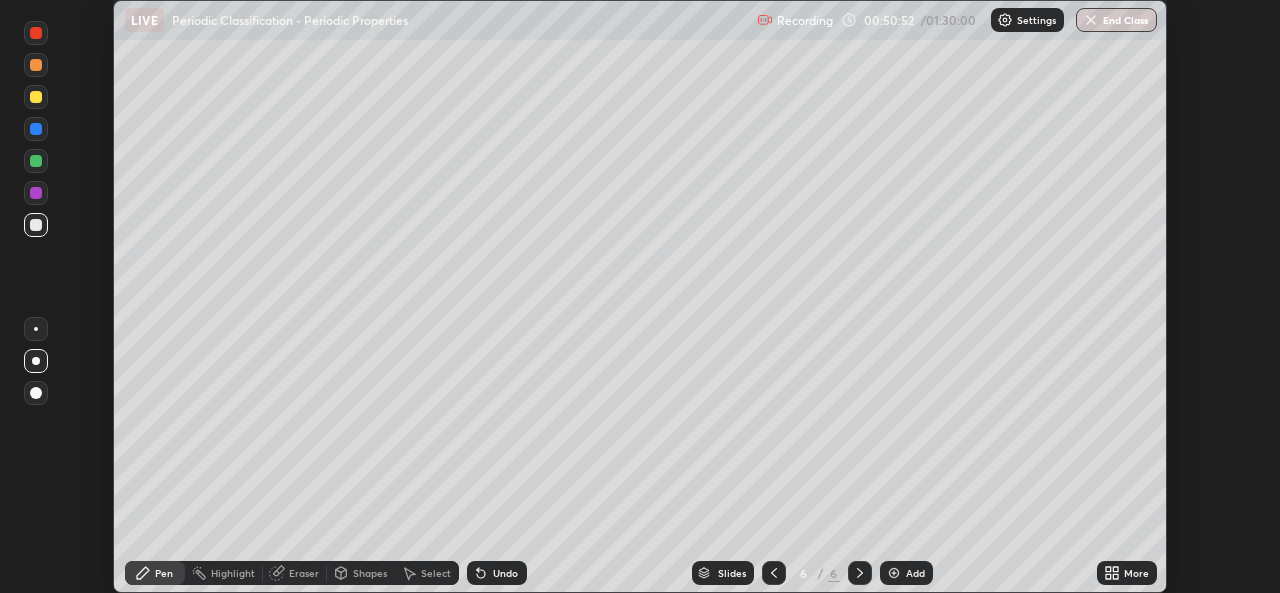 scroll, scrollTop: 593, scrollLeft: 1280, axis: both 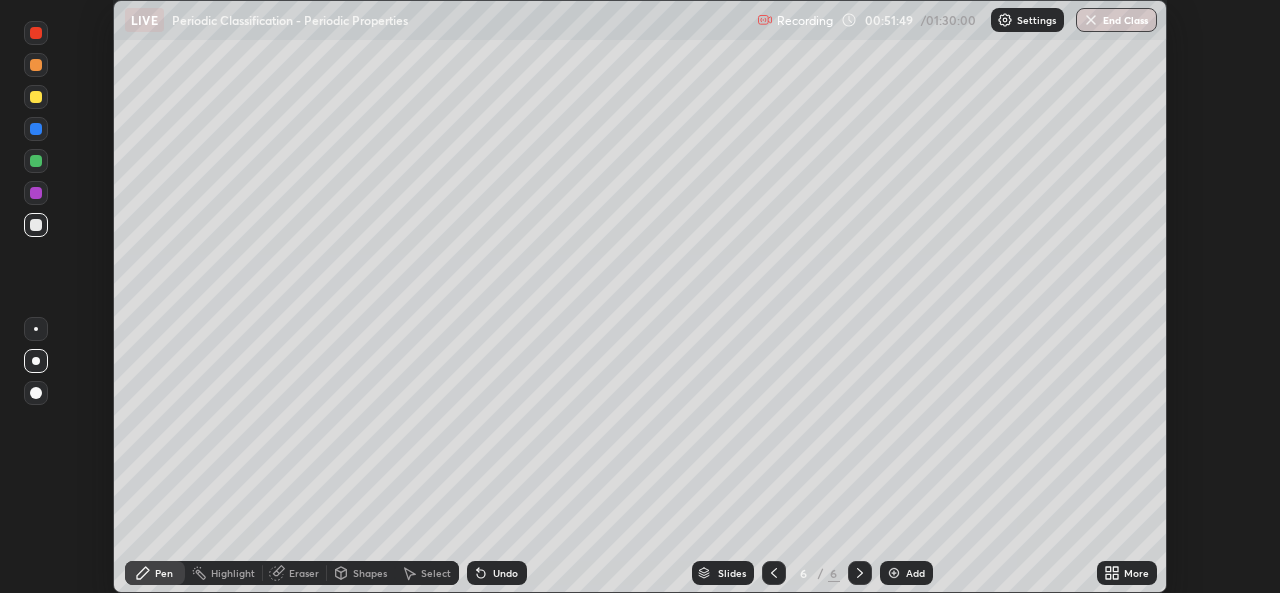 click 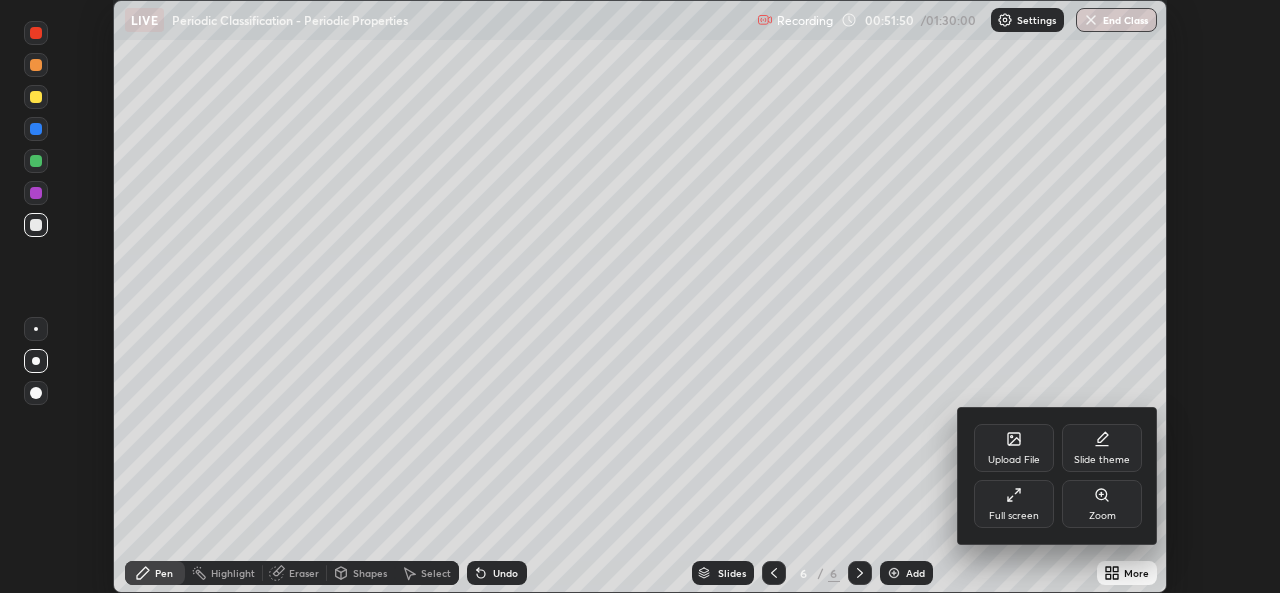 click on "Full screen" at bounding box center [1014, 516] 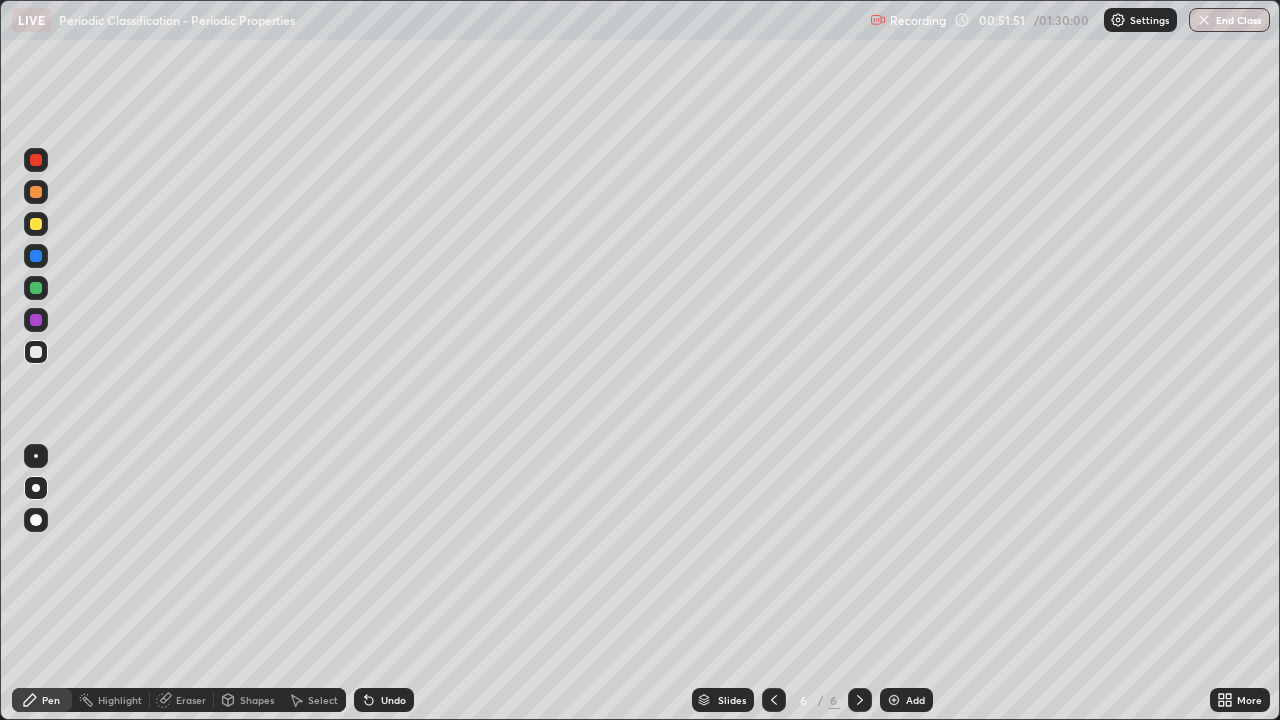 scroll, scrollTop: 99280, scrollLeft: 98720, axis: both 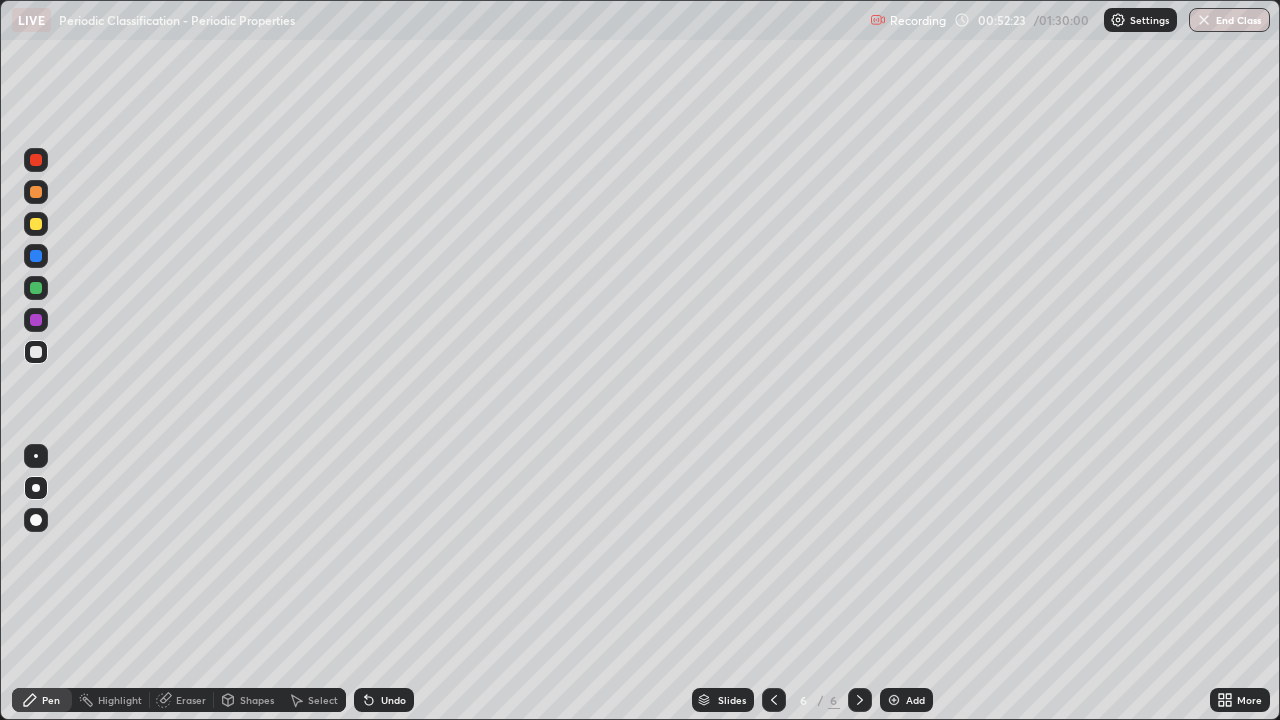 click at bounding box center (36, 192) 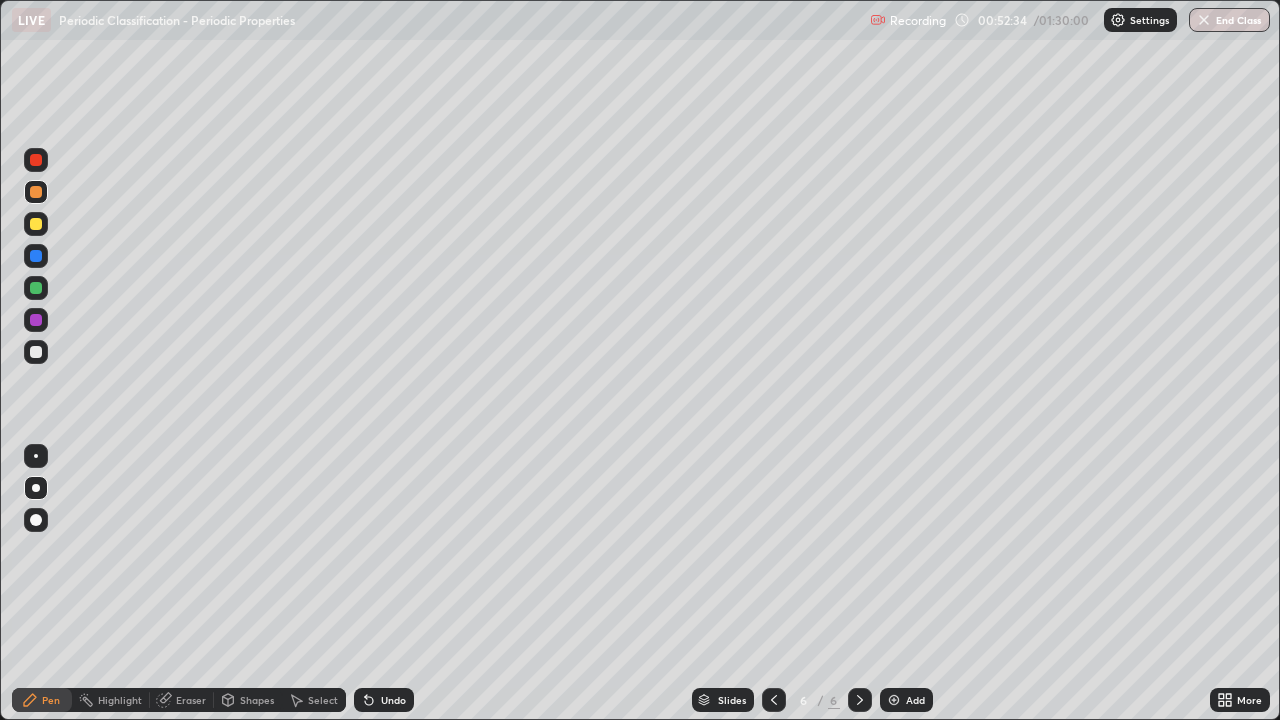 click at bounding box center (36, 352) 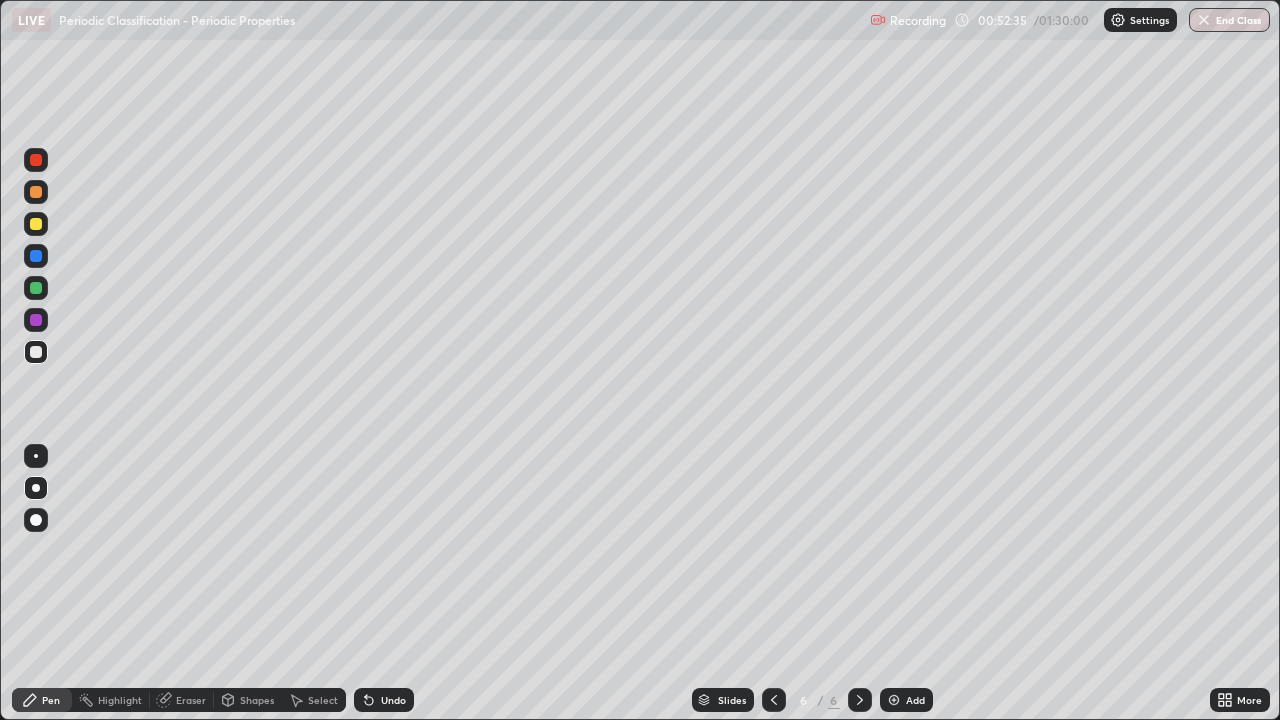 click at bounding box center [36, 288] 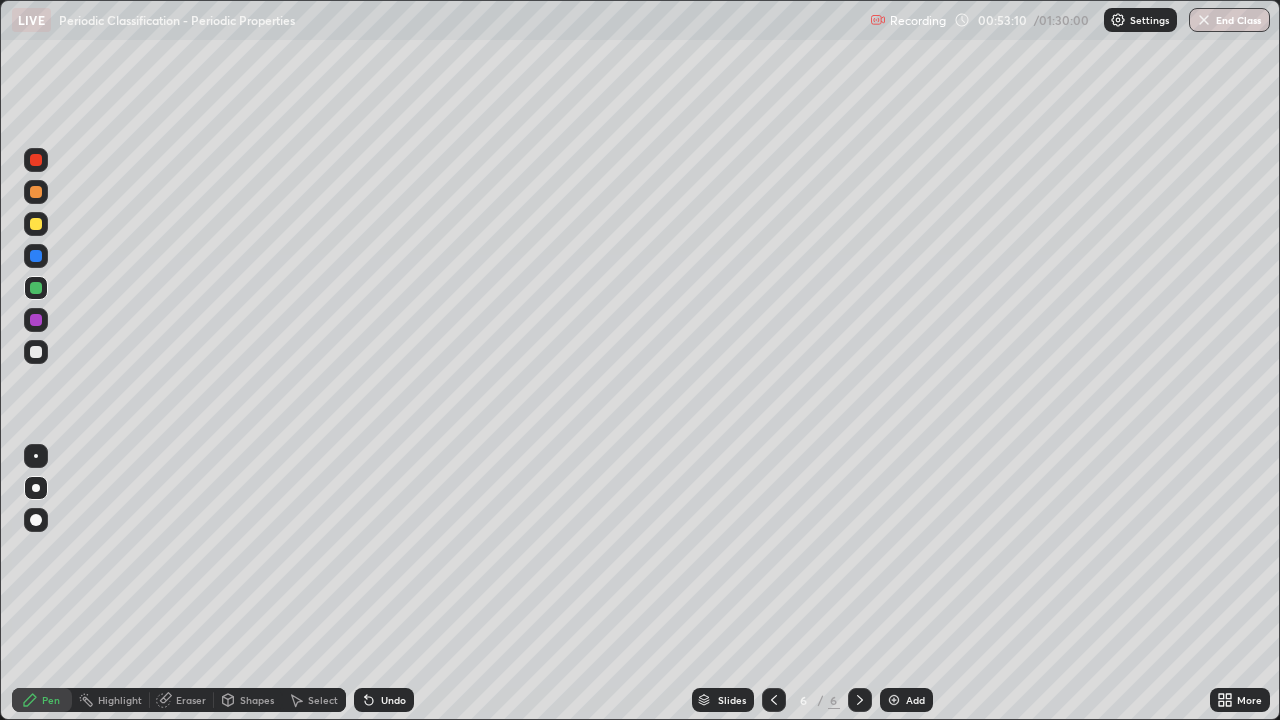click at bounding box center (36, 352) 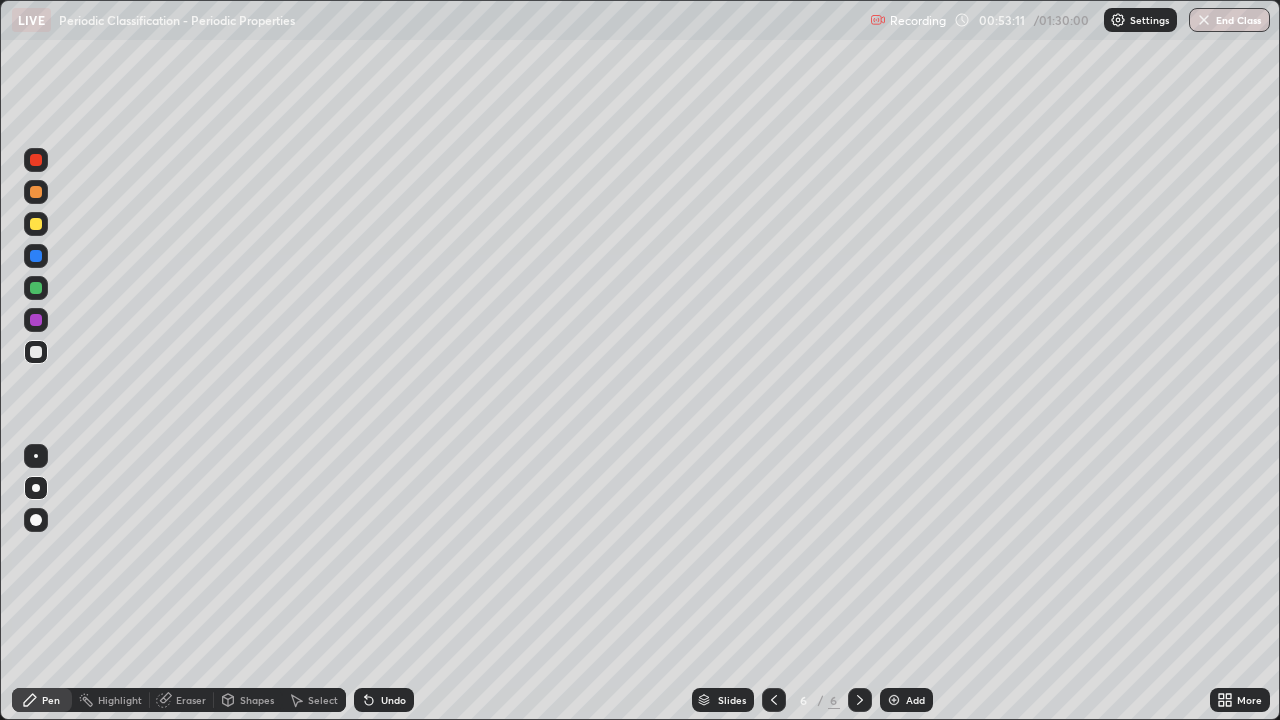 click at bounding box center [36, 224] 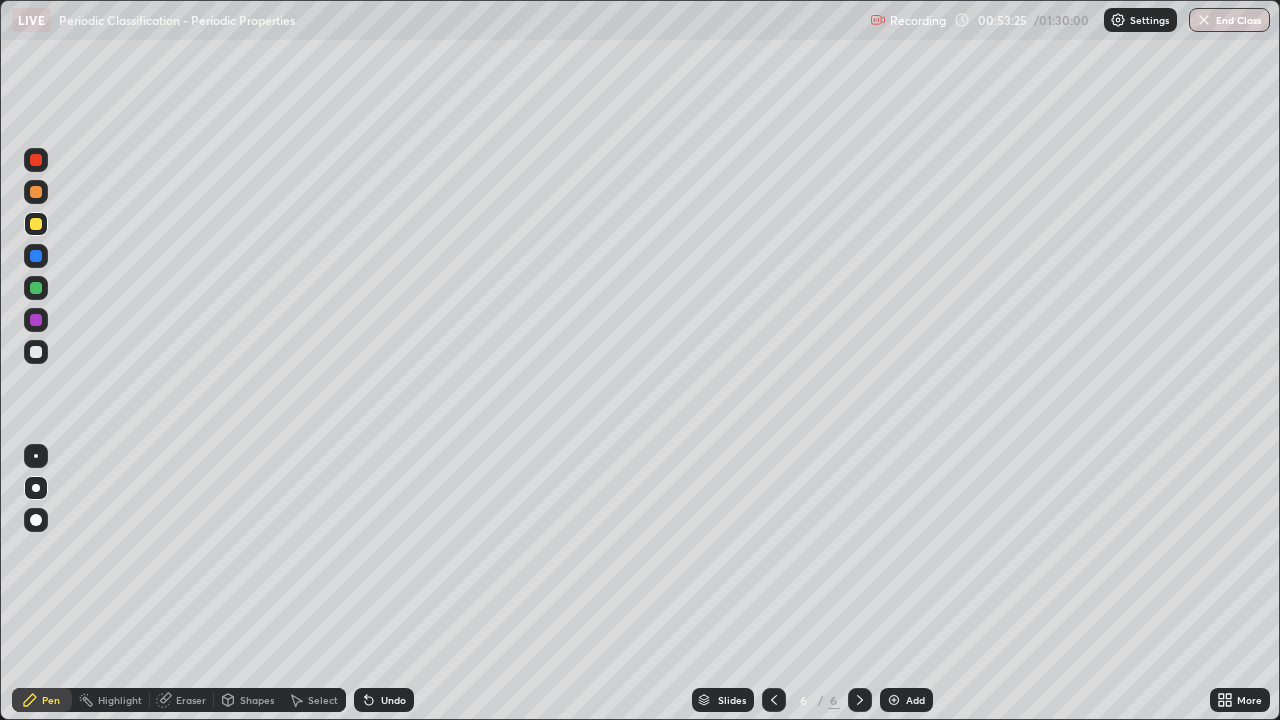 click at bounding box center [36, 352] 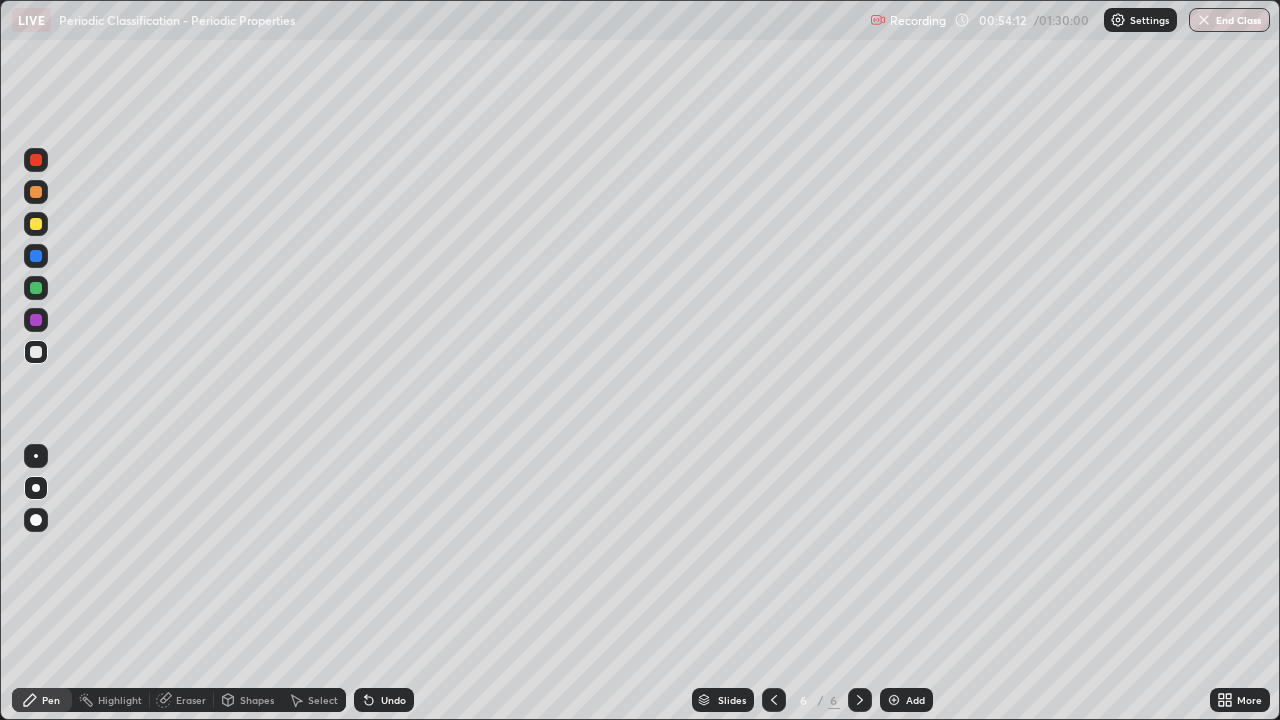 click on "Slides 6 / 6 Add" at bounding box center (812, 700) 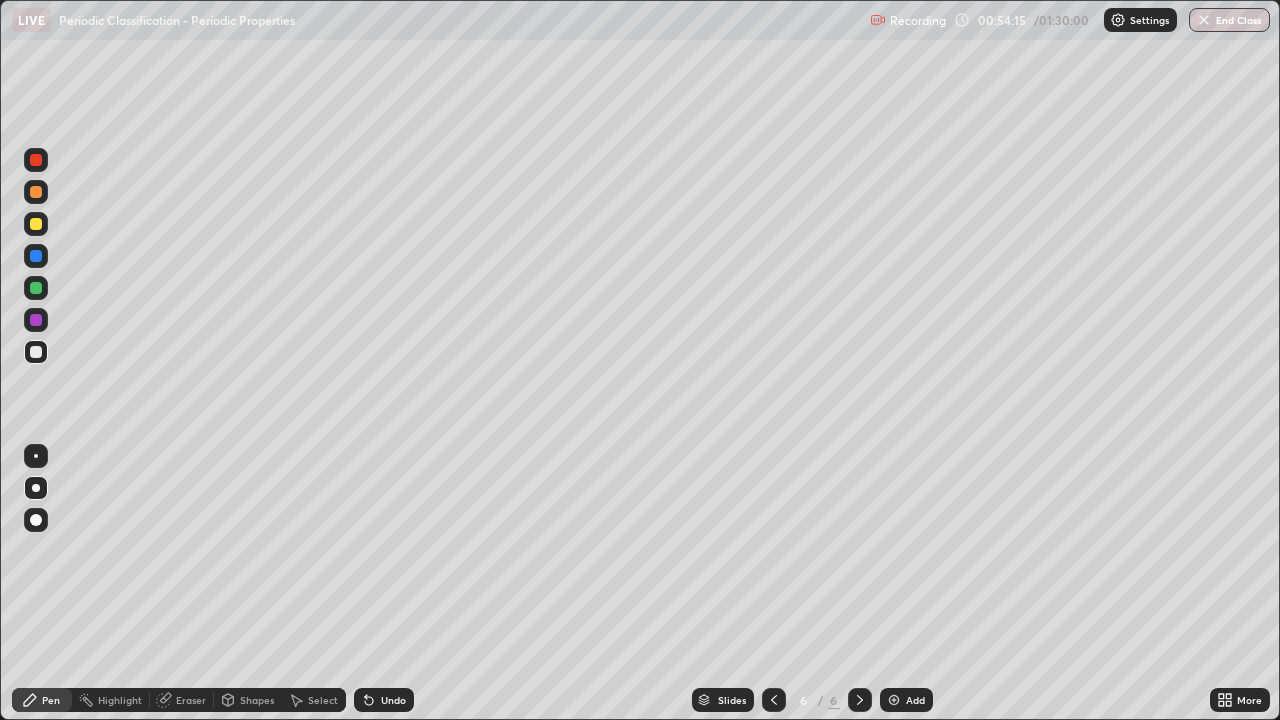 click on "Slides 6 / 6 Add" at bounding box center (812, 700) 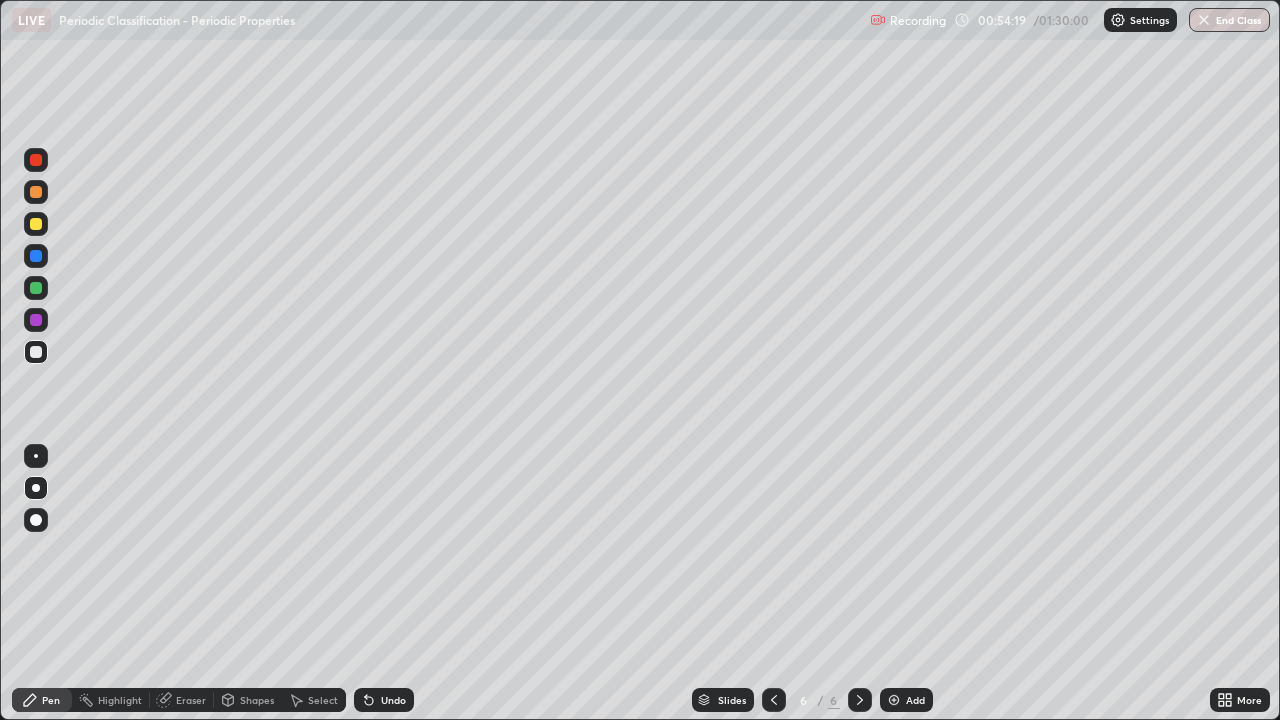 click on "Slides 6 / 6 Add" at bounding box center (812, 700) 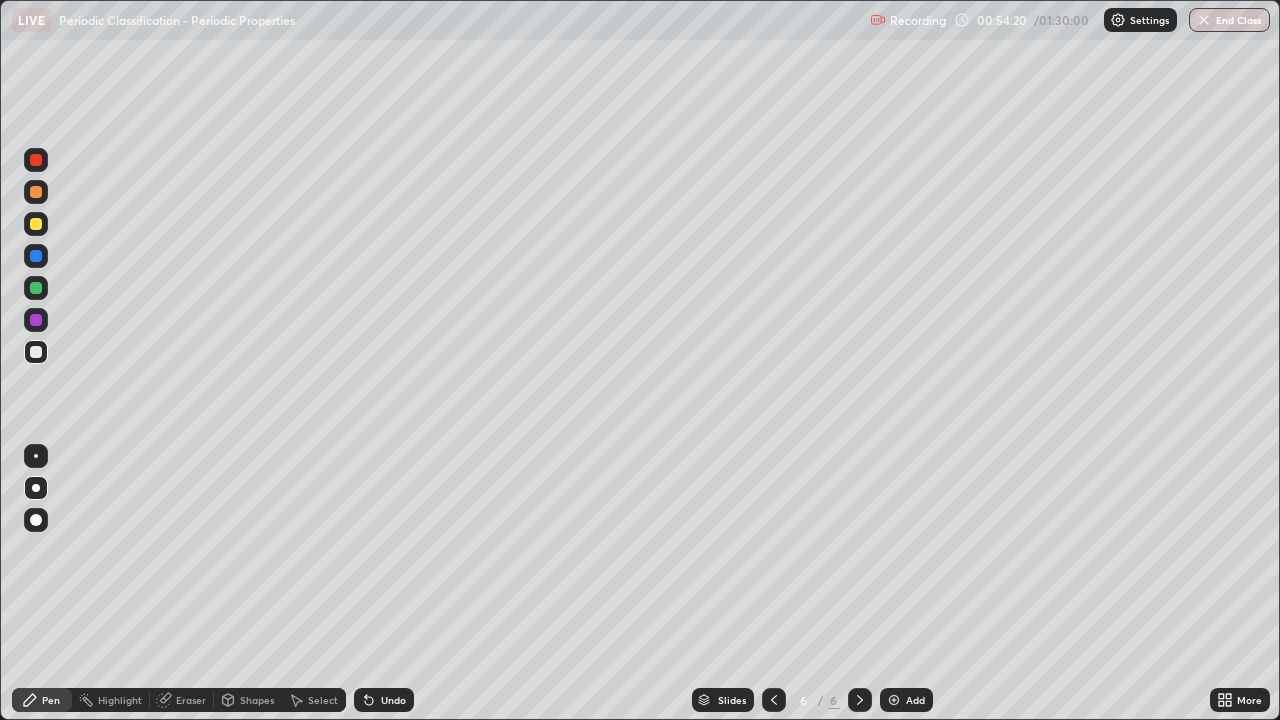 click on "Slides 6 / 6 Add" at bounding box center (812, 700) 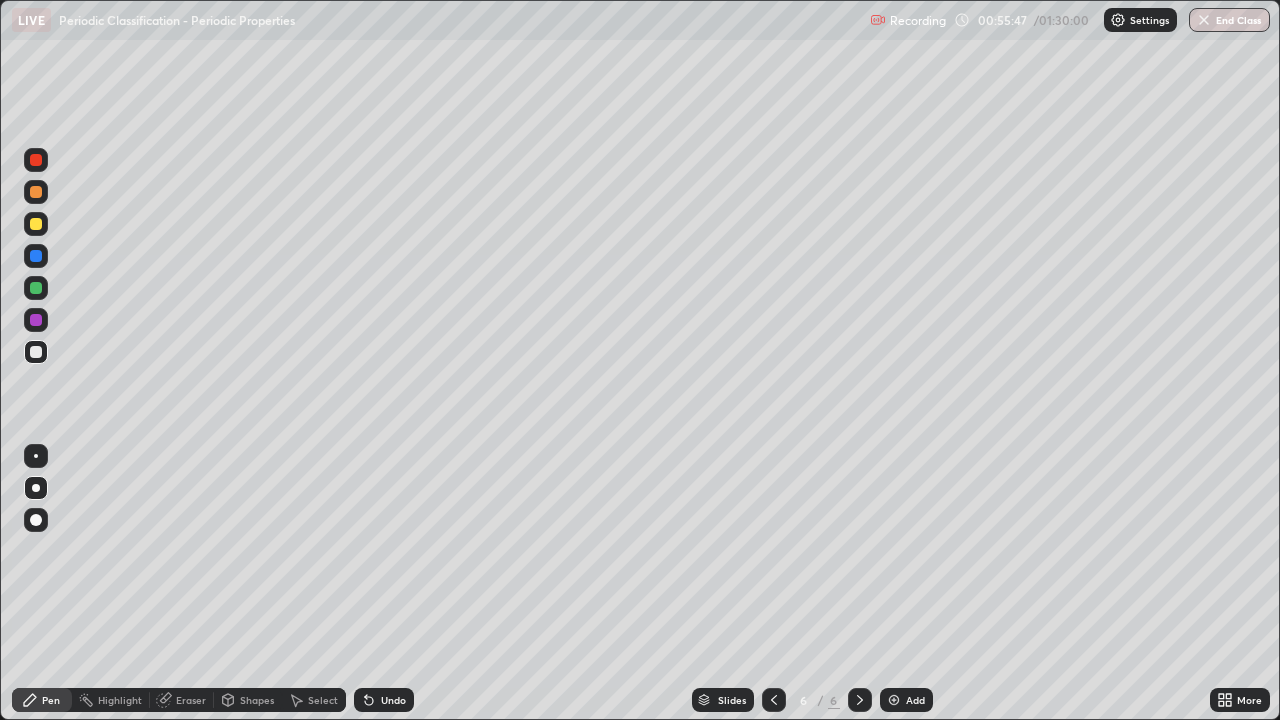 click at bounding box center (894, 700) 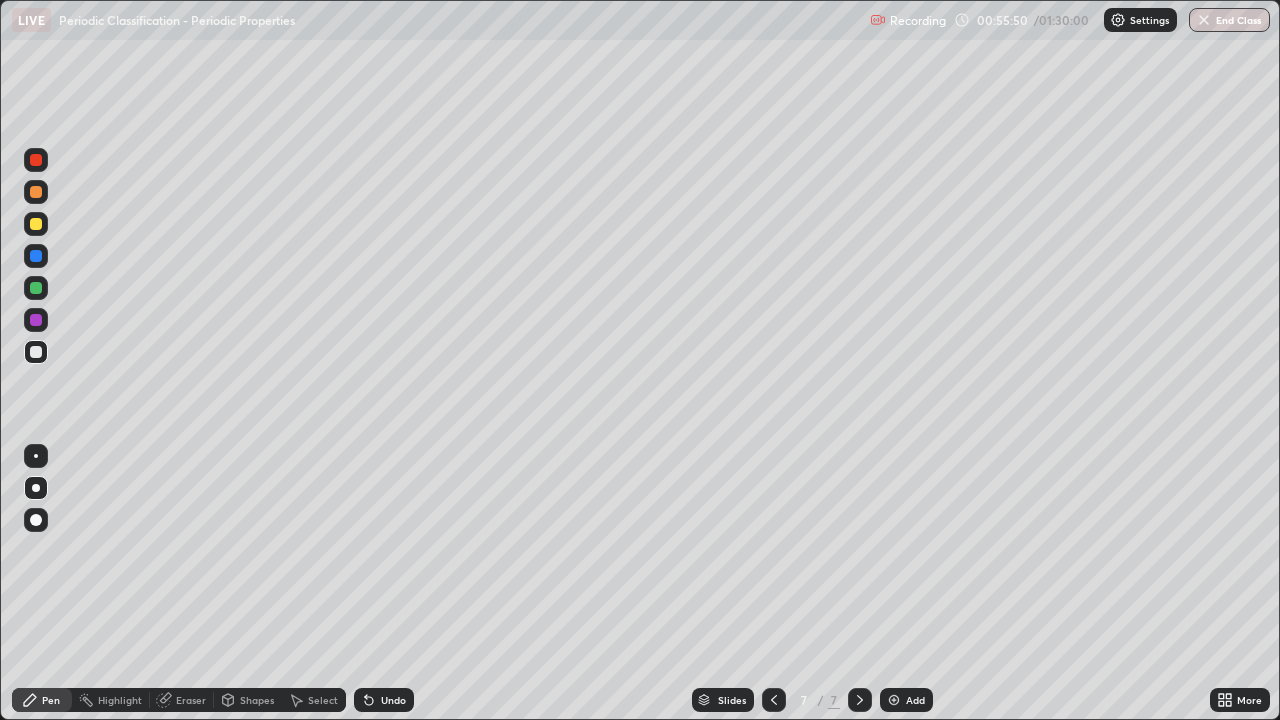 click at bounding box center [36, 192] 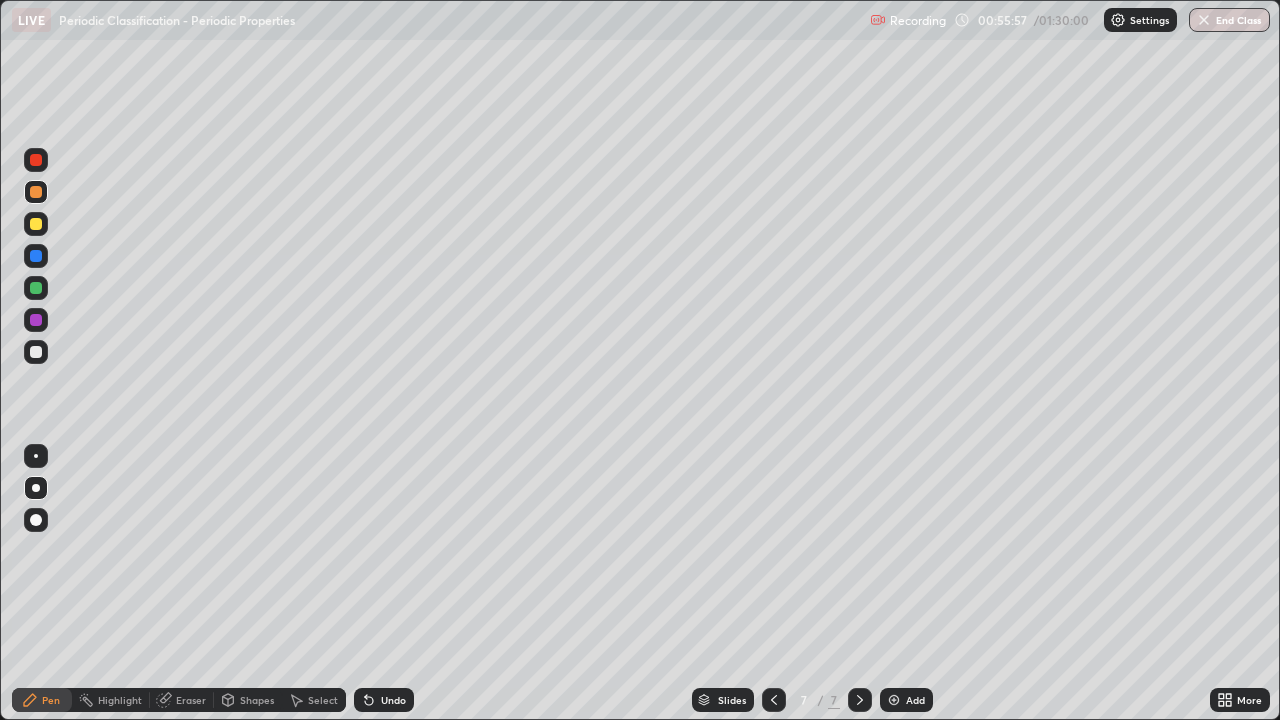 click at bounding box center (36, 224) 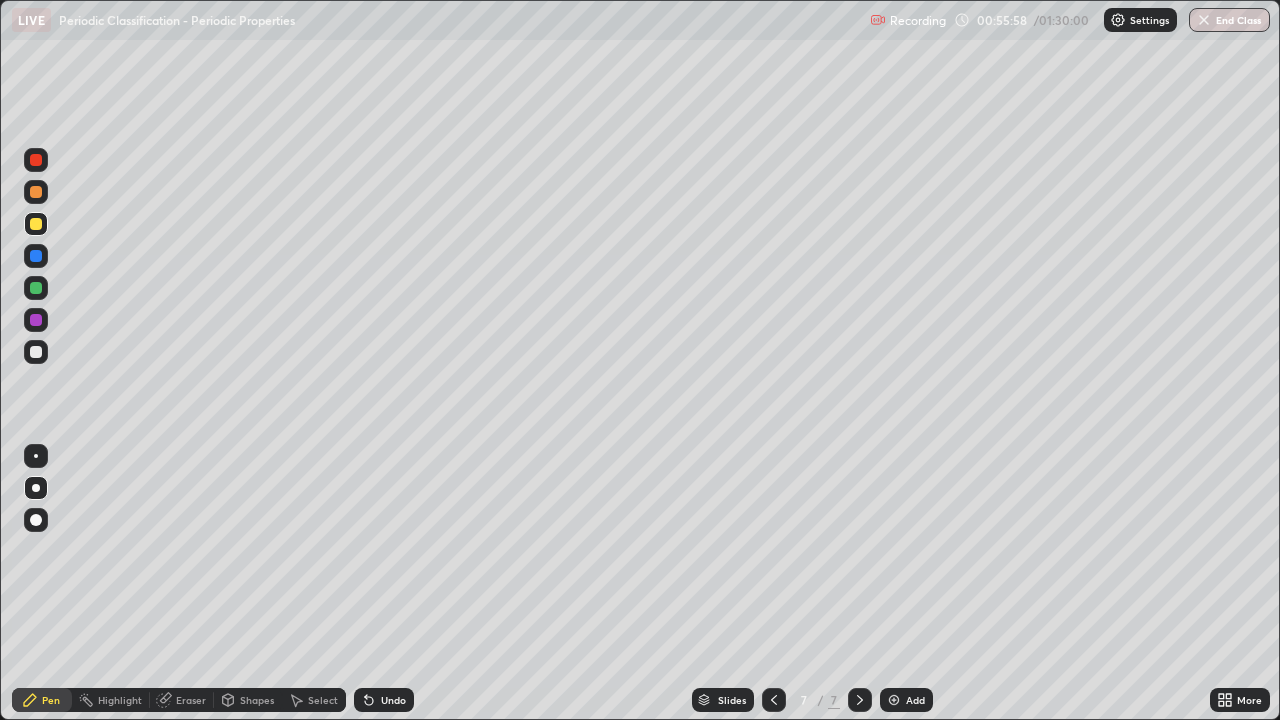 click at bounding box center (36, 288) 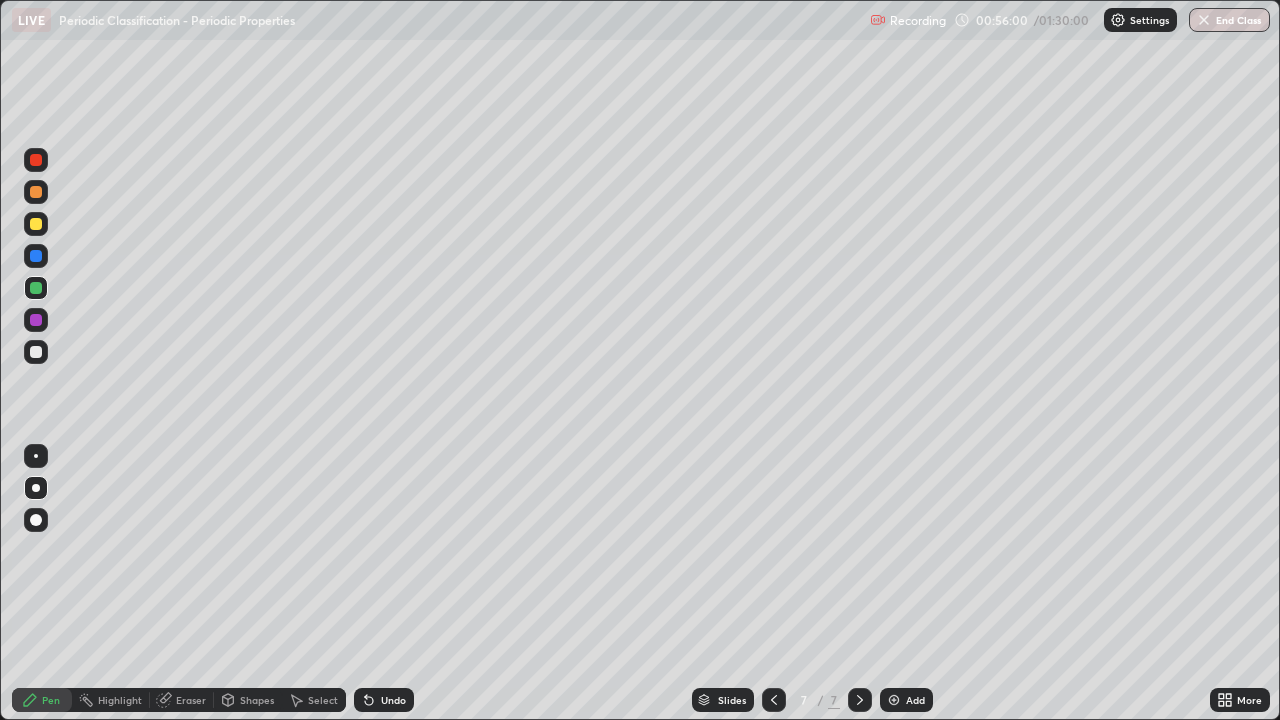 click at bounding box center [36, 192] 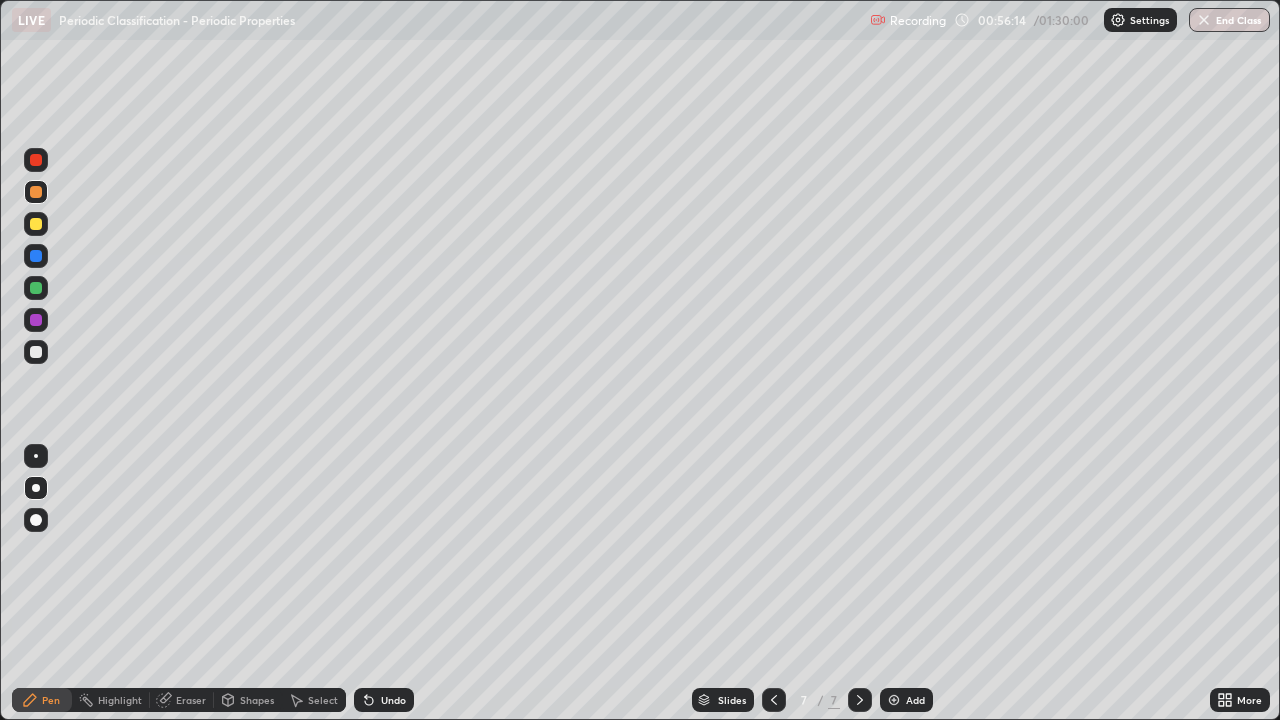 click at bounding box center (36, 288) 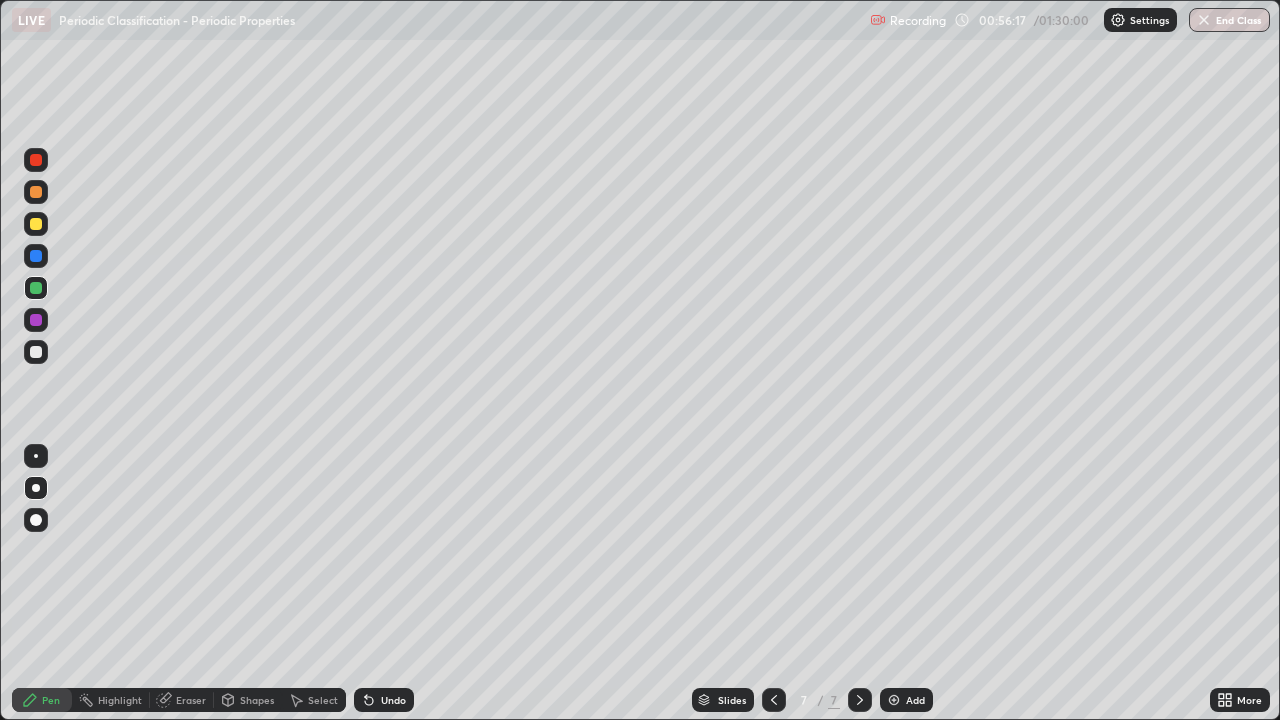 click at bounding box center (36, 352) 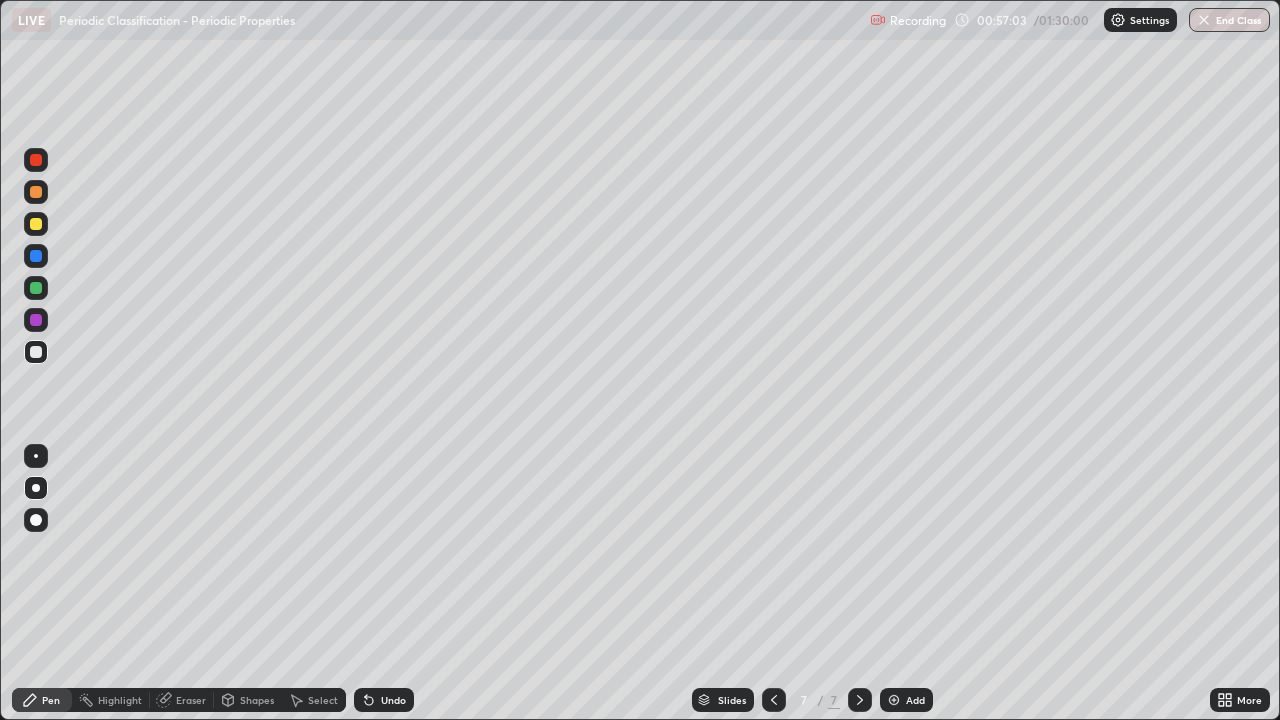 click on "Undo" at bounding box center (393, 700) 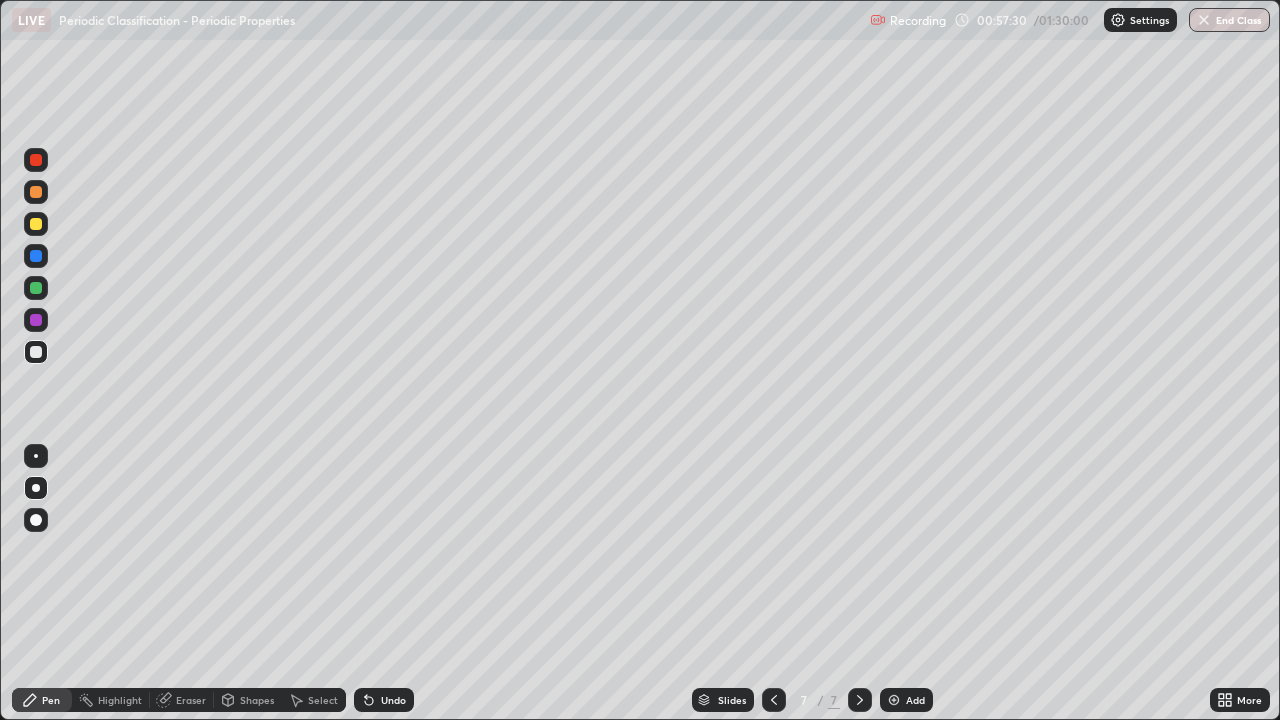 click on "Undo" at bounding box center [393, 700] 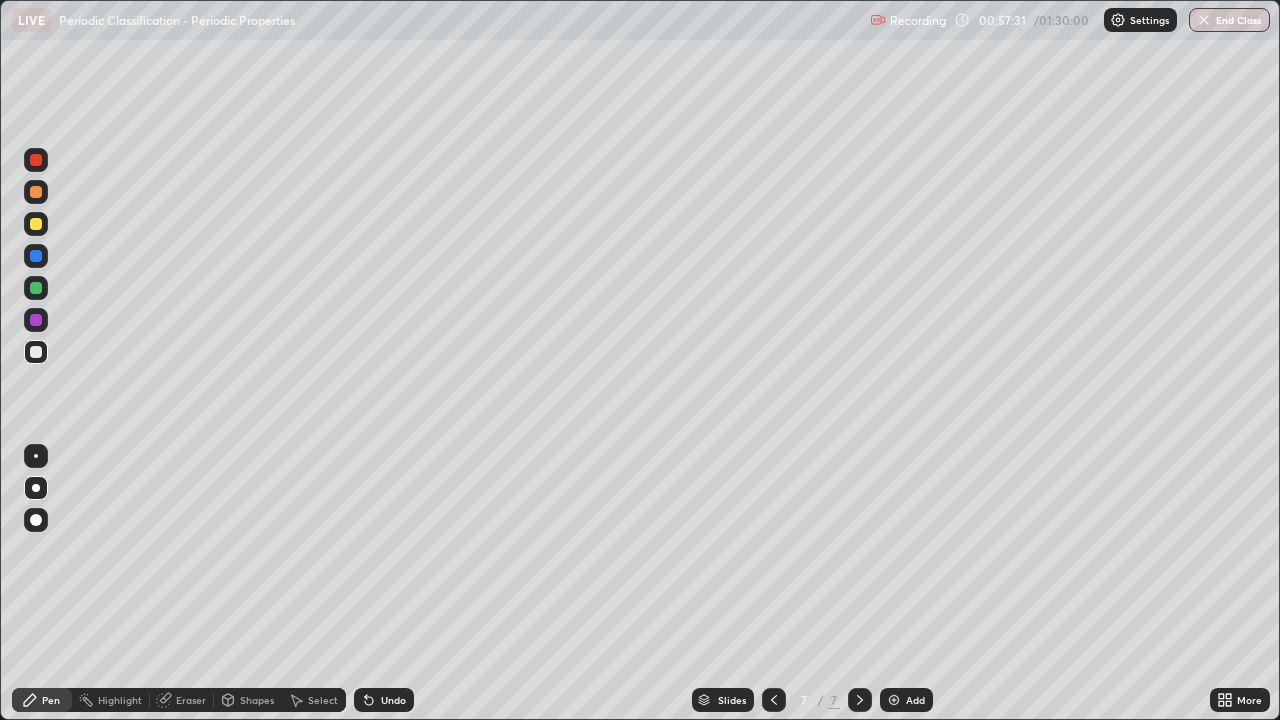 click on "Undo" at bounding box center (384, 700) 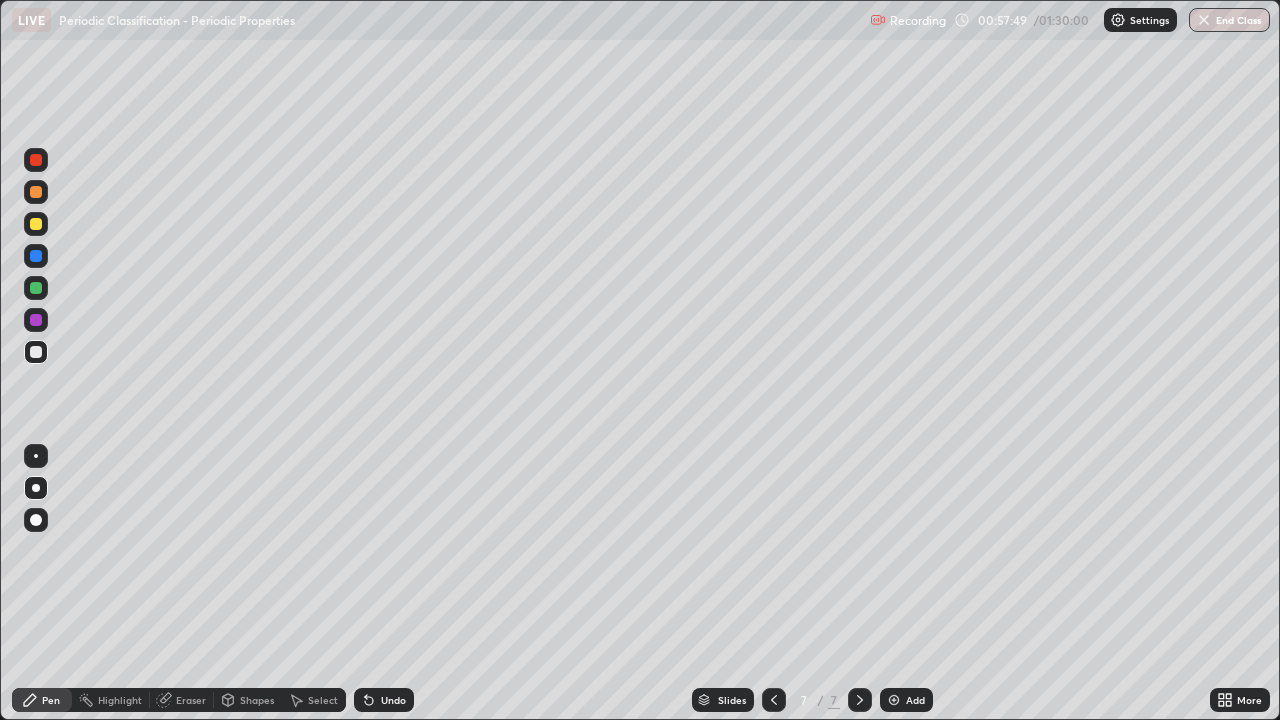 click at bounding box center [36, 224] 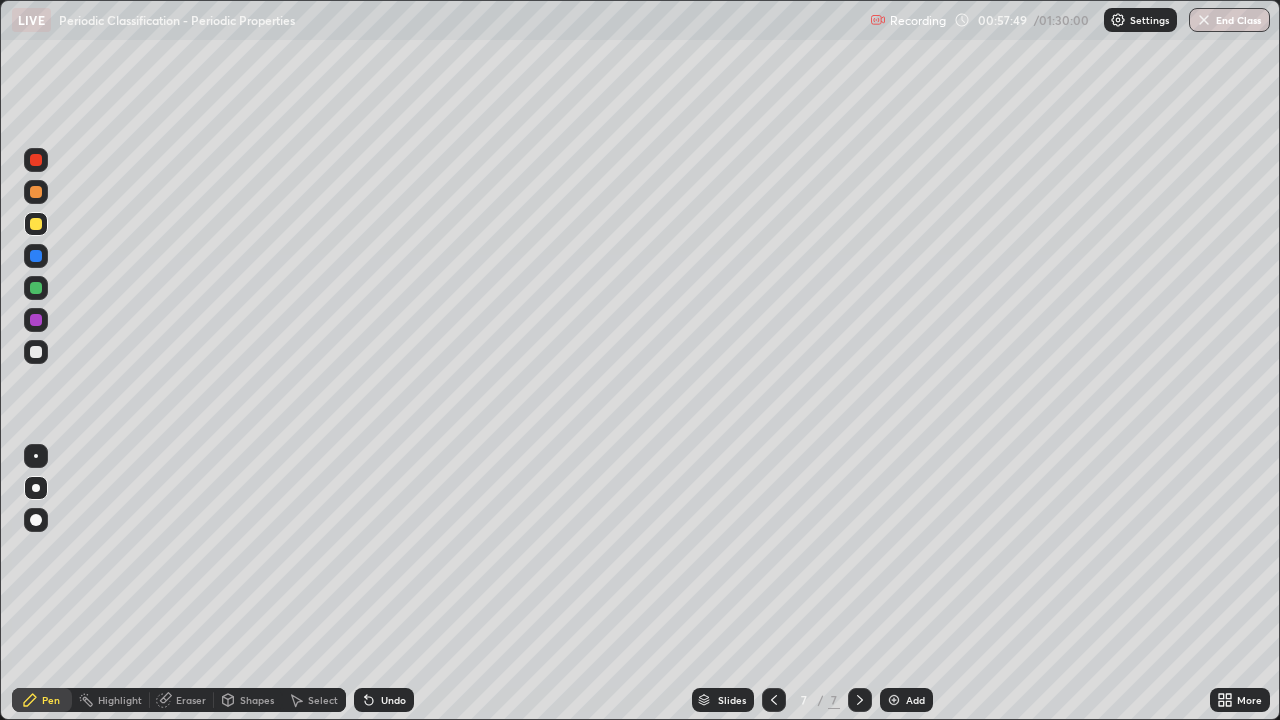 click at bounding box center [36, 352] 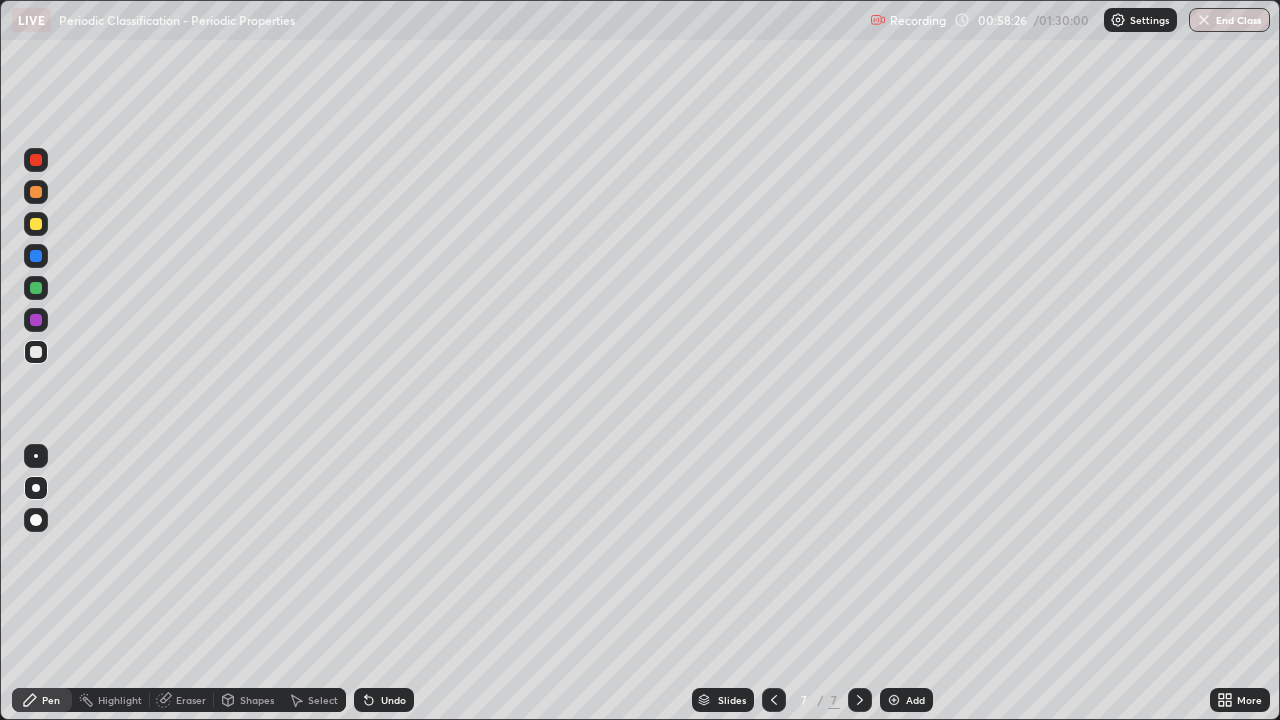 click on "Undo" at bounding box center [393, 700] 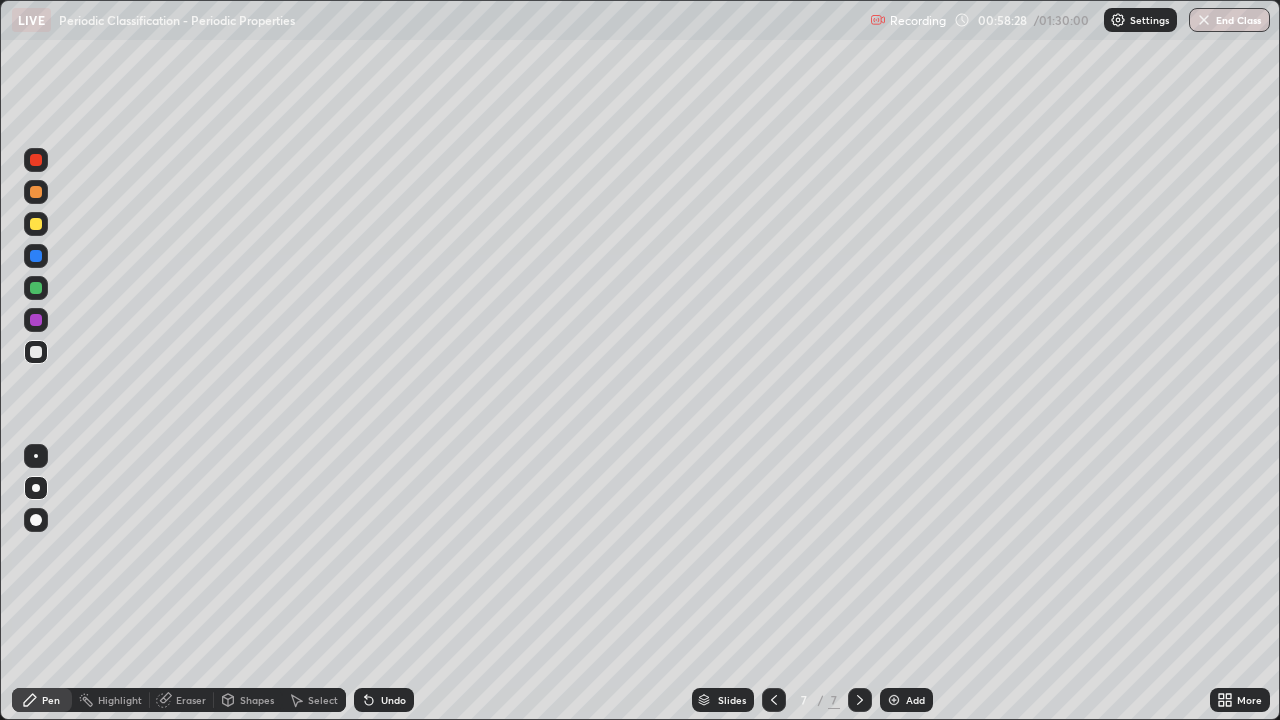 click 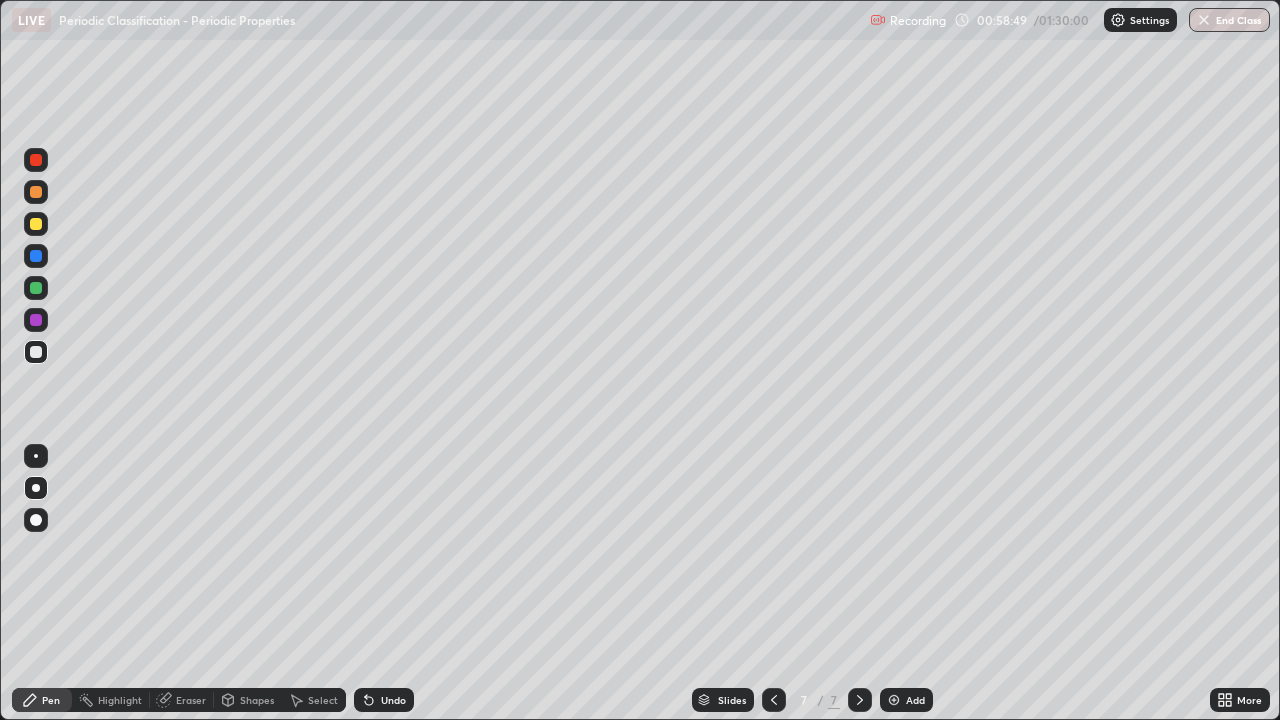 click at bounding box center (36, 288) 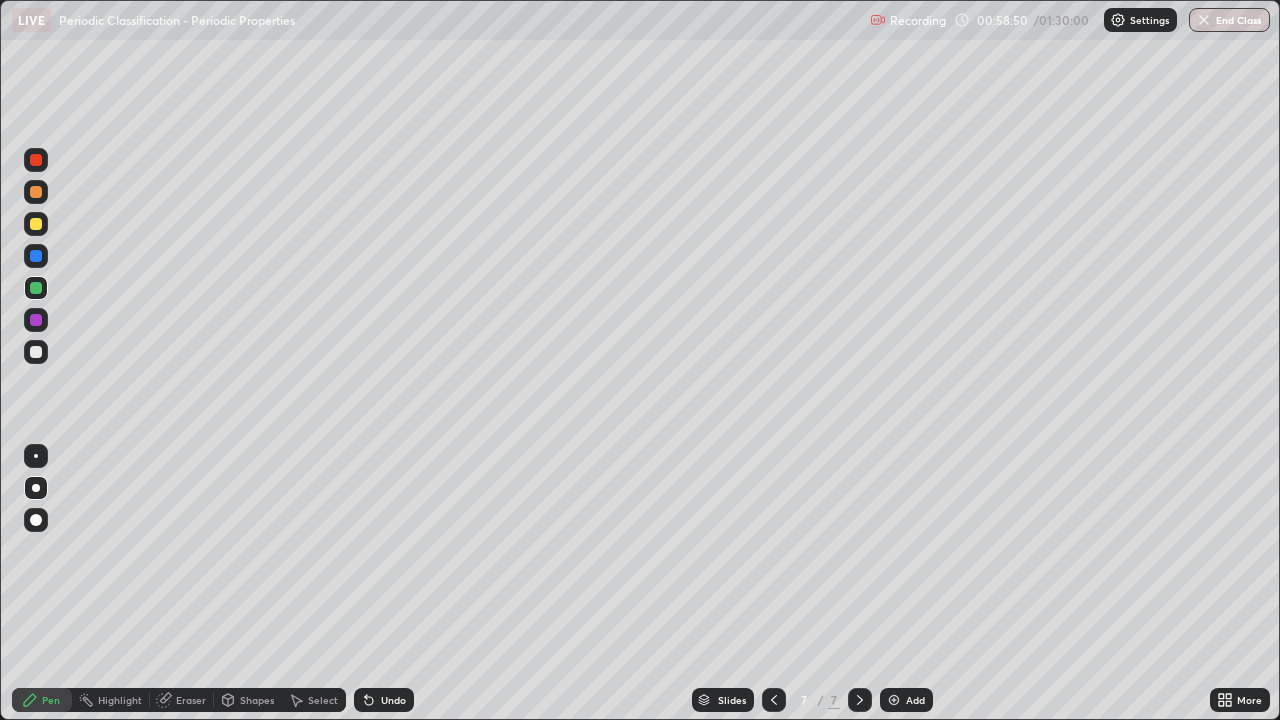 click at bounding box center (36, 352) 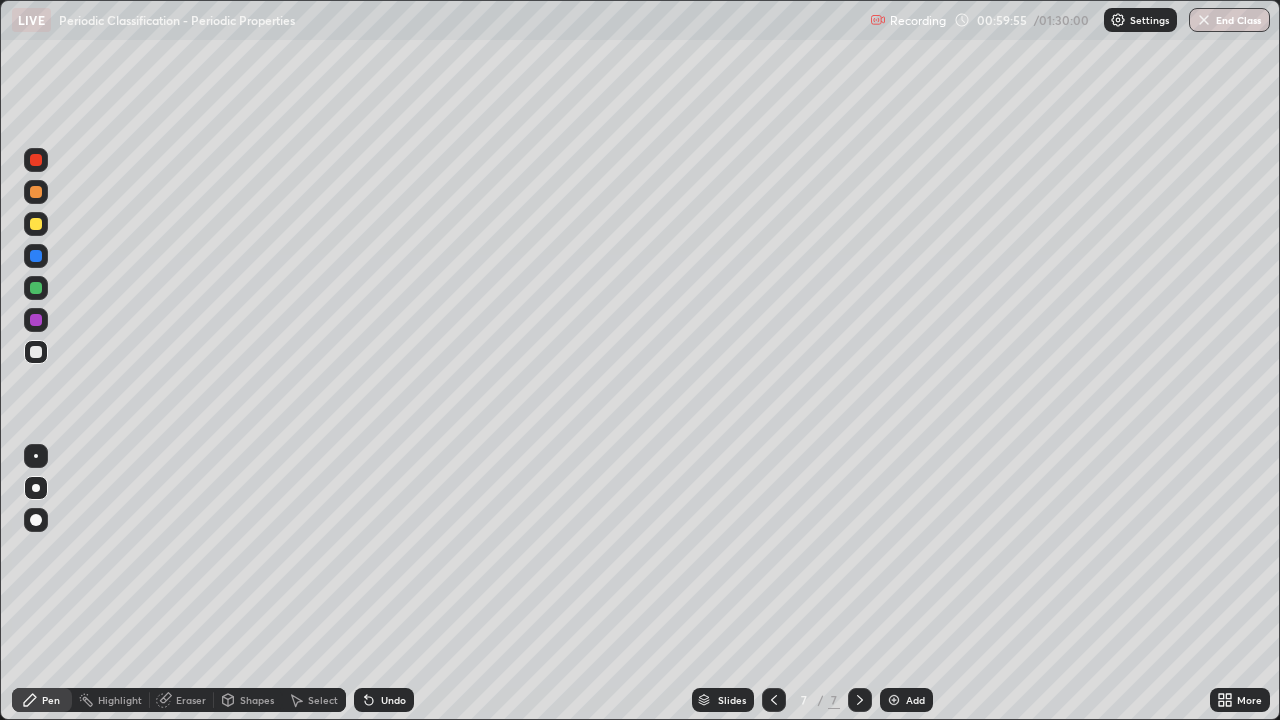 click at bounding box center (36, 192) 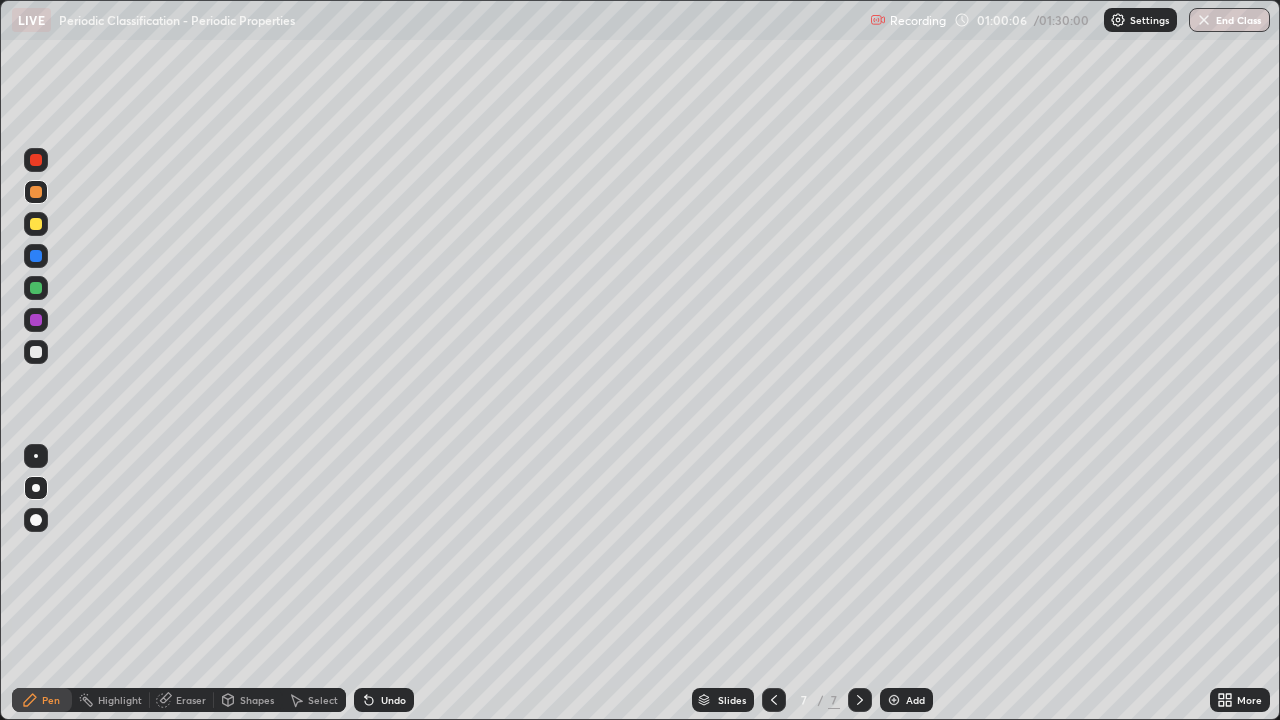 click at bounding box center (36, 288) 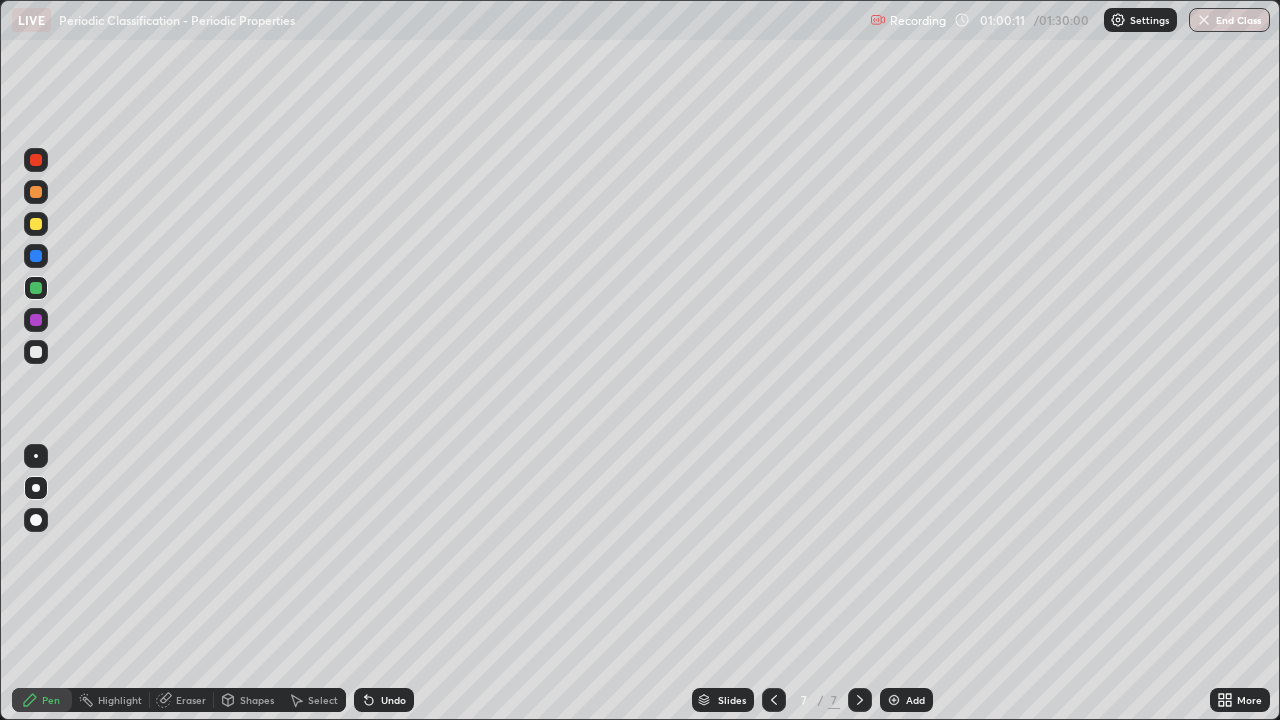 click at bounding box center (36, 352) 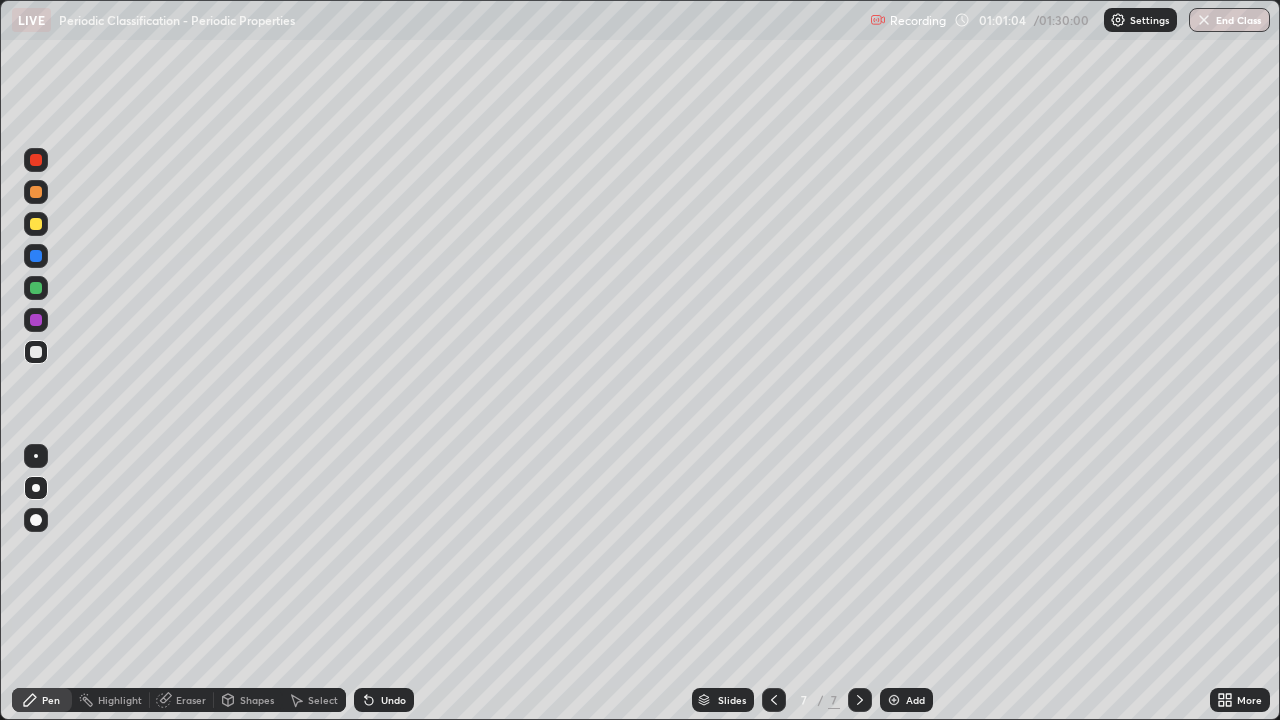 click at bounding box center (36, 320) 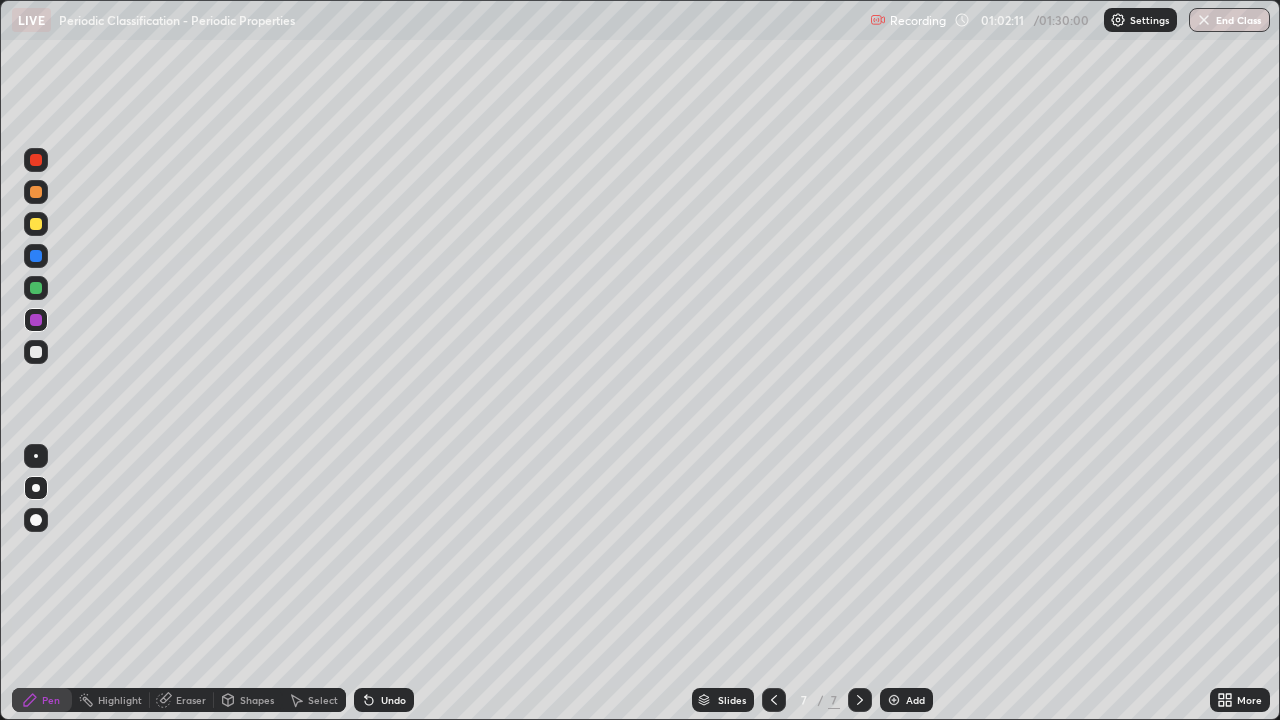 click on "Undo" at bounding box center [384, 700] 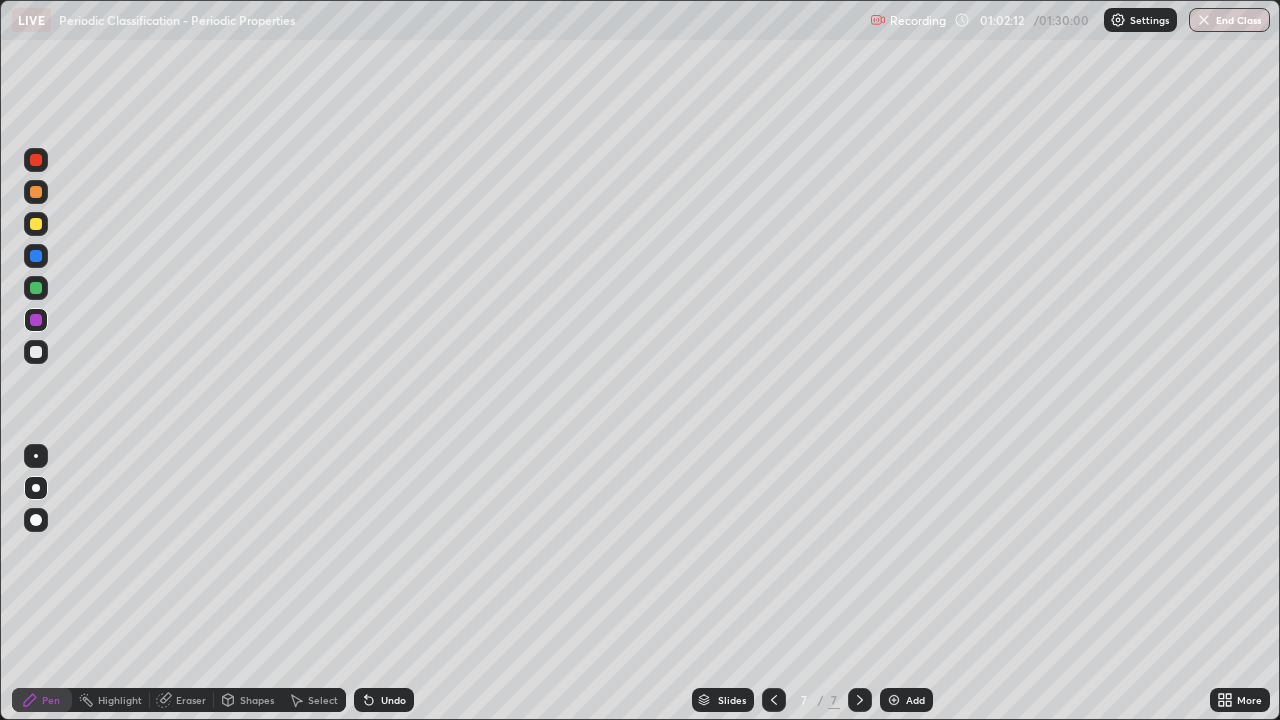click at bounding box center [36, 352] 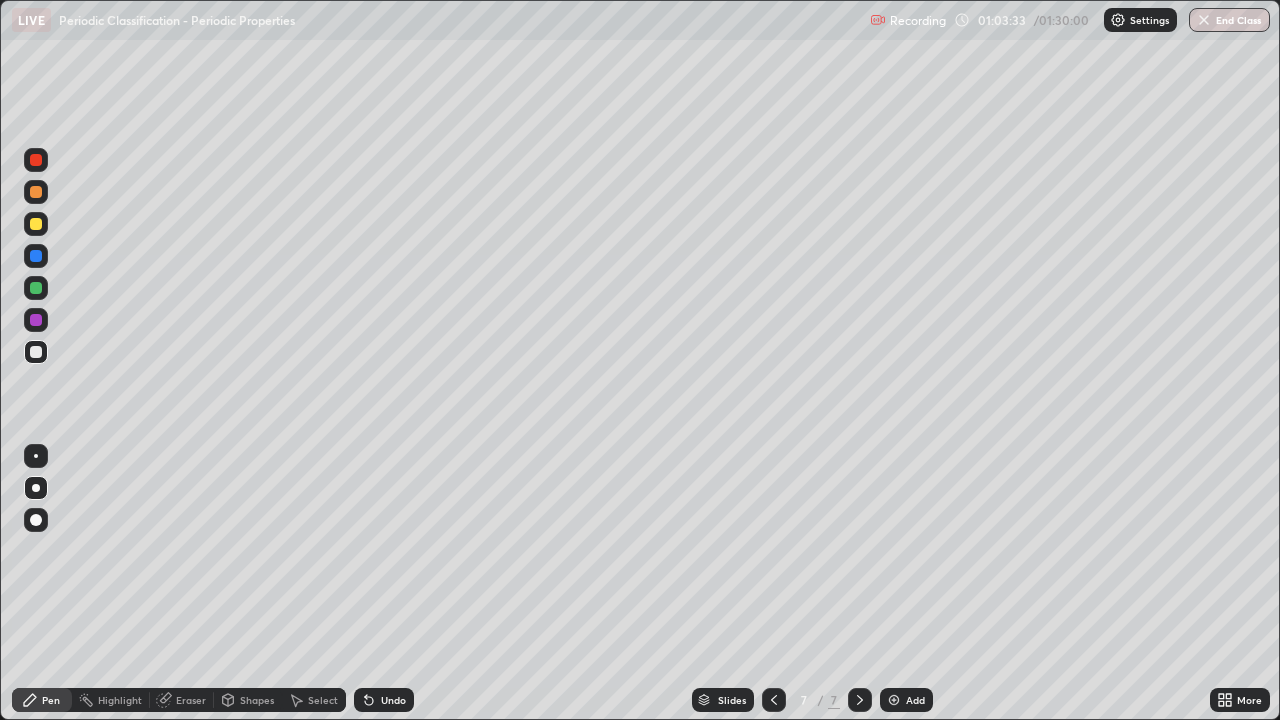 click on "Undo" at bounding box center (393, 700) 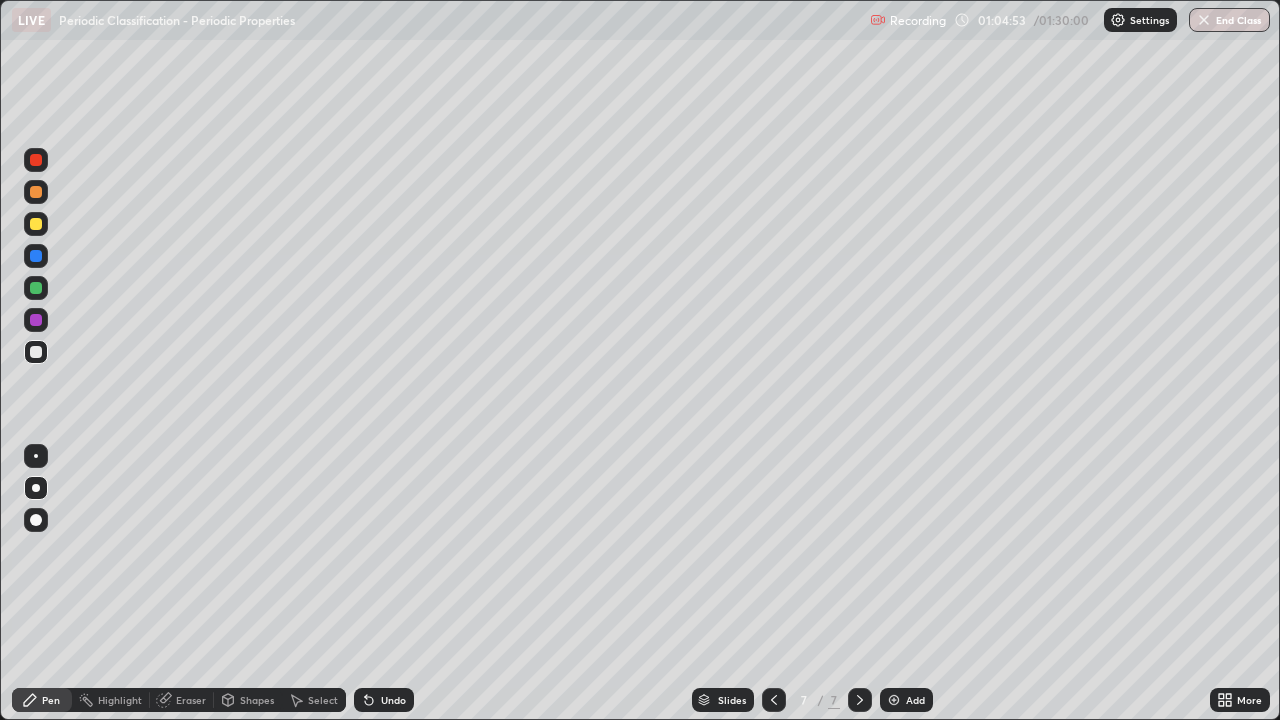 click at bounding box center [36, 288] 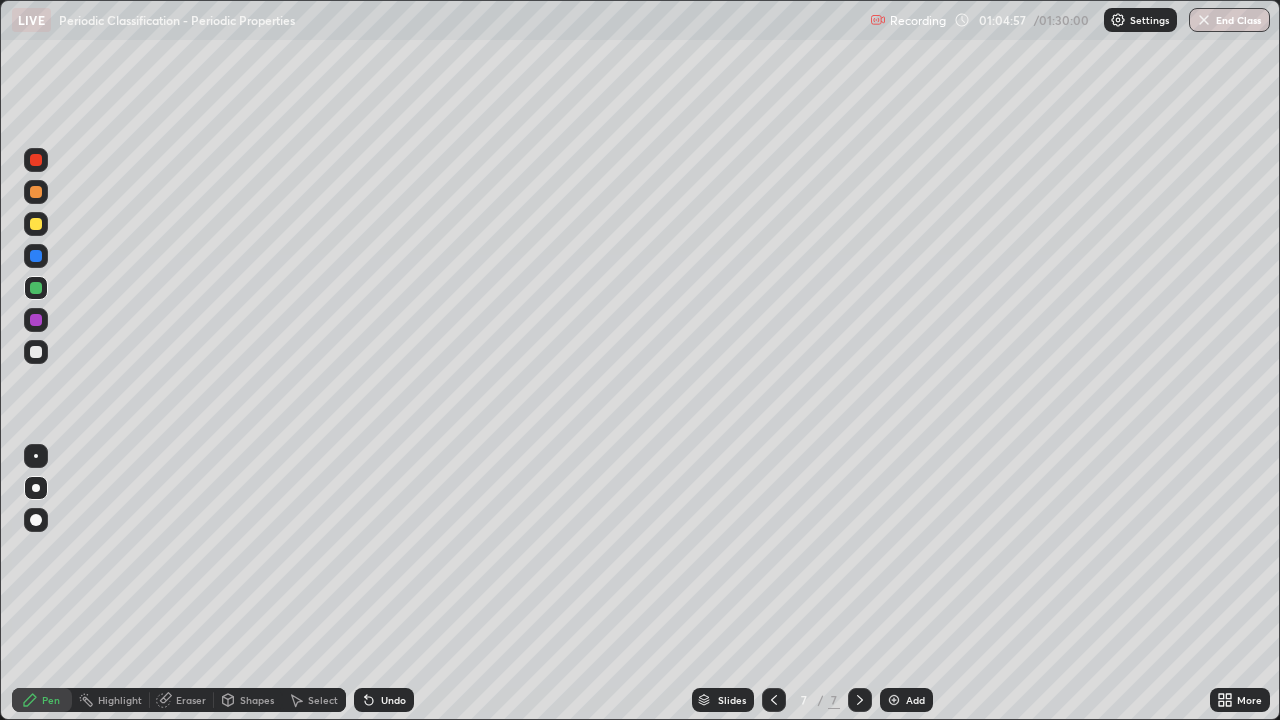 click at bounding box center [36, 352] 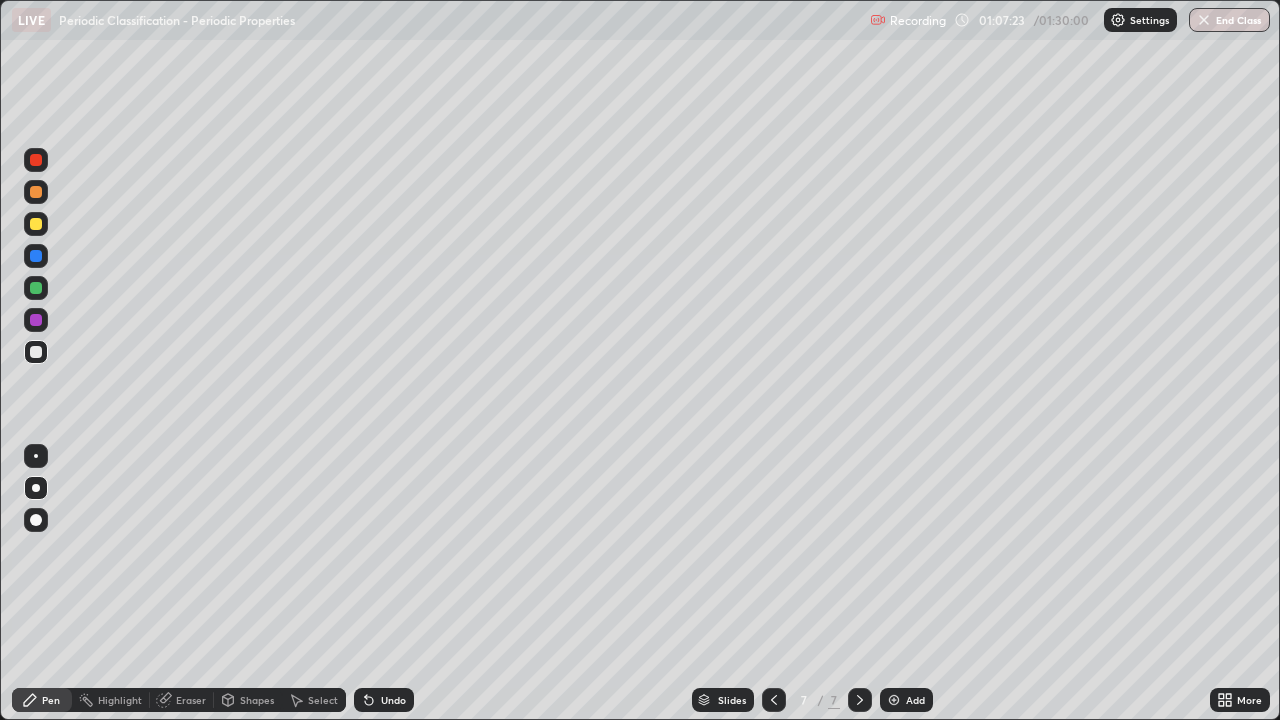 click 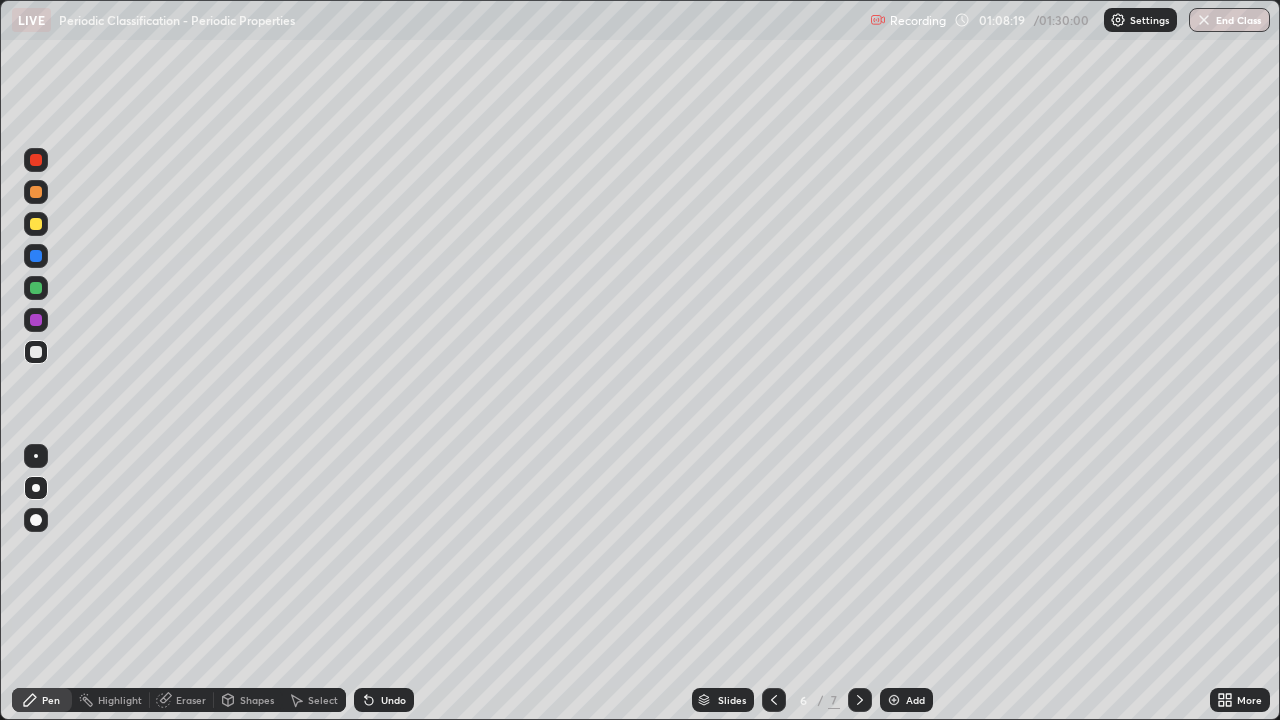 click 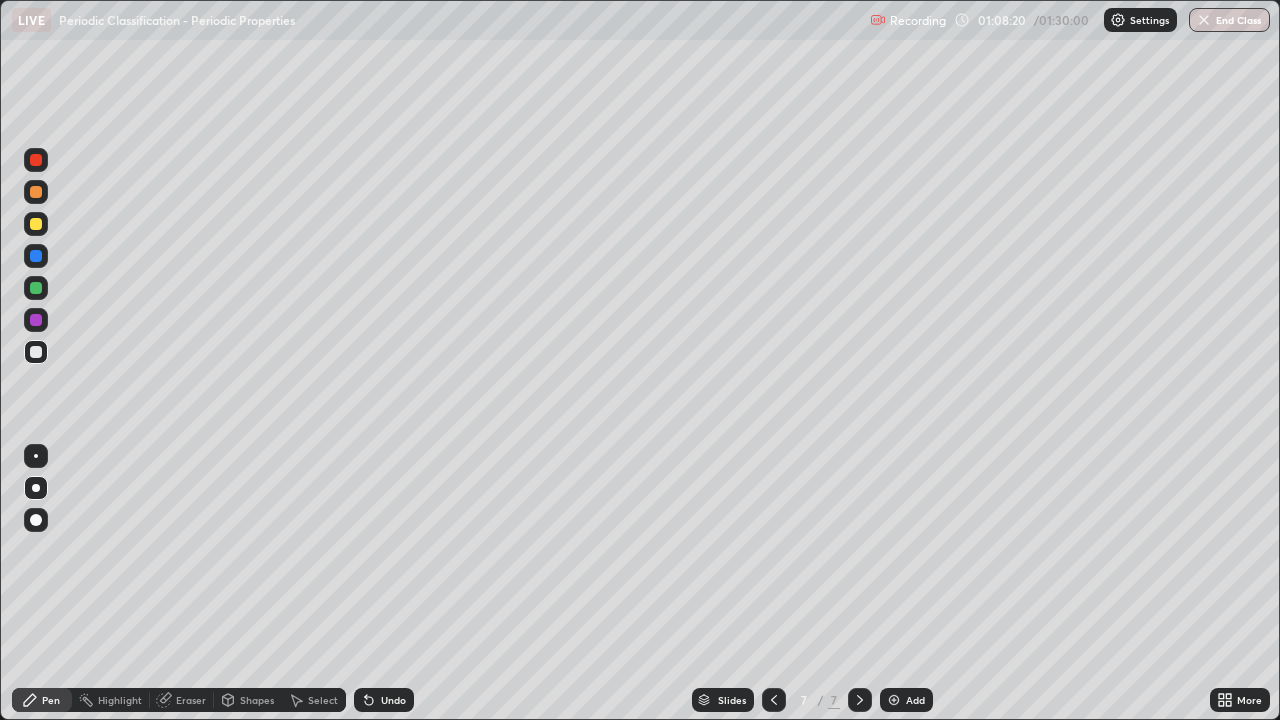 click 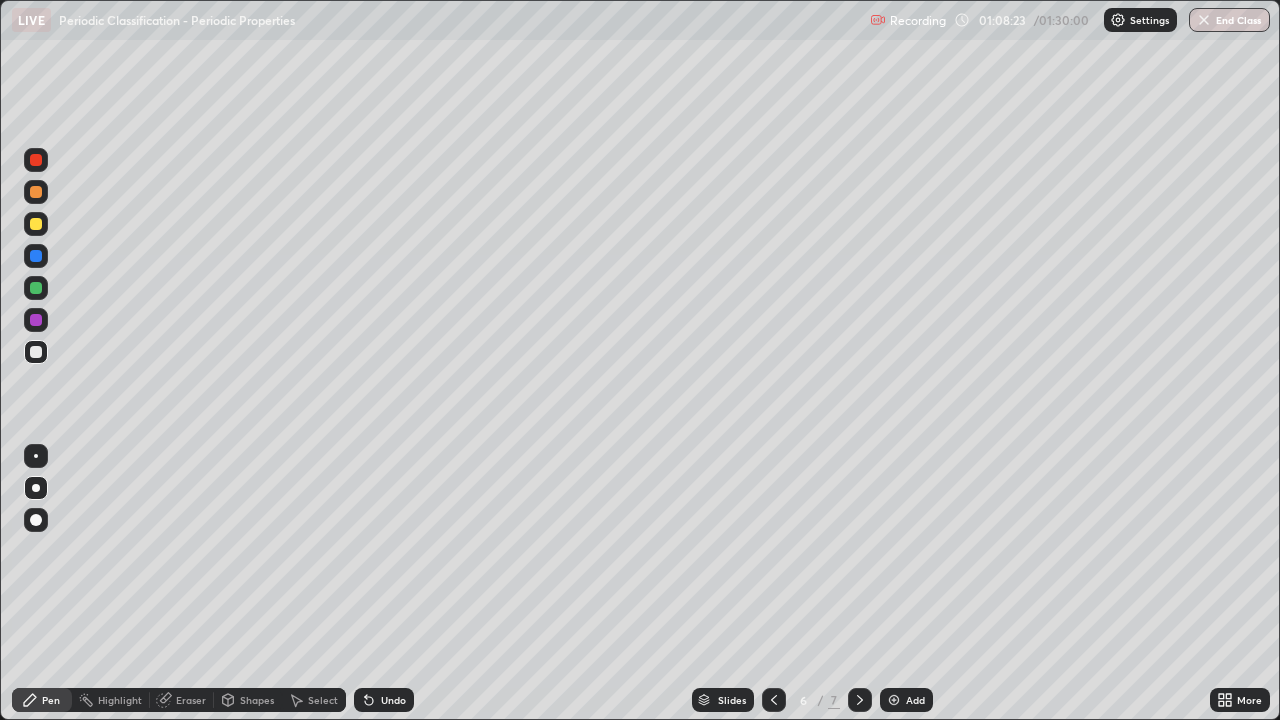 click 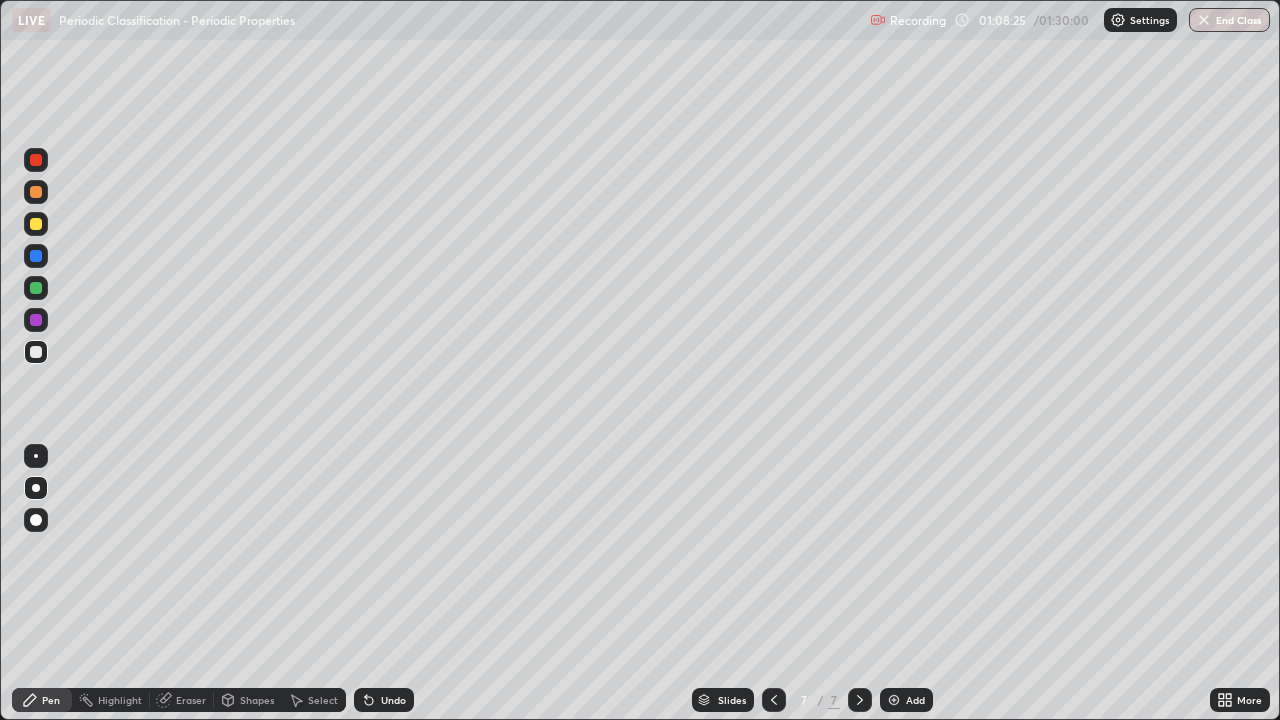 click at bounding box center [894, 700] 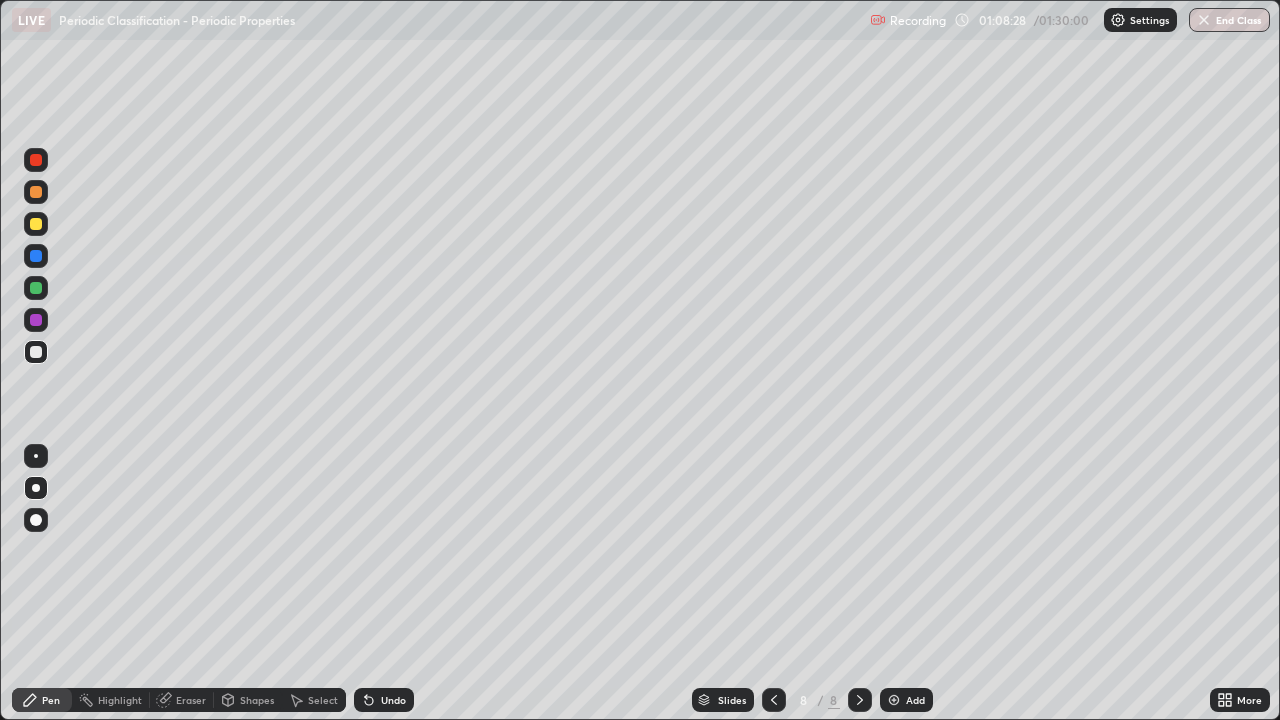 click at bounding box center (36, 192) 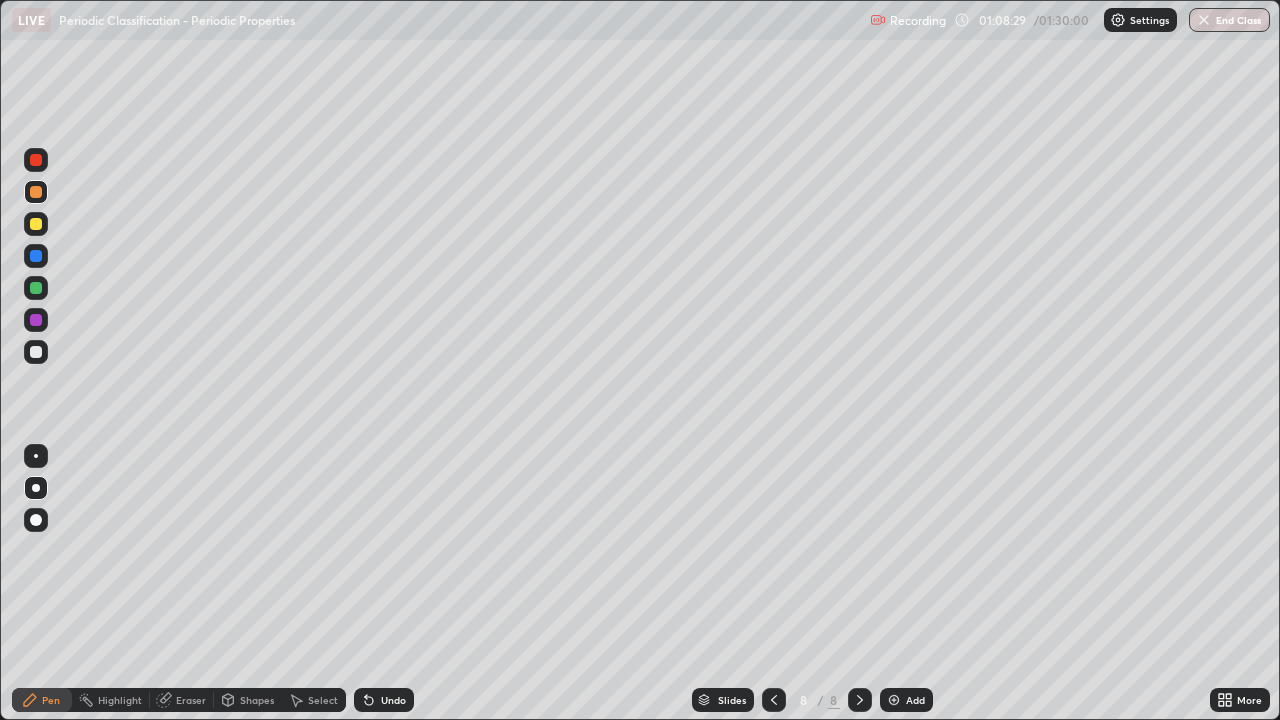 click at bounding box center (36, 288) 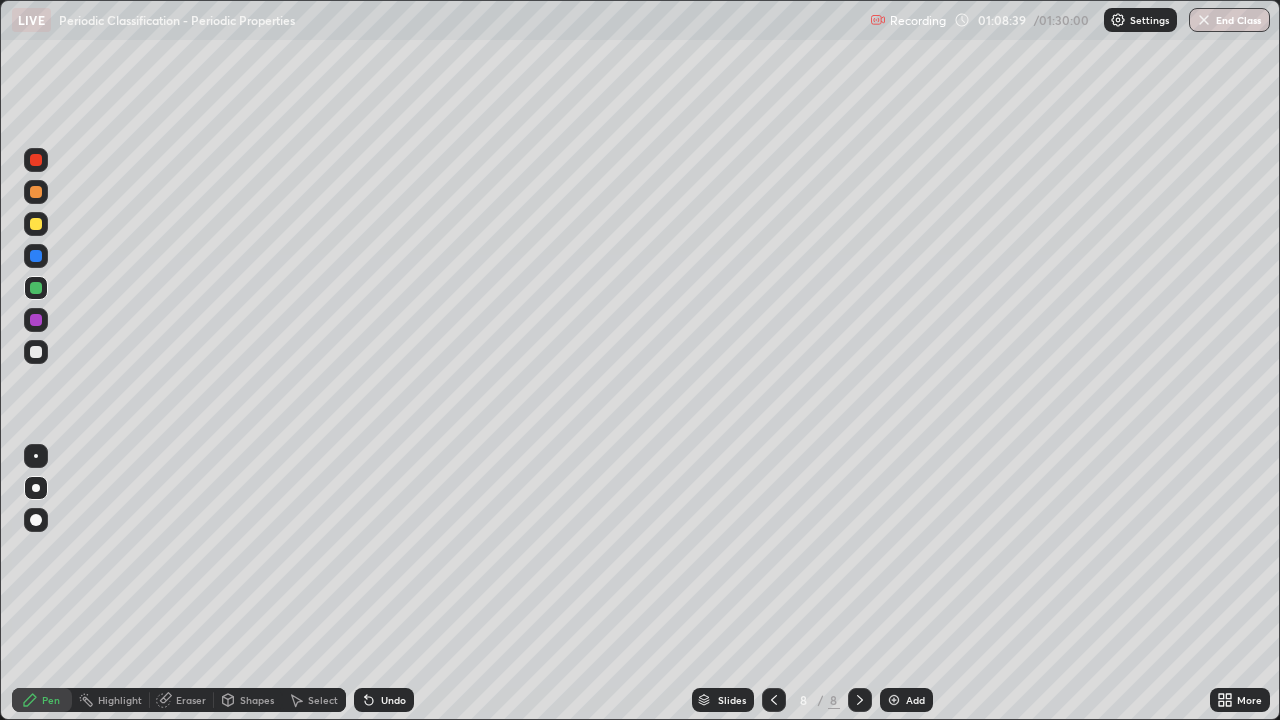 click at bounding box center [36, 224] 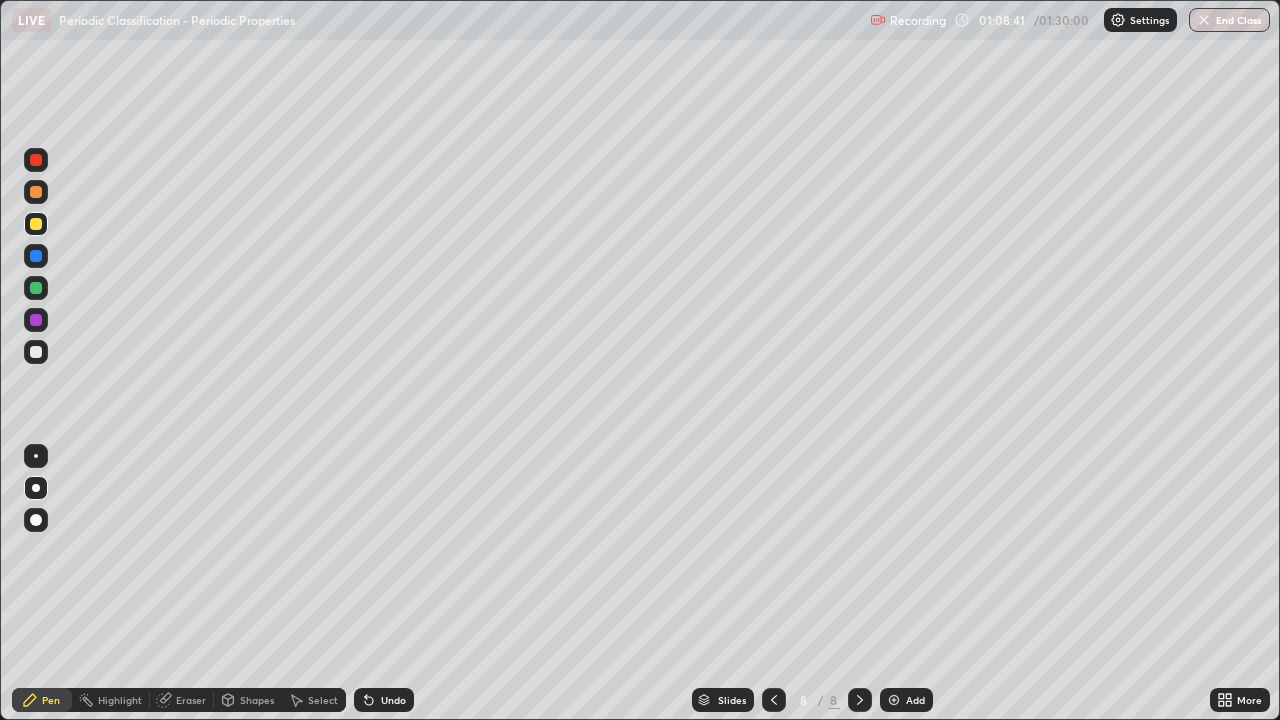 click at bounding box center (36, 352) 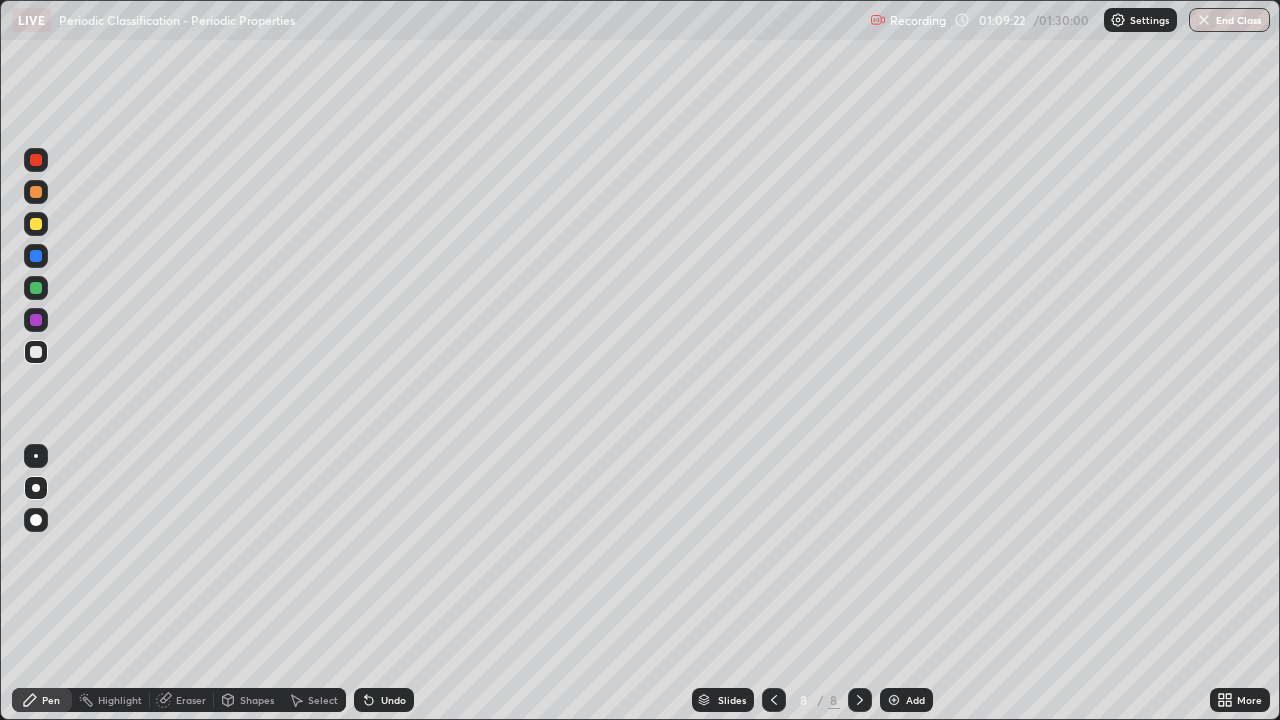 click at bounding box center (36, 224) 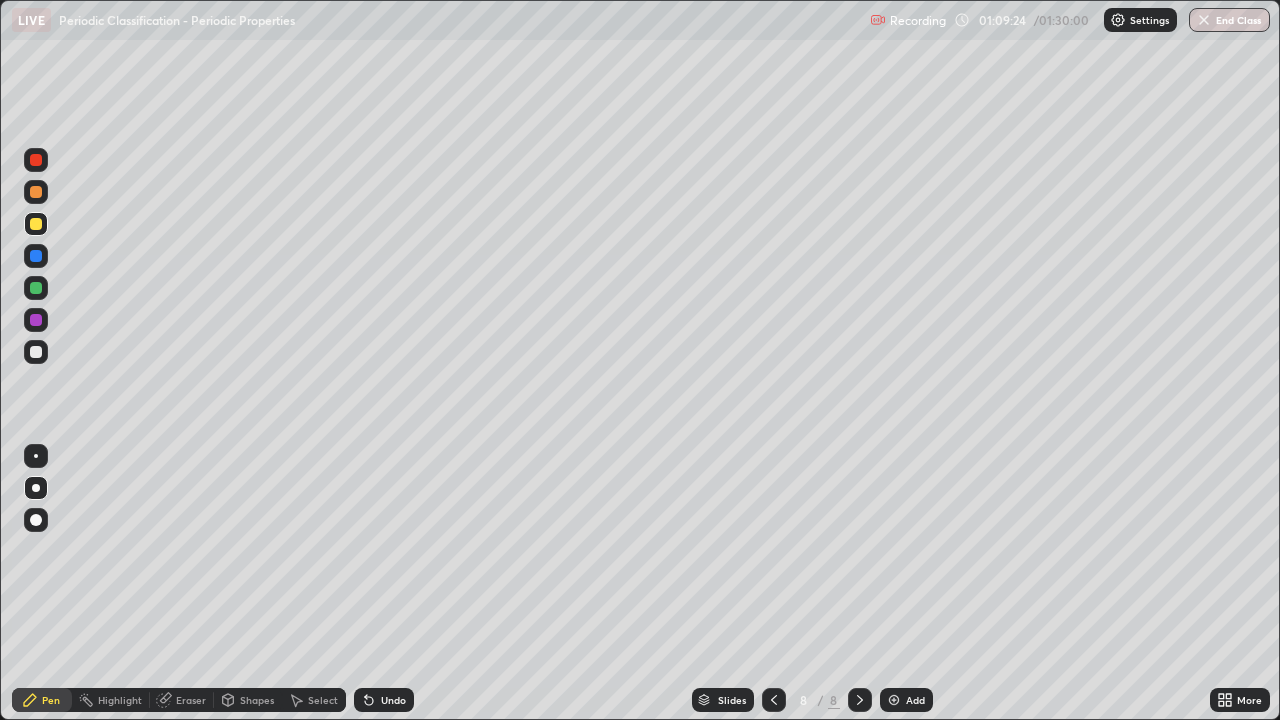 click at bounding box center [36, 352] 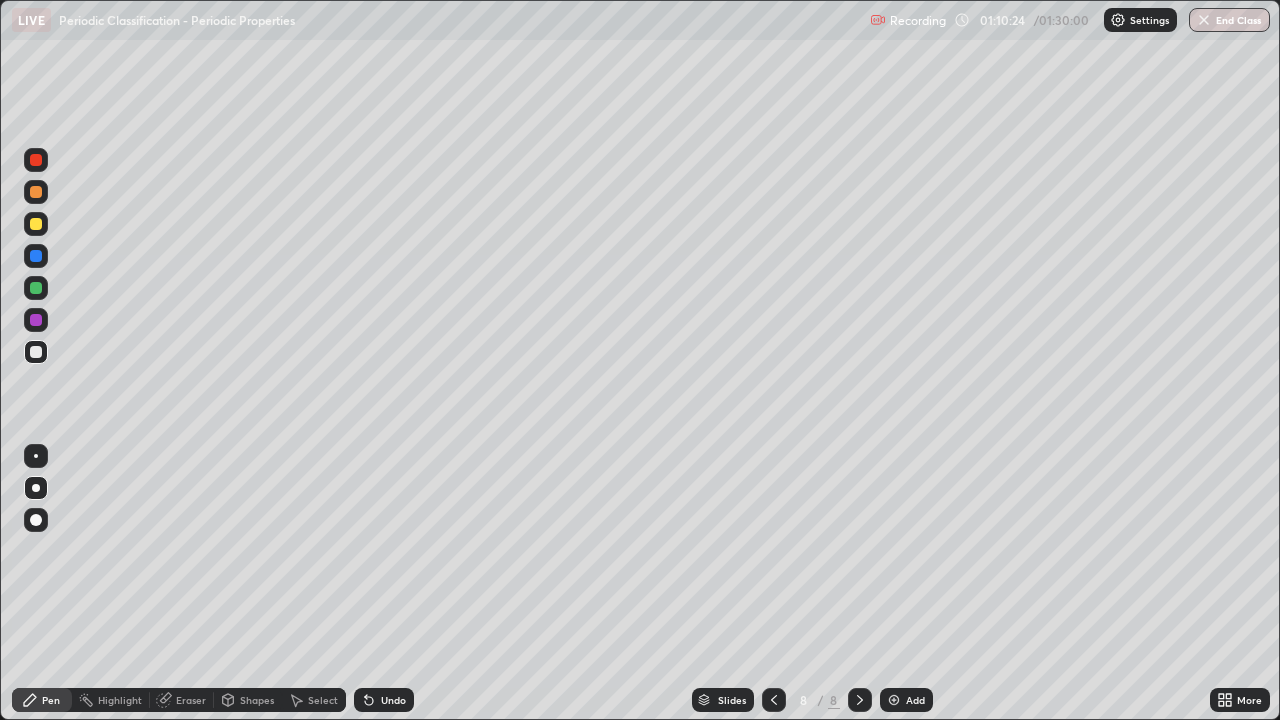 click at bounding box center [36, 320] 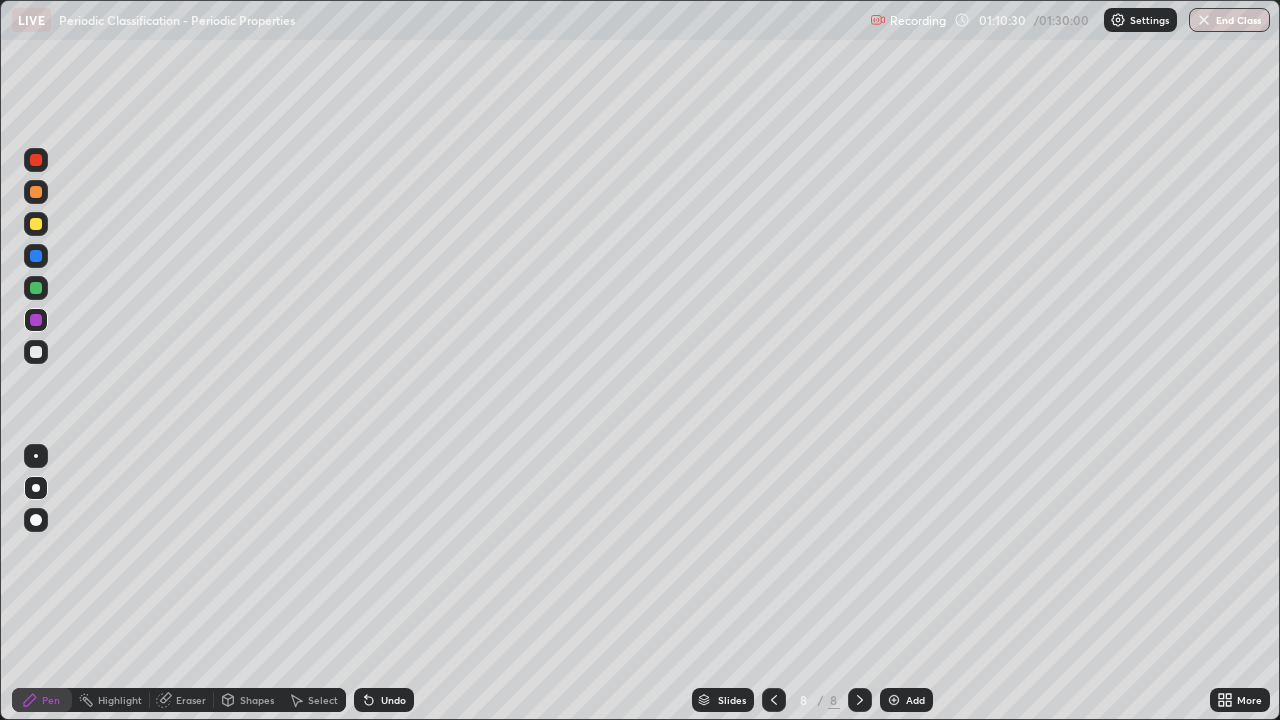 click on "Eraser" at bounding box center [191, 700] 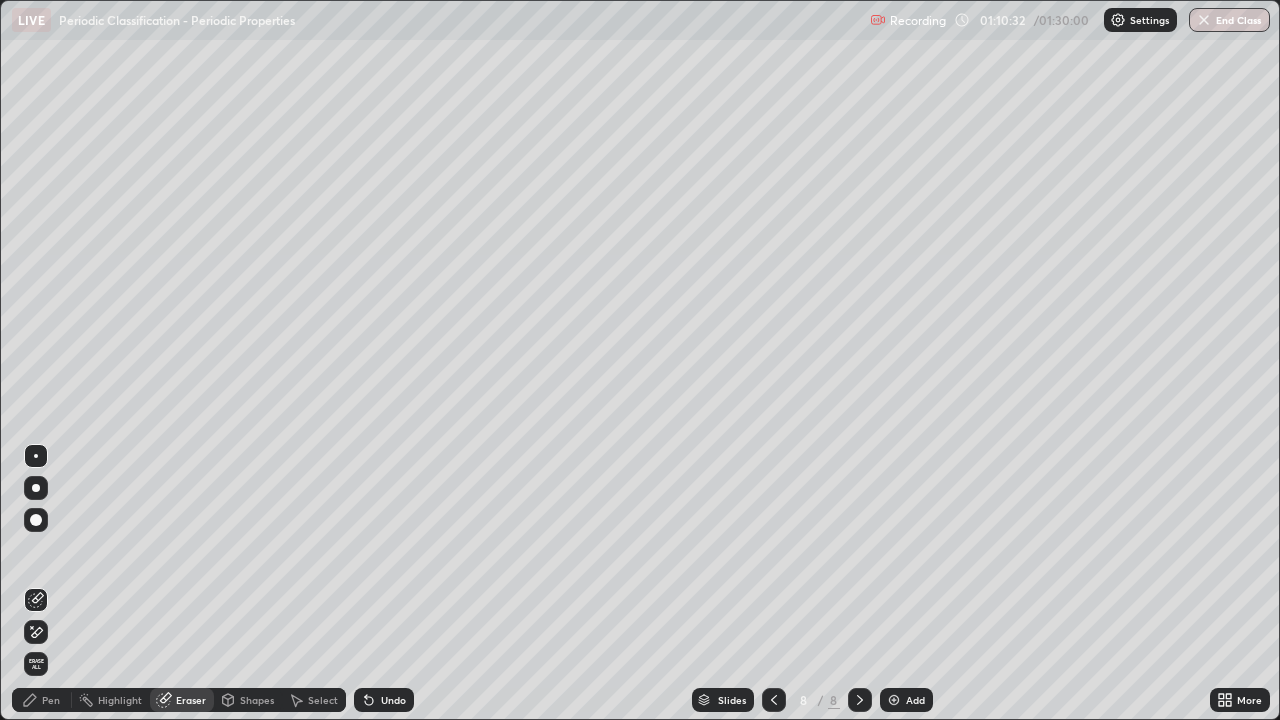 click on "Pen" at bounding box center [42, 700] 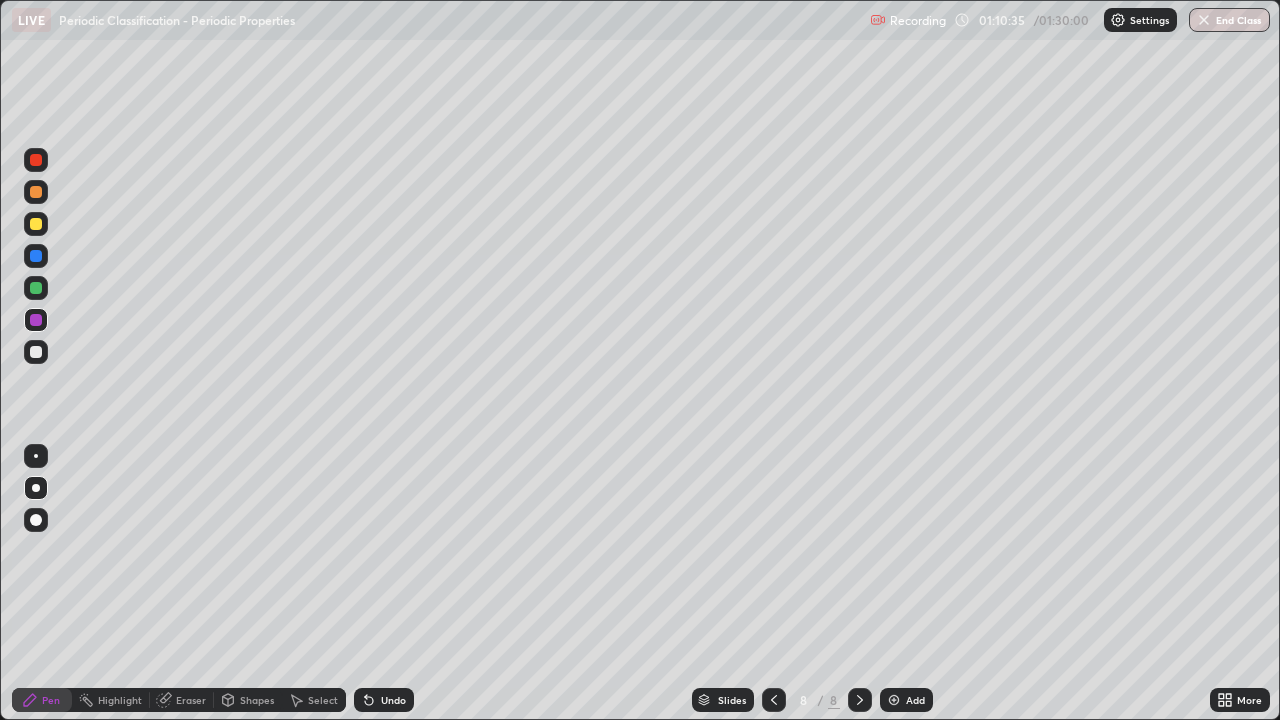 click on "Undo" at bounding box center (384, 700) 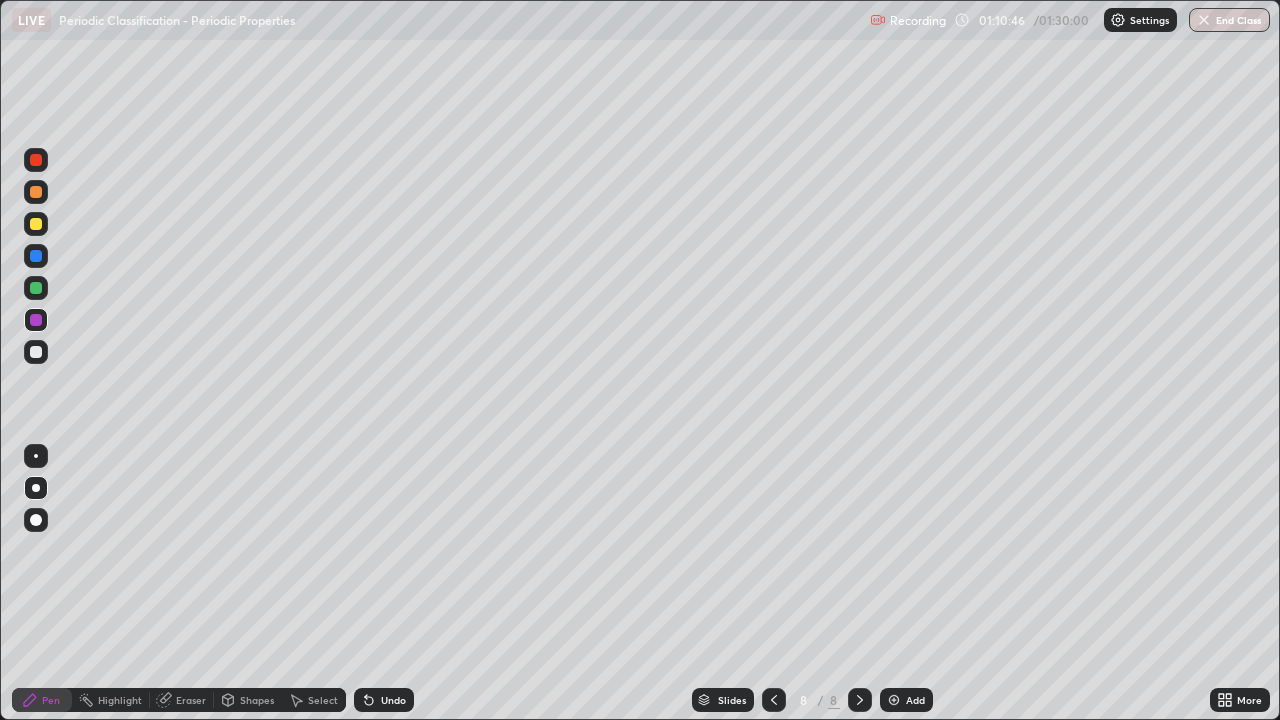 click at bounding box center [36, 352] 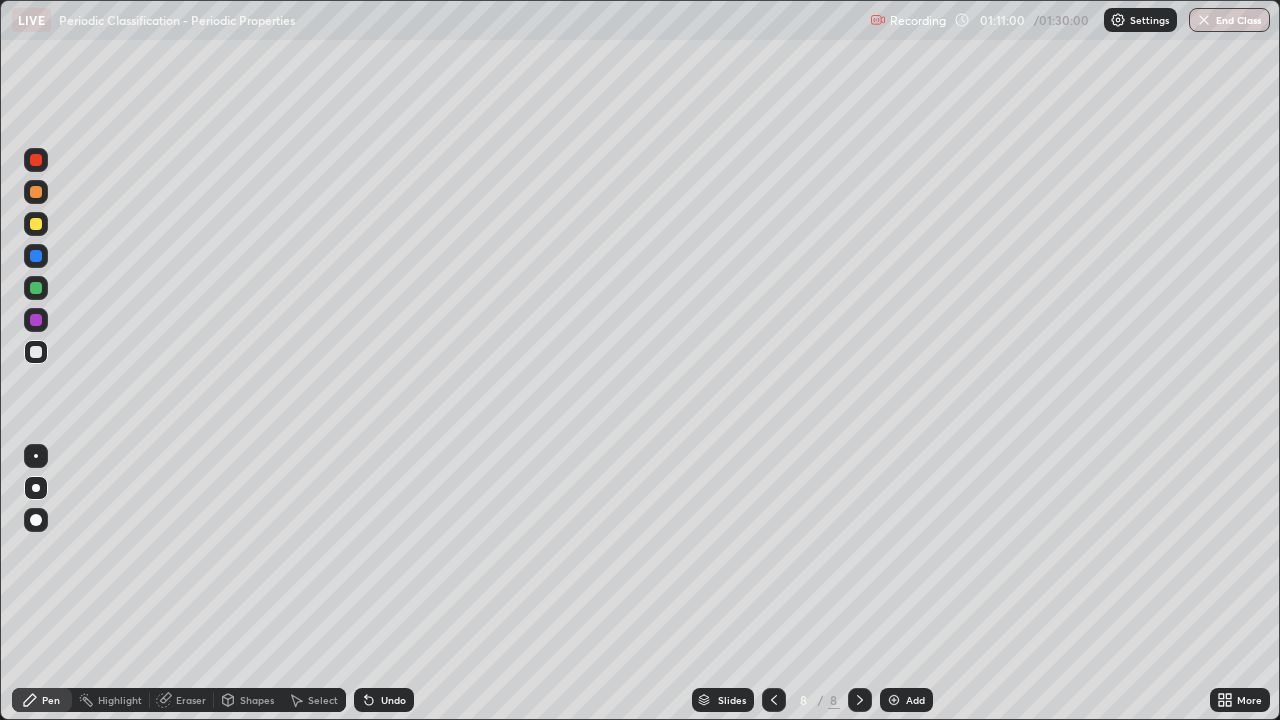 click on "Undo" at bounding box center (393, 700) 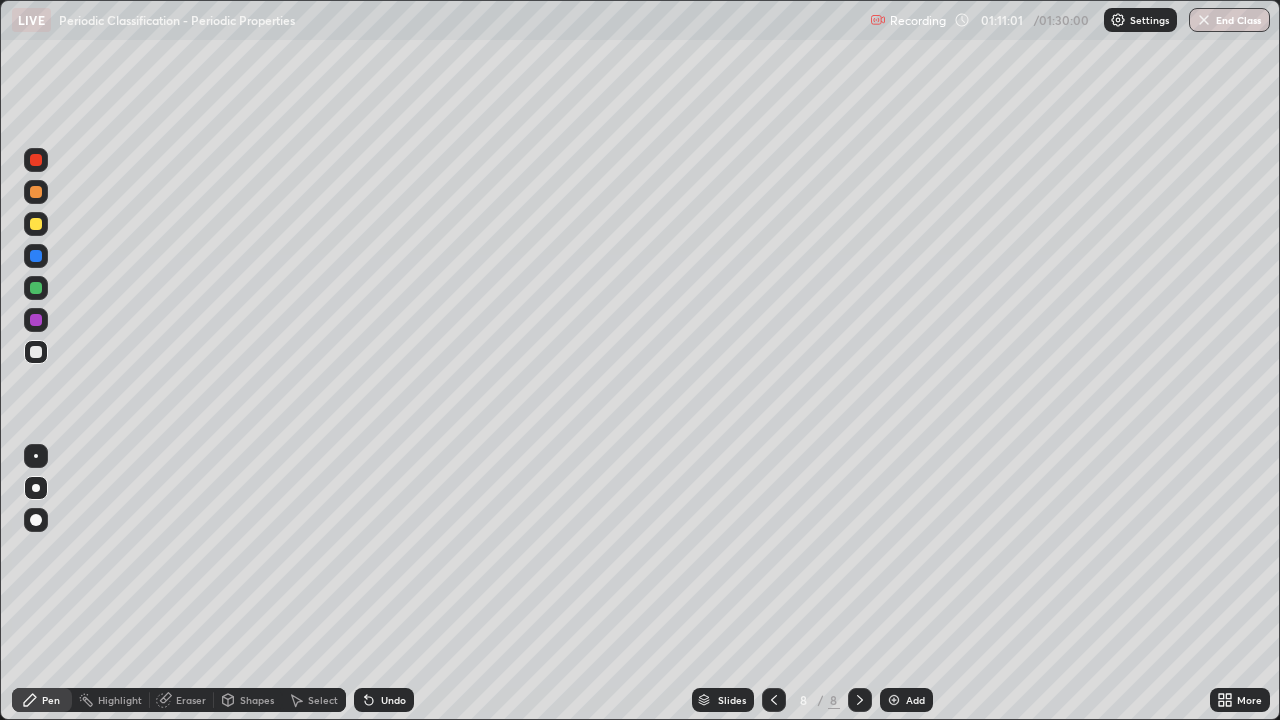 click on "Shapes" at bounding box center (257, 700) 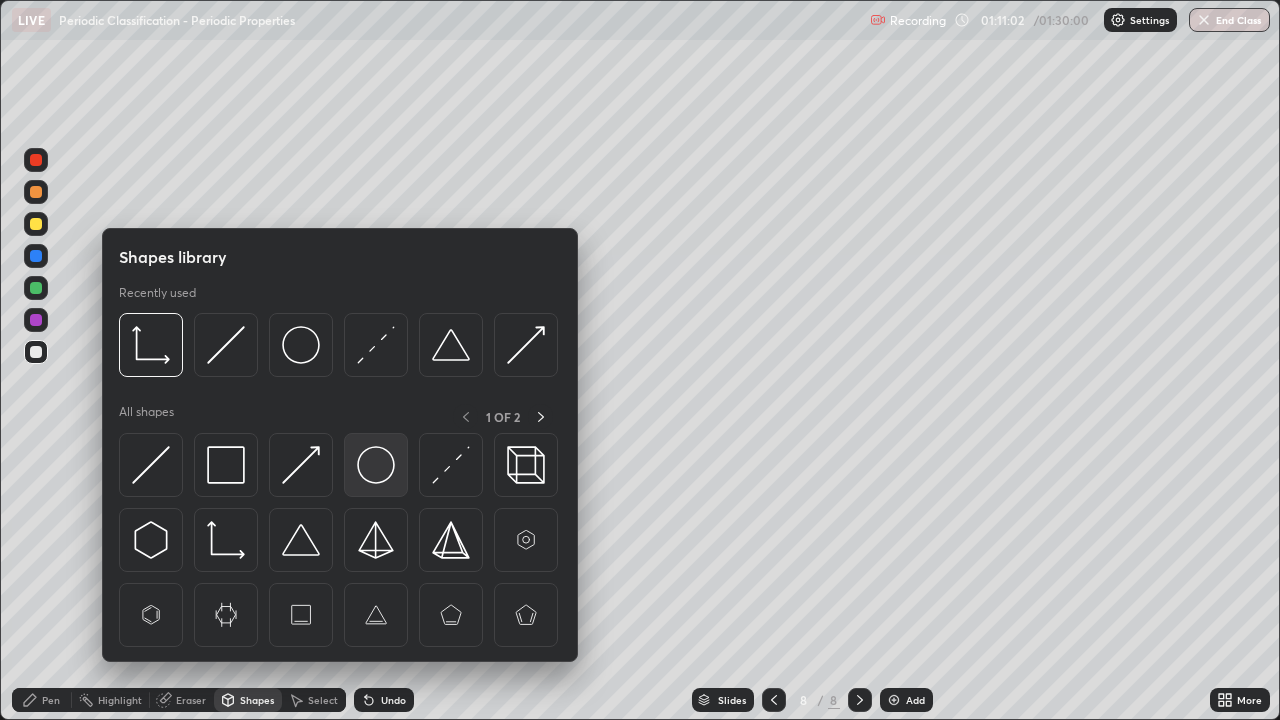 click at bounding box center [376, 465] 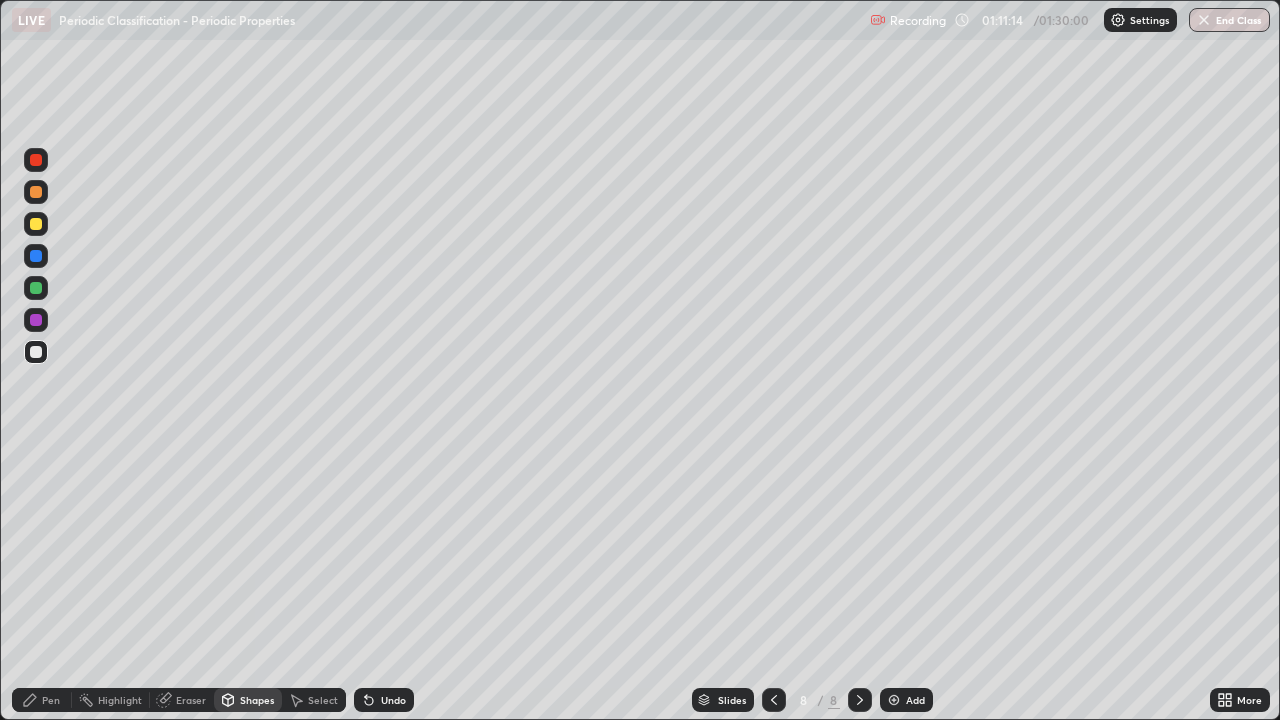 click on "Pen" at bounding box center (51, 700) 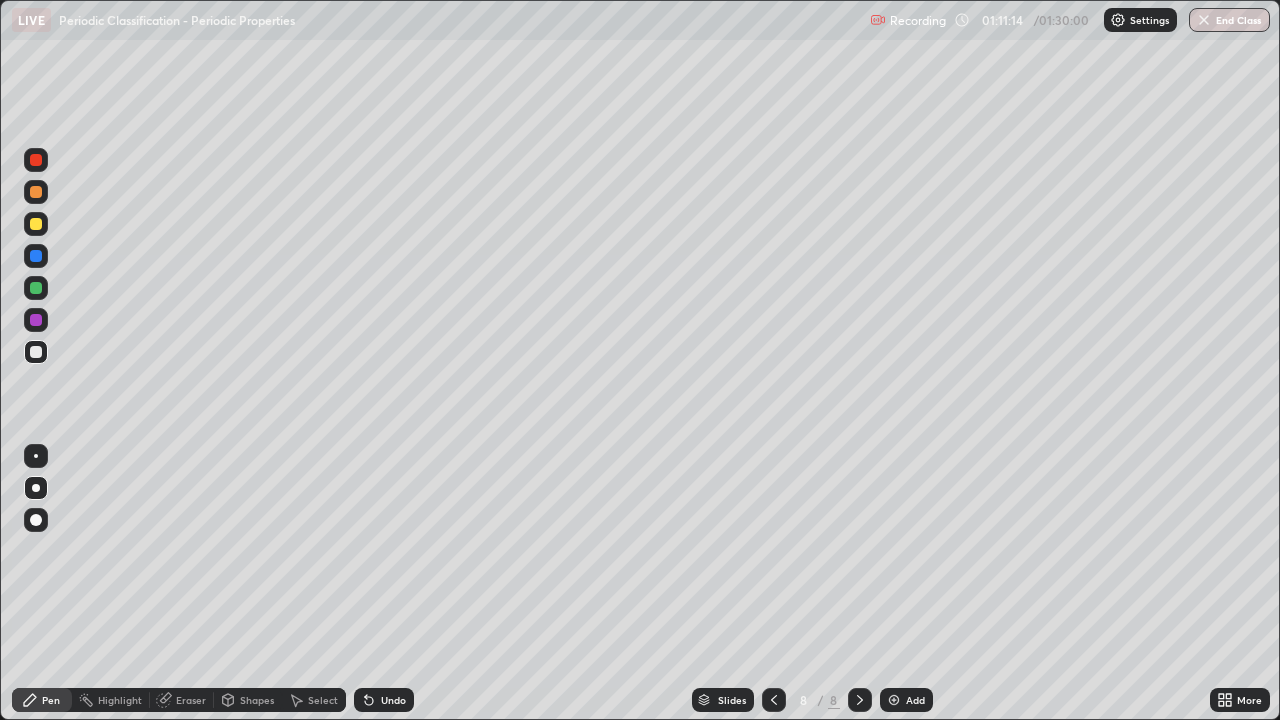 click at bounding box center (36, 224) 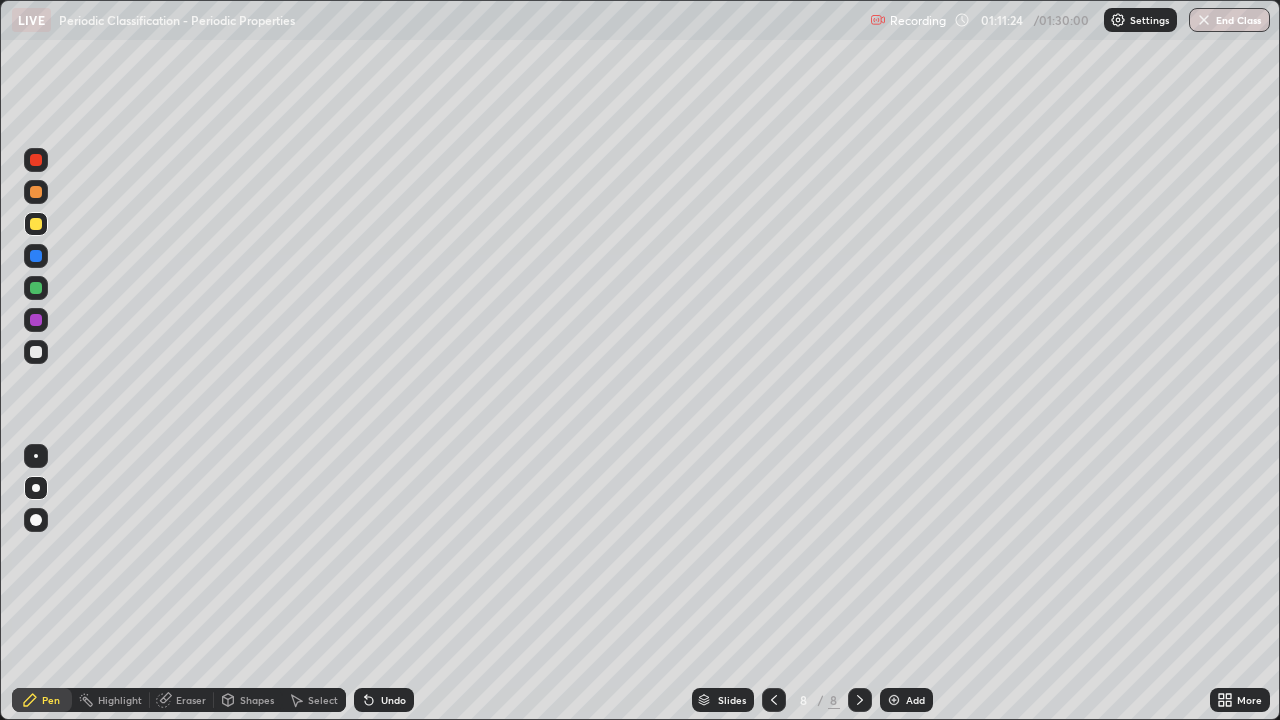 click at bounding box center (36, 352) 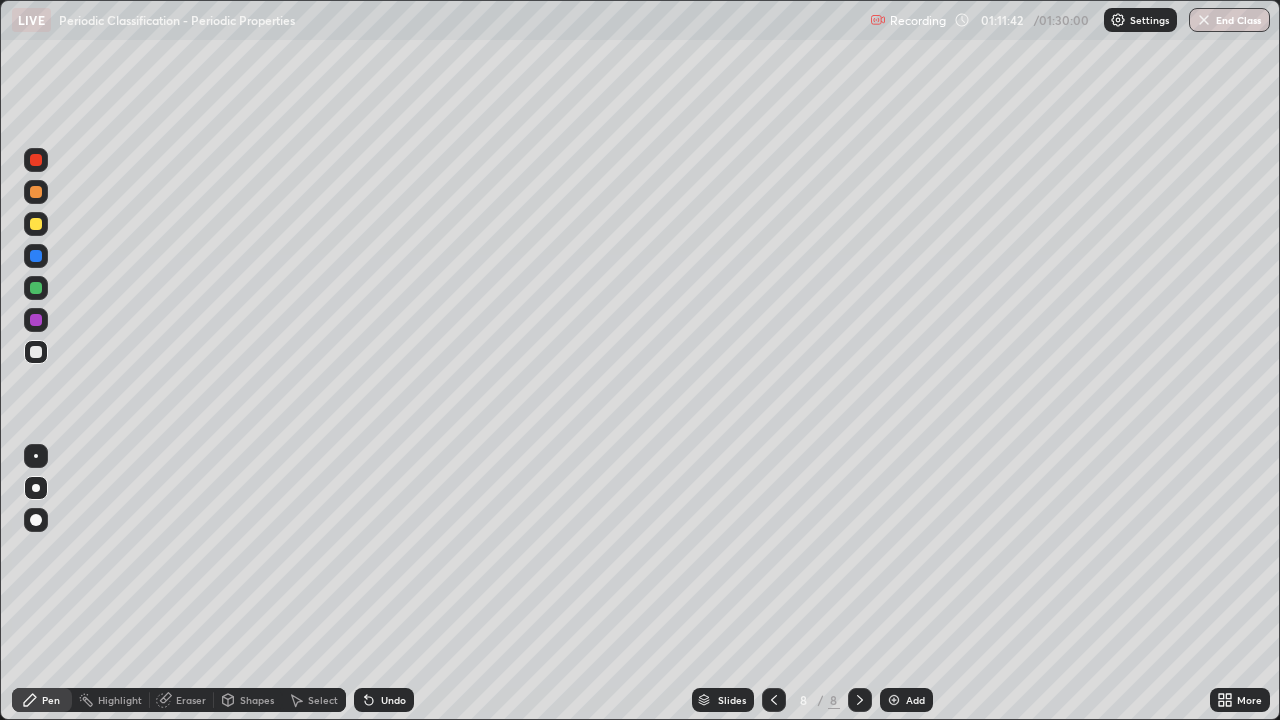 click at bounding box center [36, 320] 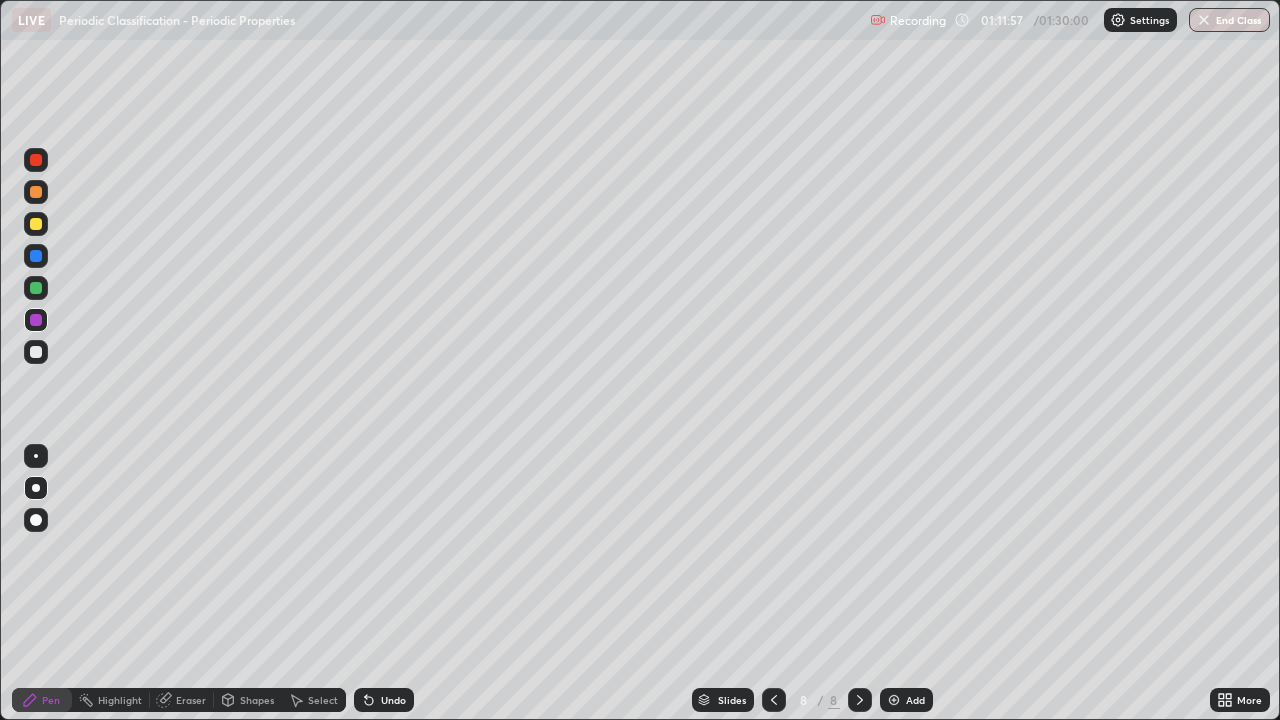 click at bounding box center [36, 352] 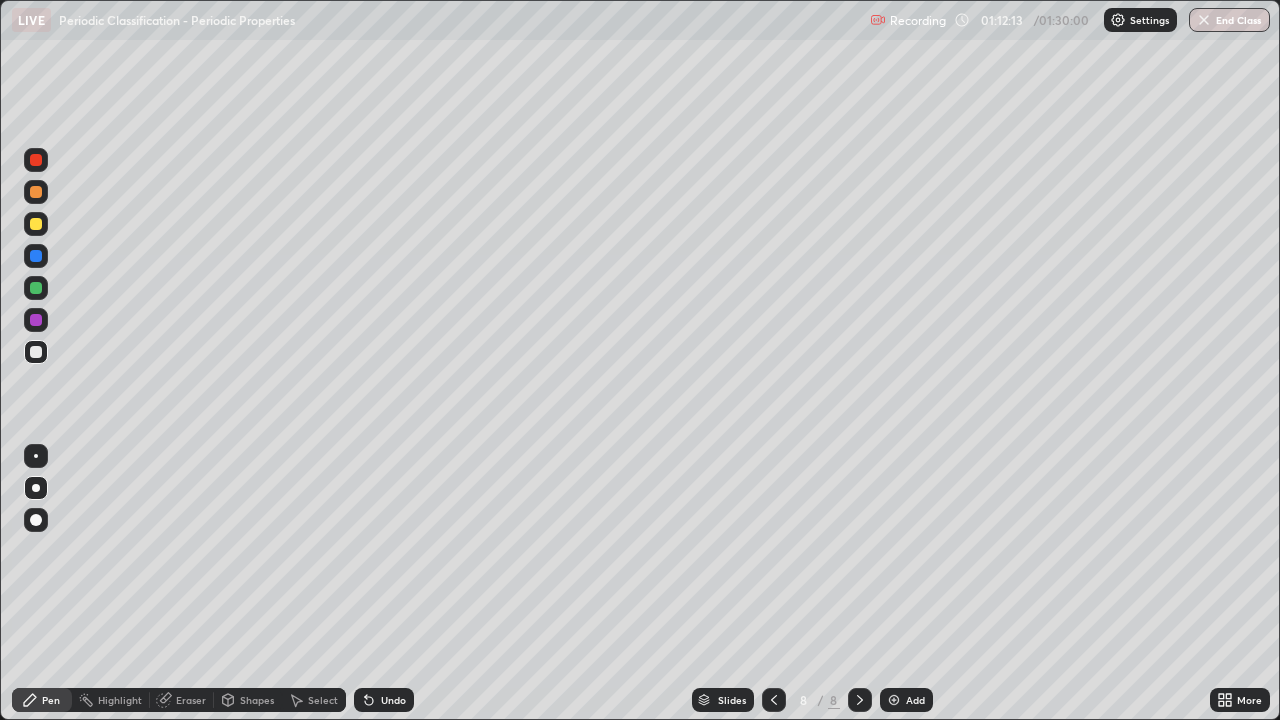 click at bounding box center (36, 320) 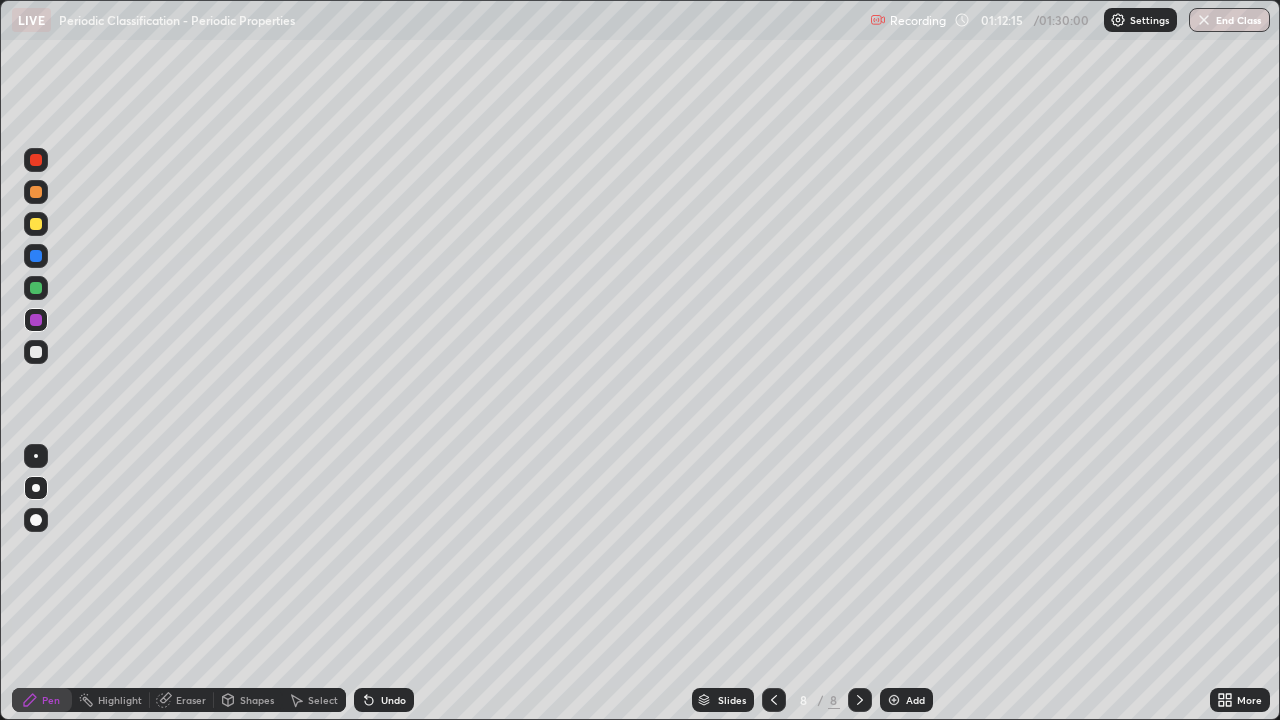 click at bounding box center (36, 224) 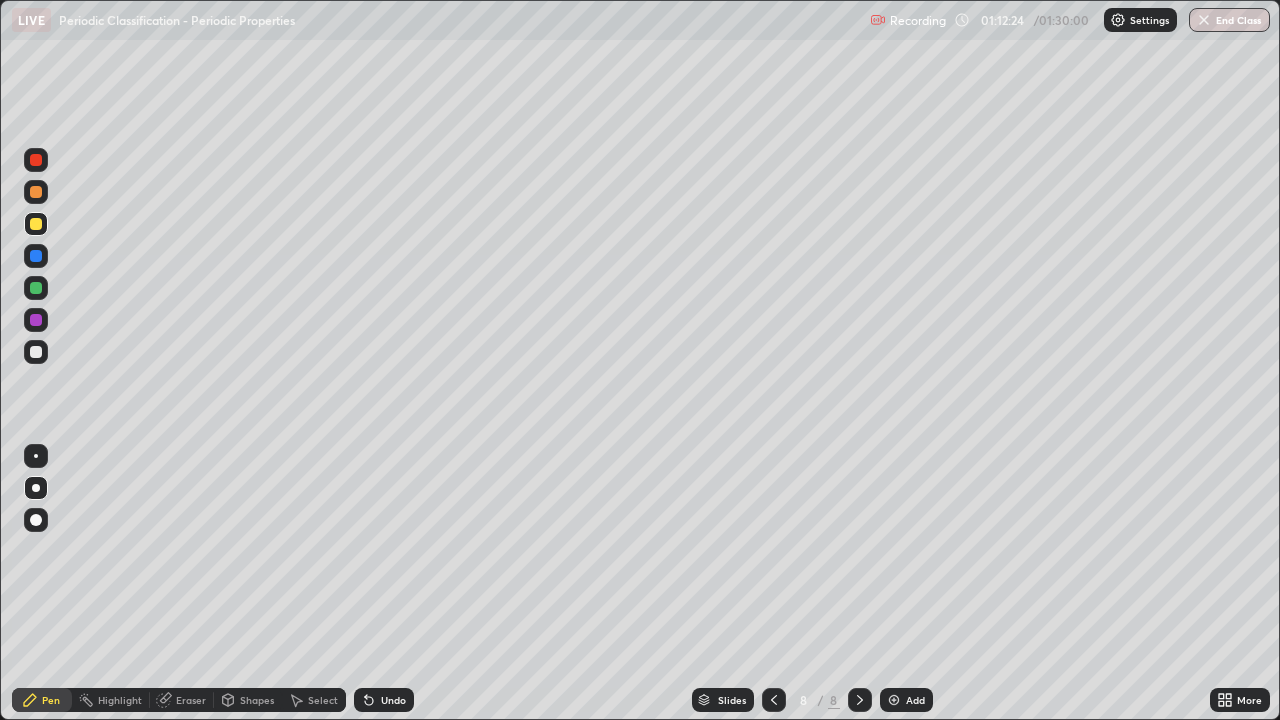 click at bounding box center [36, 352] 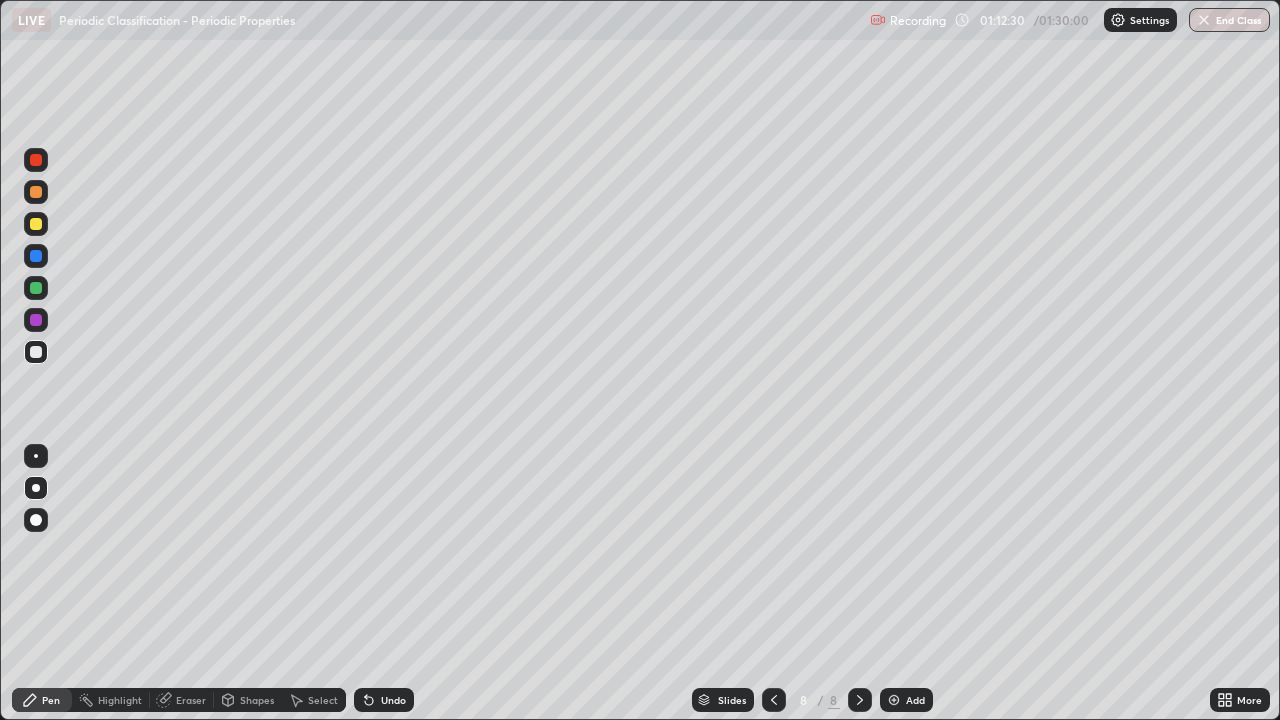 click at bounding box center (36, 224) 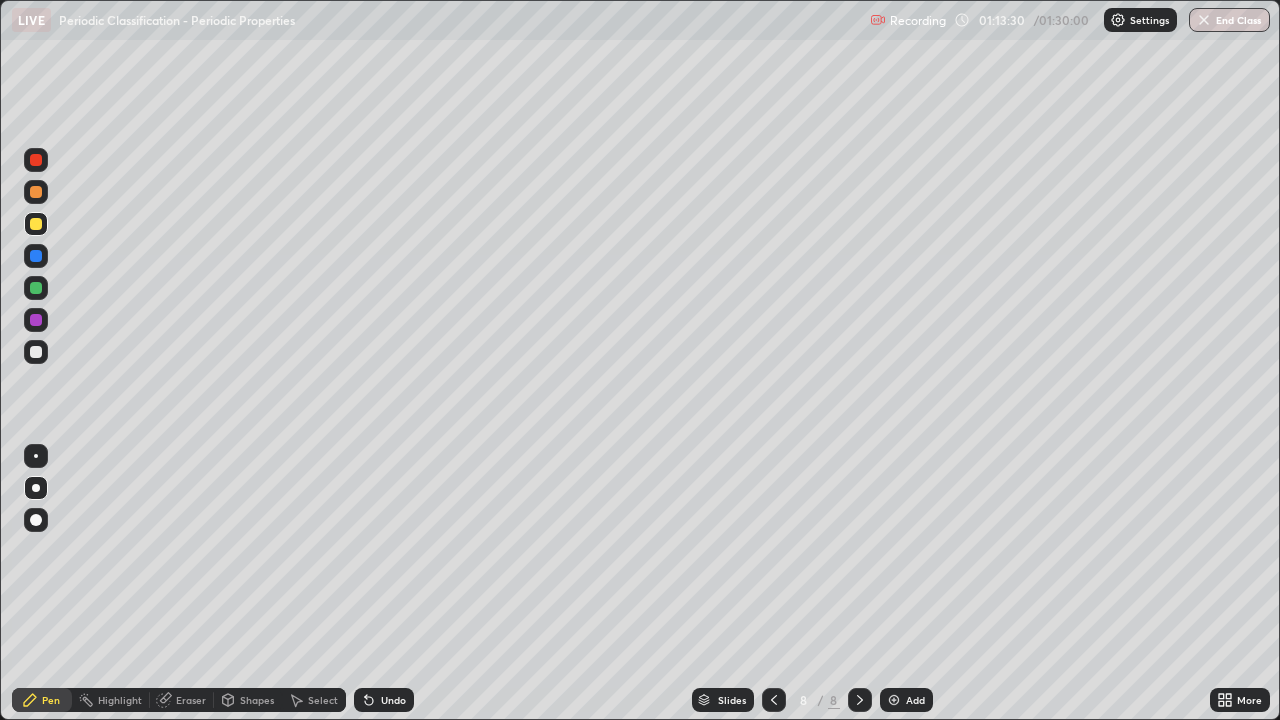 click at bounding box center [36, 320] 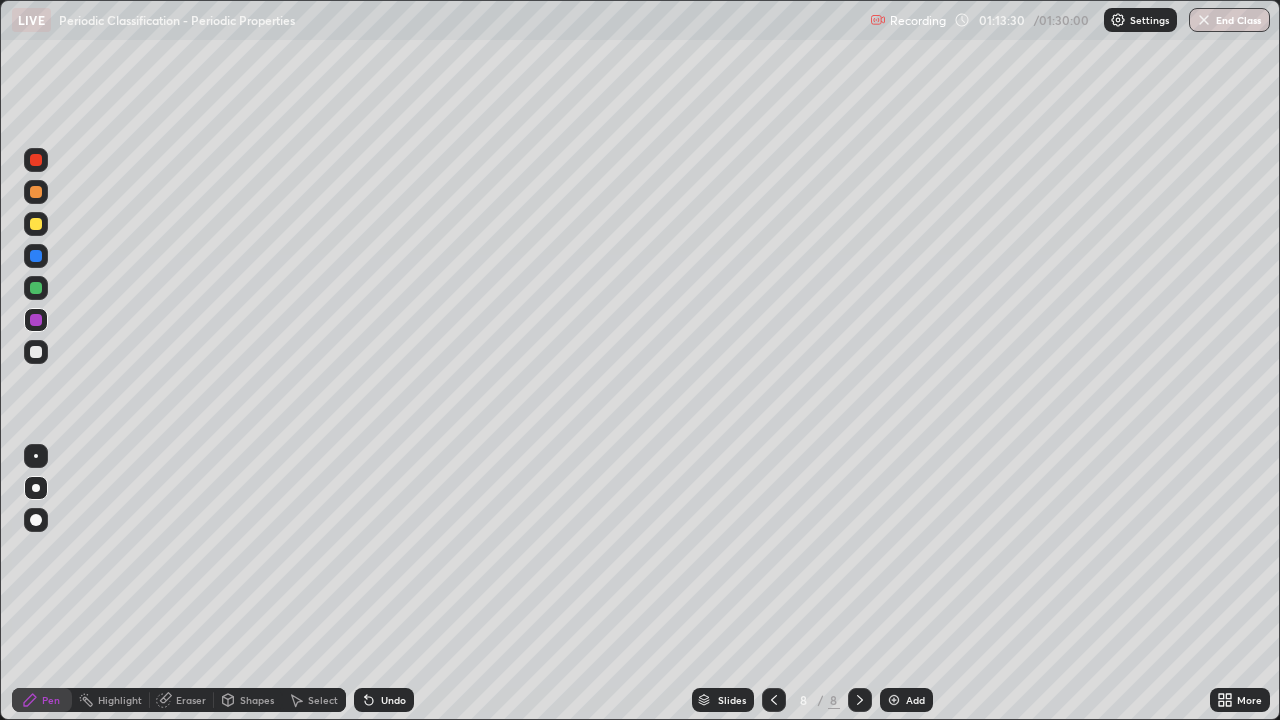 click at bounding box center [36, 192] 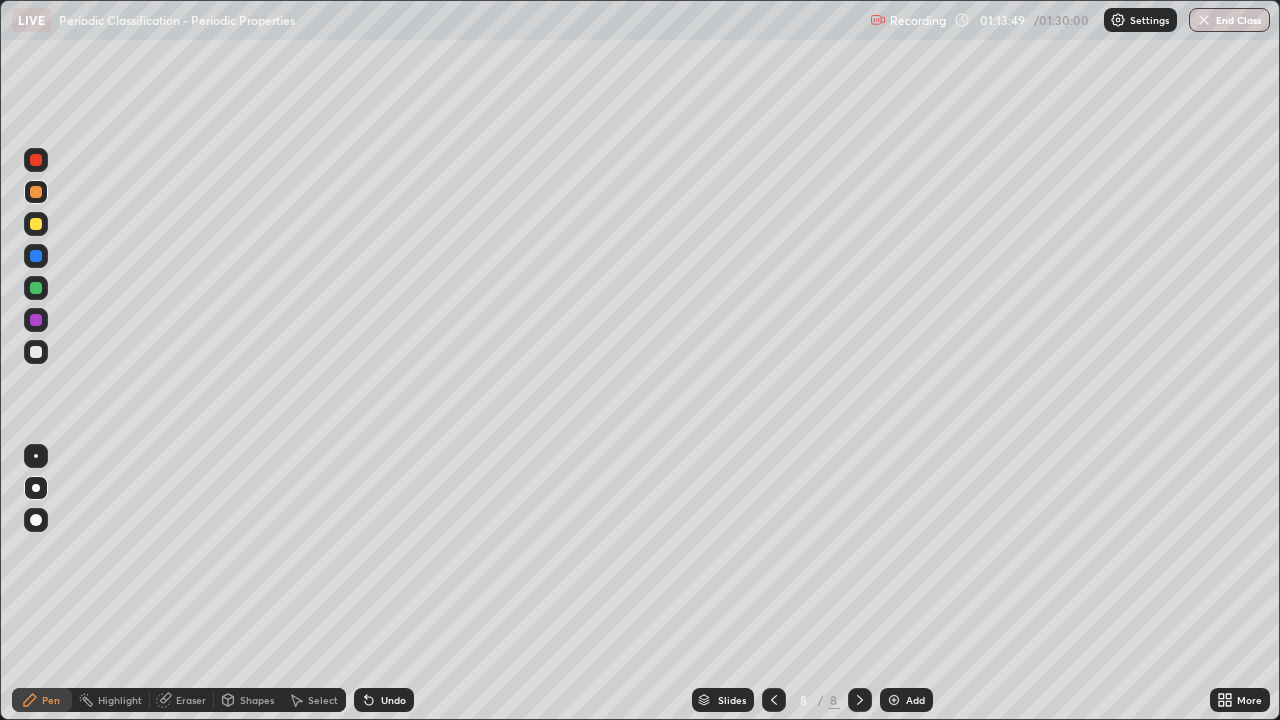 click at bounding box center [36, 352] 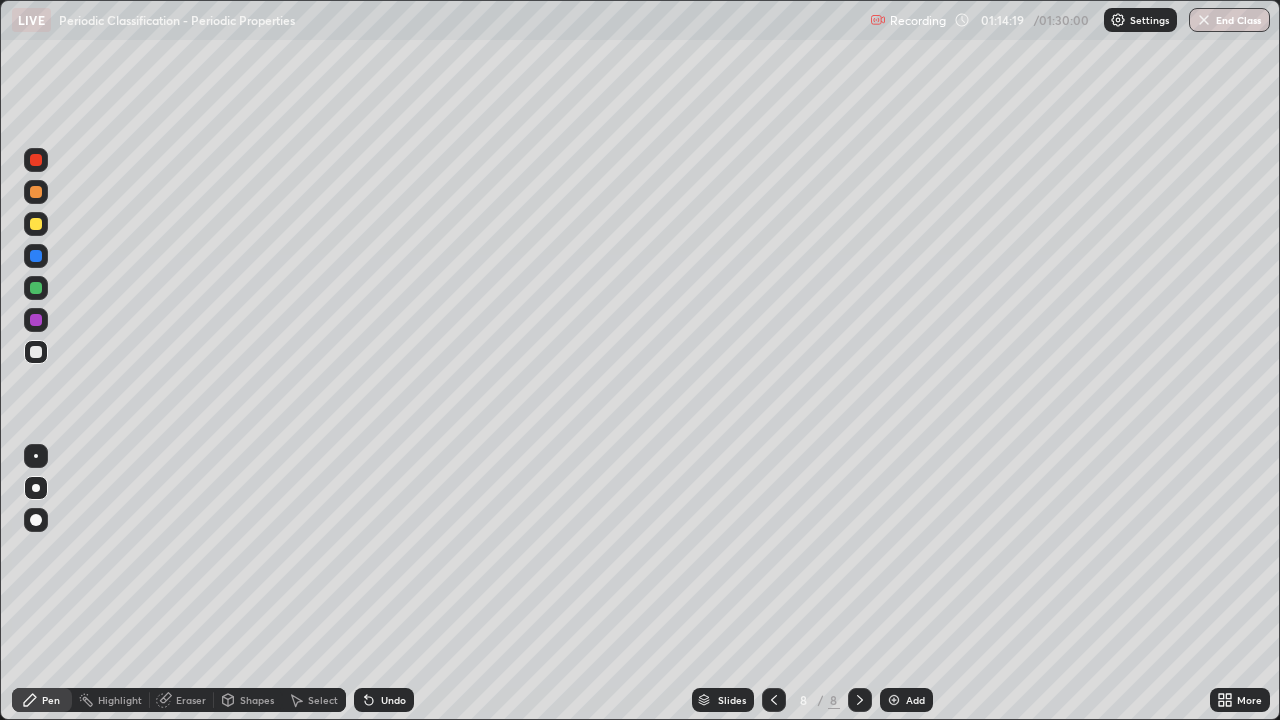 click at bounding box center [36, 224] 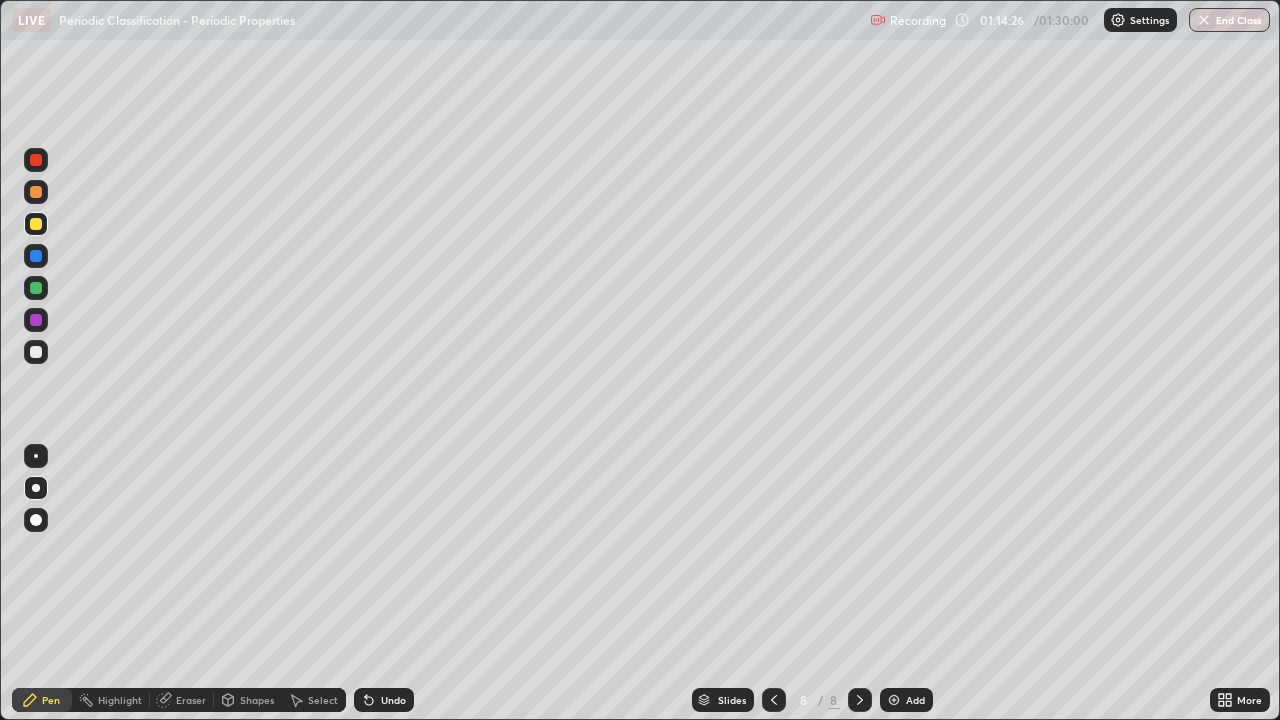 click at bounding box center [36, 352] 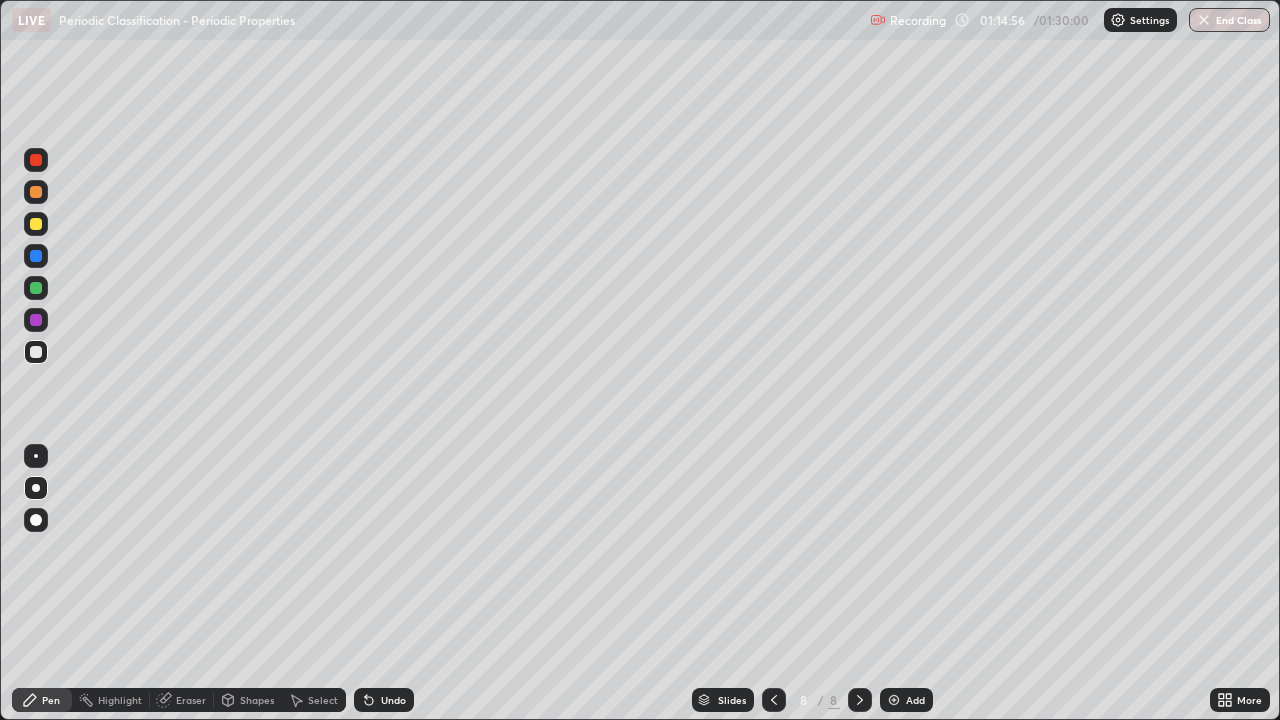 click on "Select" at bounding box center (314, 700) 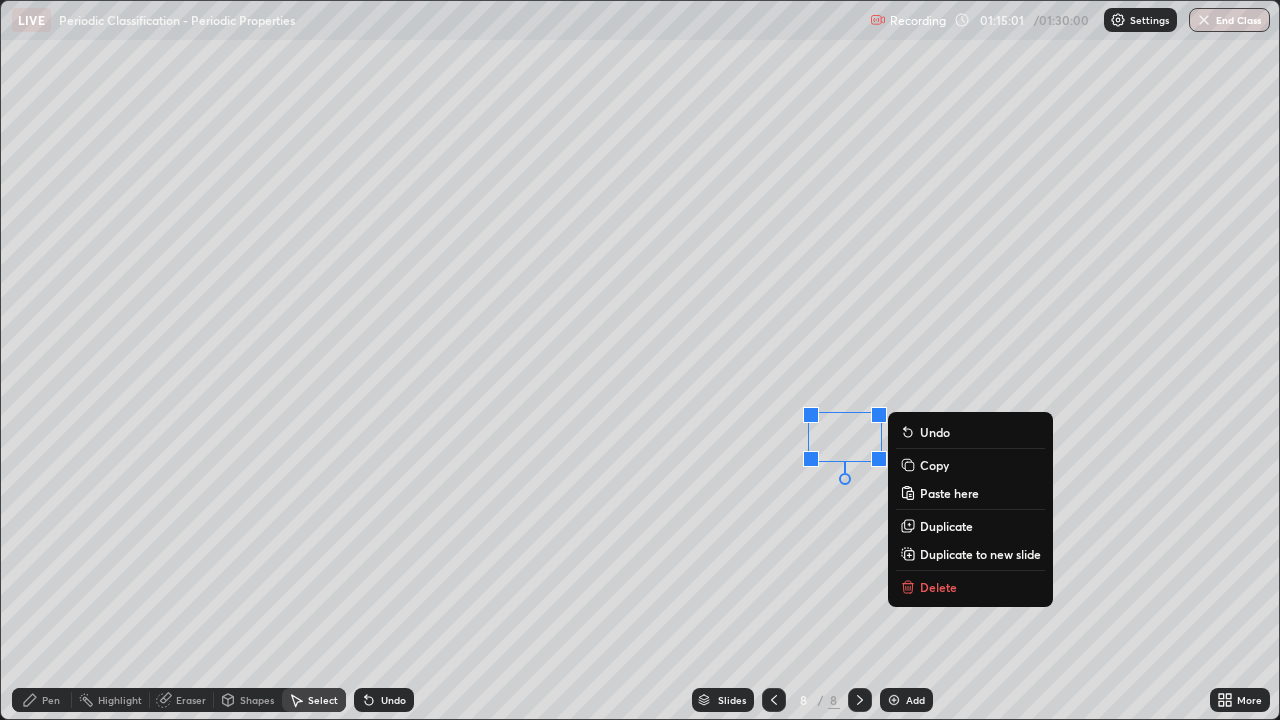 click on "Pen" at bounding box center (42, 700) 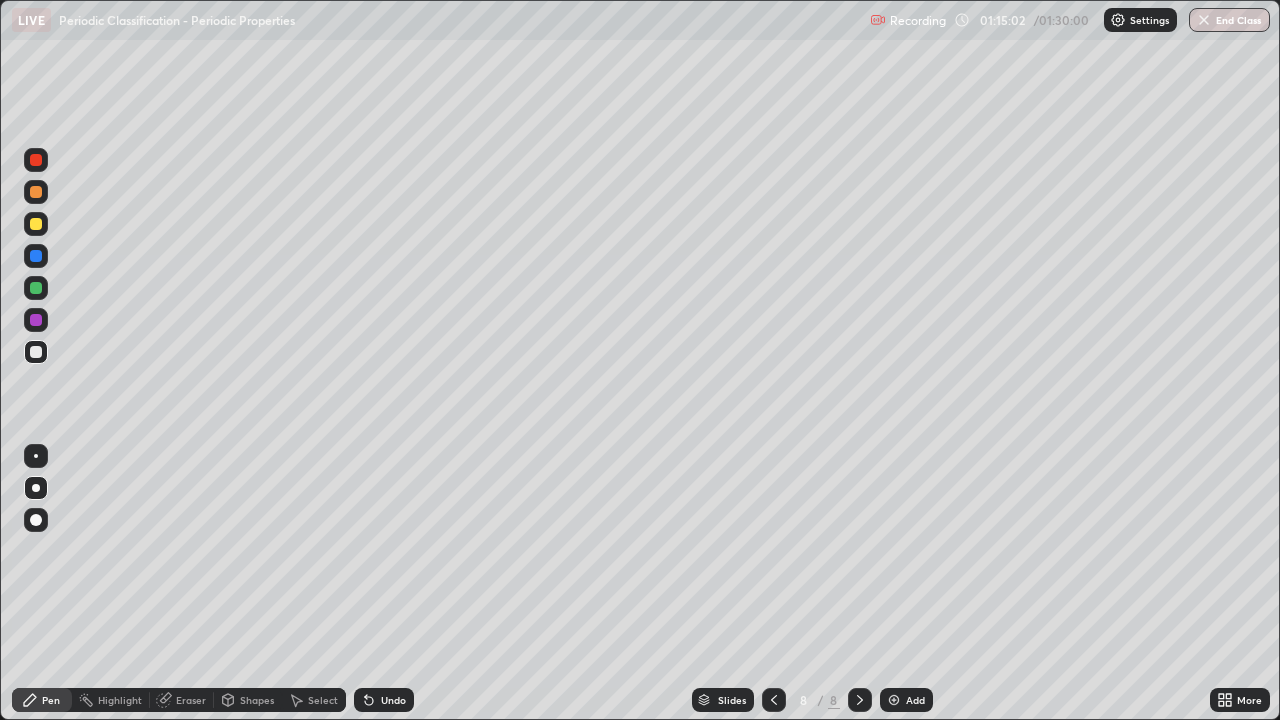 click at bounding box center [36, 224] 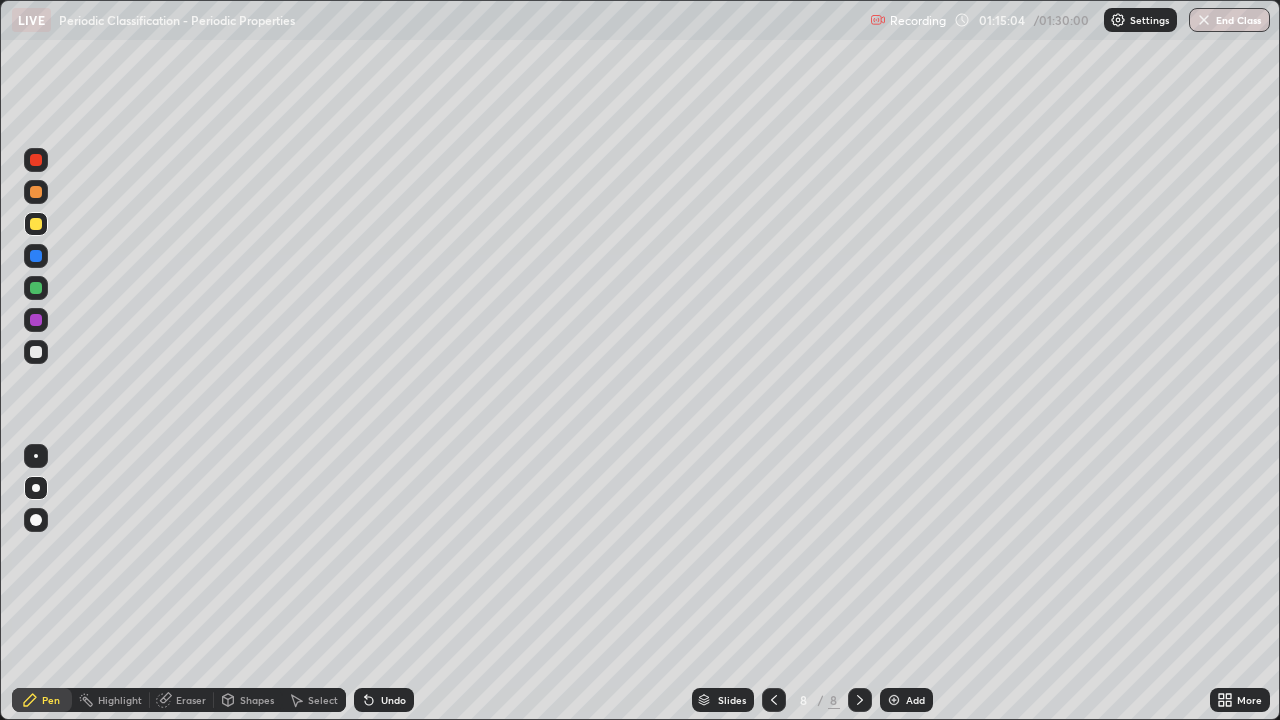 click at bounding box center (36, 288) 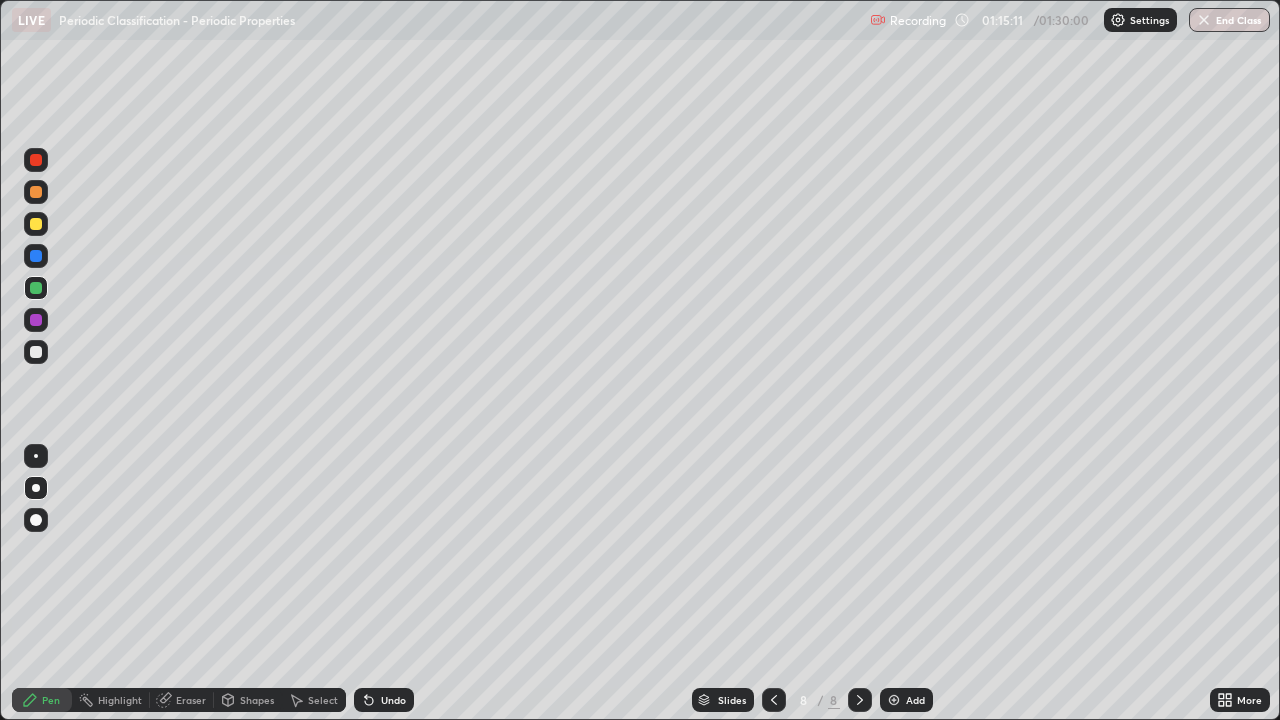 click 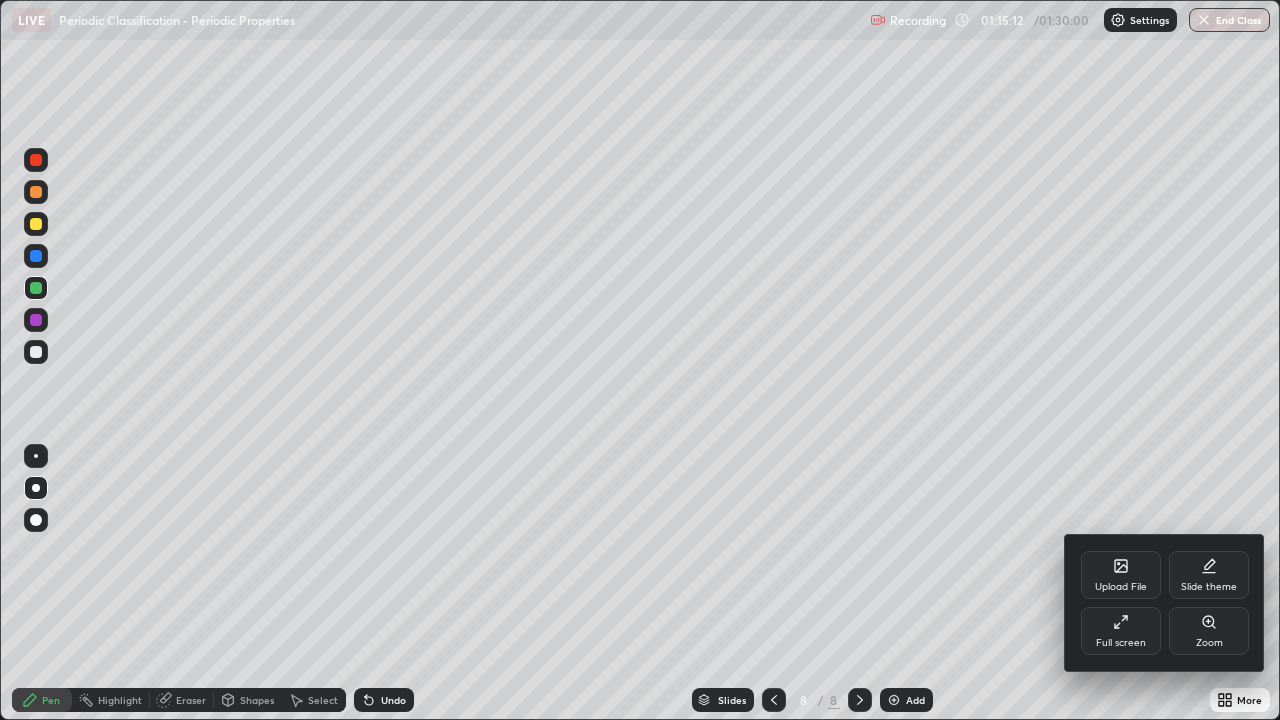 click on "Full screen" at bounding box center [1121, 631] 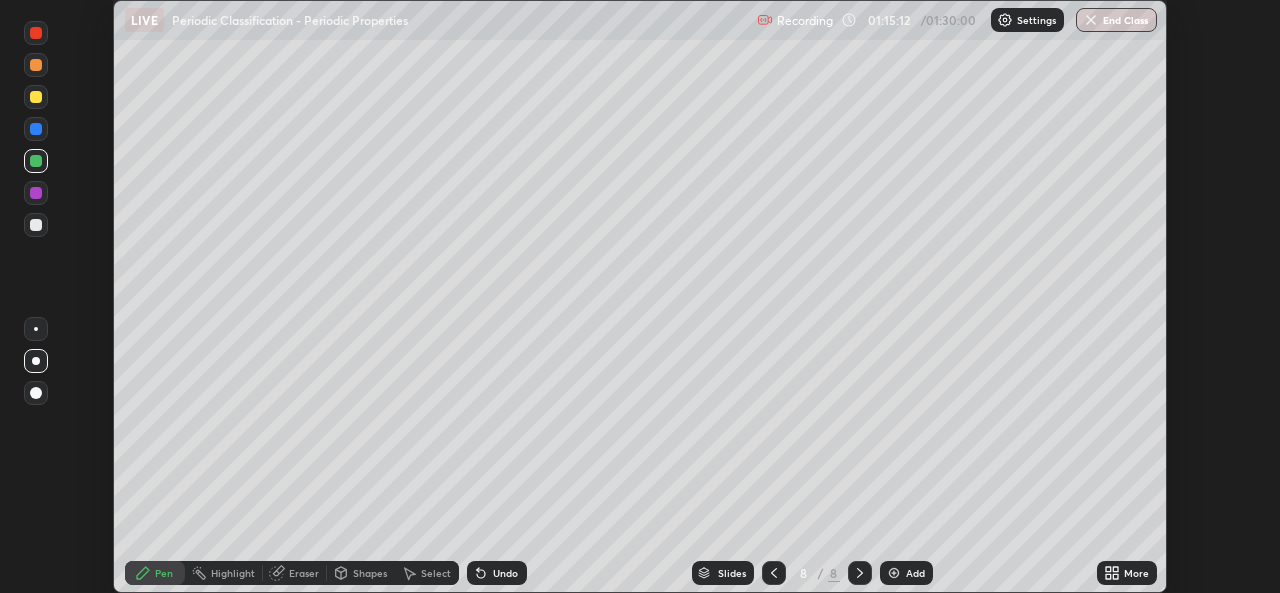 scroll, scrollTop: 593, scrollLeft: 1280, axis: both 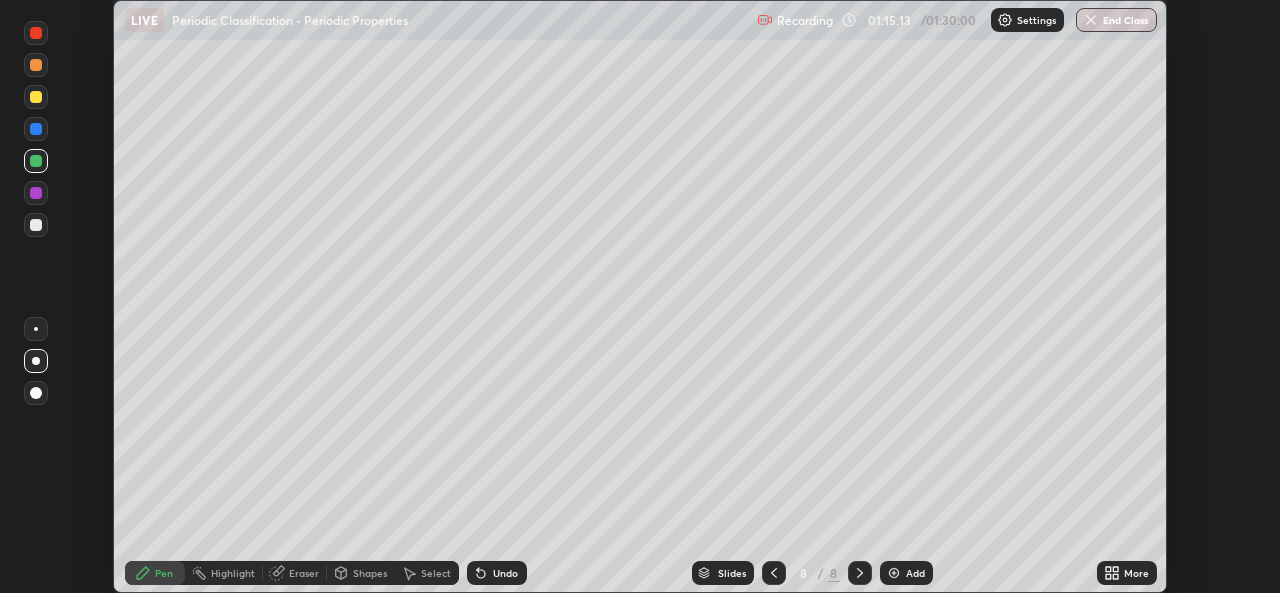 click 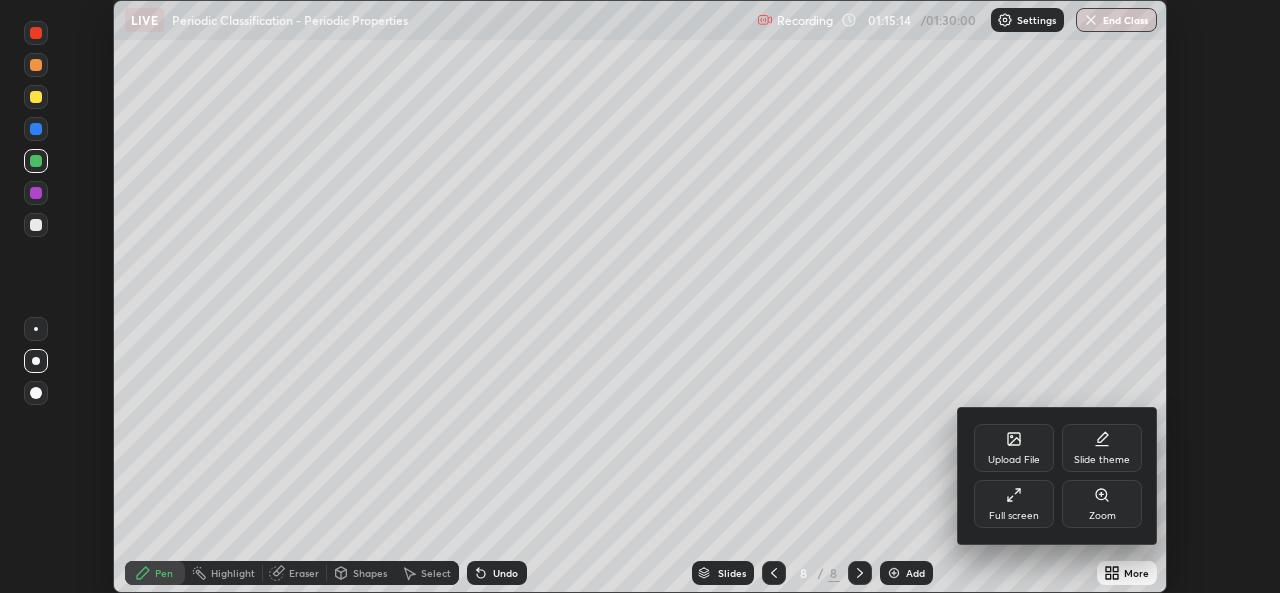click on "Full screen" at bounding box center [1014, 504] 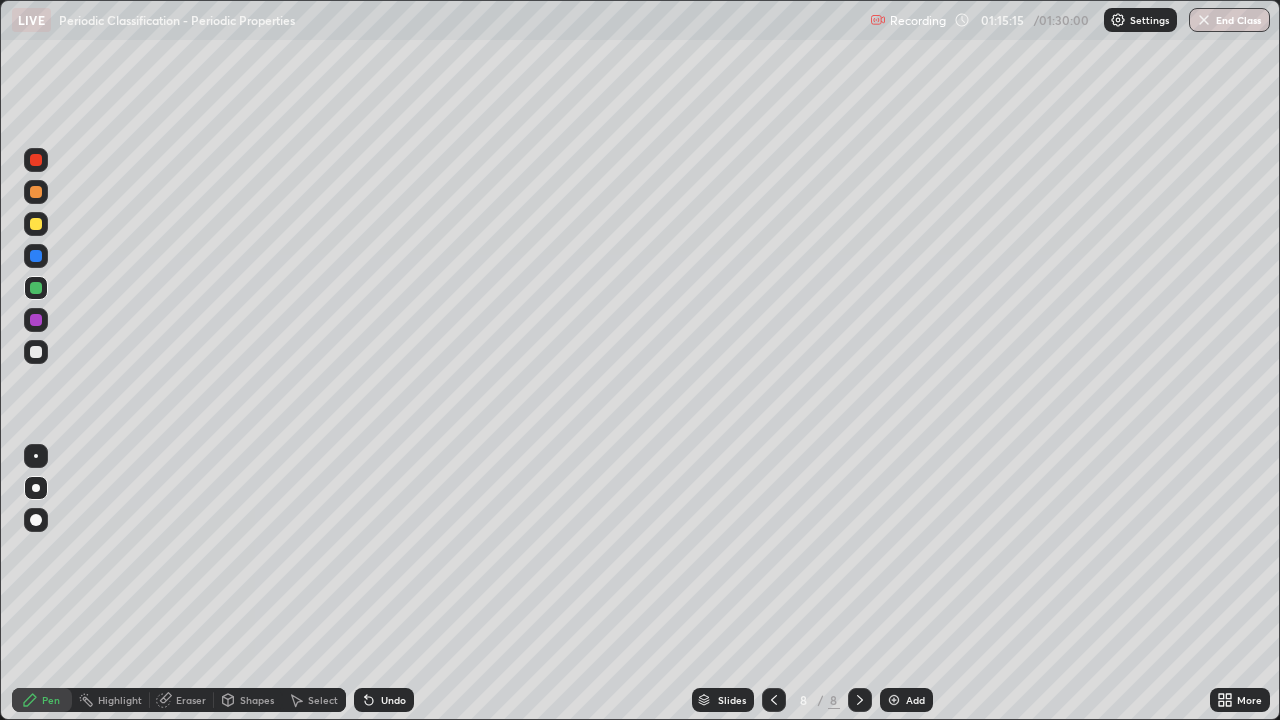 scroll, scrollTop: 99280, scrollLeft: 98720, axis: both 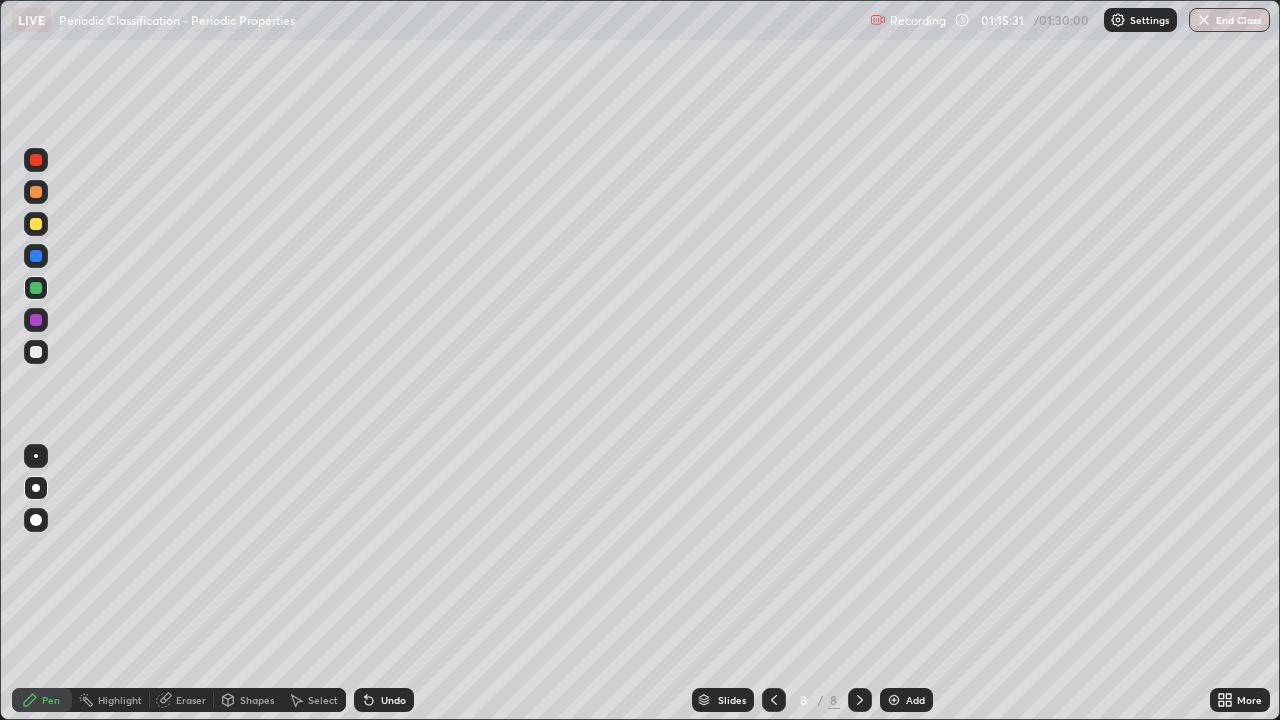 click at bounding box center [36, 320] 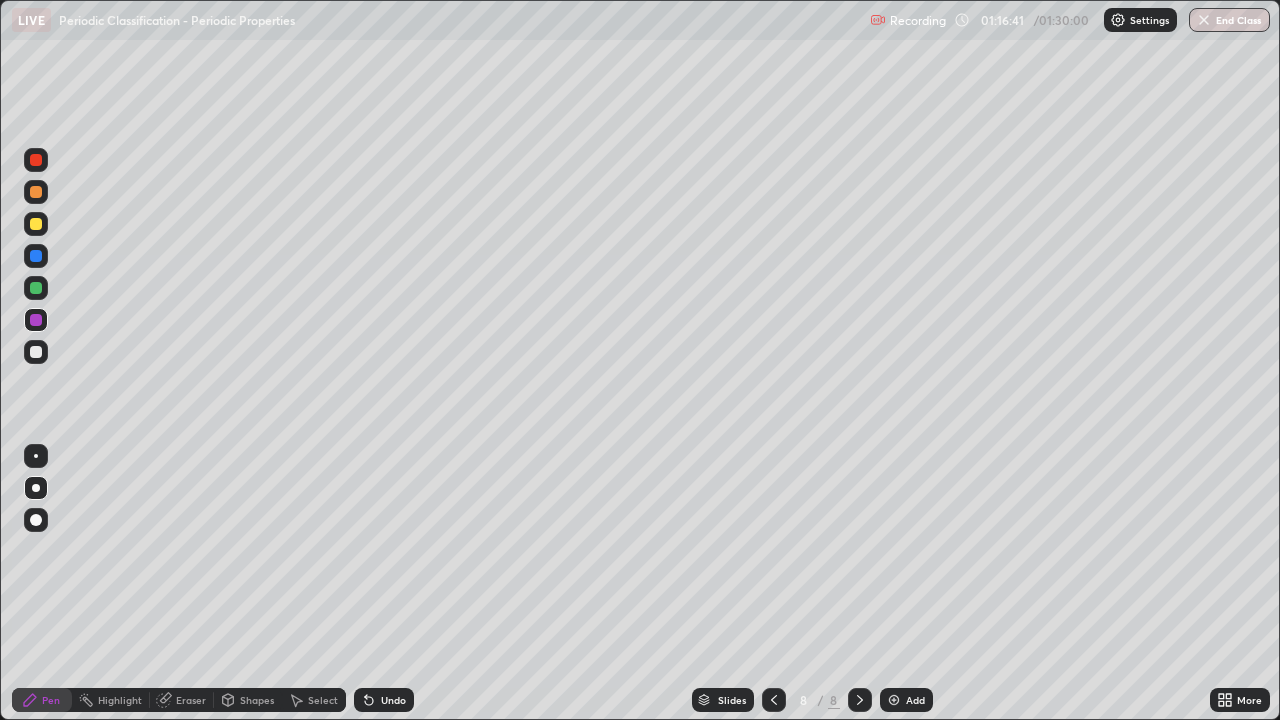 click on "Undo" at bounding box center [384, 700] 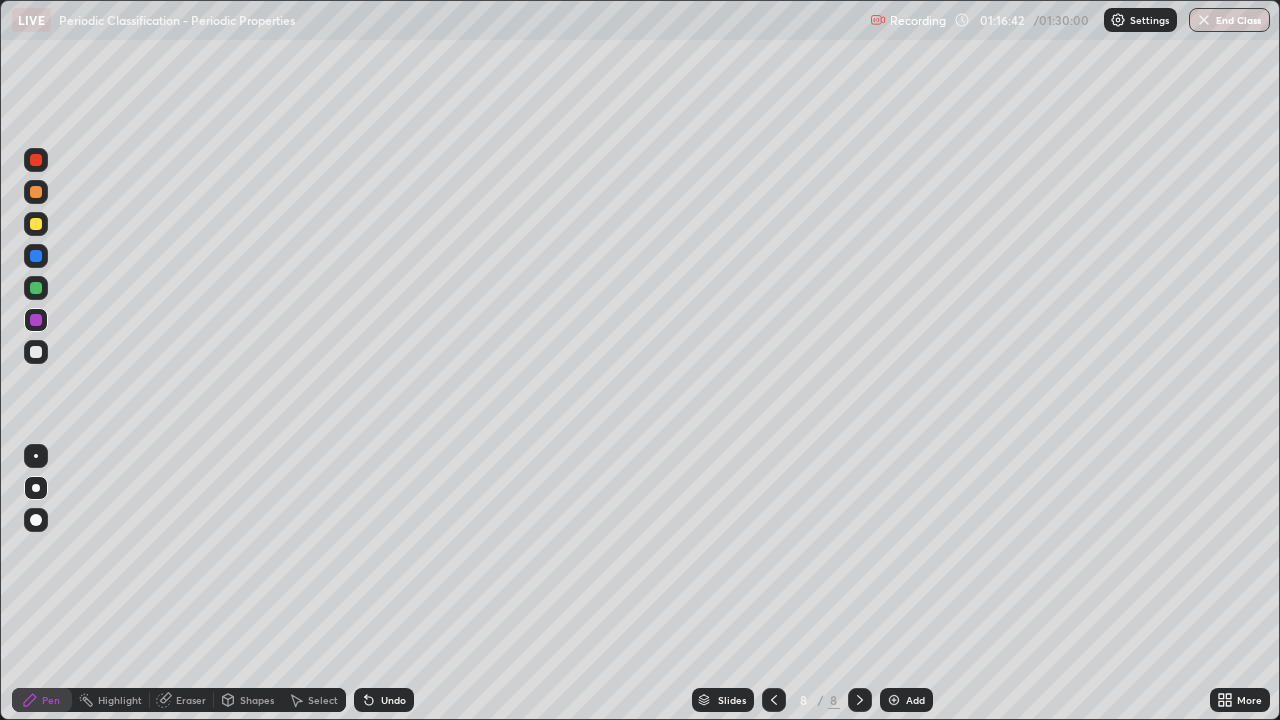 click at bounding box center (36, 352) 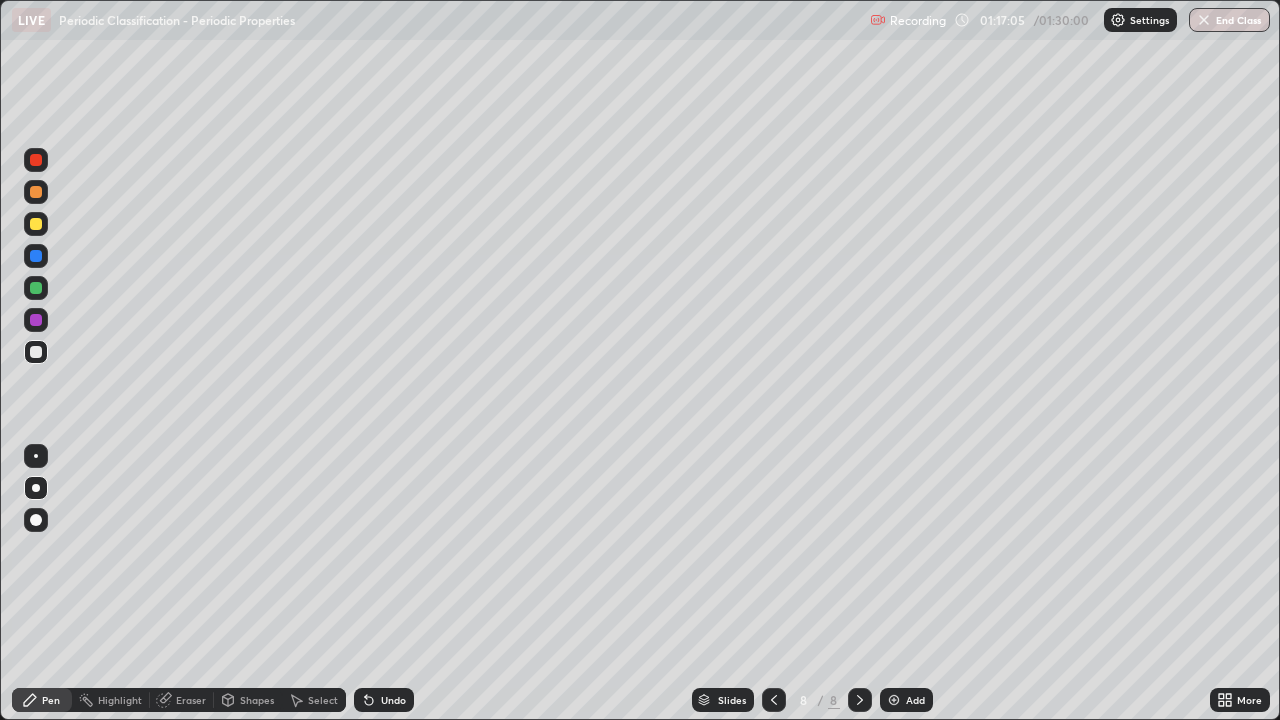 click on "Undo" at bounding box center [393, 700] 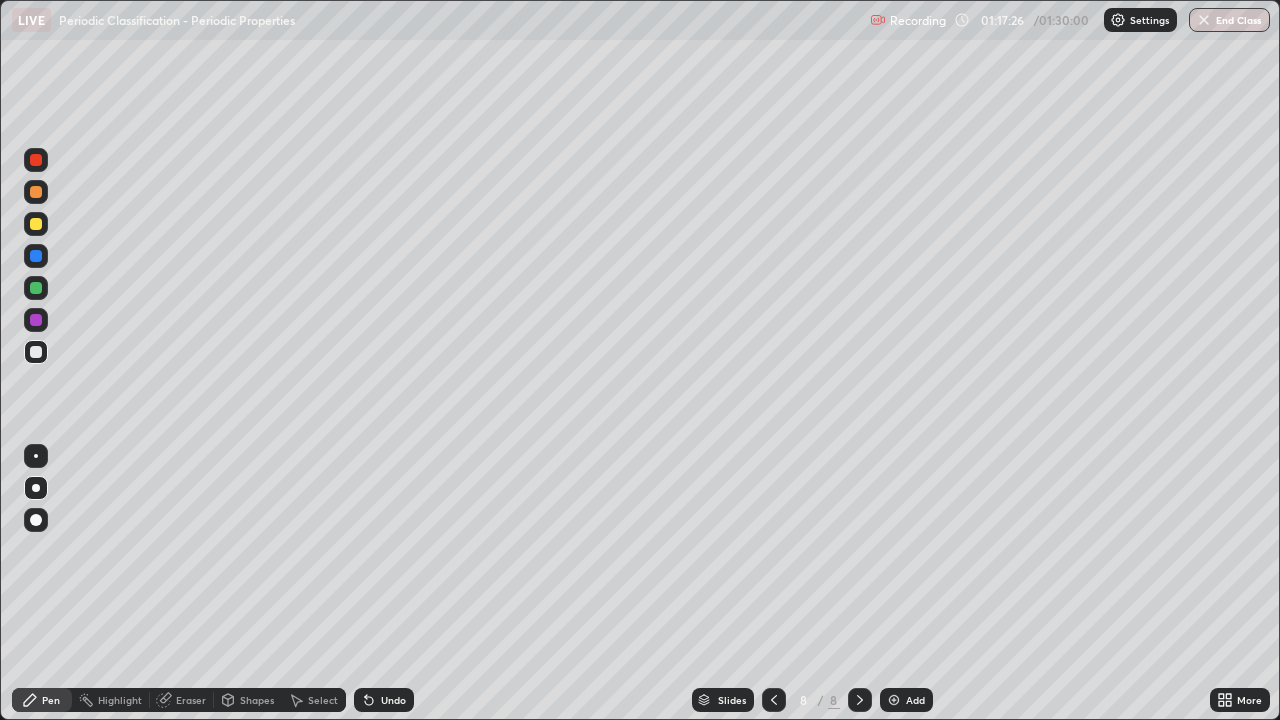 click at bounding box center [36, 224] 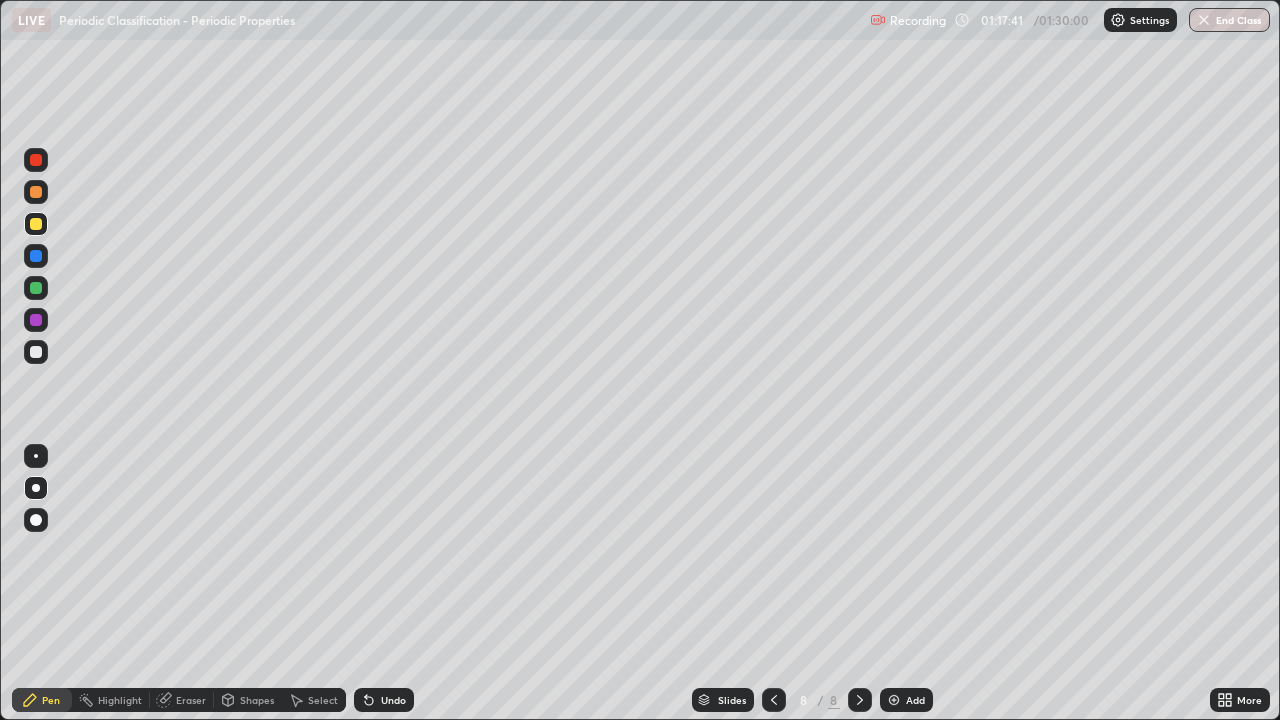 click at bounding box center [36, 320] 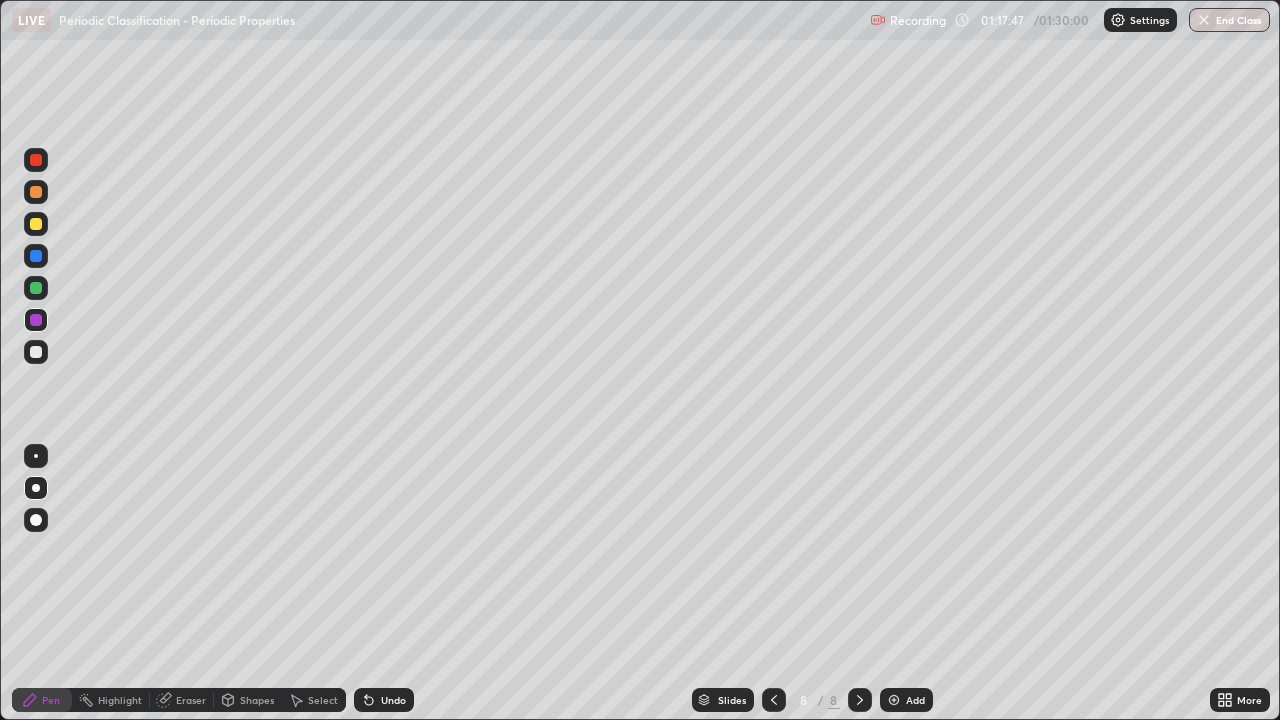 click at bounding box center [36, 352] 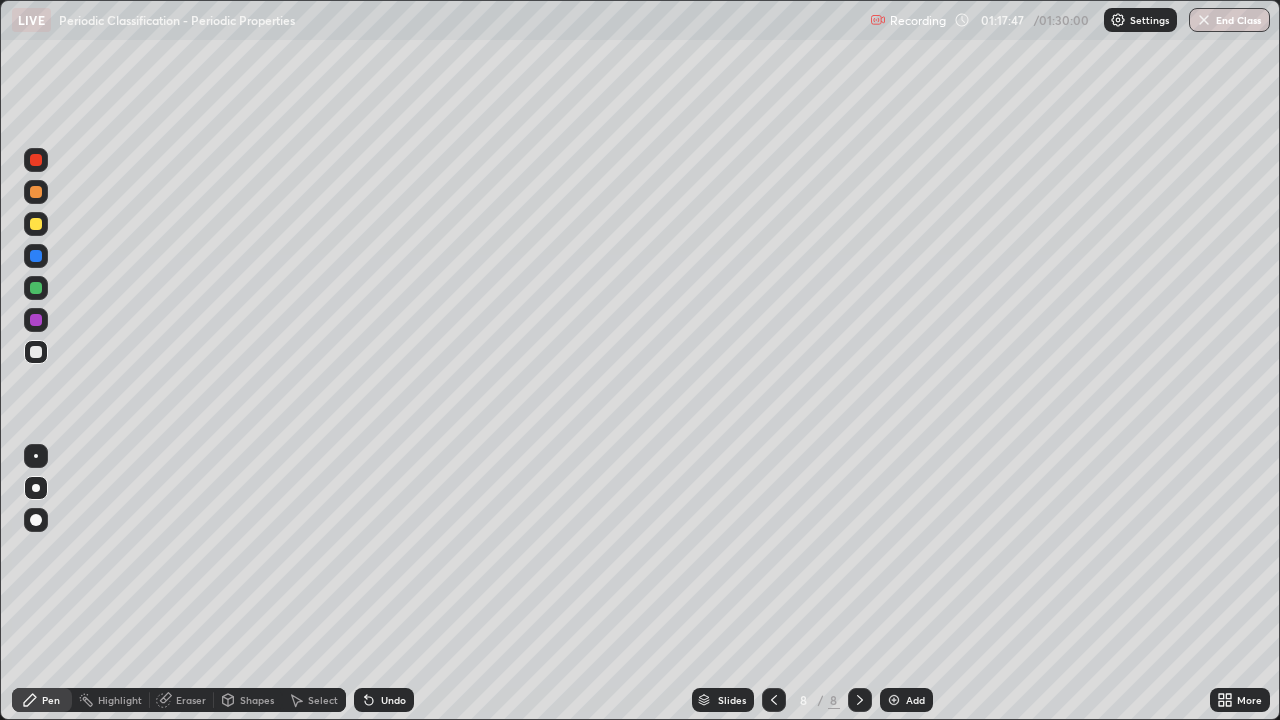 click at bounding box center (36, 288) 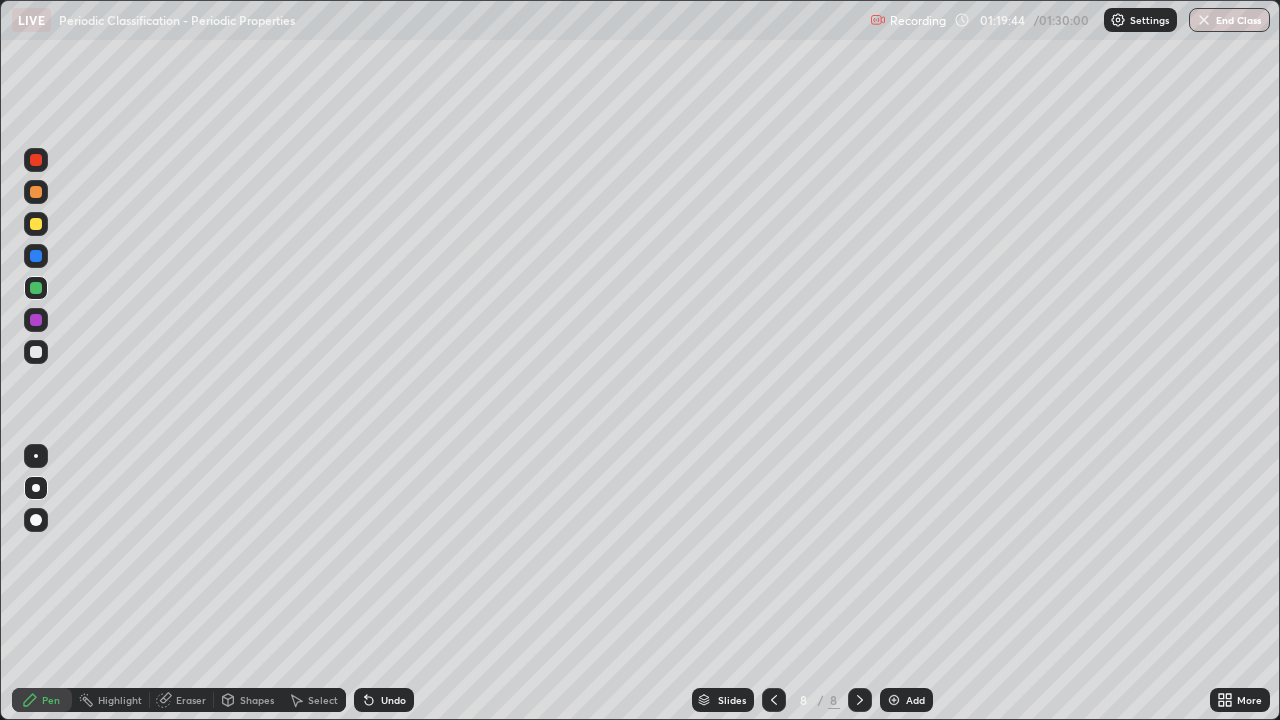 click at bounding box center [894, 700] 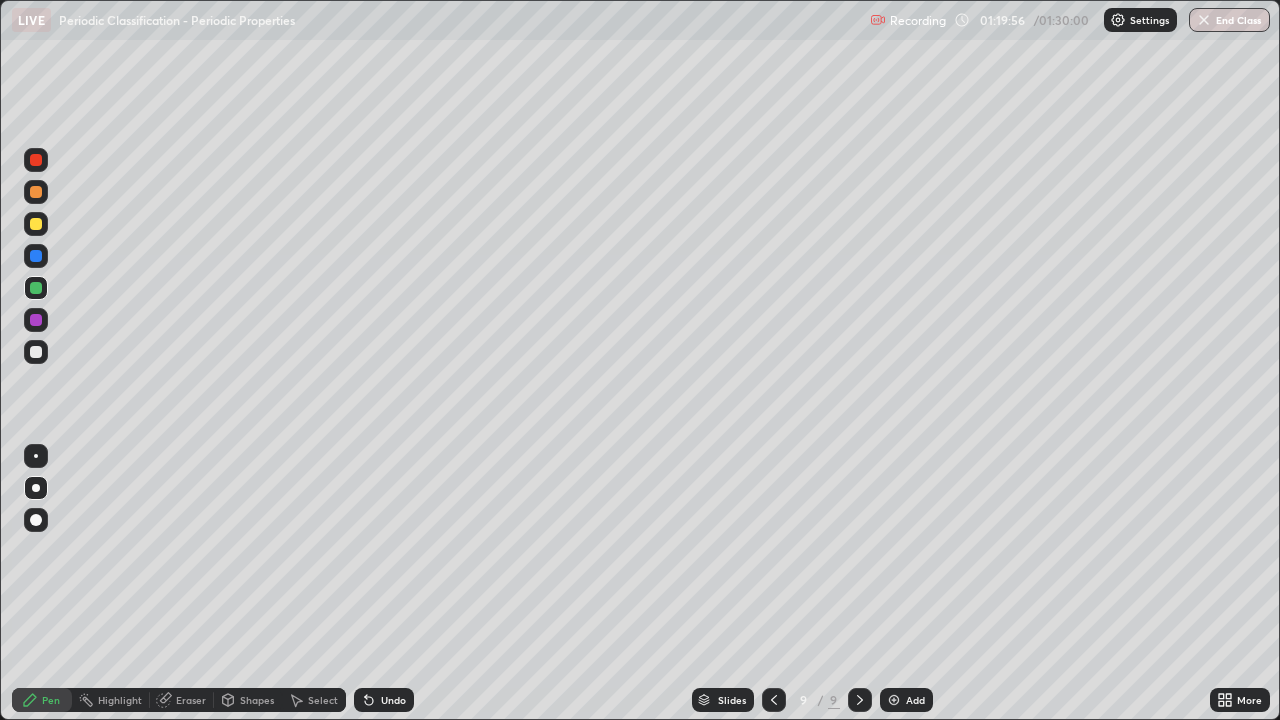 click at bounding box center (36, 352) 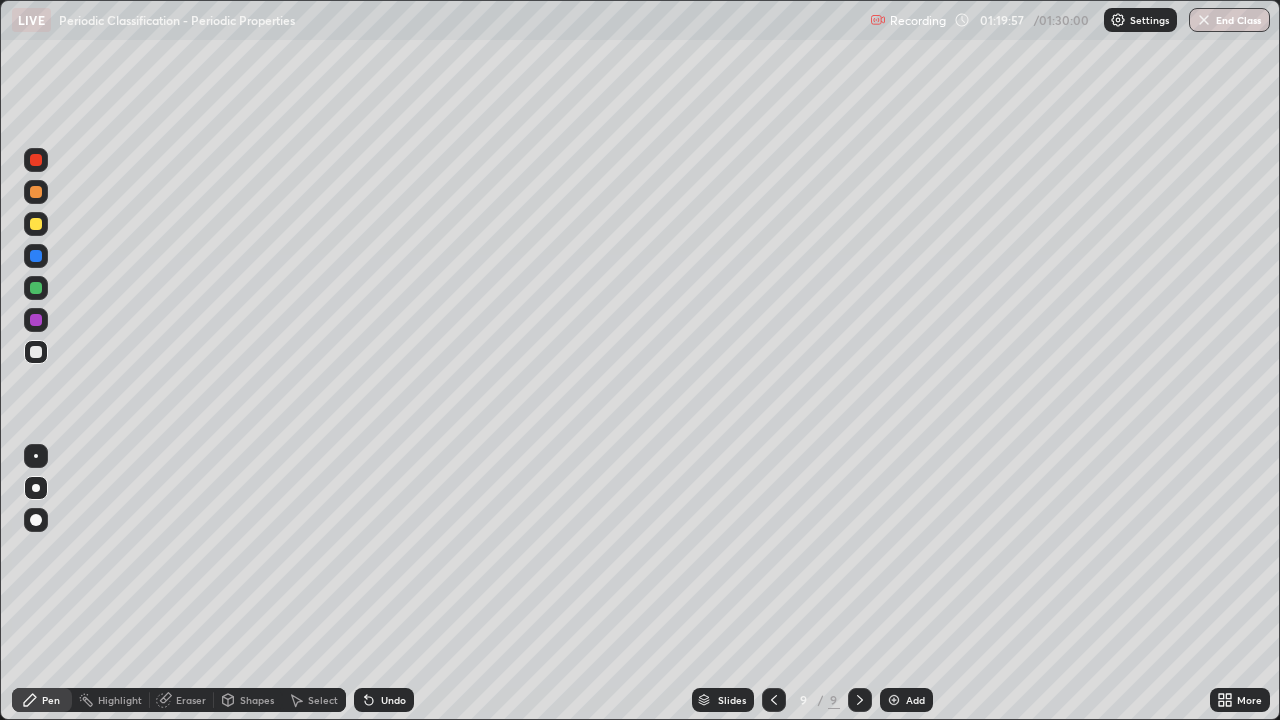 click at bounding box center [36, 320] 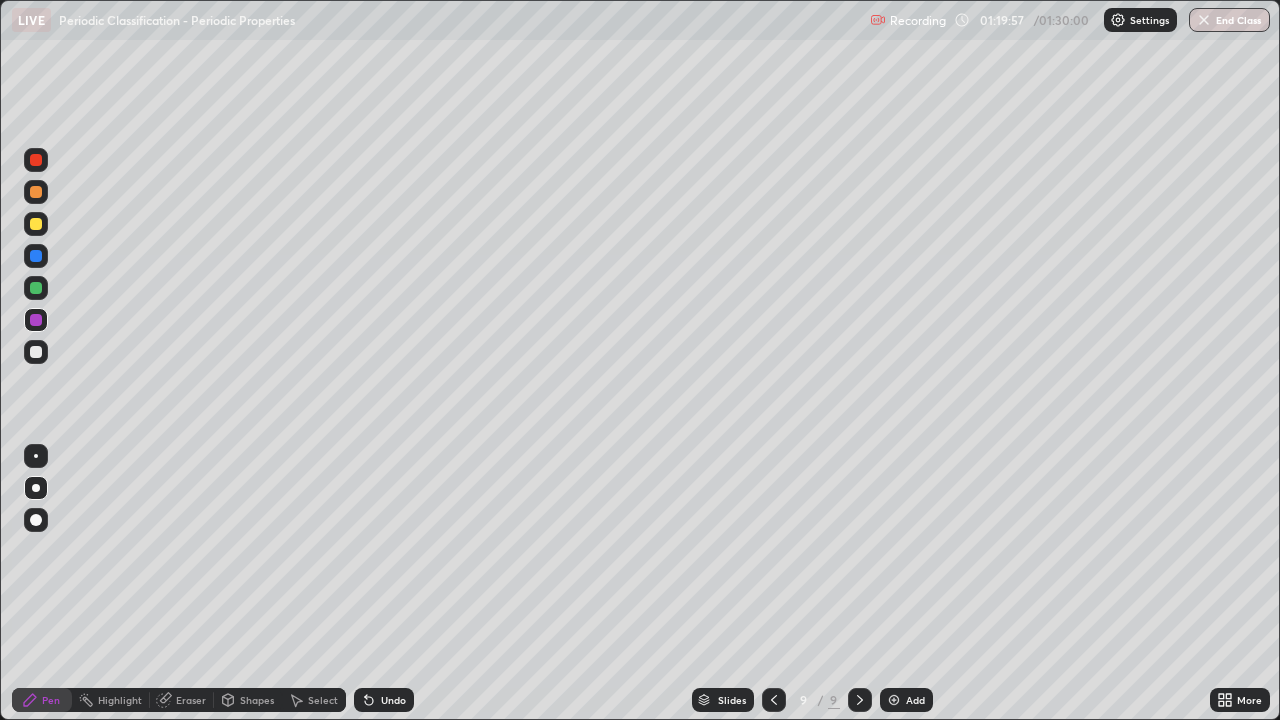 click at bounding box center (36, 224) 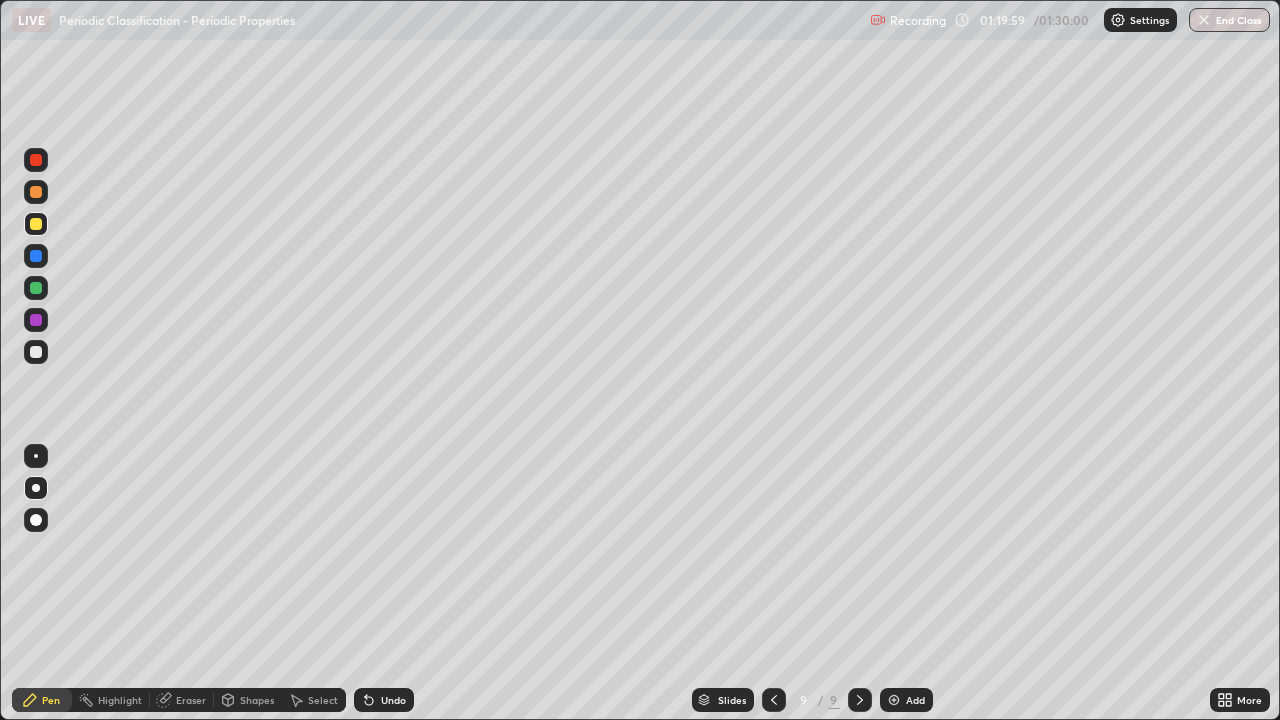 click at bounding box center [36, 352] 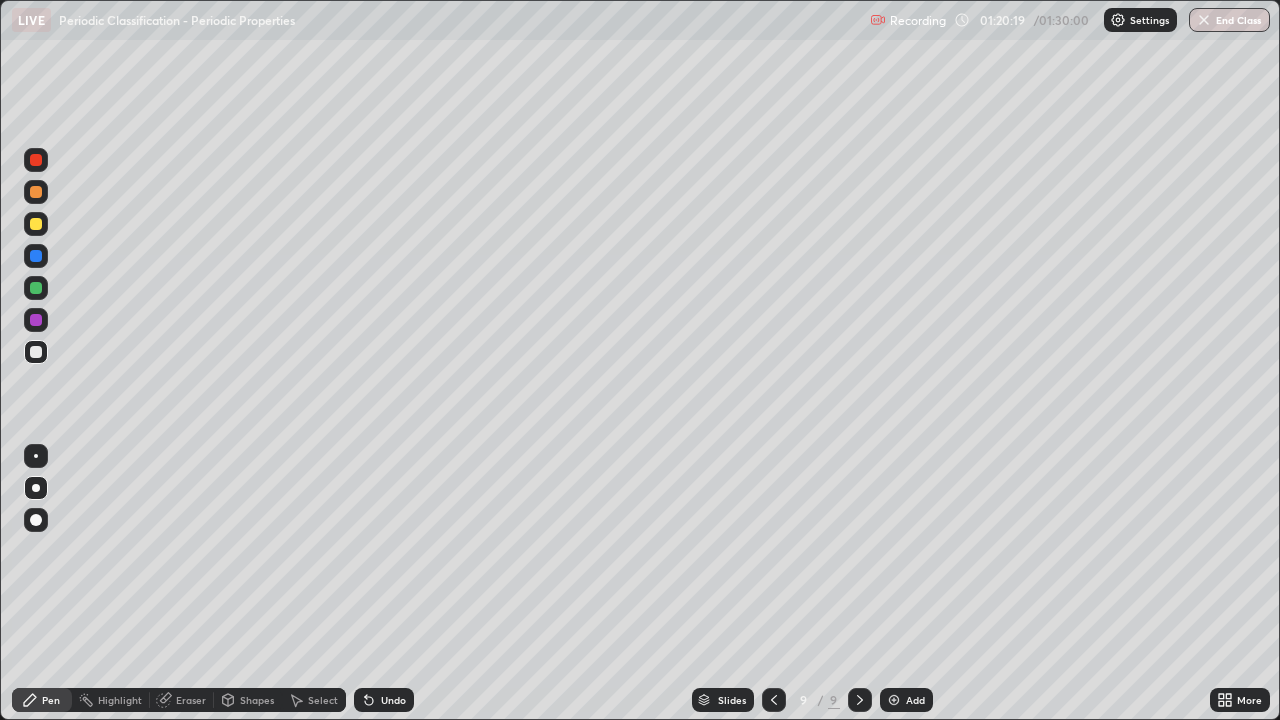 click at bounding box center (36, 320) 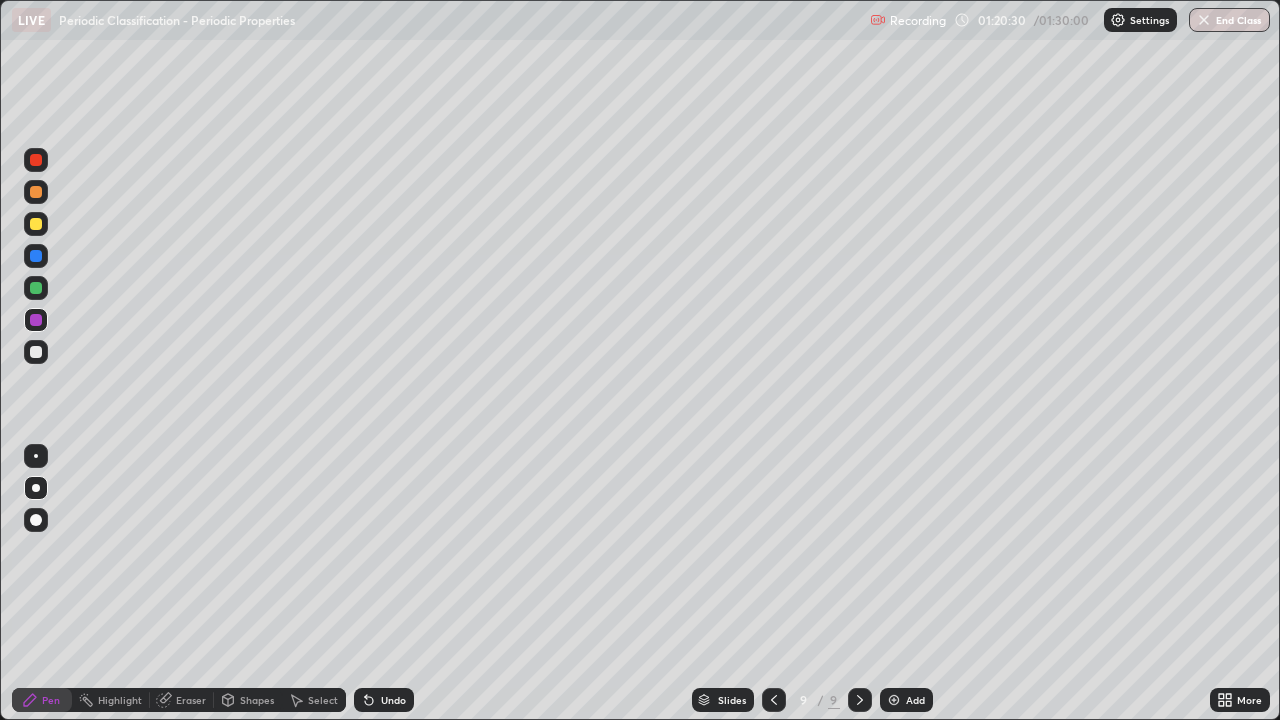 click at bounding box center (36, 352) 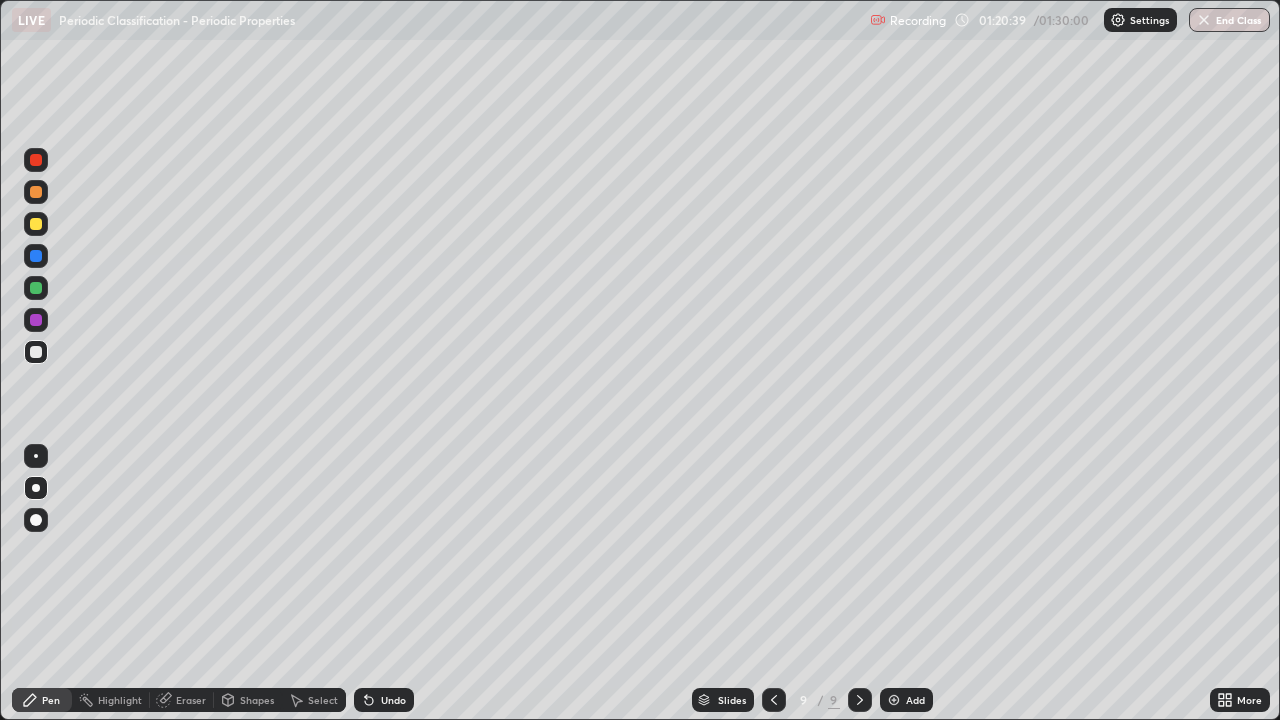 click on "Undo" at bounding box center [384, 700] 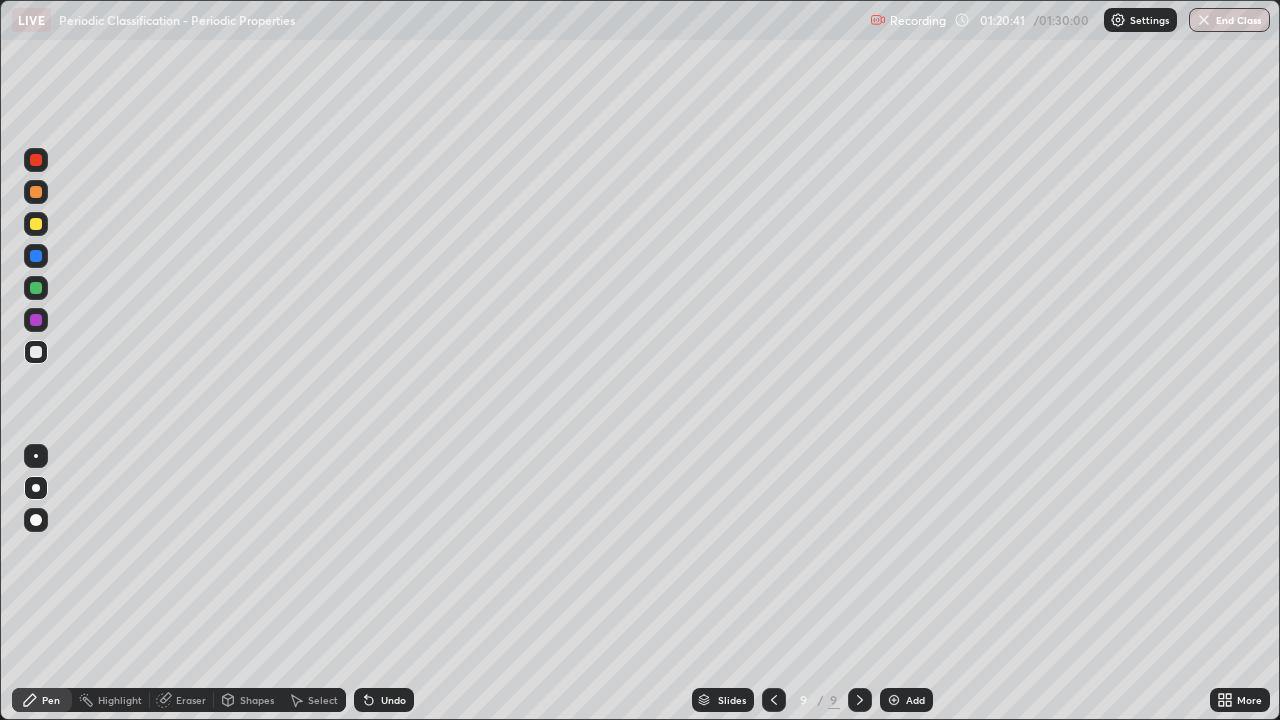 click at bounding box center [36, 320] 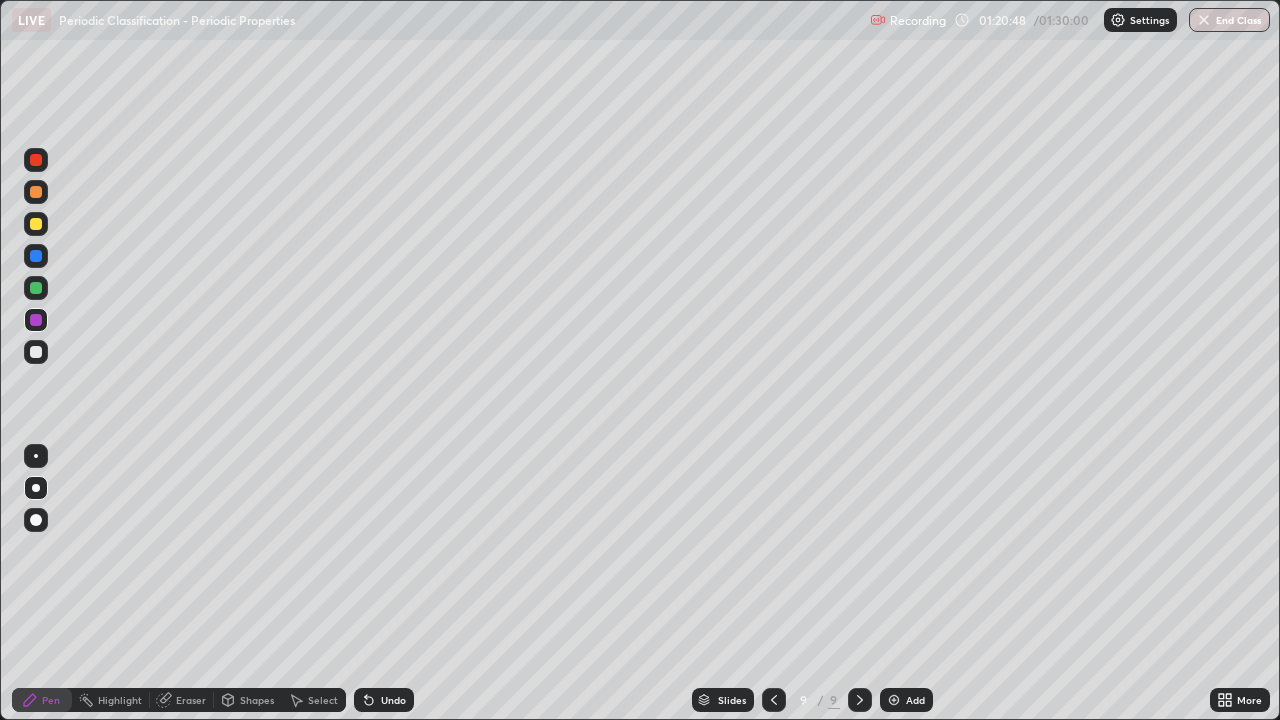 click at bounding box center (36, 352) 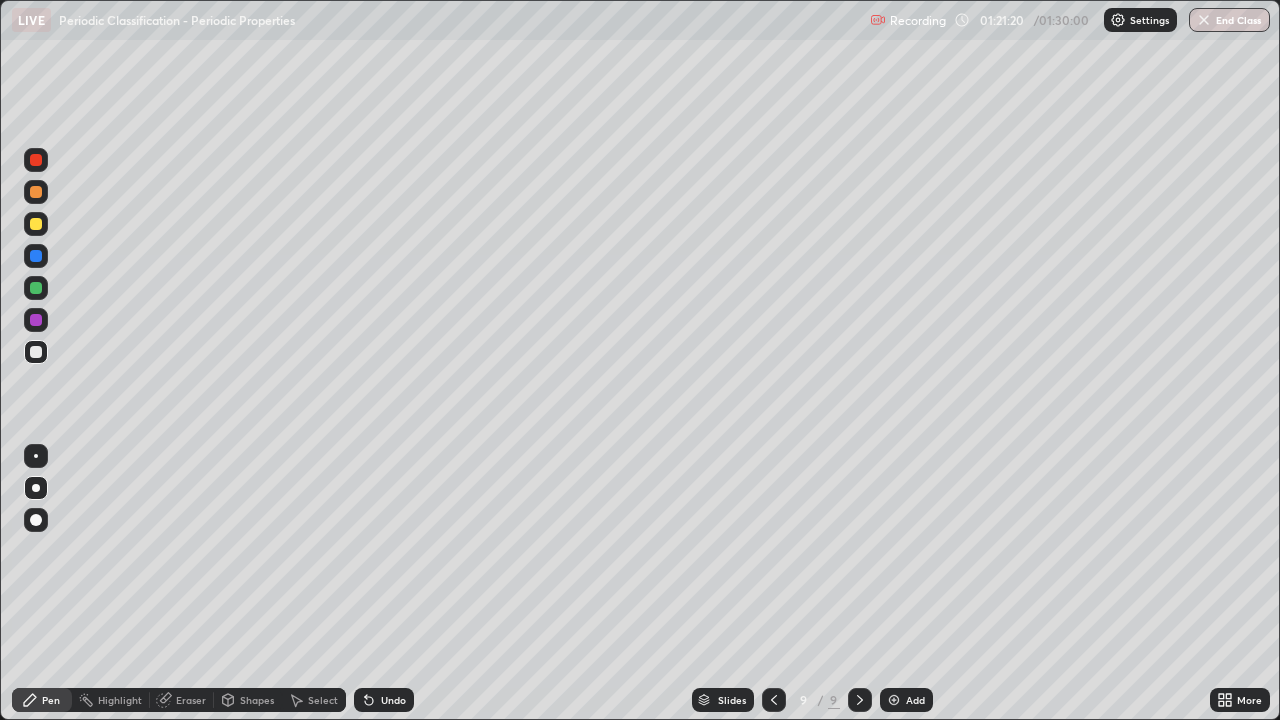click at bounding box center (36, 224) 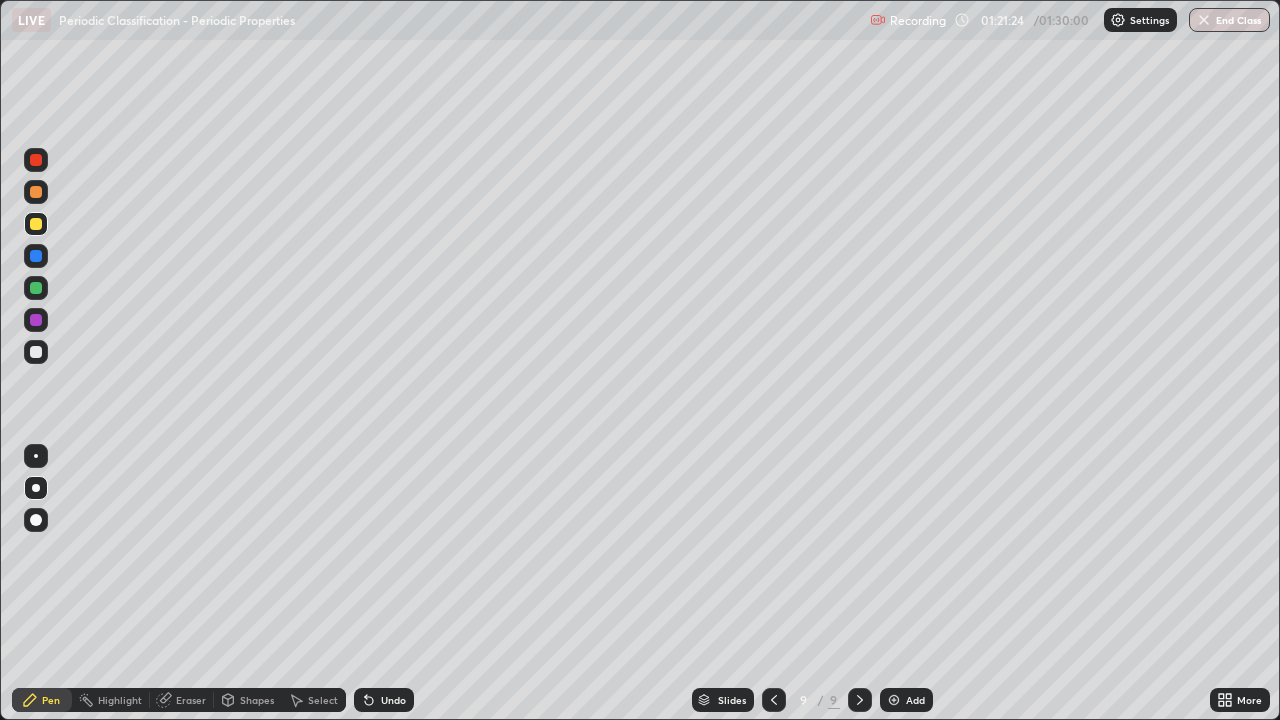 click at bounding box center [36, 352] 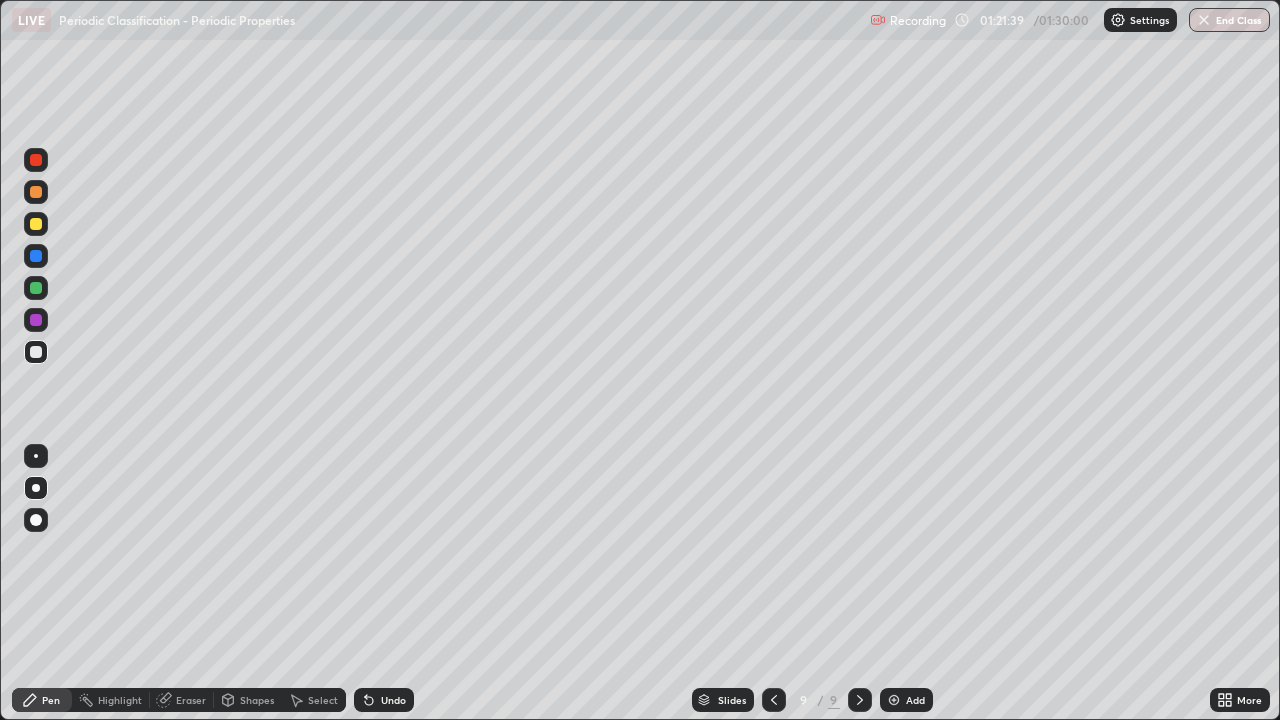 click at bounding box center [36, 320] 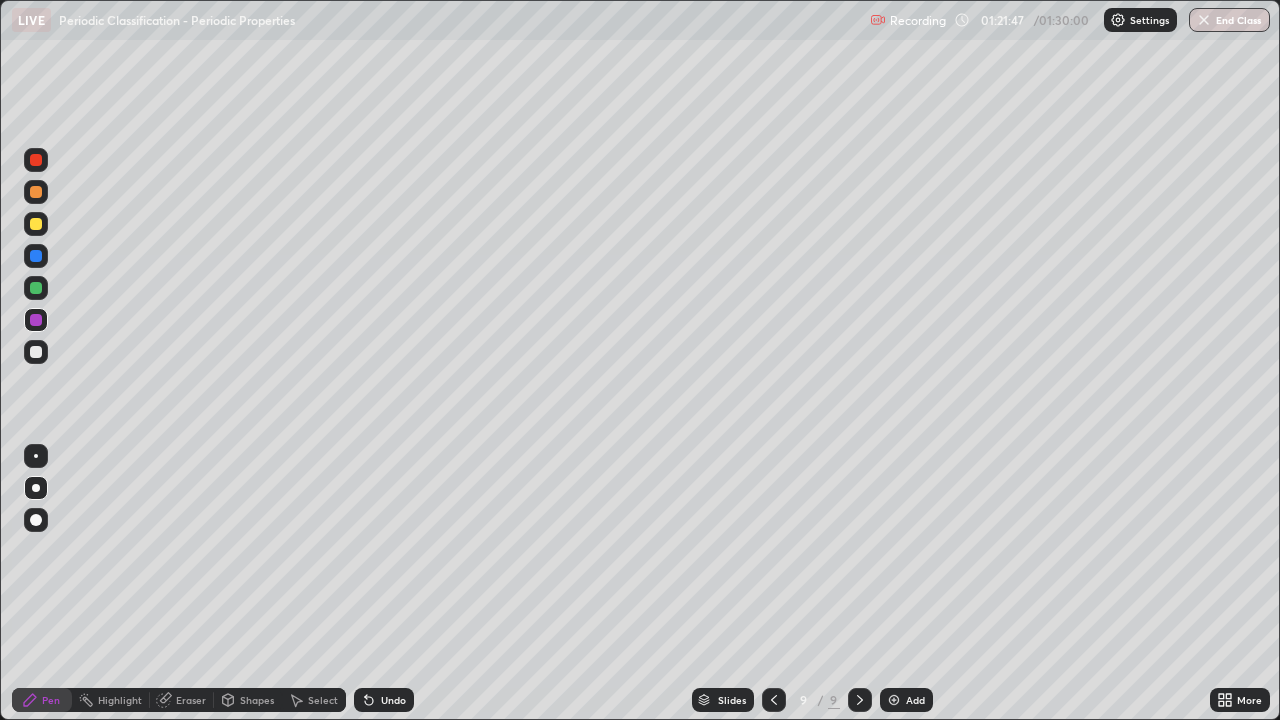 click at bounding box center [36, 352] 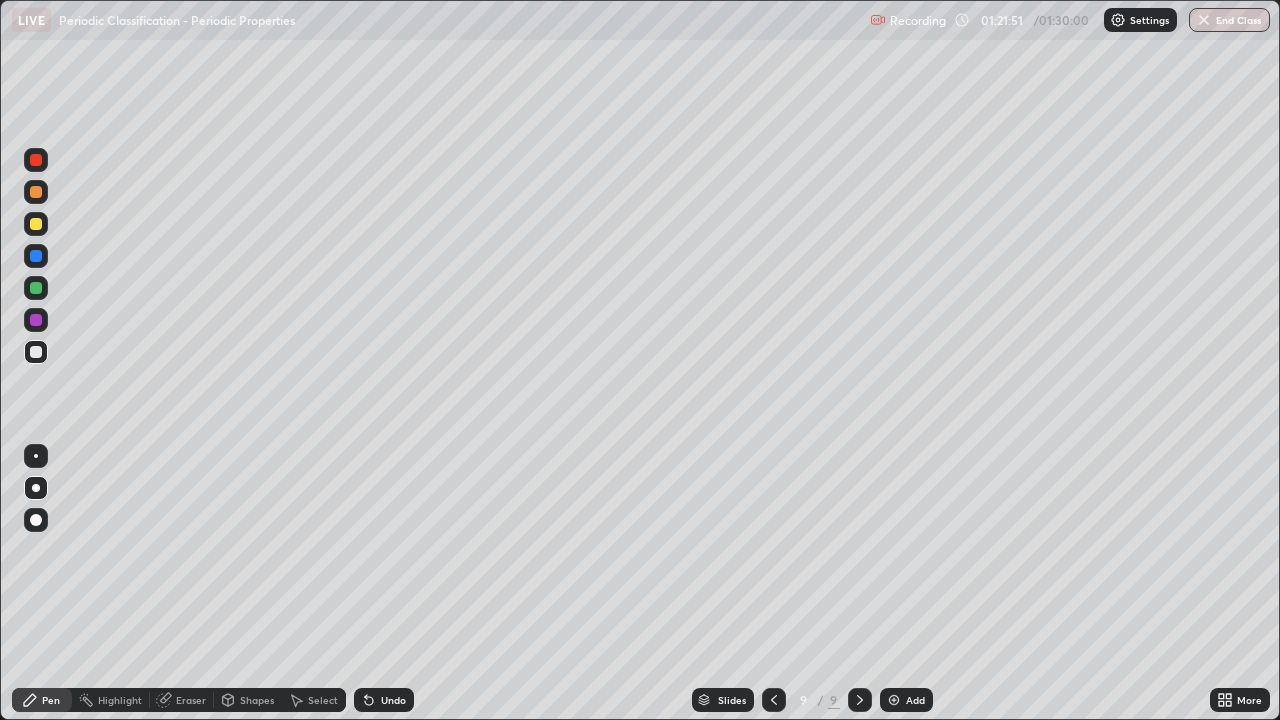 click at bounding box center (36, 224) 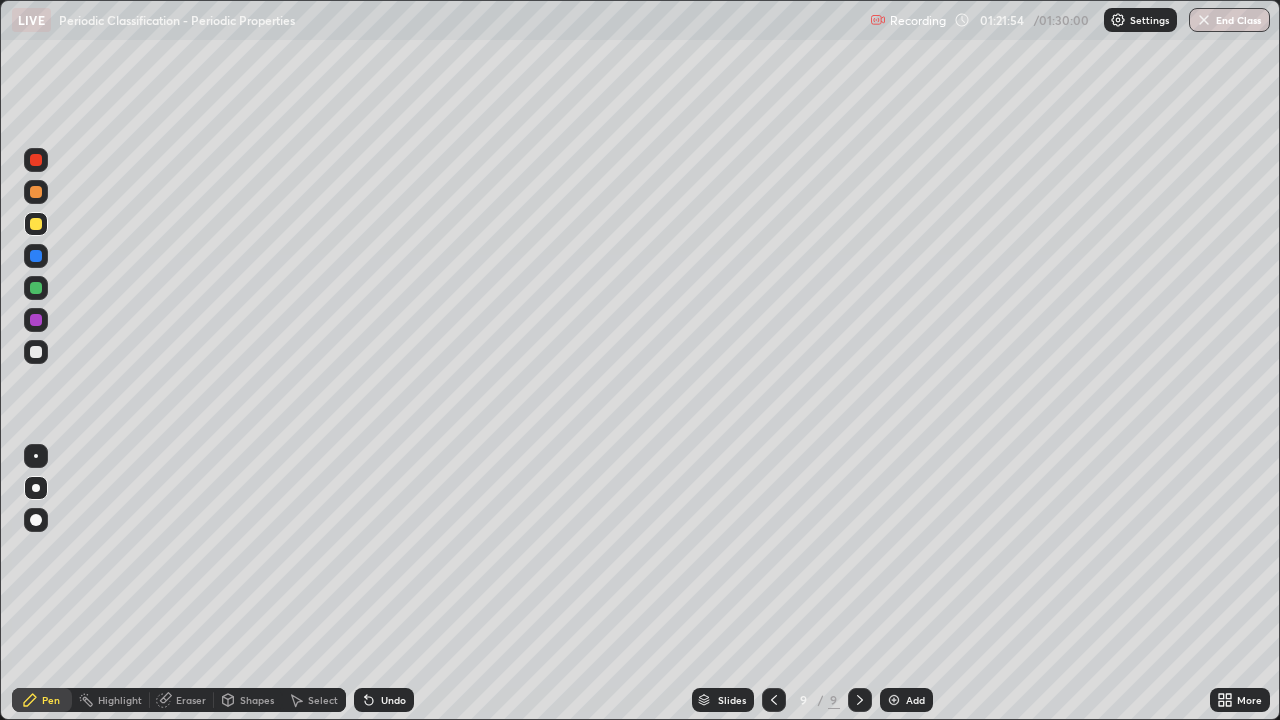 click at bounding box center (36, 352) 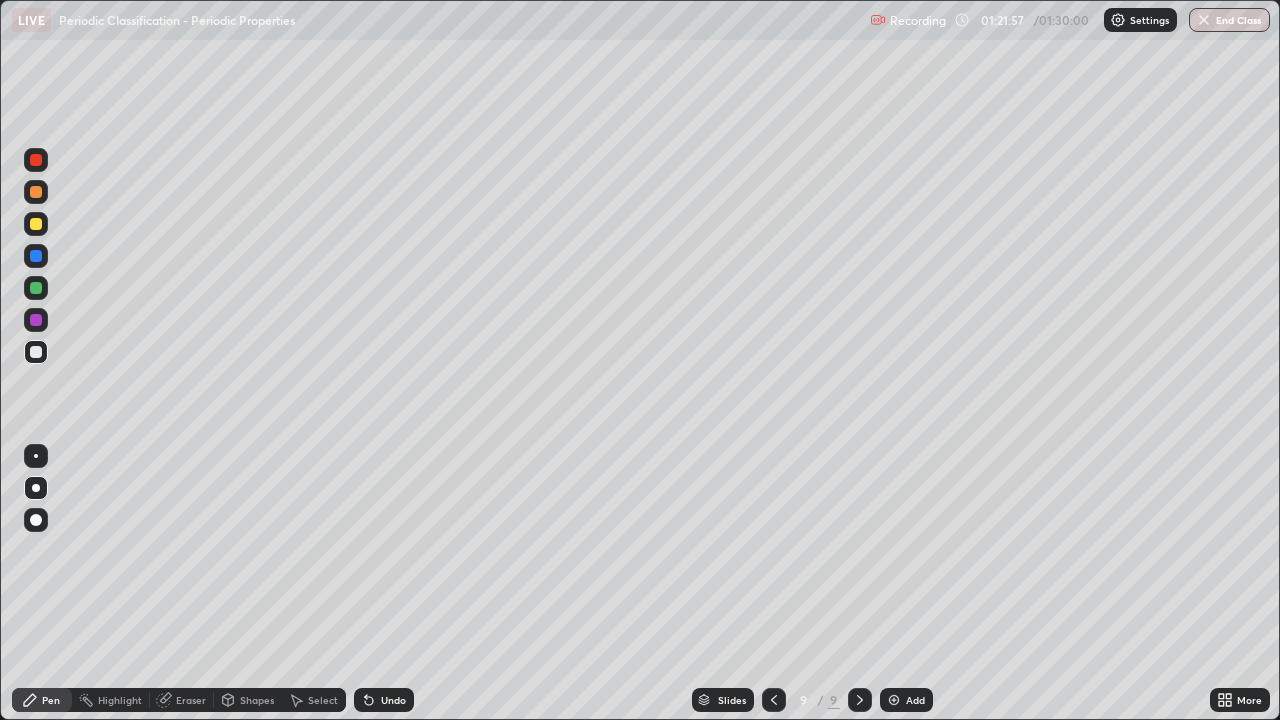 click at bounding box center (36, 288) 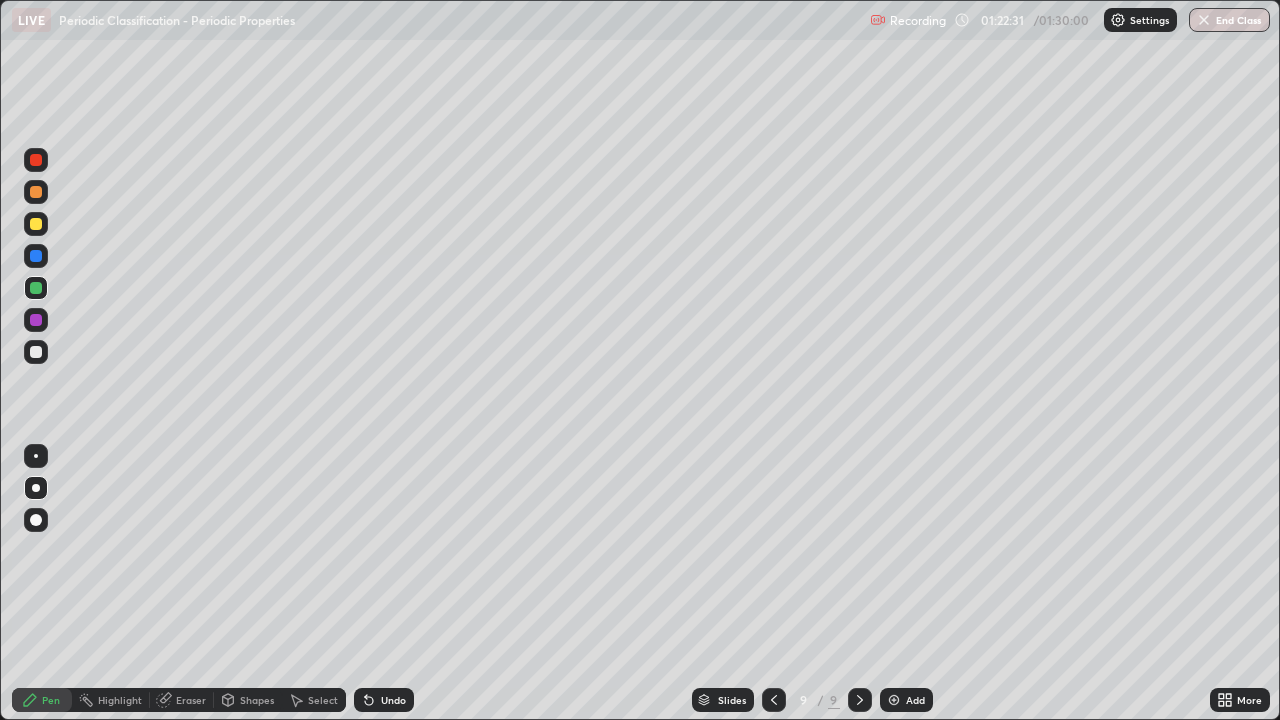 click 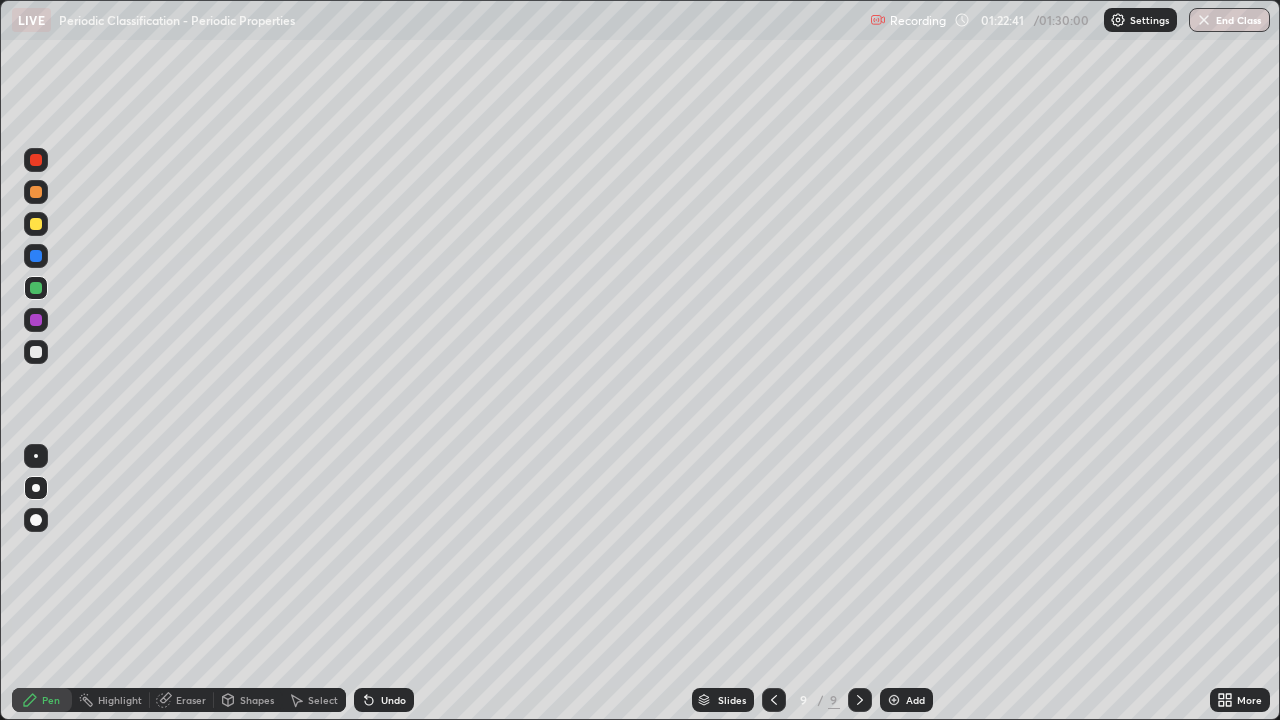 click at bounding box center (36, 352) 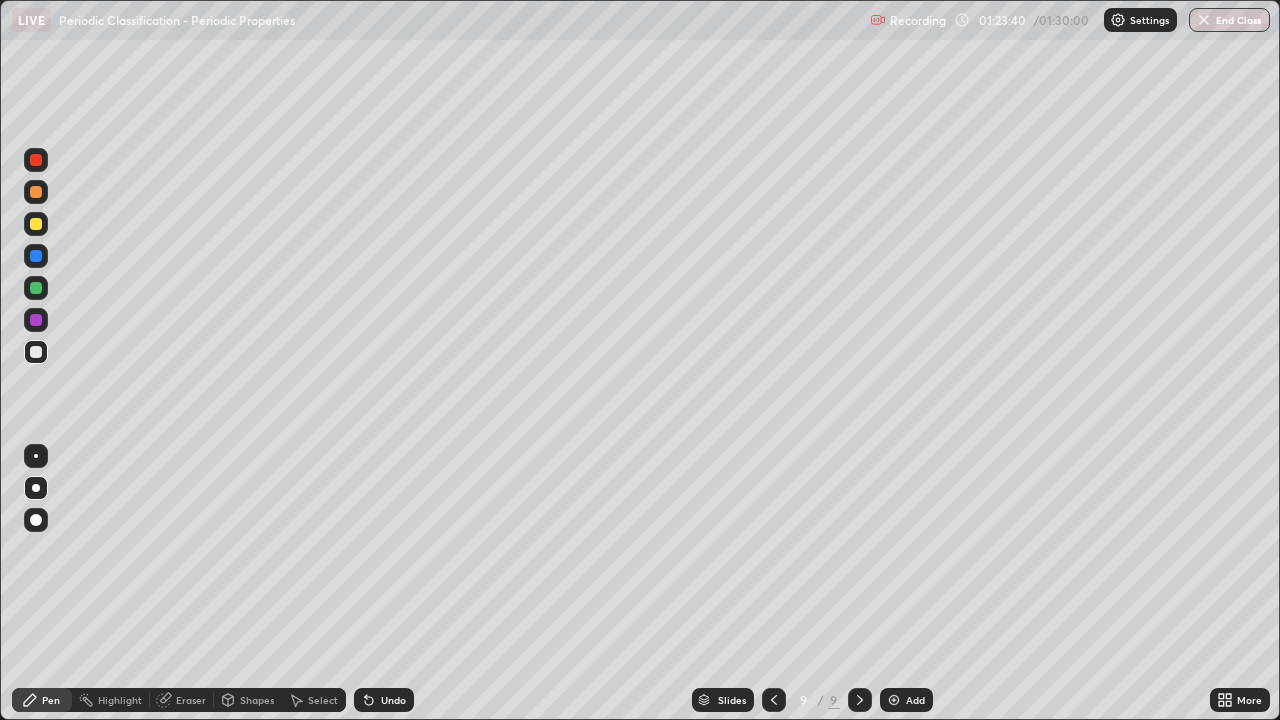 click at bounding box center [36, 288] 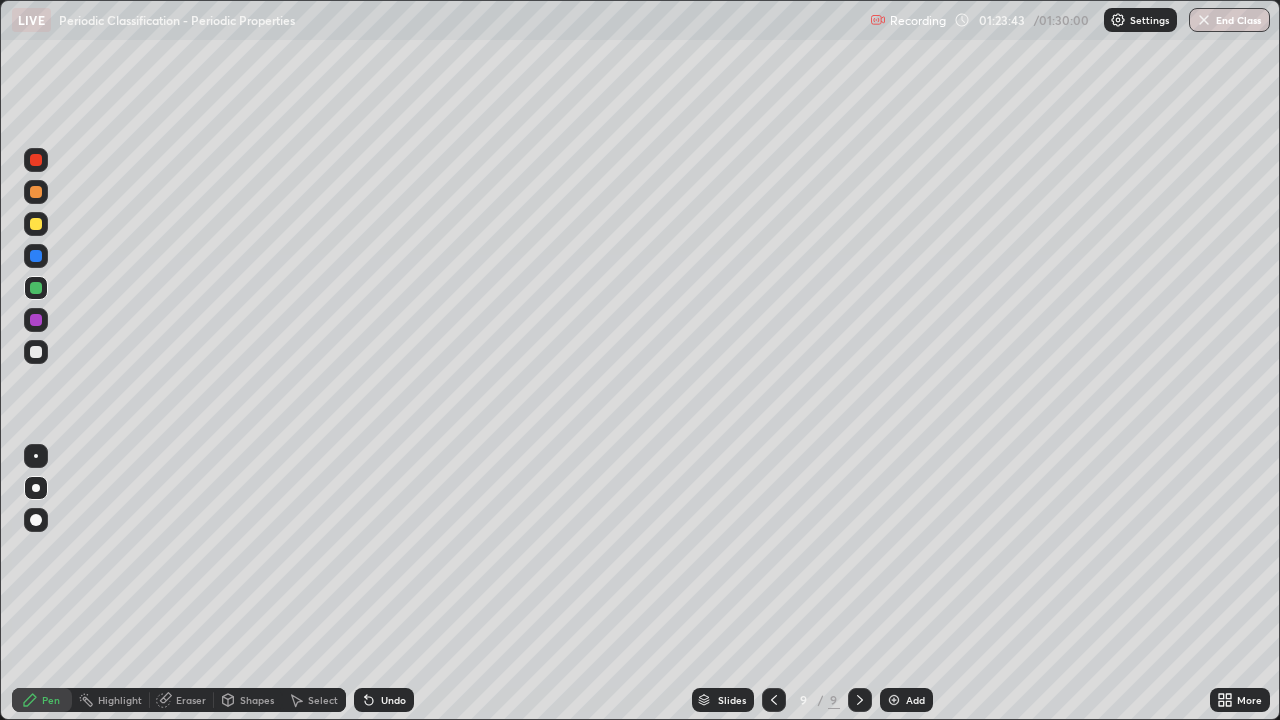 click at bounding box center (36, 320) 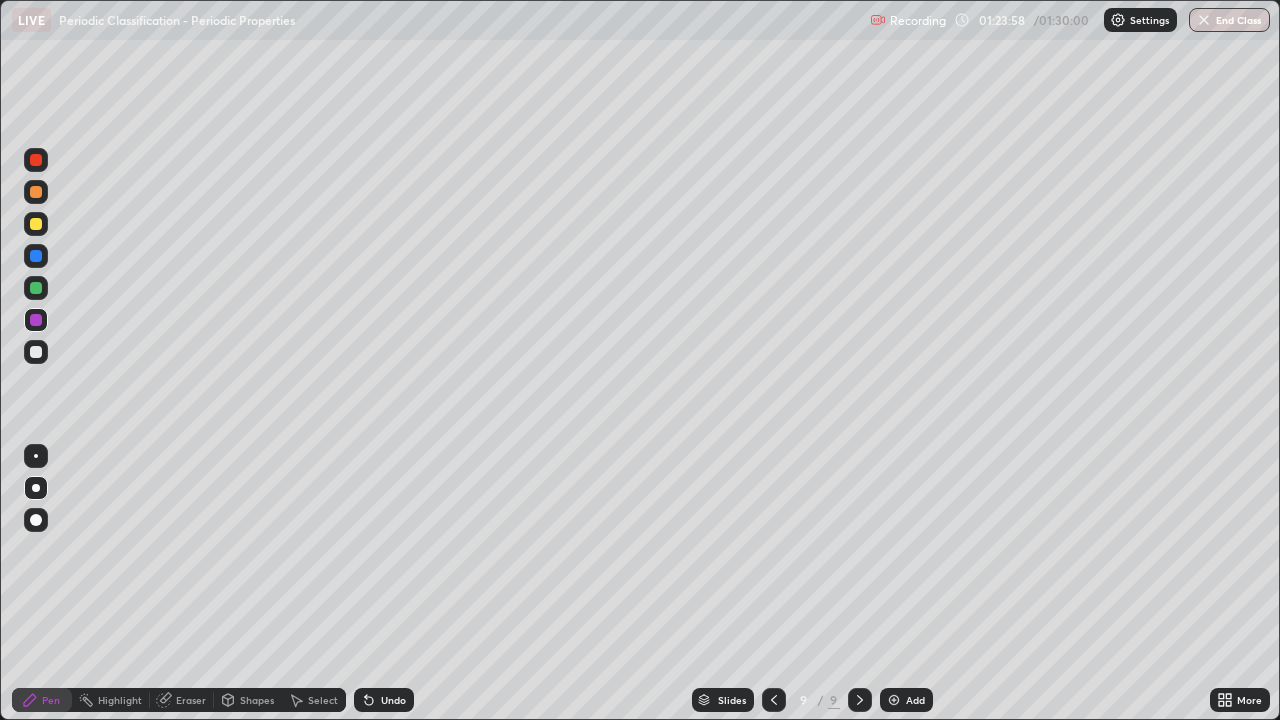 click at bounding box center [36, 352] 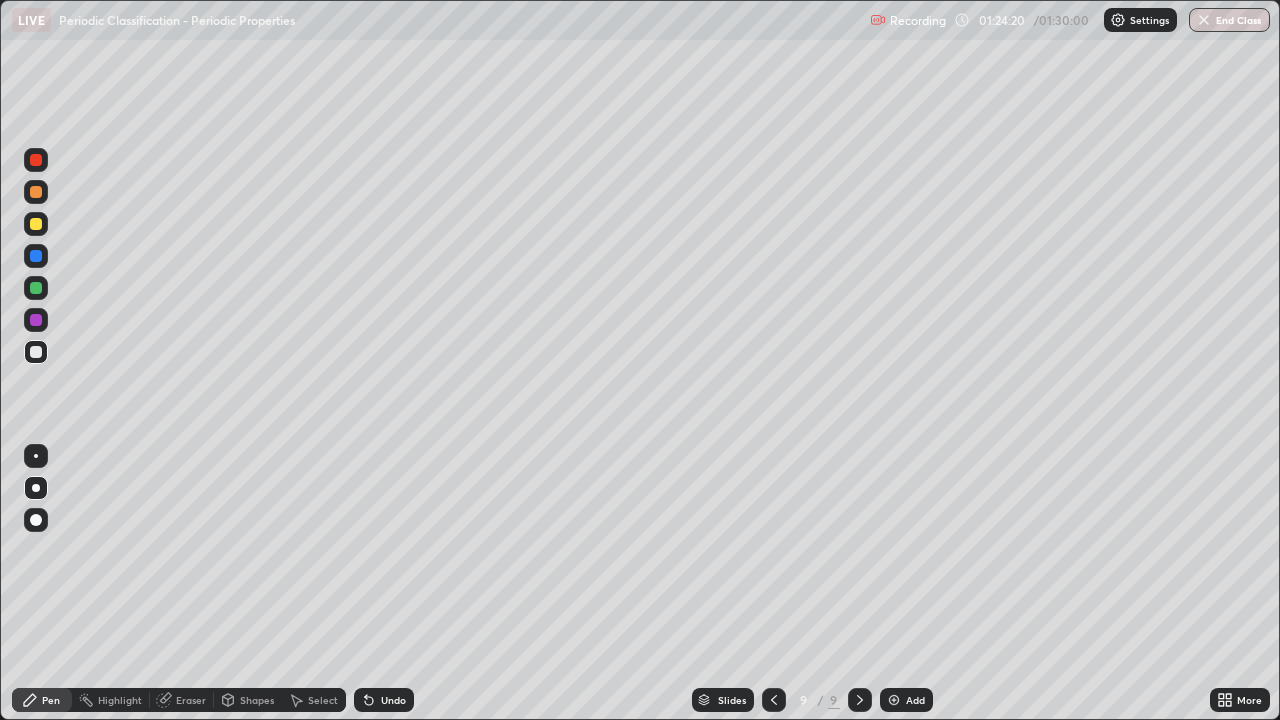 click at bounding box center [36, 224] 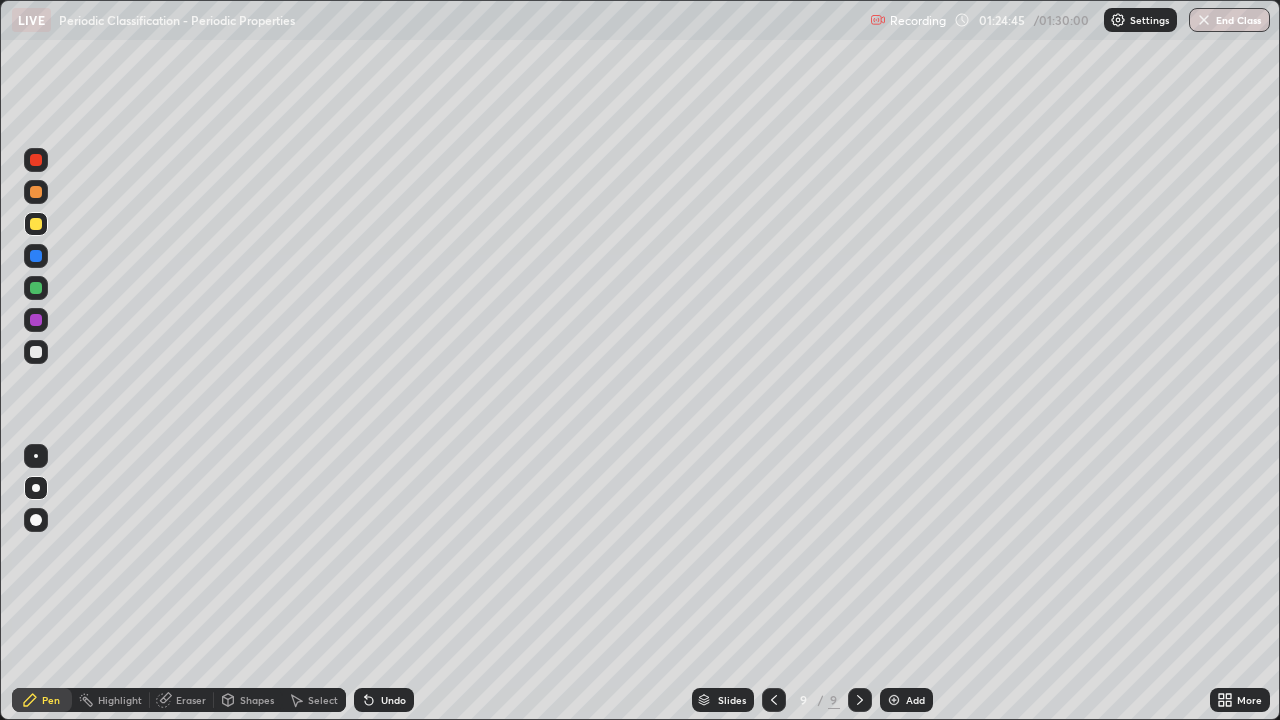 click at bounding box center [36, 288] 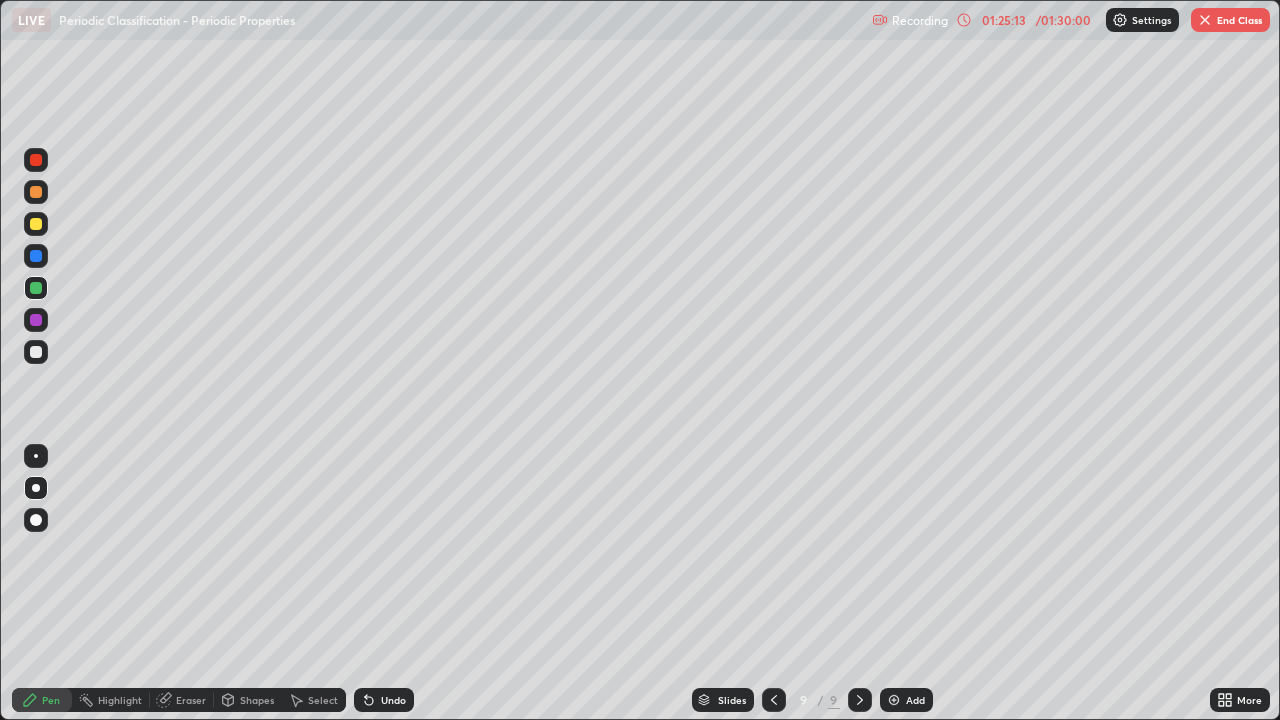click at bounding box center (36, 320) 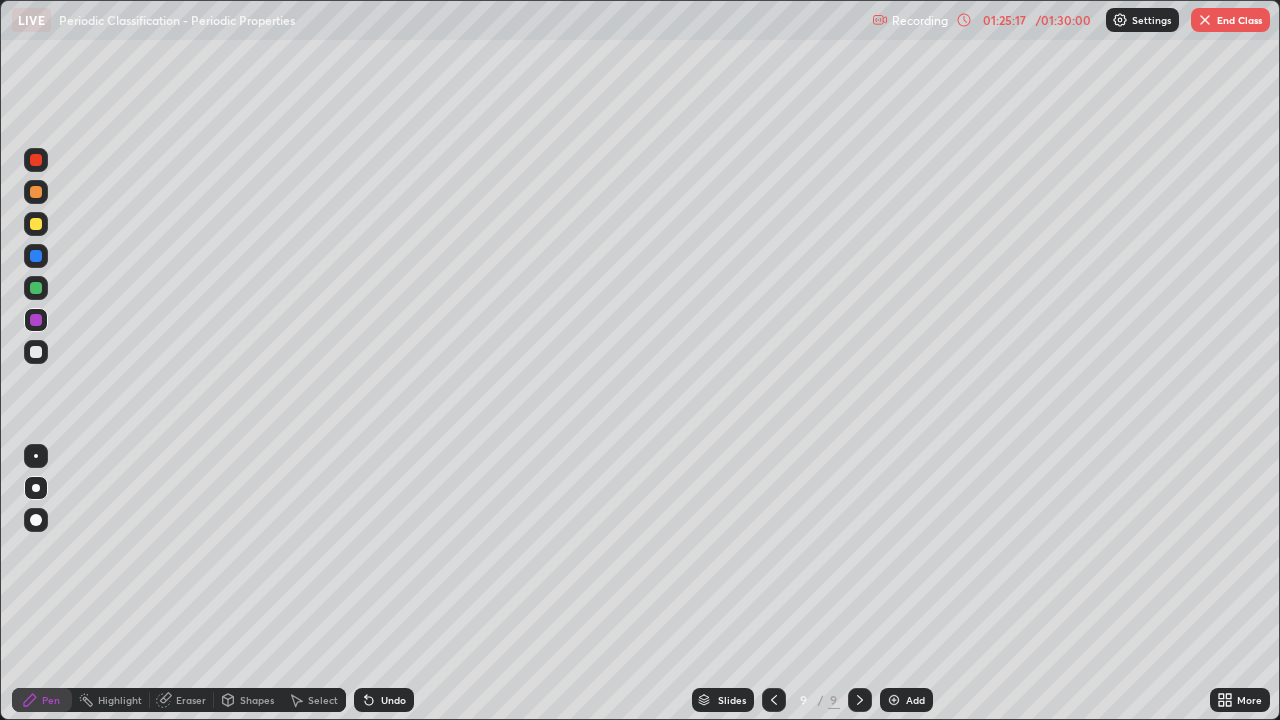 click at bounding box center [36, 352] 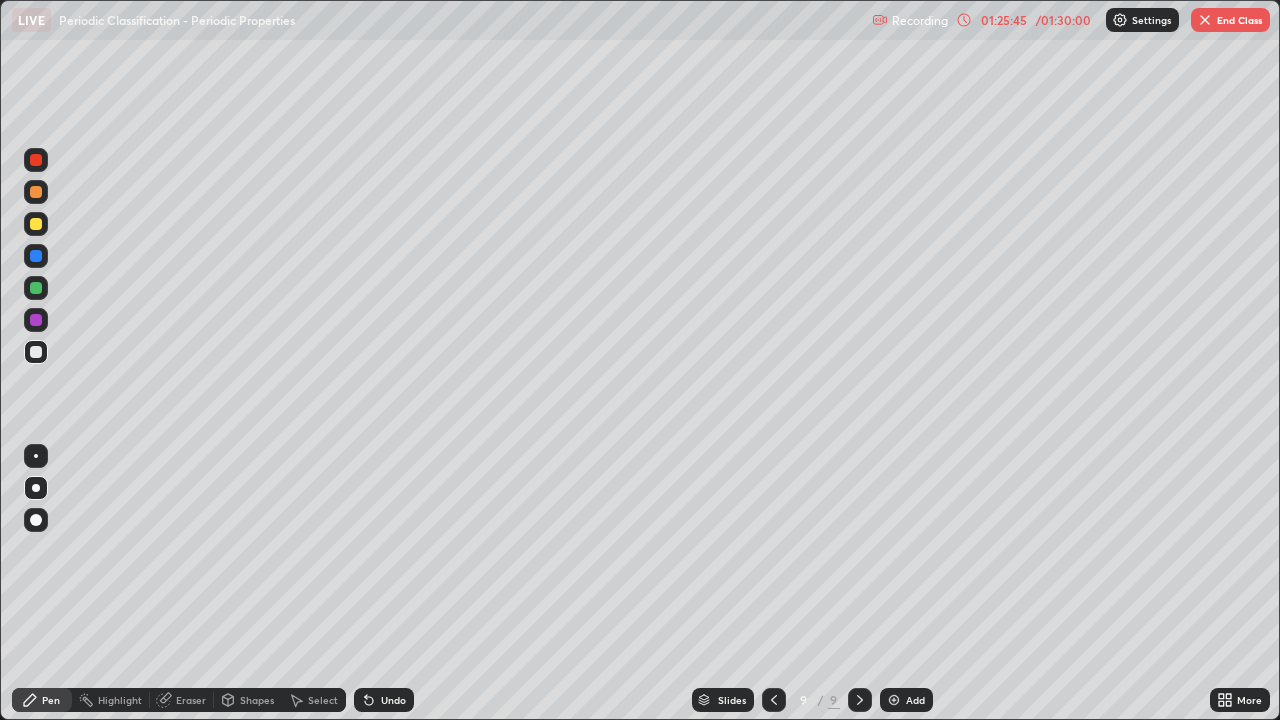 click at bounding box center [36, 224] 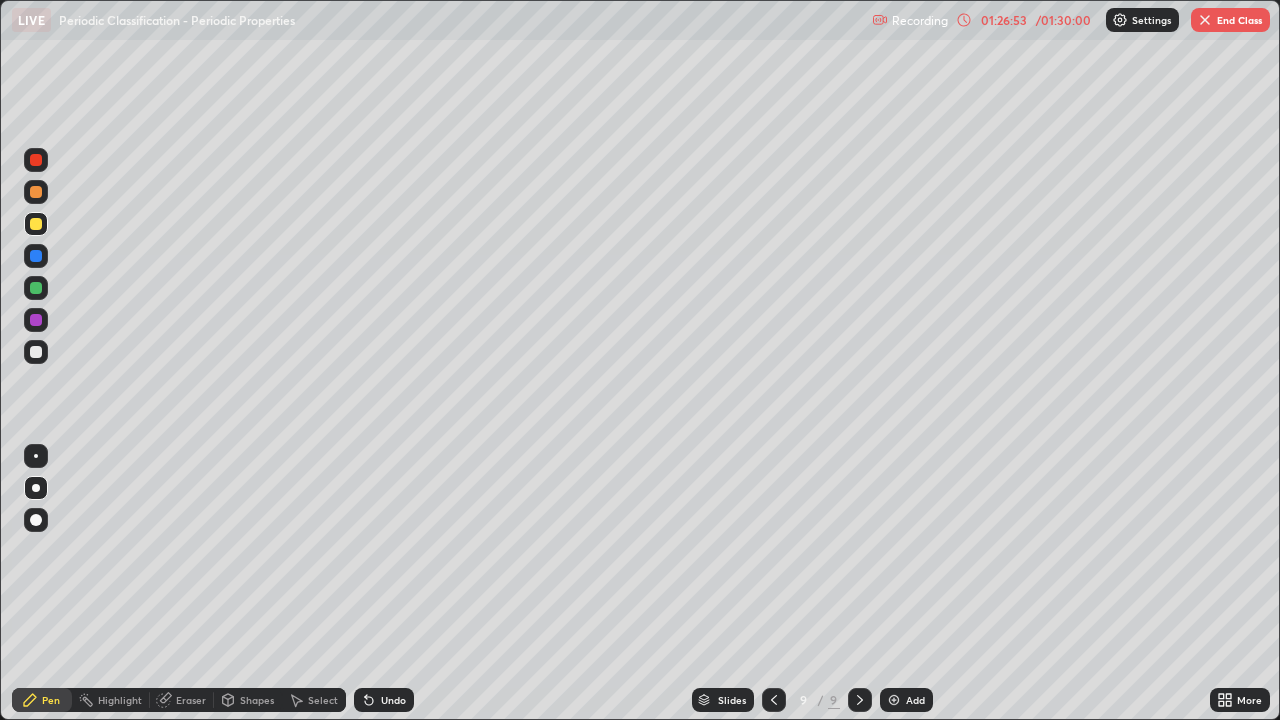 click at bounding box center (894, 700) 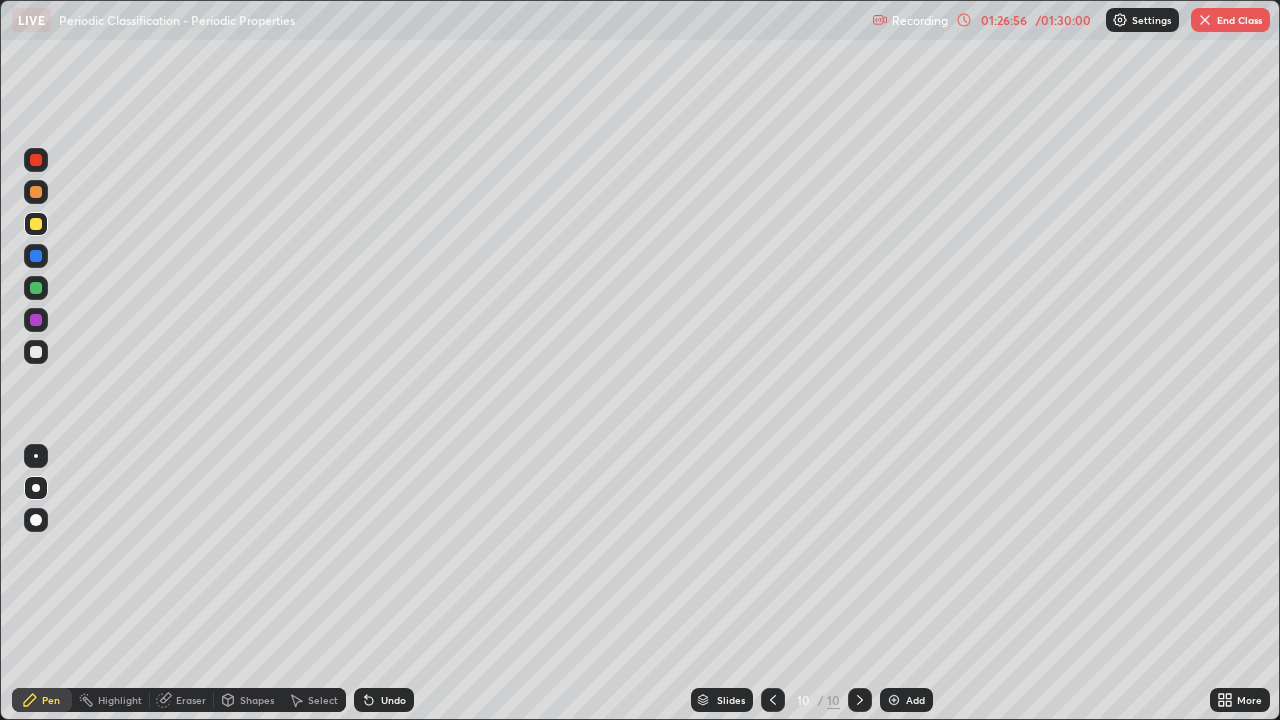 click at bounding box center (36, 288) 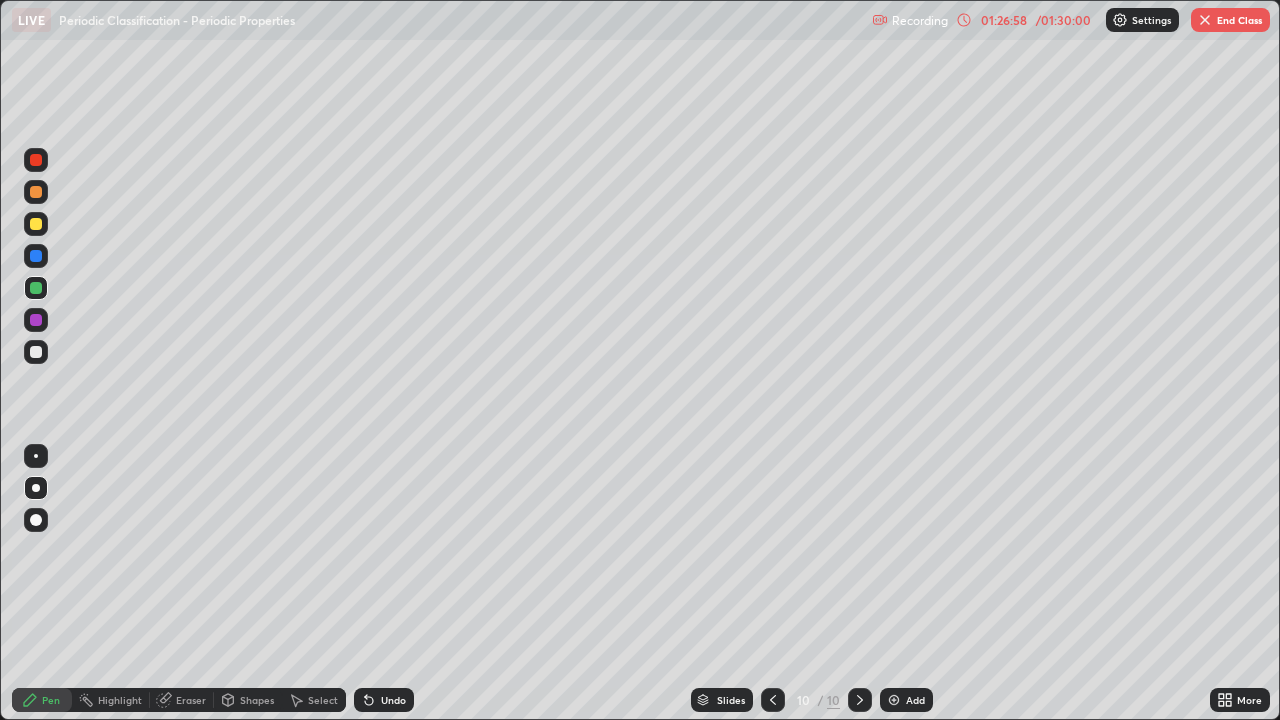 click at bounding box center (36, 224) 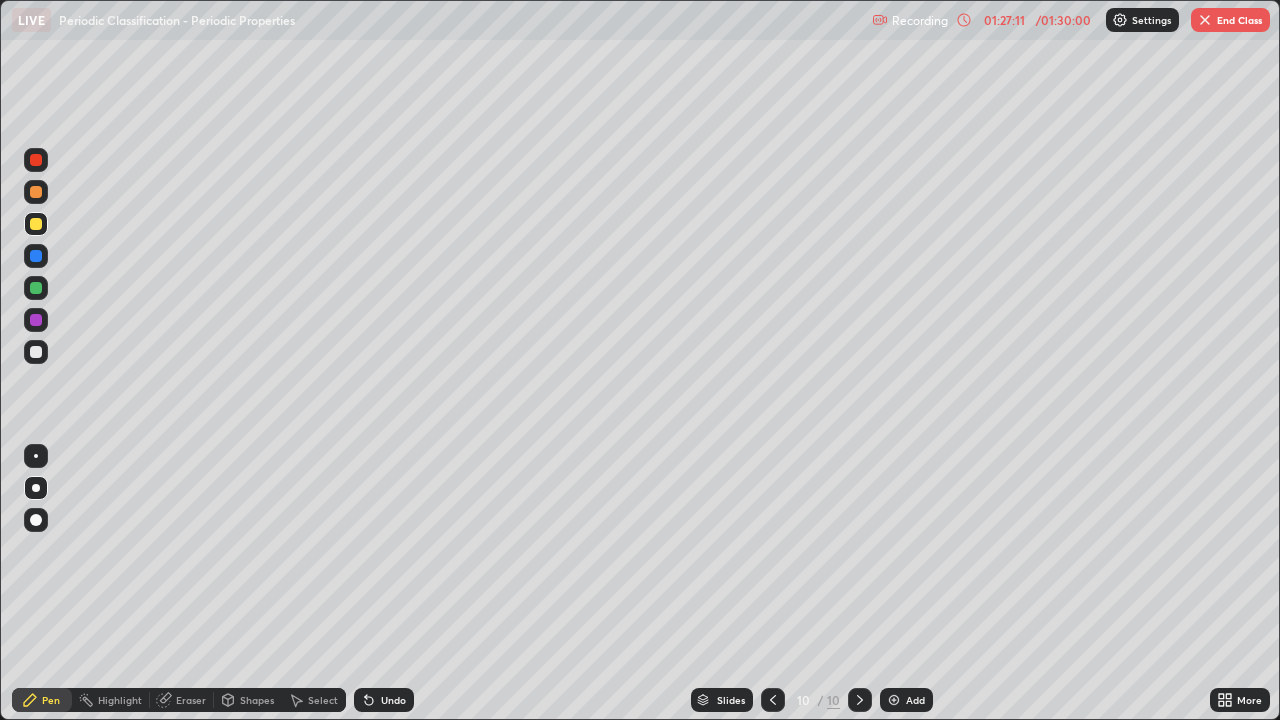 click at bounding box center [36, 288] 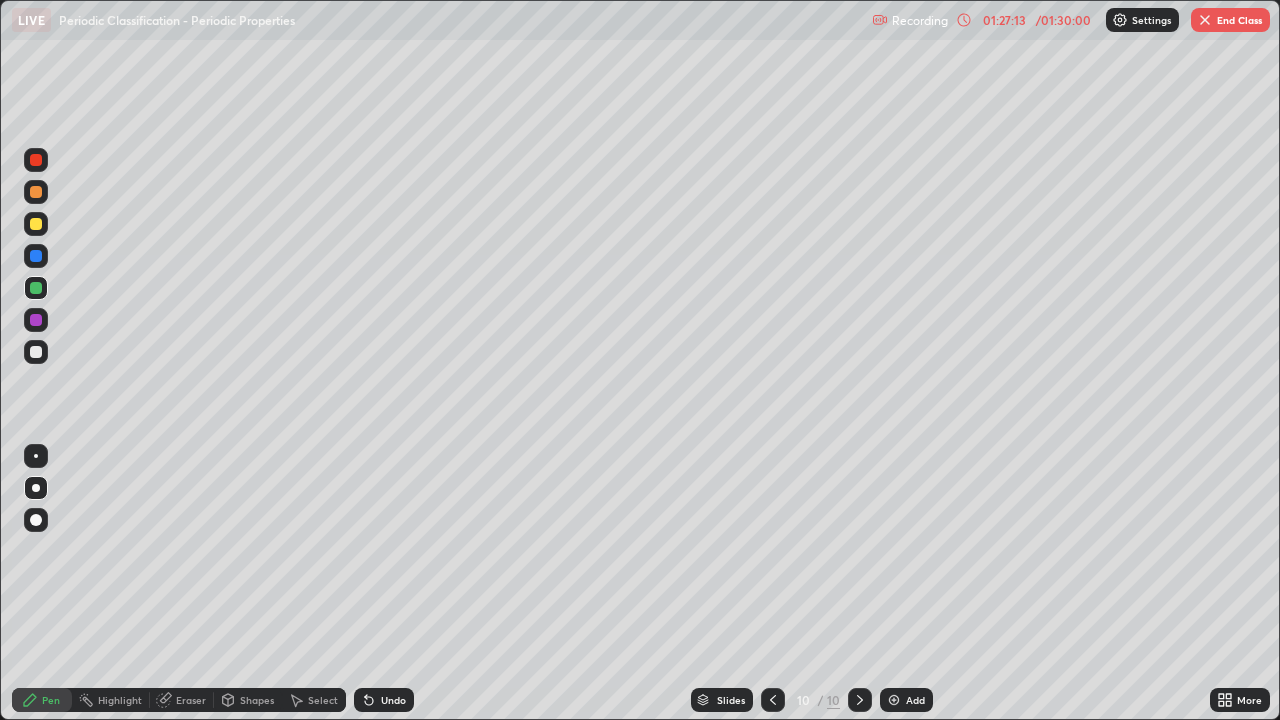 click at bounding box center [36, 352] 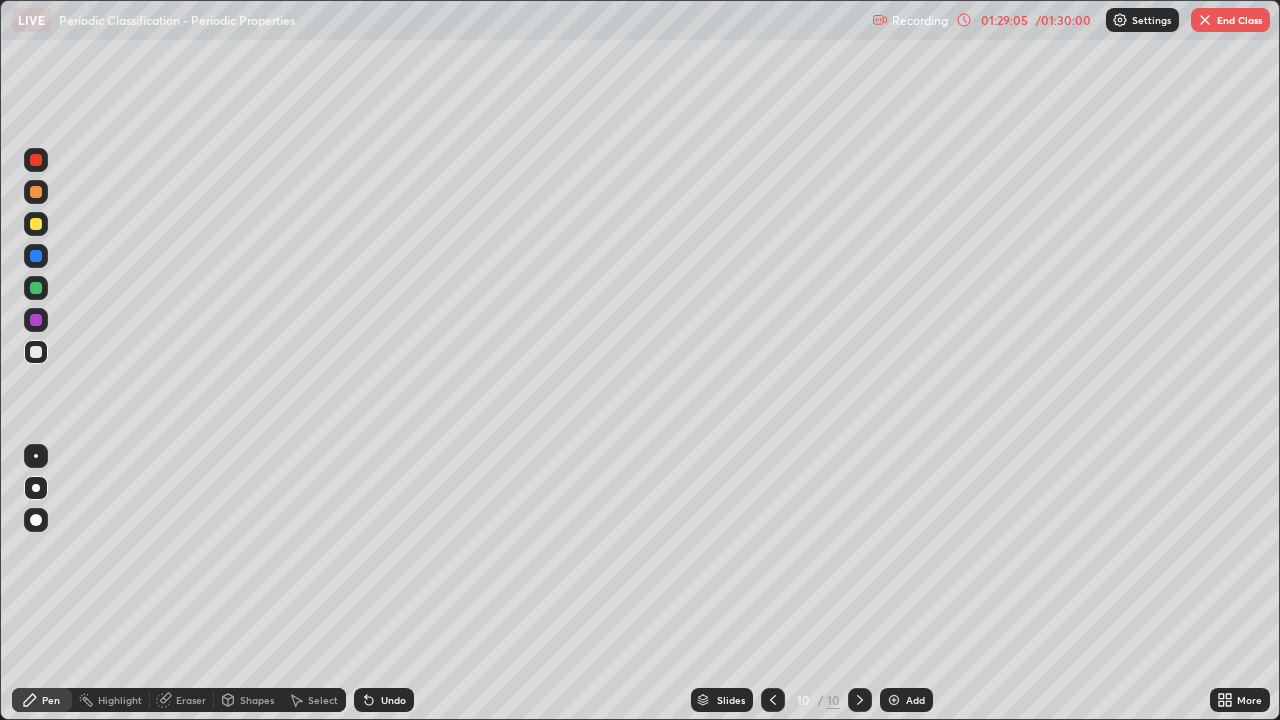 click 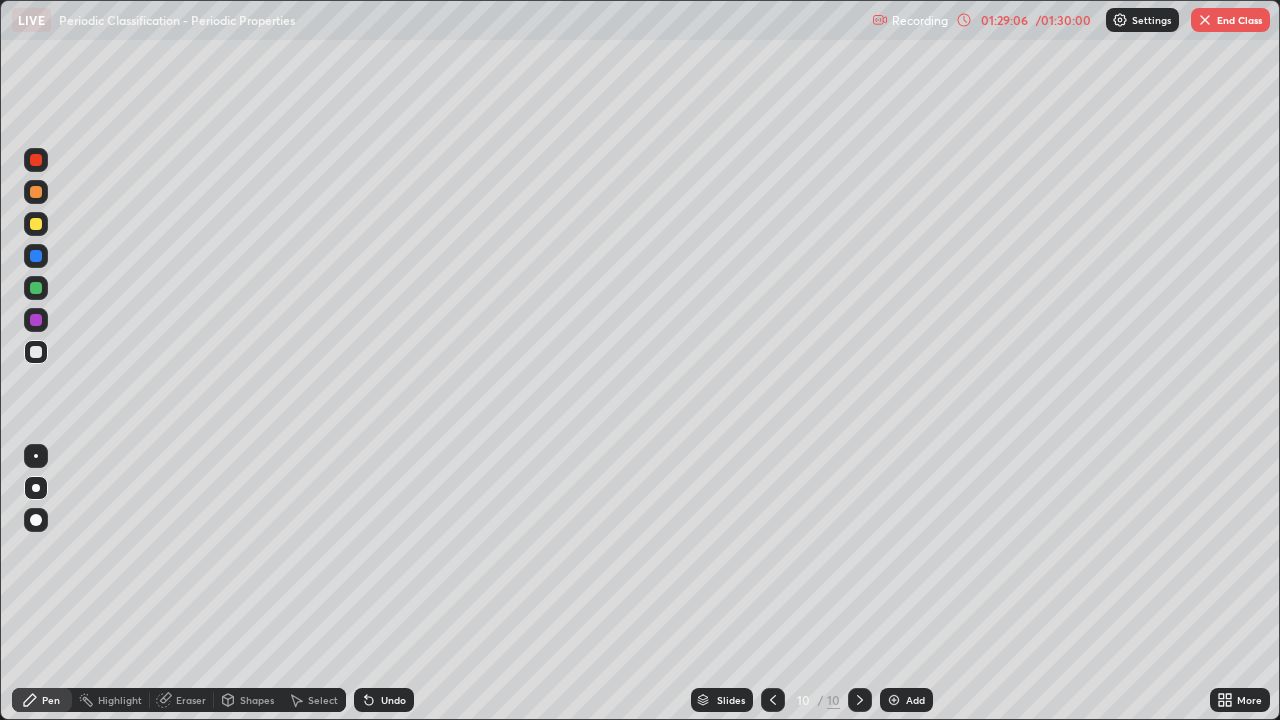 click on "Undo" at bounding box center [384, 700] 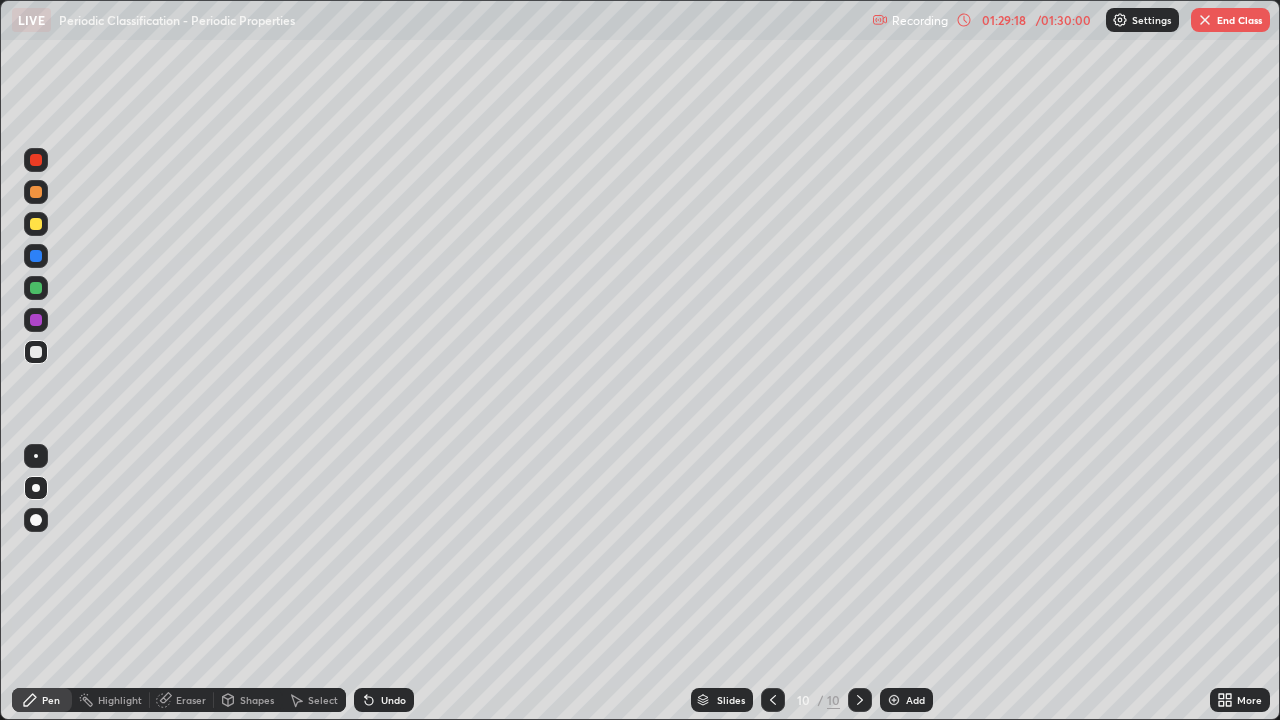 click at bounding box center [36, 224] 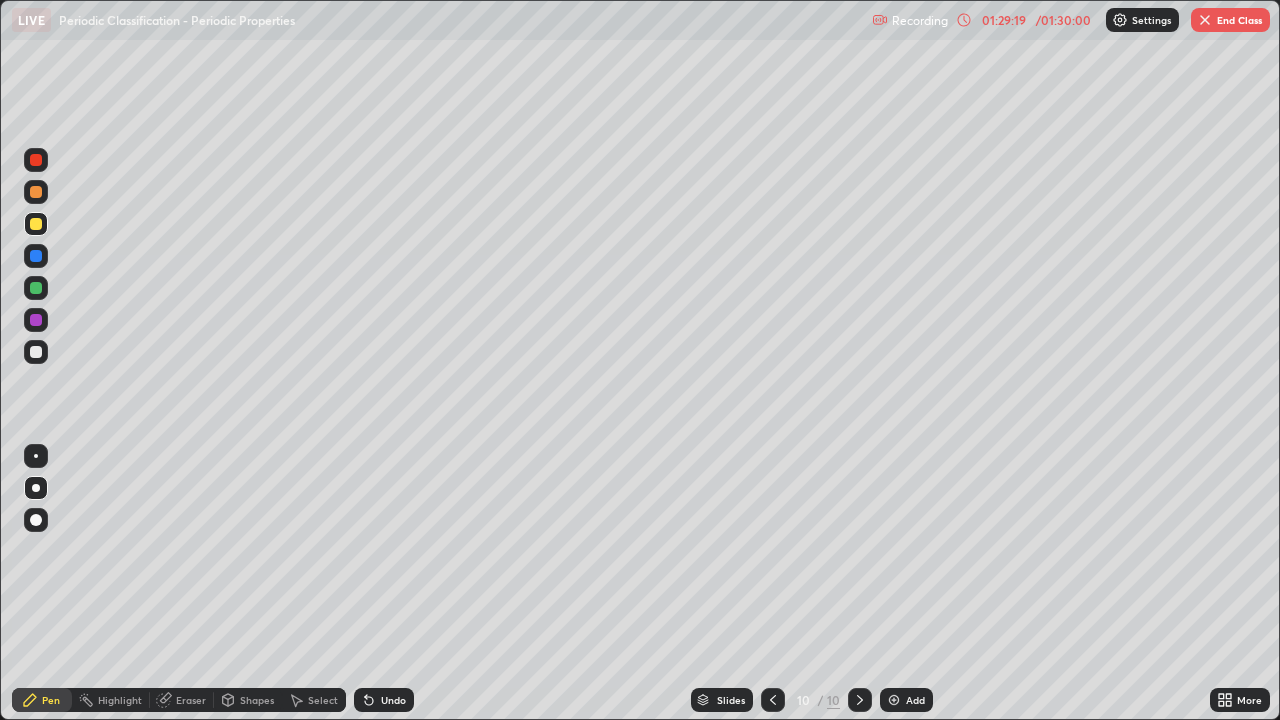 click at bounding box center (36, 192) 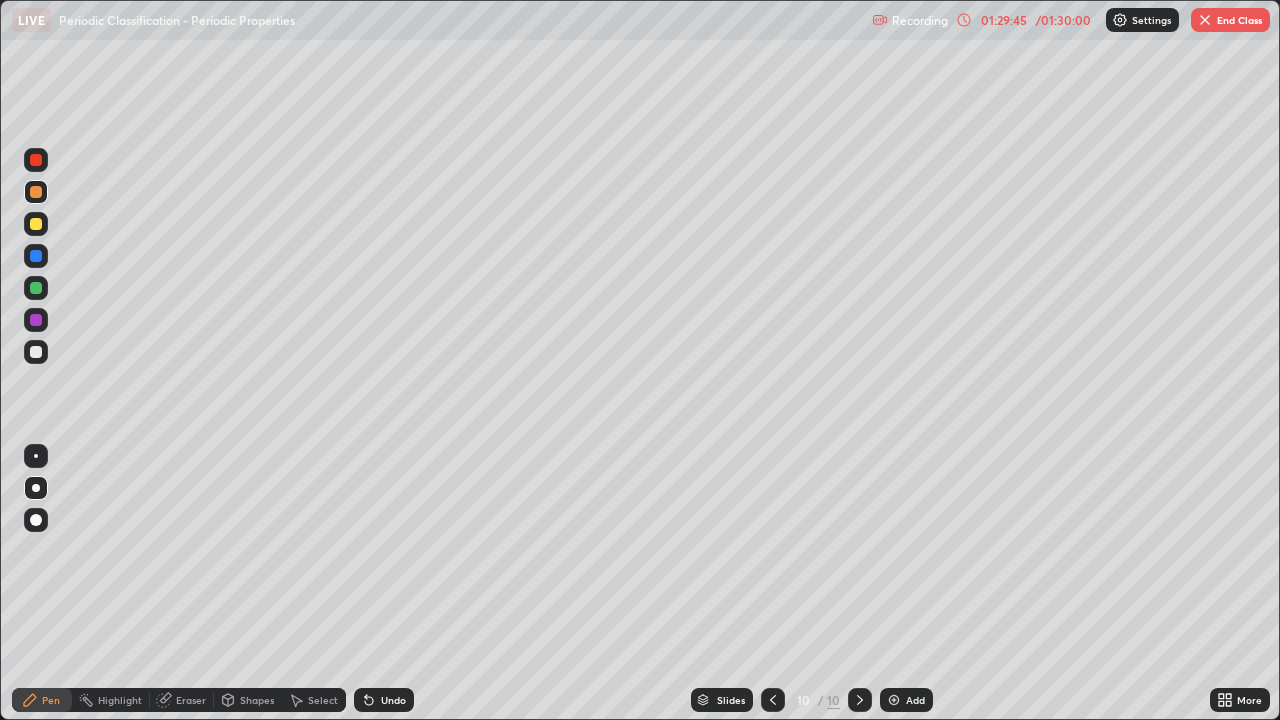 click at bounding box center (36, 224) 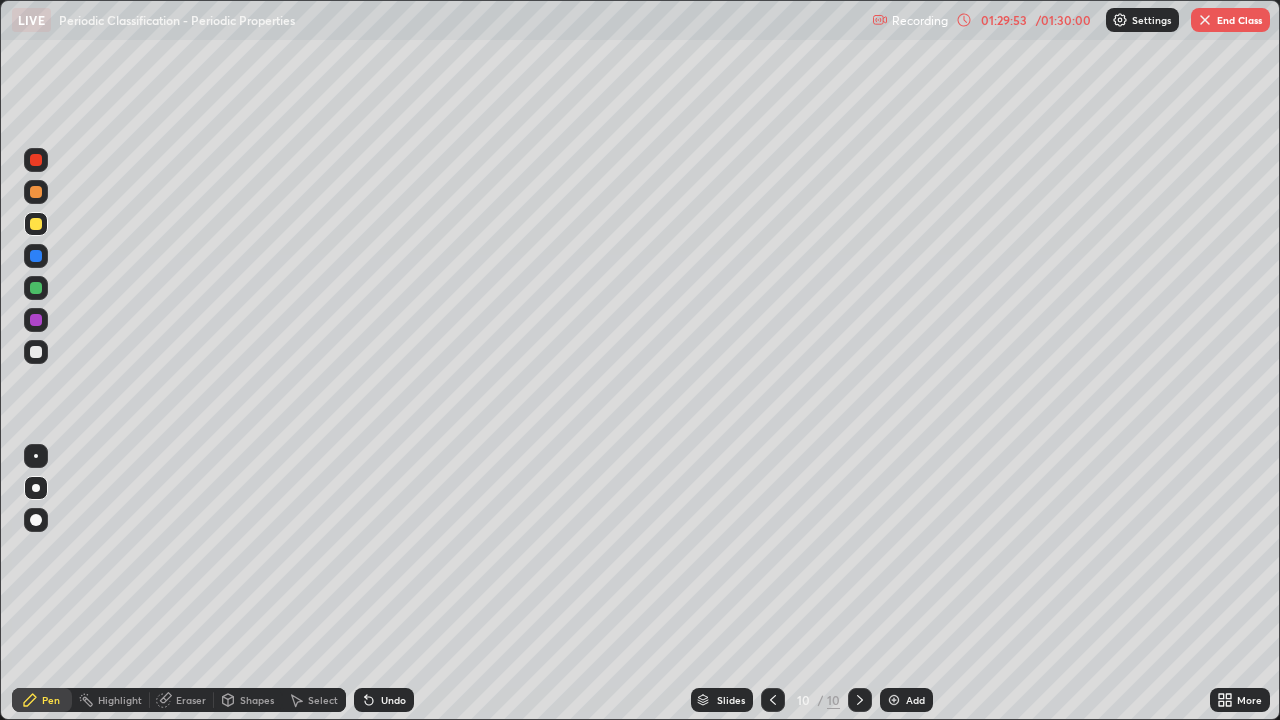 click at bounding box center (36, 352) 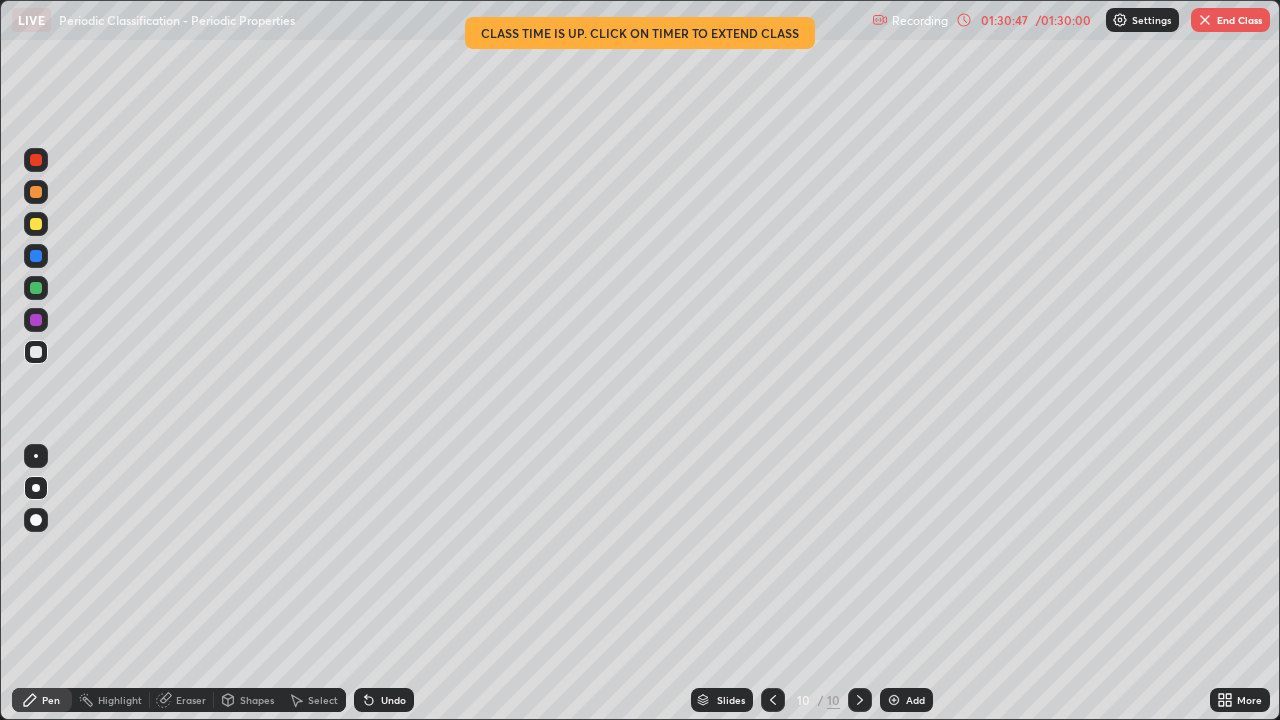 click on "Undo" at bounding box center [384, 700] 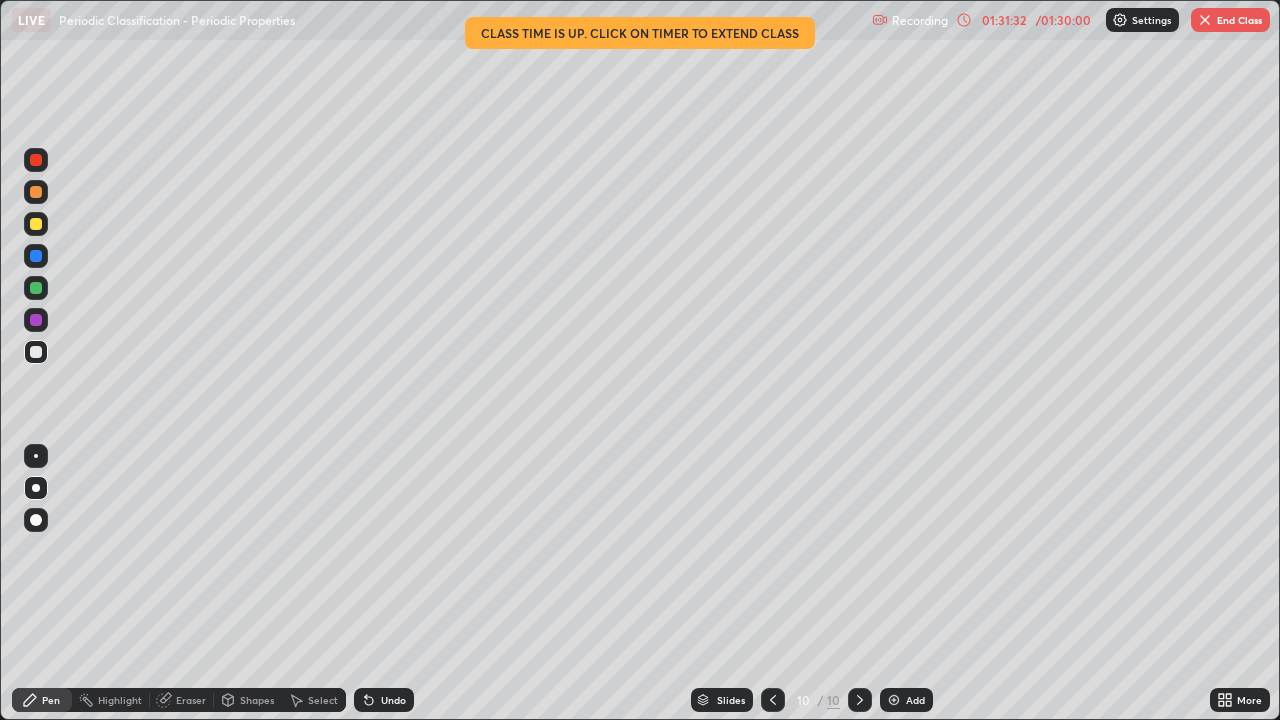 click on "More" at bounding box center [1249, 700] 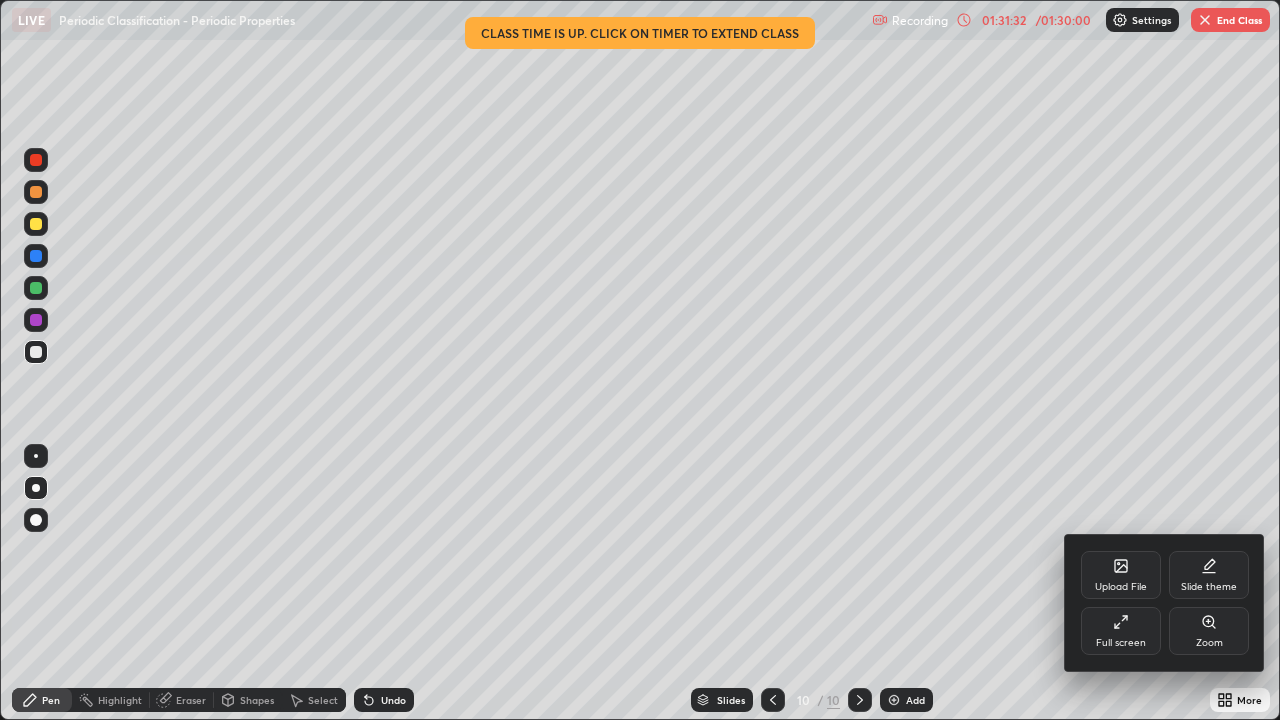 click 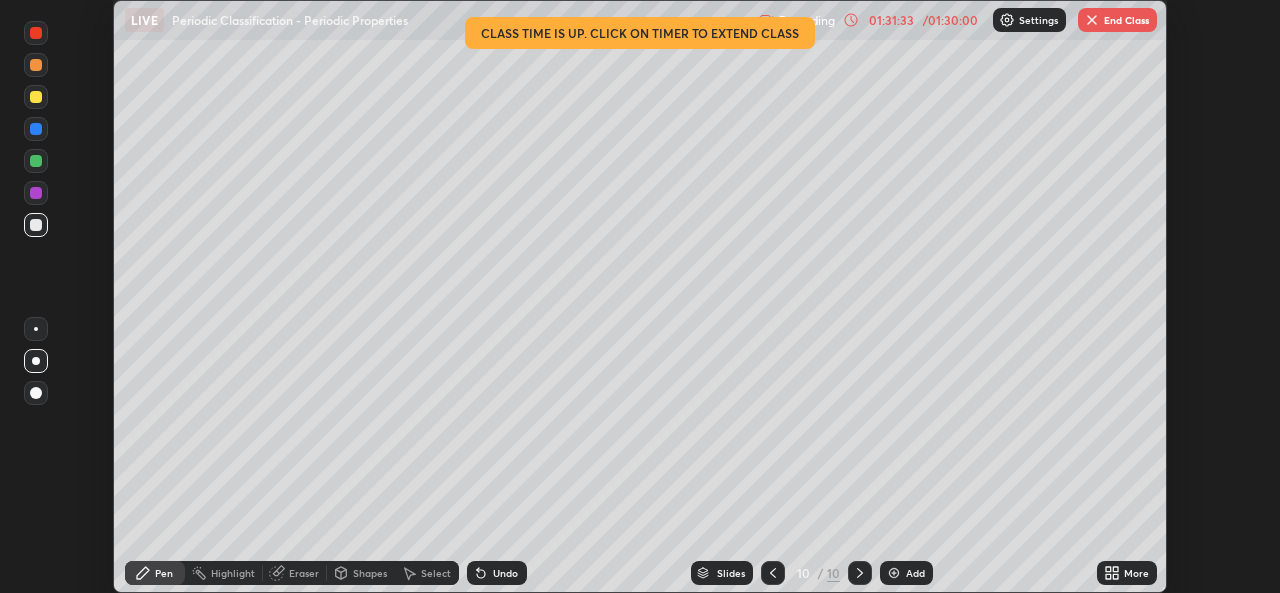 scroll, scrollTop: 593, scrollLeft: 1280, axis: both 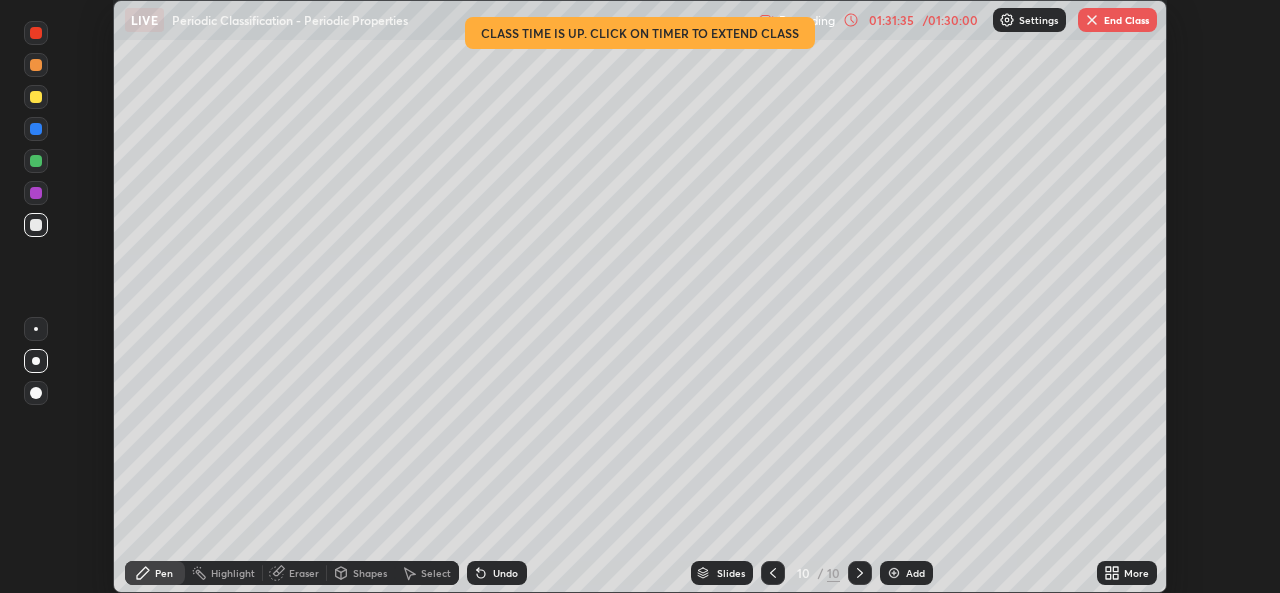 click on "End Class" at bounding box center (1117, 20) 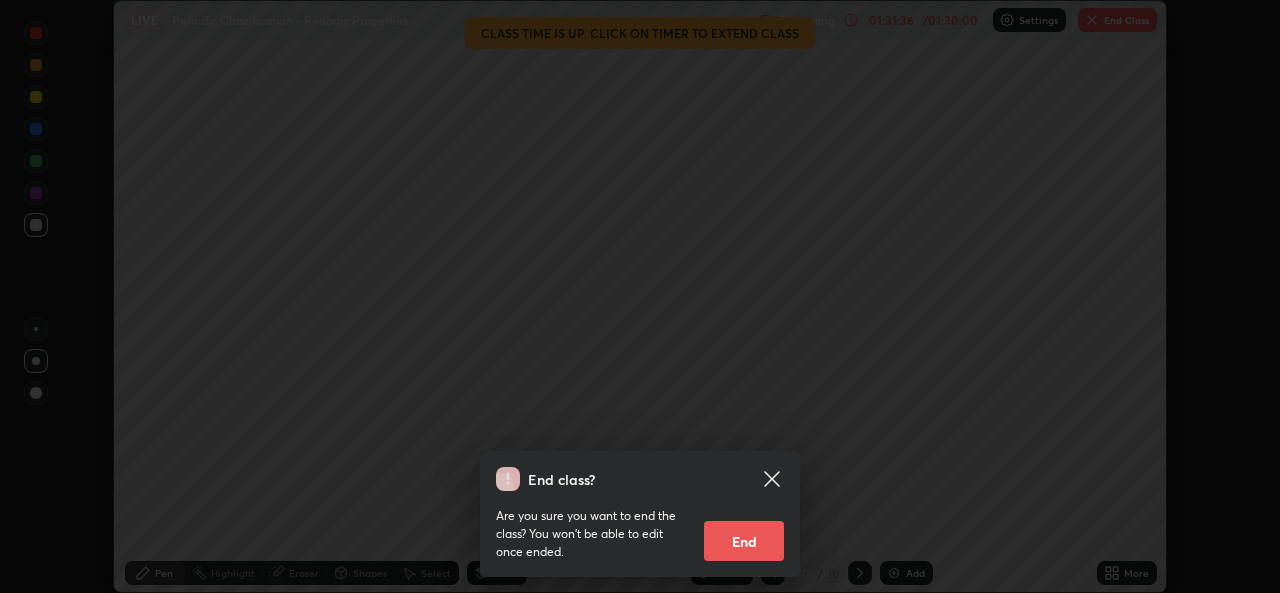 click on "End" at bounding box center [744, 541] 